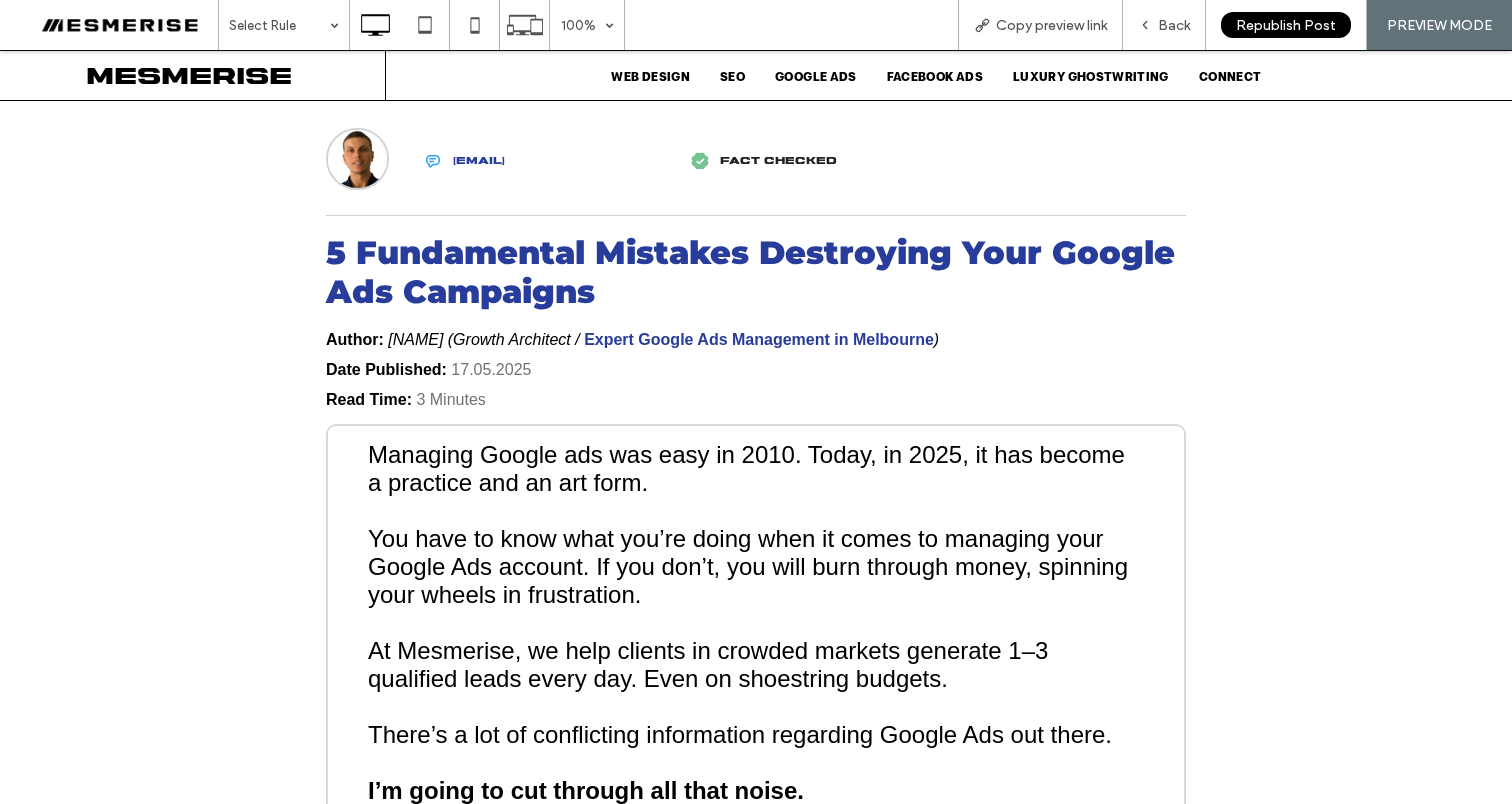 scroll, scrollTop: 16, scrollLeft: 0, axis: vertical 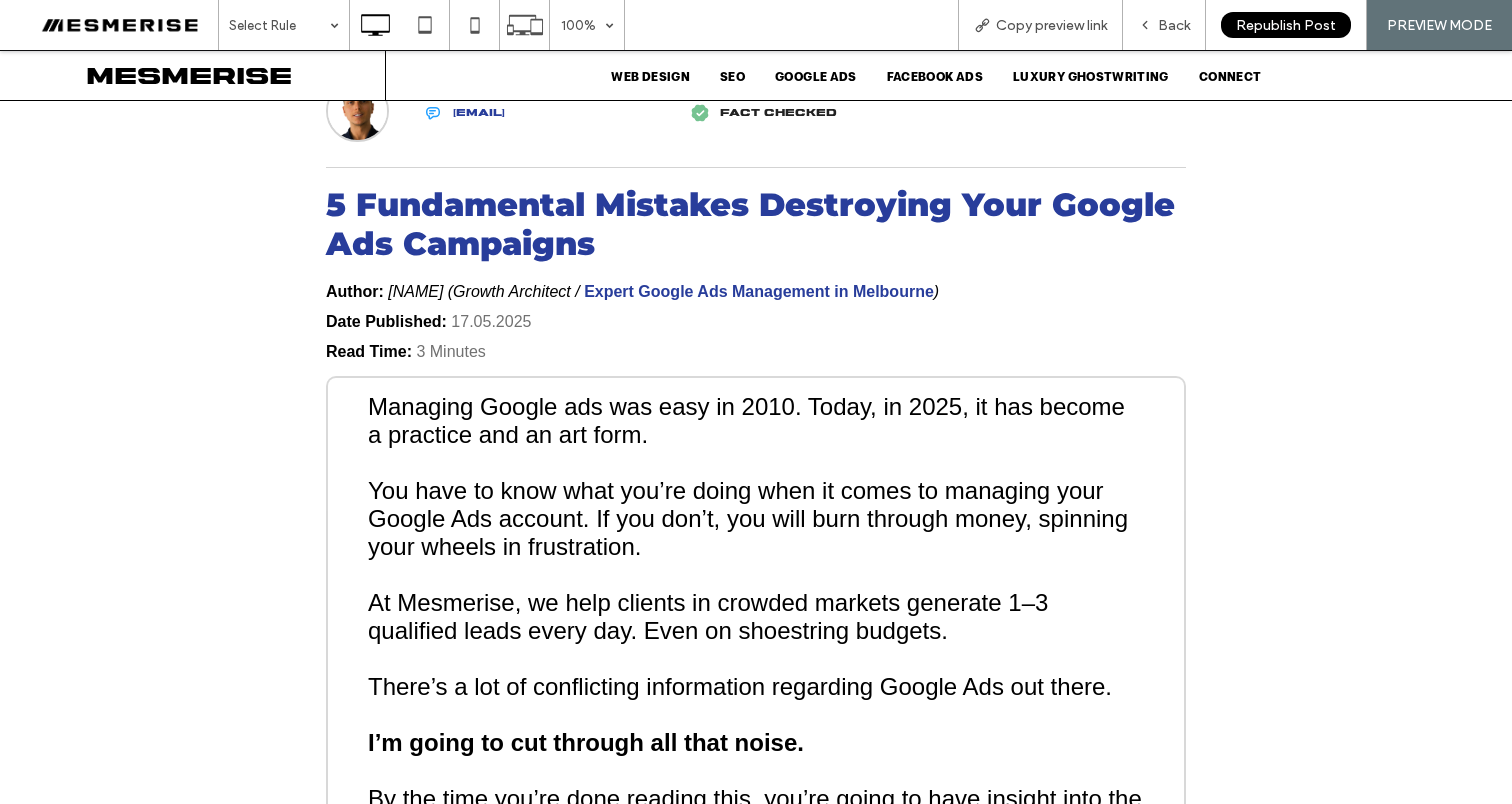 drag, startPoint x: 495, startPoint y: 465, endPoint x: 463, endPoint y: 444, distance: 38.27532 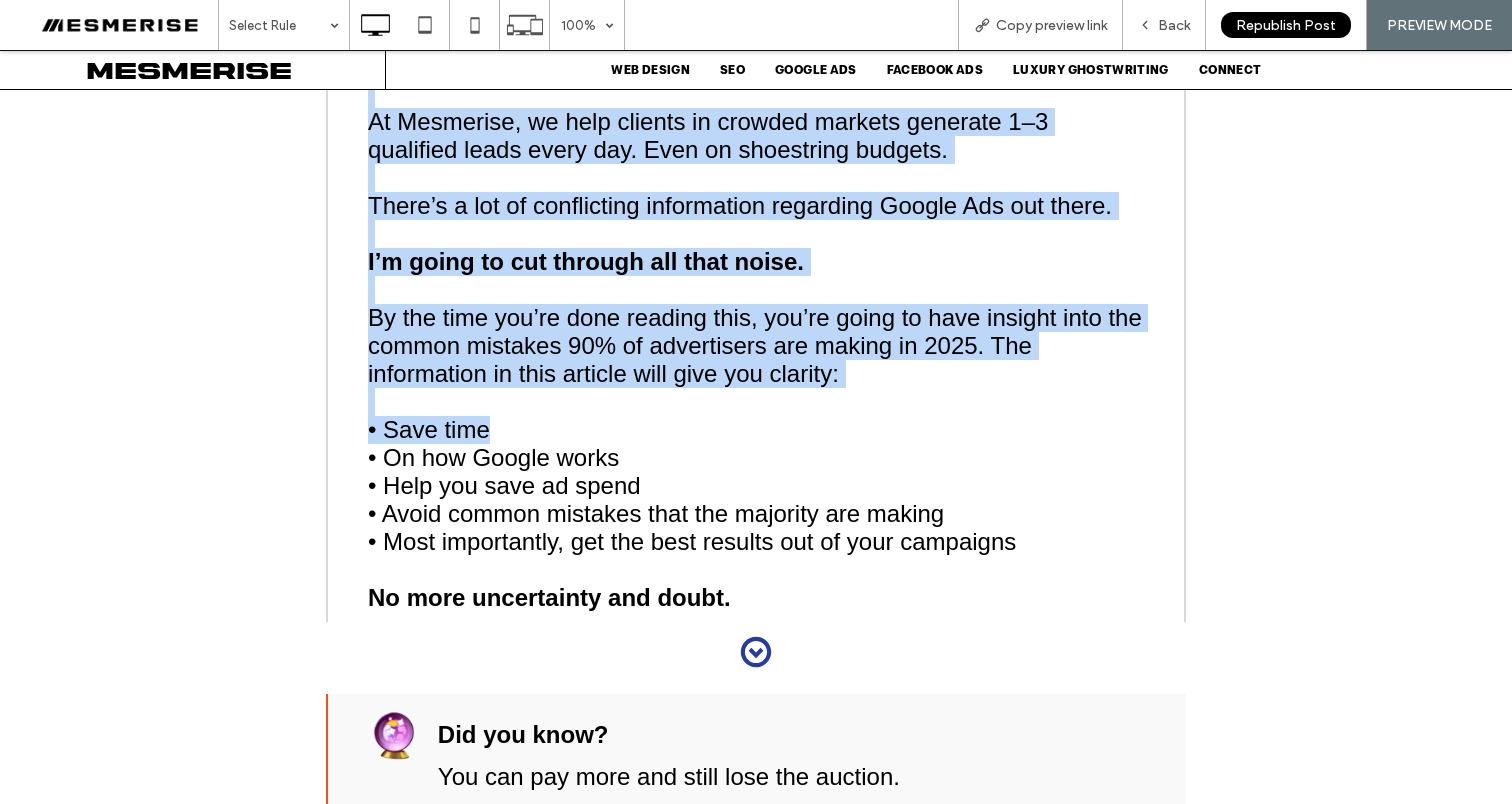 scroll, scrollTop: 659, scrollLeft: 0, axis: vertical 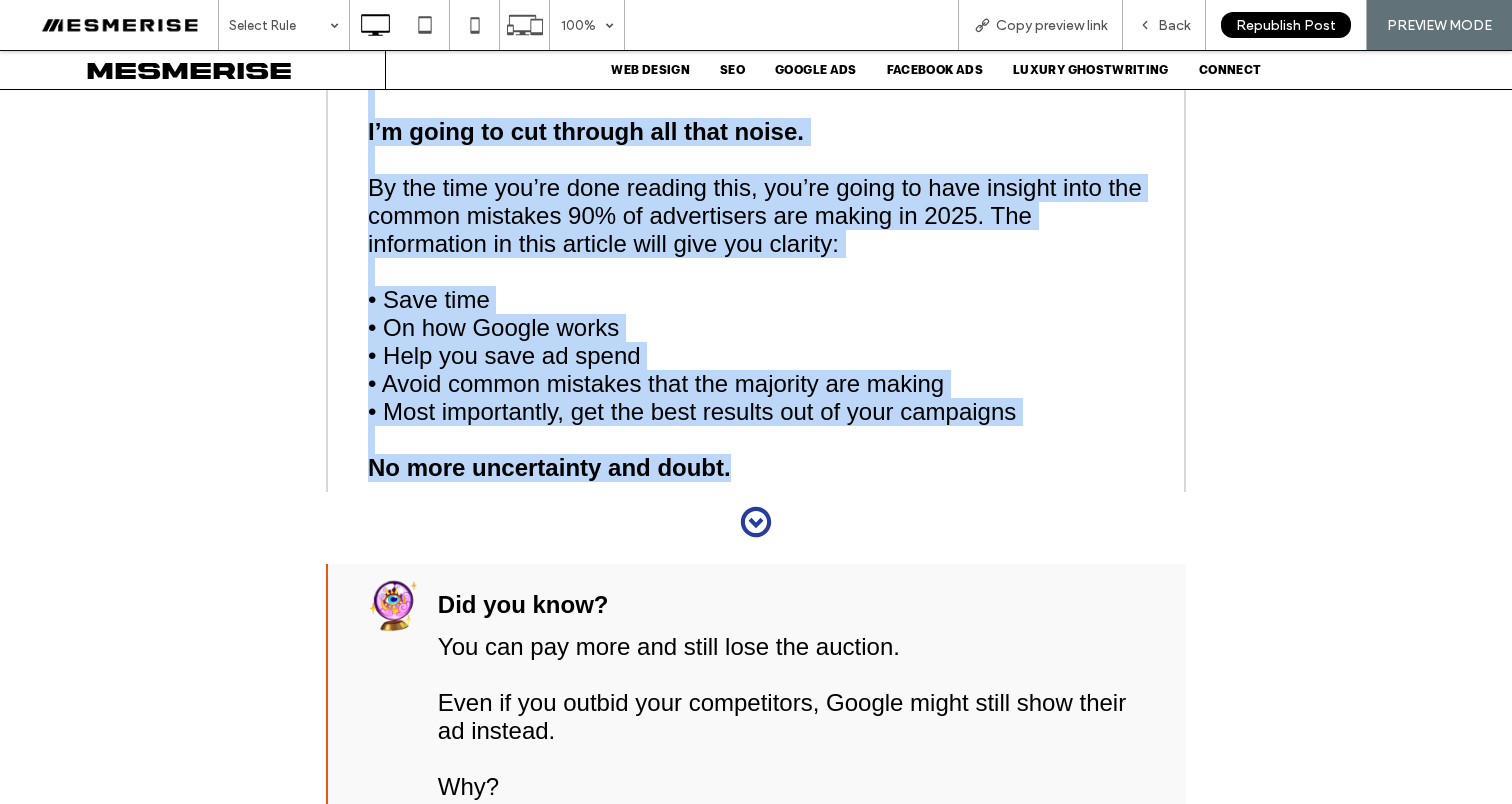 drag, startPoint x: 357, startPoint y: 401, endPoint x: 721, endPoint y: 460, distance: 368.75058 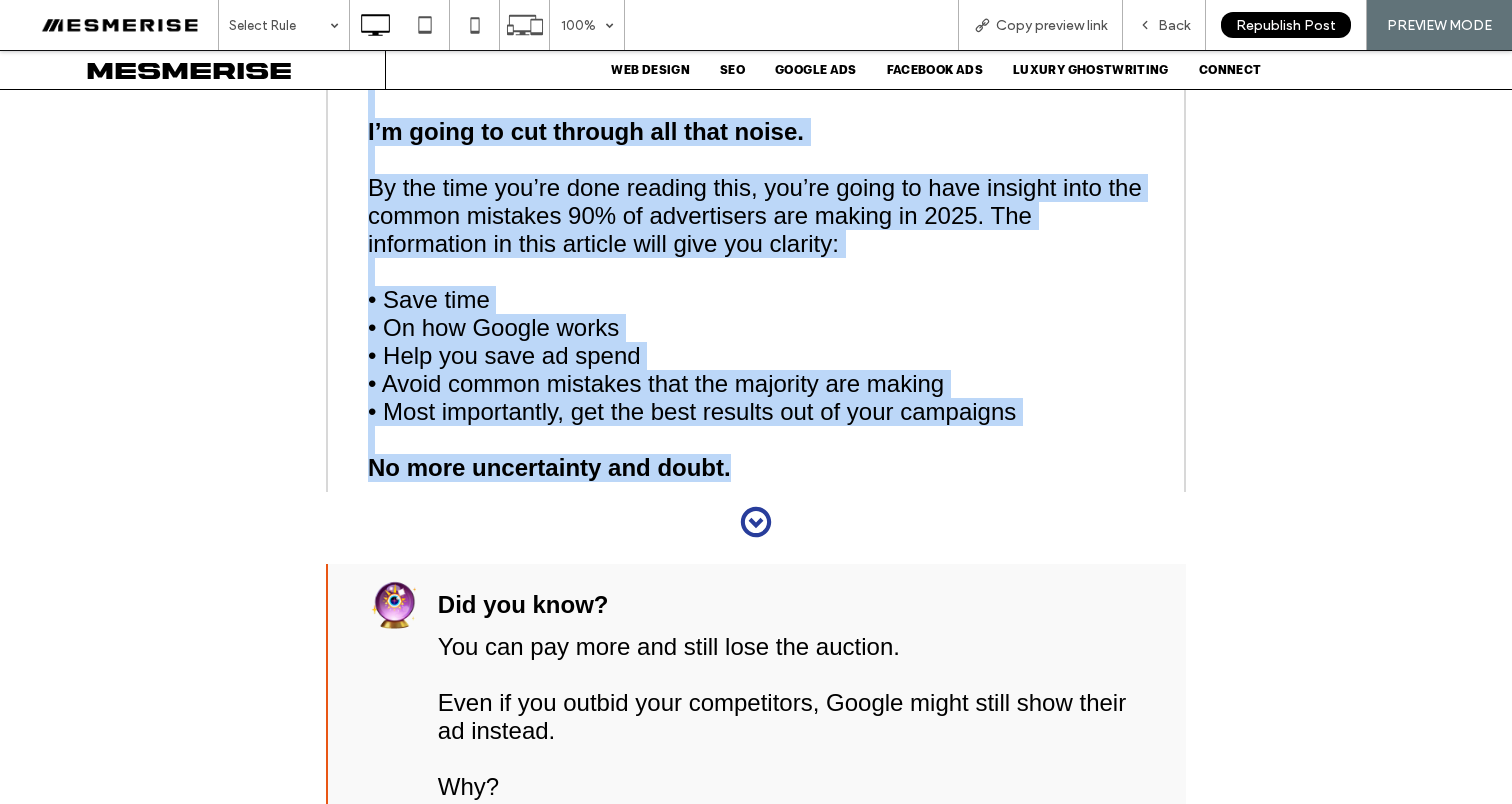 click on "Managing Google ads was easy in 2010. Today, in 2025, it has become a practice and an art form. You have to know what you’re doing when it comes to managing your Google Ads account. If you don’t, you will burn through money, spinning your wheels in frustration. At Mesmerise, we help clients in crowded markets generate 1–3 qualified leads every day. Even on shoestring budgets. There’s a lot of conflicting information regarding Google Ads out there.
I’m going to cut through all that noise. By the time you’re done reading this, you’re going to have insight into the common mistakes 90% of advertisers are making in 2025. The information in this article will give you clarity: • Save time • On how Google works • Help you save ad spend • Avoid common mistakes that the majority are making • Most importantly, get the best results out of your campaigns No more uncertainty and doubt." at bounding box center (756, 128) 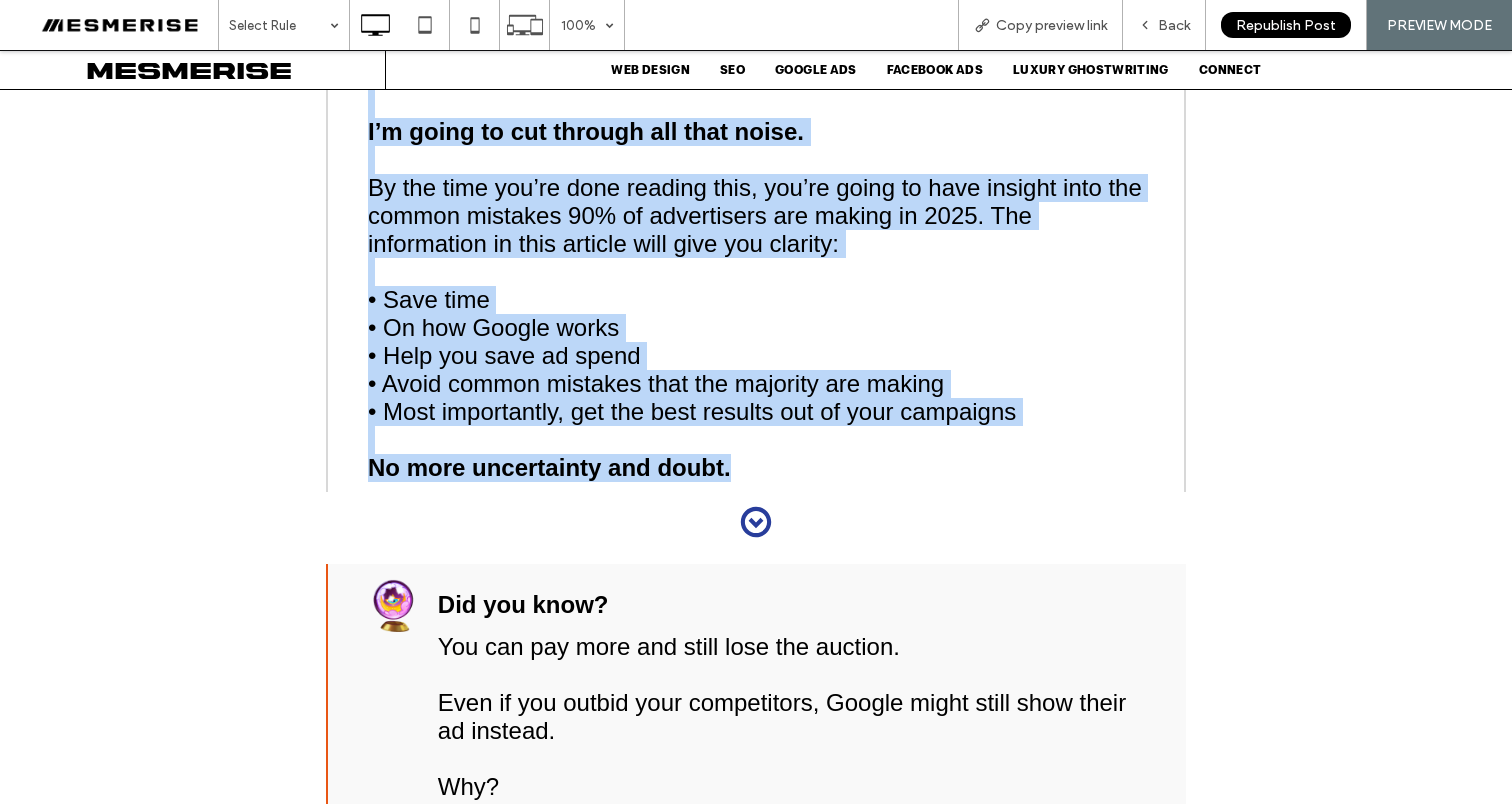 copy on "Managing Google ads was easy in 2010. Today, in 2025, it has become a practice and an art form. You have to know what you’re doing when it comes to managing your Google Ads account. If you don’t, you will burn through money, spinning your wheels in frustration. At Mesmerise, we help clients in crowded markets generate 1–3 qualified leads every day. Even on shoestring budgets. There’s a lot of conflicting information regarding Google Ads out there.
I’m going to cut through all that noise. By the time you’re done reading this, you’re going to have insight into the common mistakes 90% of advertisers are making in 2025. The information in this article will give you clarity: • Save time • On how Google works • Help you save ad spend • Avoid common mistakes that the majority are making • Most importantly, get the best results out of your campaigns No more uncertainty and doubt." 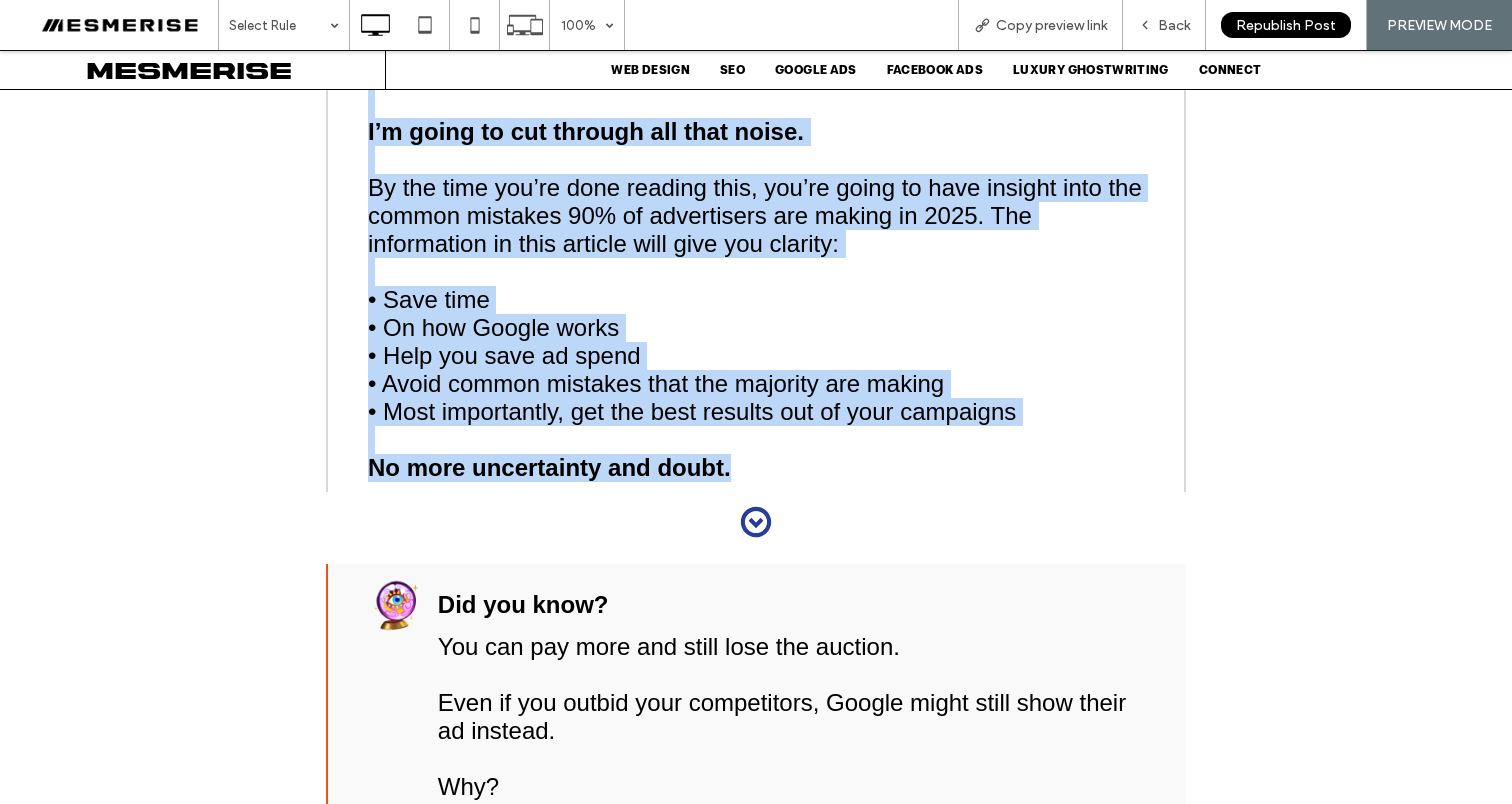 click on "By the time you’re done reading this, you’re going to have insight into the common mistakes 90% of advertisers are making in 2025. The information in this article will give you clarity:" at bounding box center [755, 215] 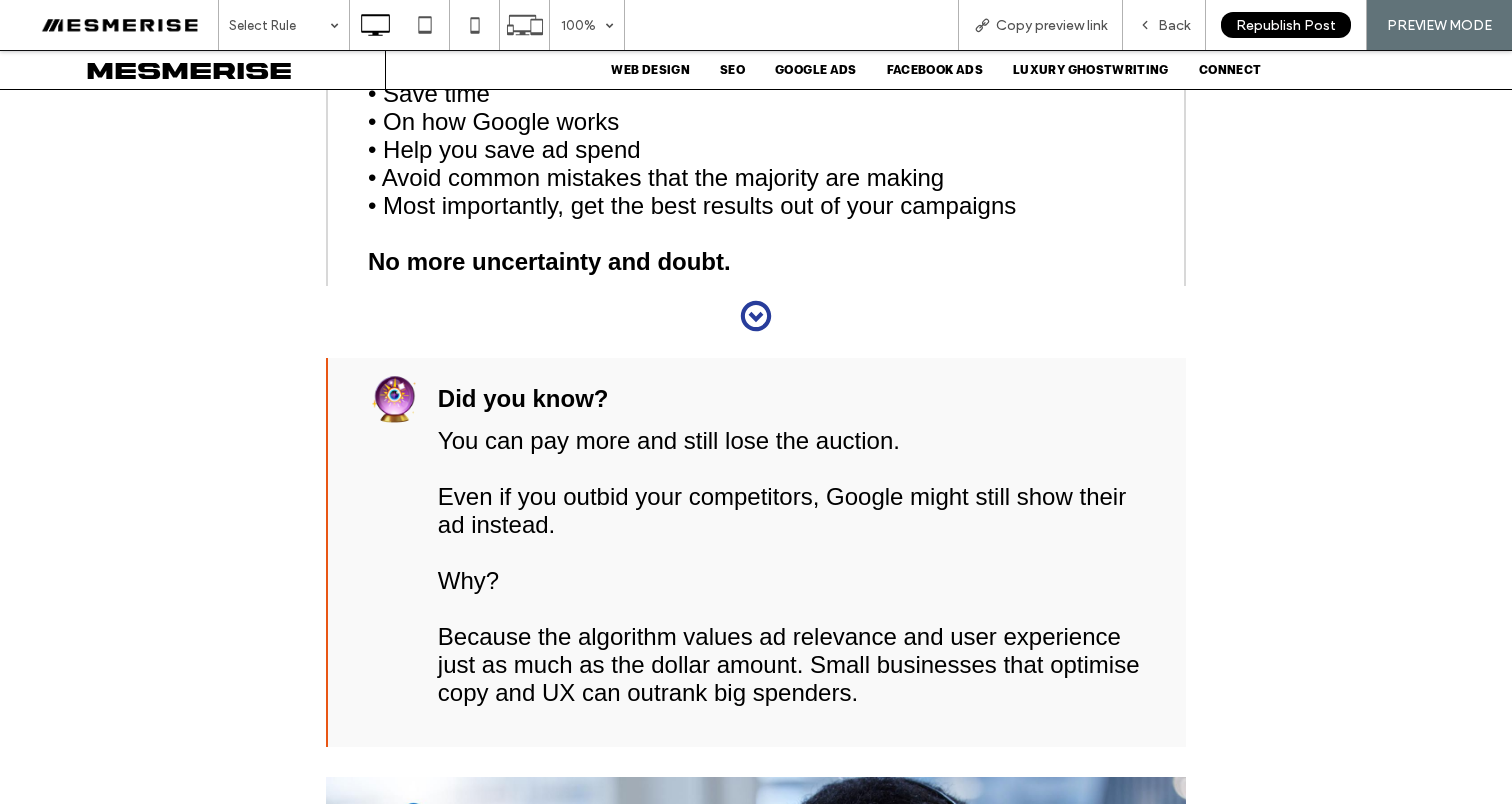 scroll, scrollTop: 1114, scrollLeft: 0, axis: vertical 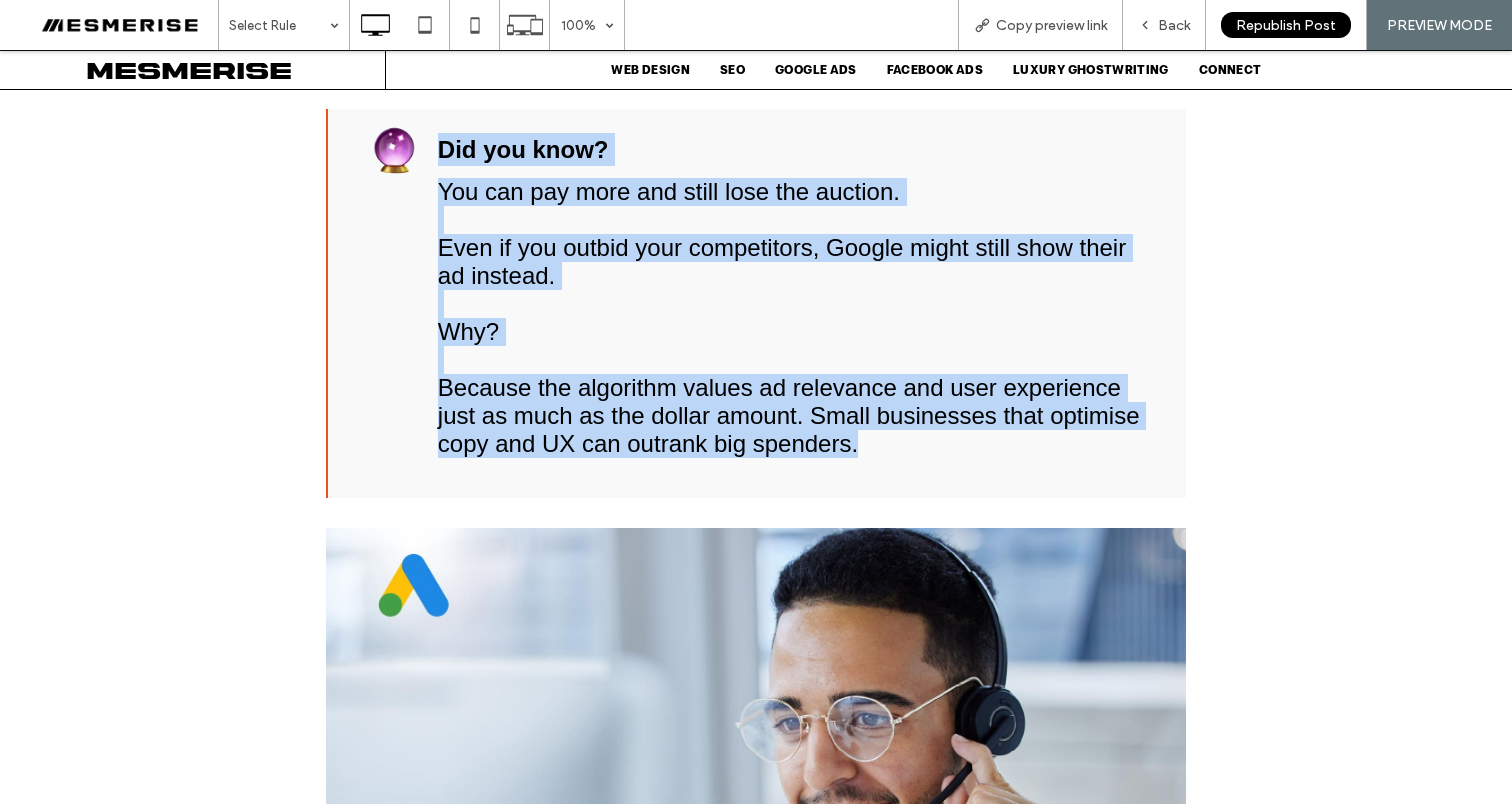 drag, startPoint x: 437, startPoint y: 138, endPoint x: 882, endPoint y: 427, distance: 530.6091 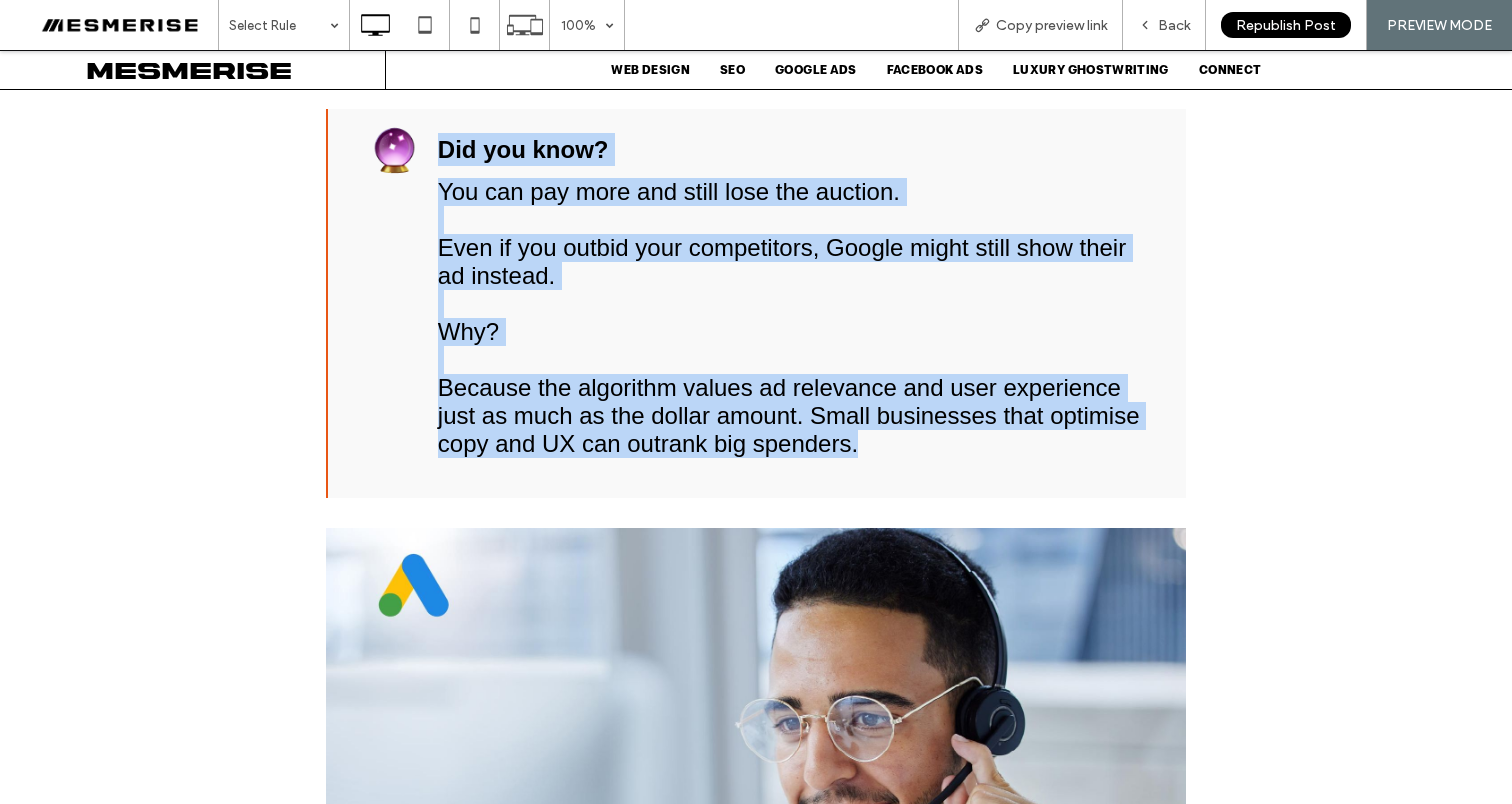 click on "Did you know?
You can pay more and still lose the auction. Even if you outbid your competitors, Google might still show their ad instead.
Why?
Because the algorithm values ad relevance and user experience just as much as the dollar amount. Small businesses that optimise copy and UX can outrank big spenders.
Click To Paste" at bounding box center (789, 296) 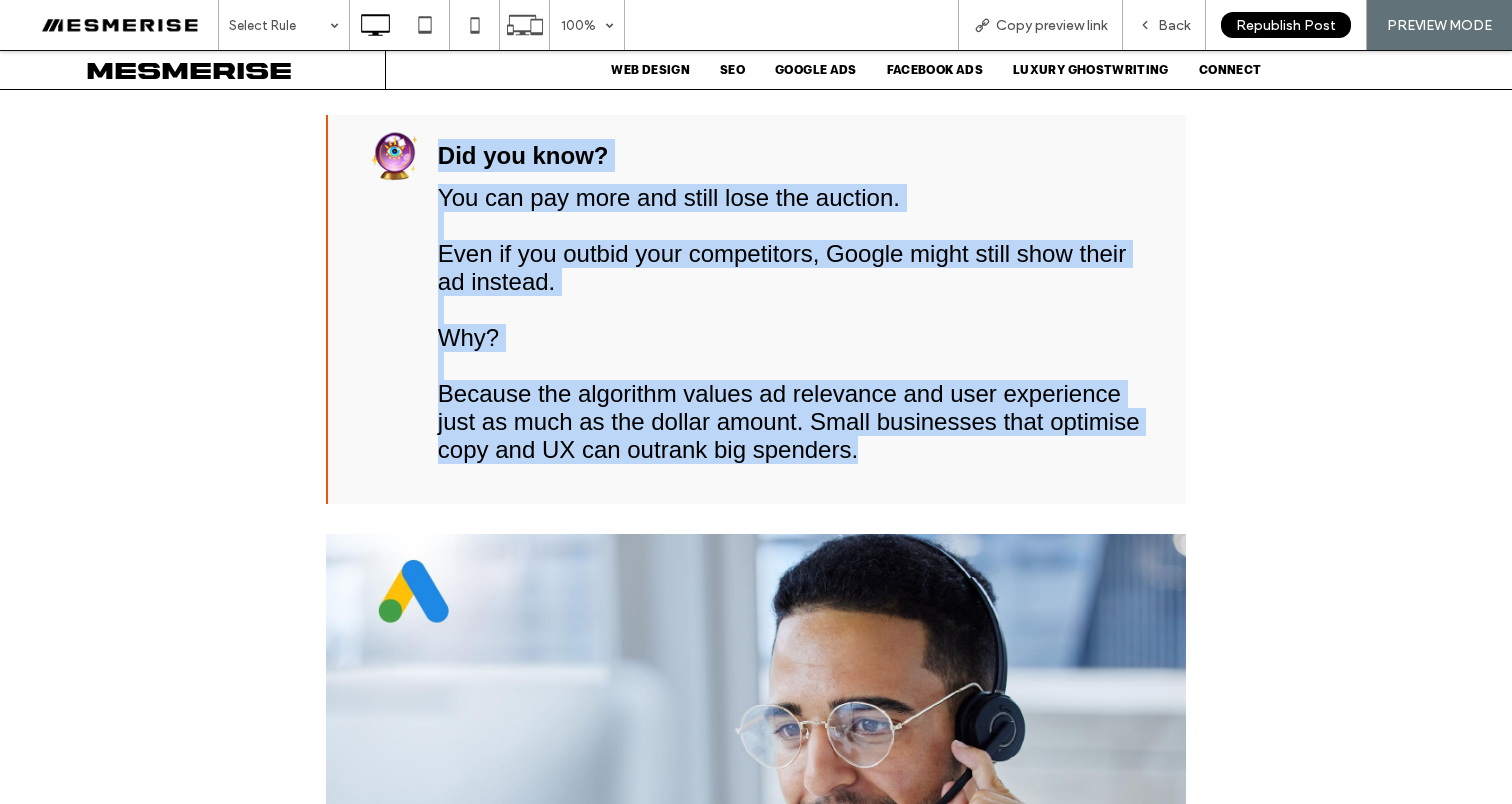 scroll, scrollTop: 985, scrollLeft: 0, axis: vertical 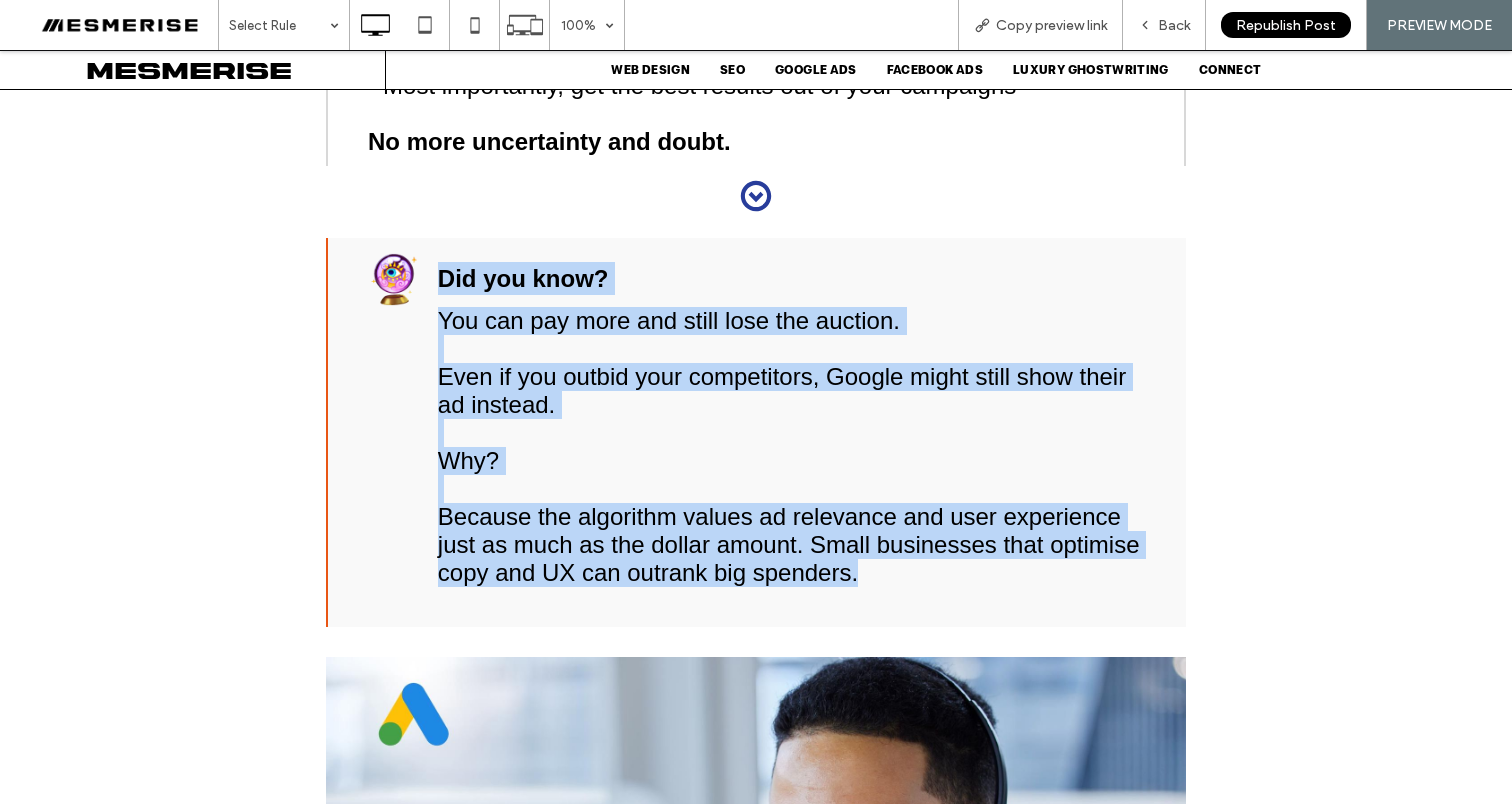 click on "Even if you outbid your competitors, Google might still show their ad instead." at bounding box center [782, 390] 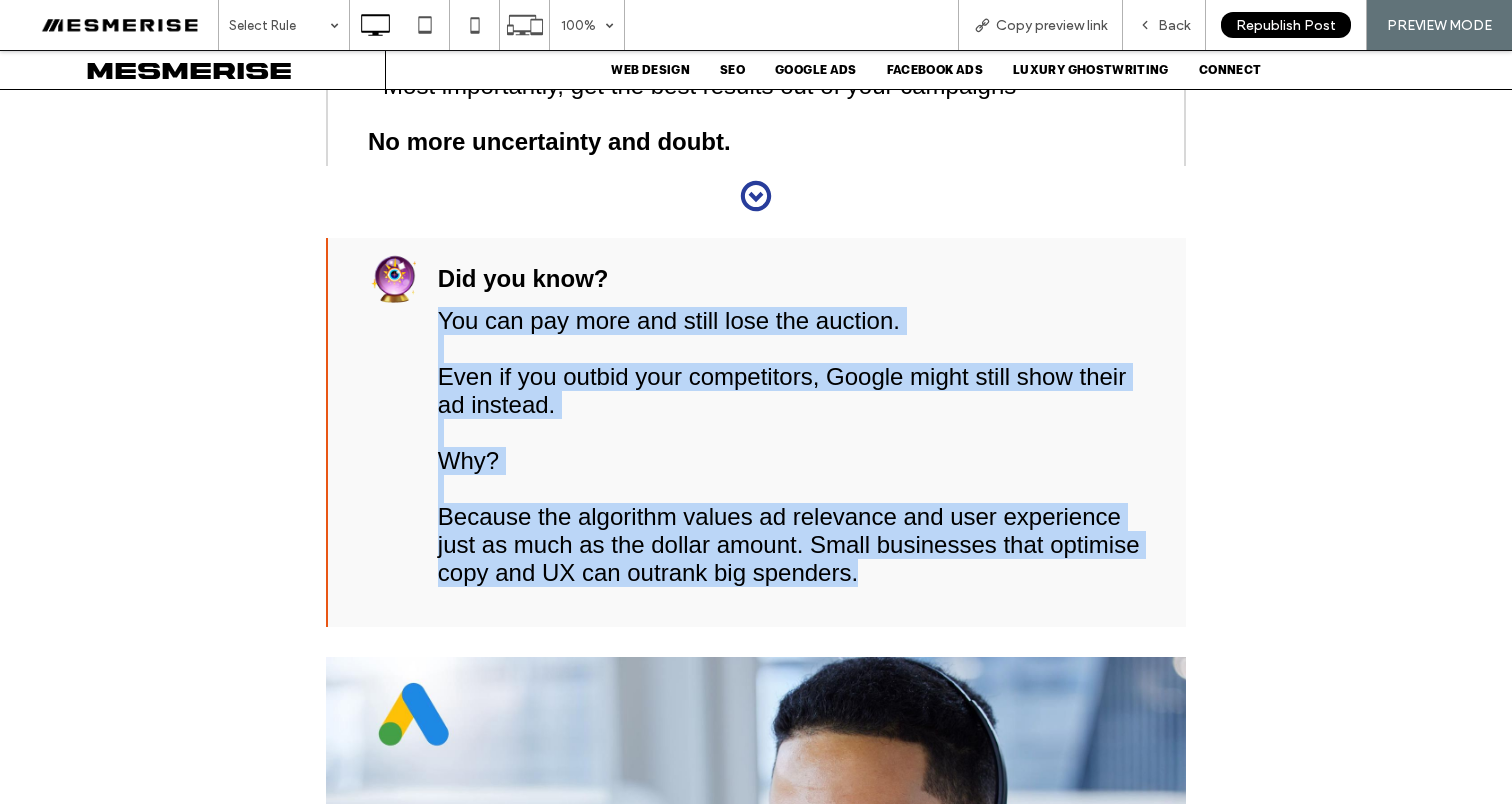 drag, startPoint x: 437, startPoint y: 308, endPoint x: 874, endPoint y: 551, distance: 500.018 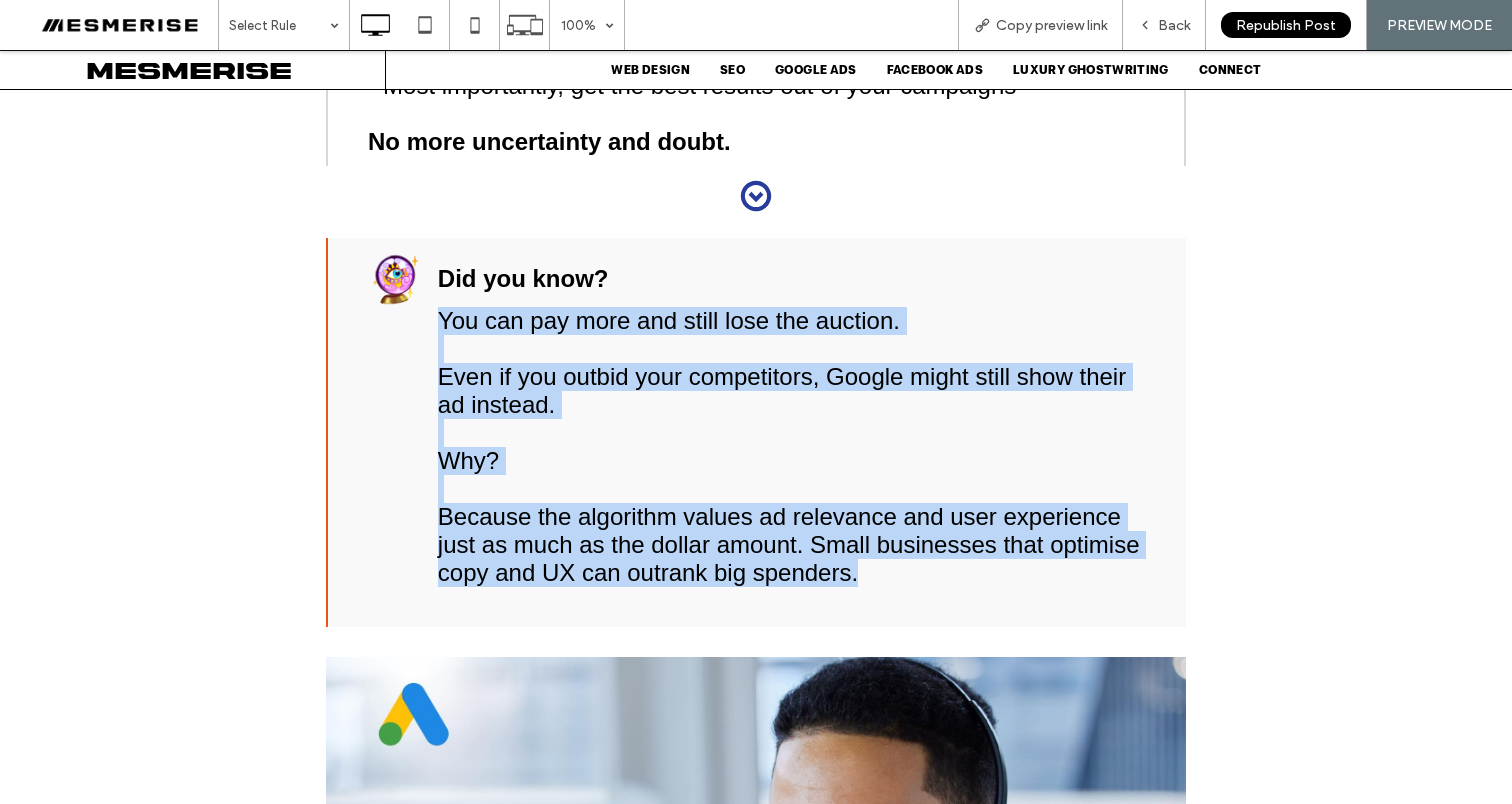 click on "You can pay more and still lose the auction. Even if you outbid your competitors, Google might still show their ad instead.
Why?
Because the algorithm values ad relevance and user experience just as much as the dollar amount. Small businesses that optimise copy and UX can outrank big spenders." at bounding box center [792, 447] 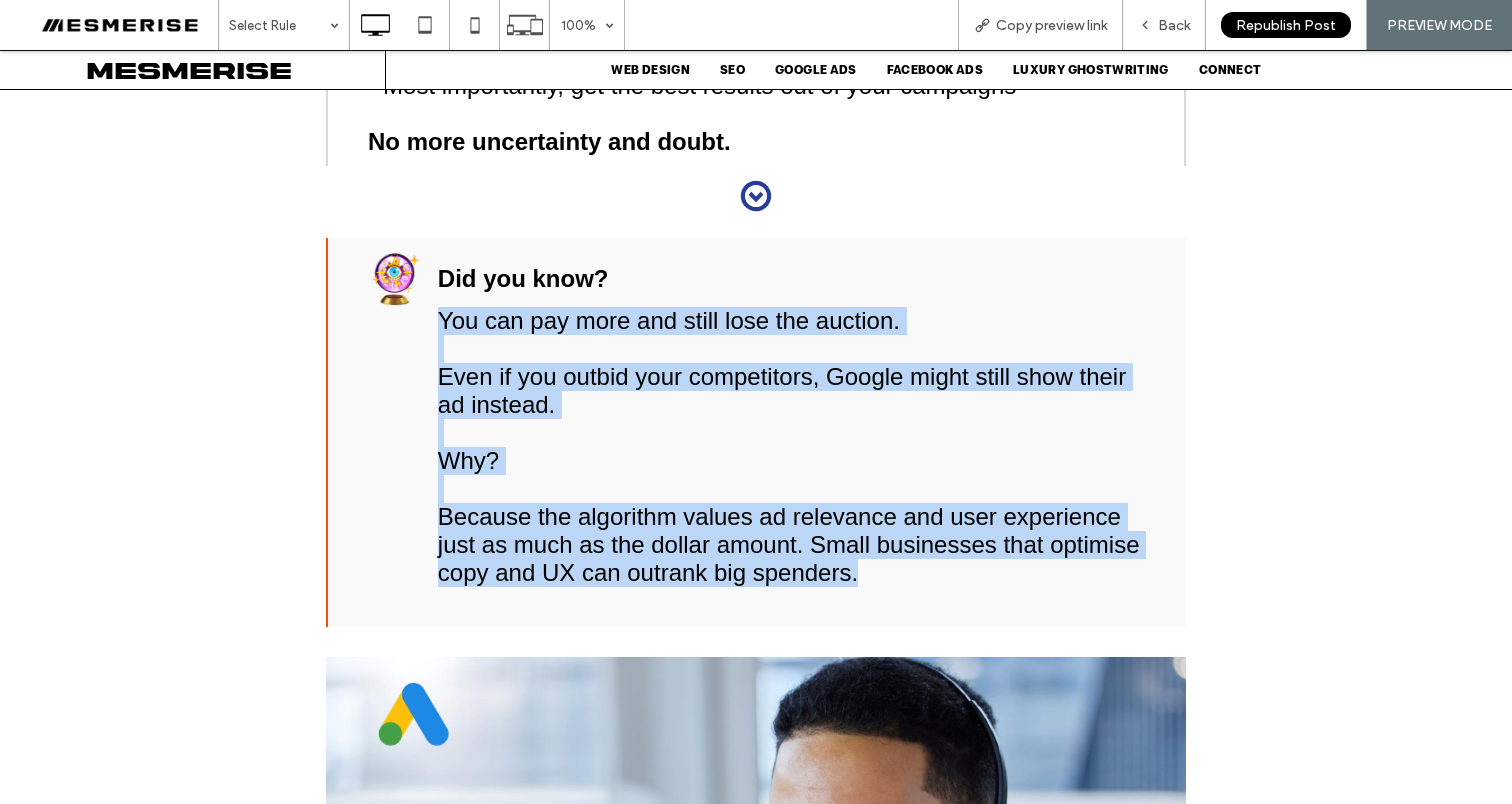 copy on "You can pay more and still lose the auction. Even if you outbid your competitors, Google might still show their ad instead.
Why?
Because the algorithm values ad relevance and user experience just as much as the dollar amount. Small businesses that optimise copy and UX can outrank big spenders." 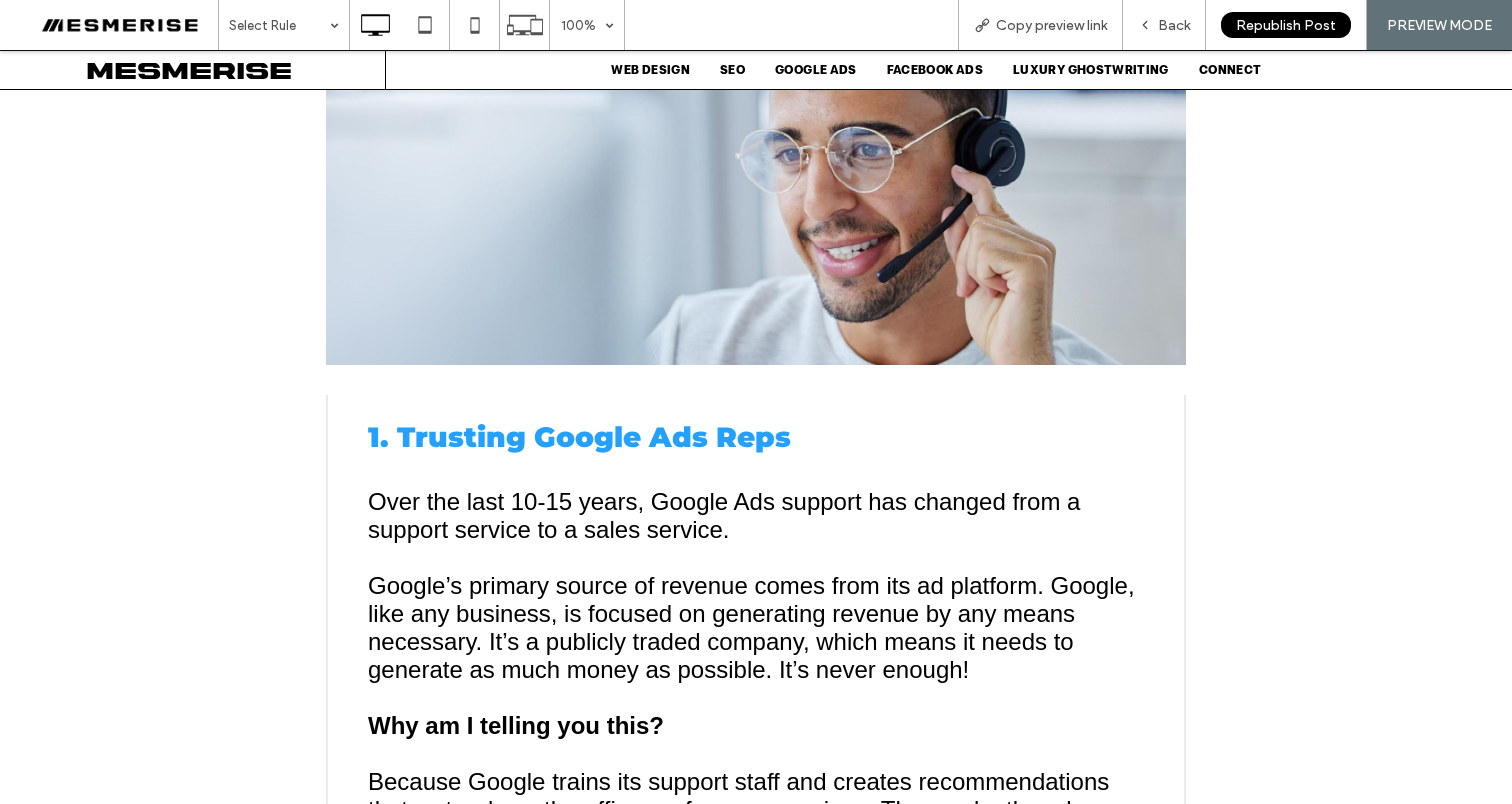 scroll, scrollTop: 1732, scrollLeft: 0, axis: vertical 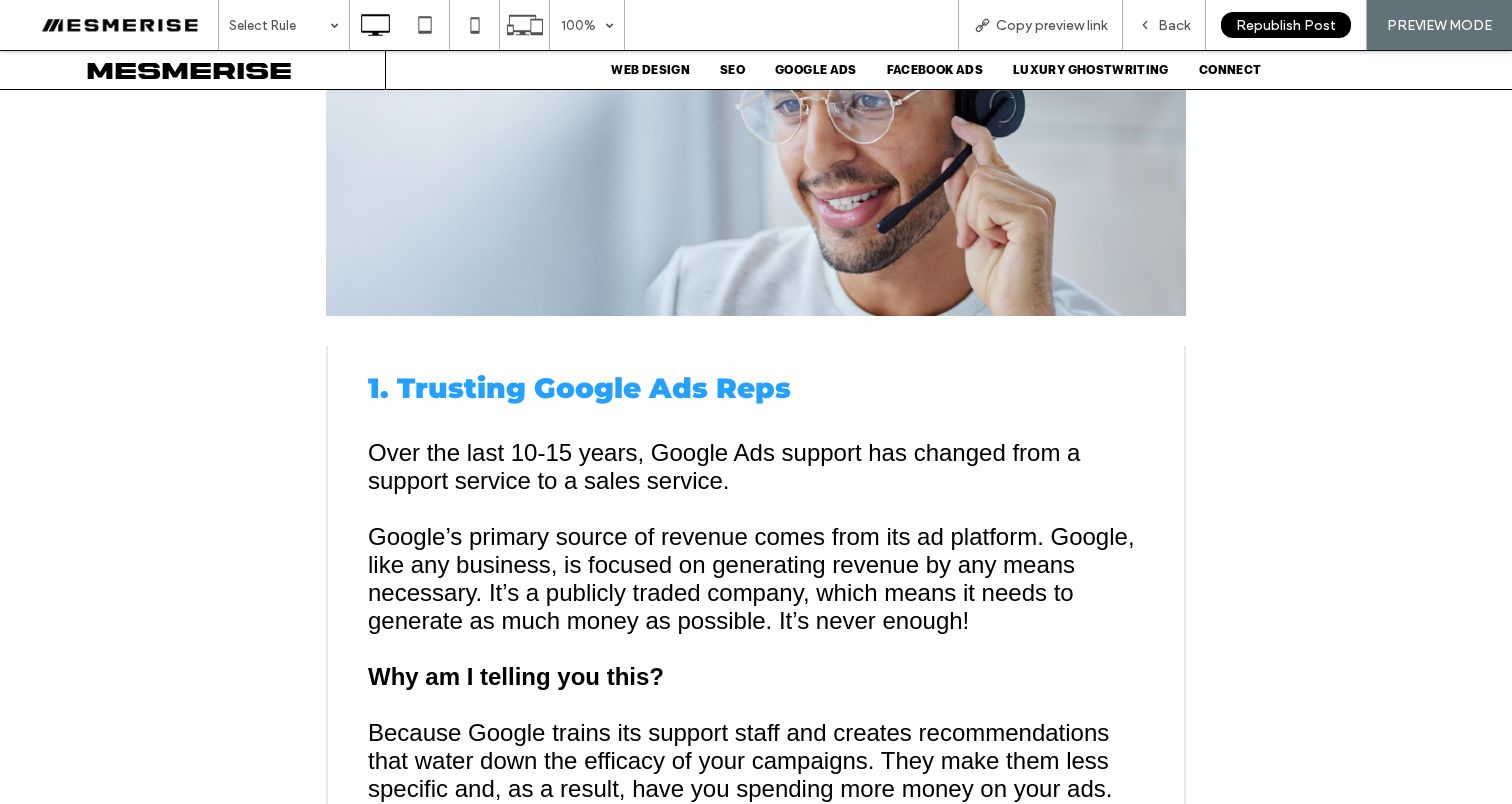 click at bounding box center (756, 422) 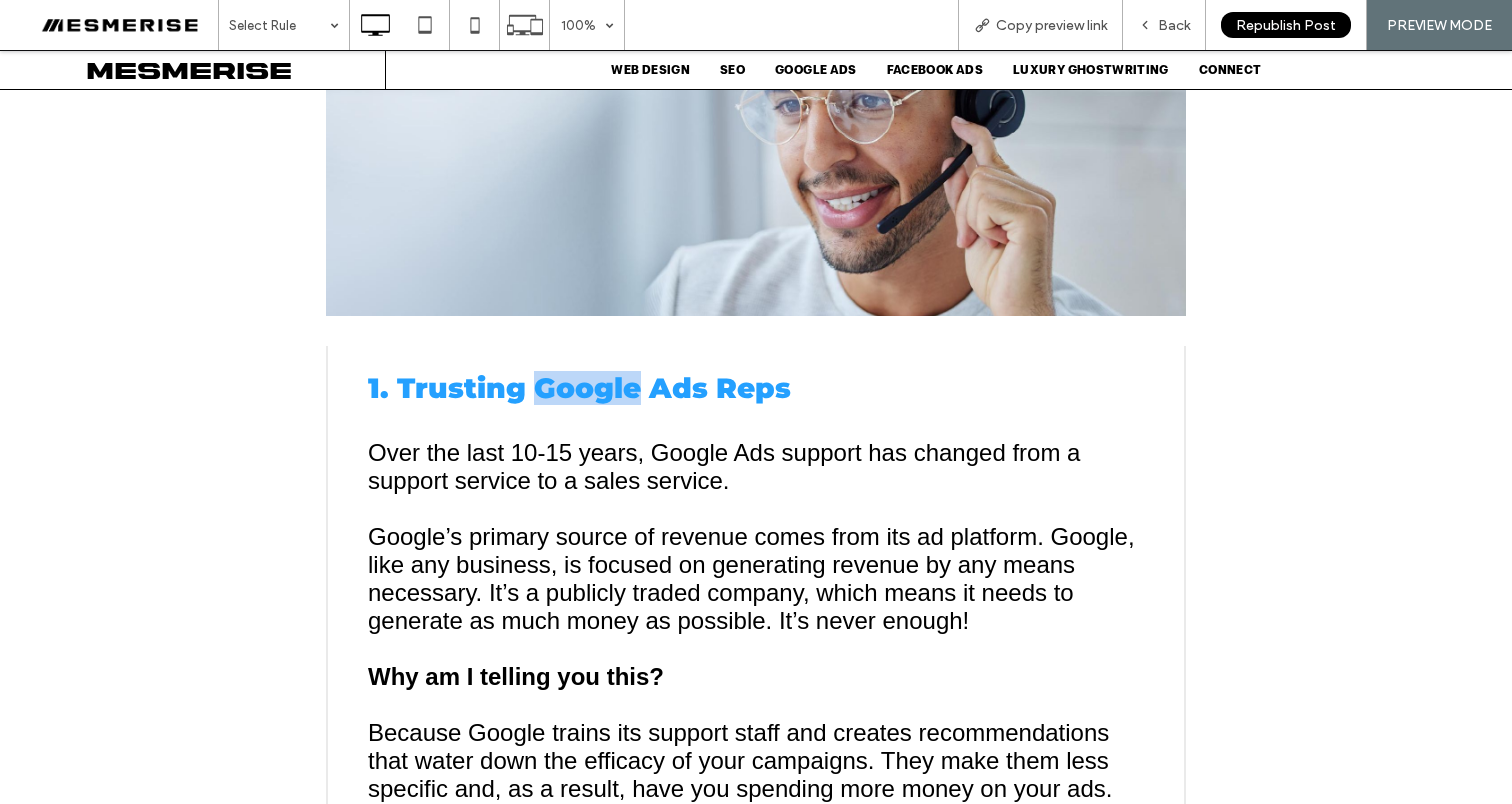click on "1. Trusting Google Ads Reps" at bounding box center (579, 388) 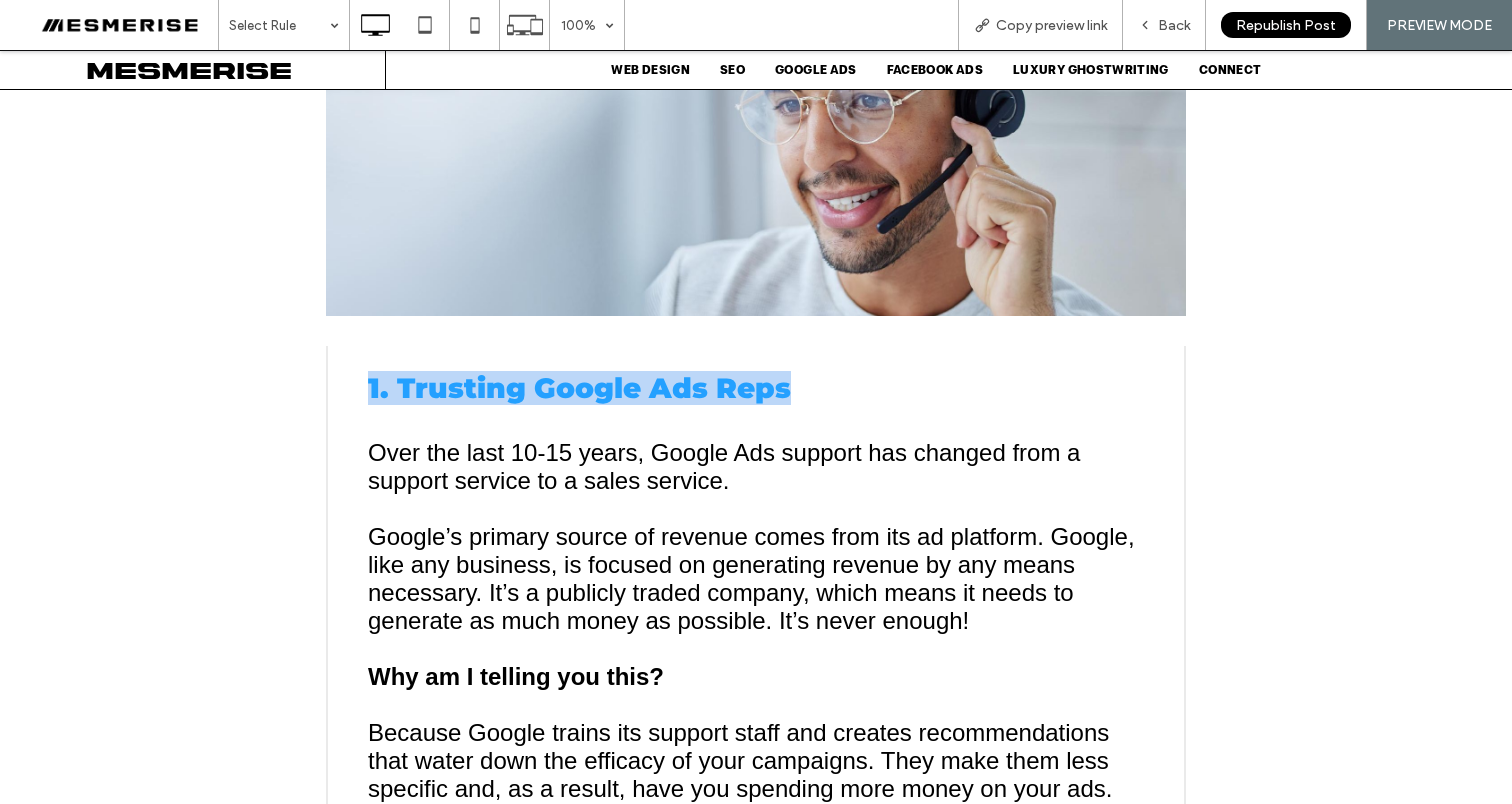 click on "1. Trusting Google Ads Reps" at bounding box center [579, 388] 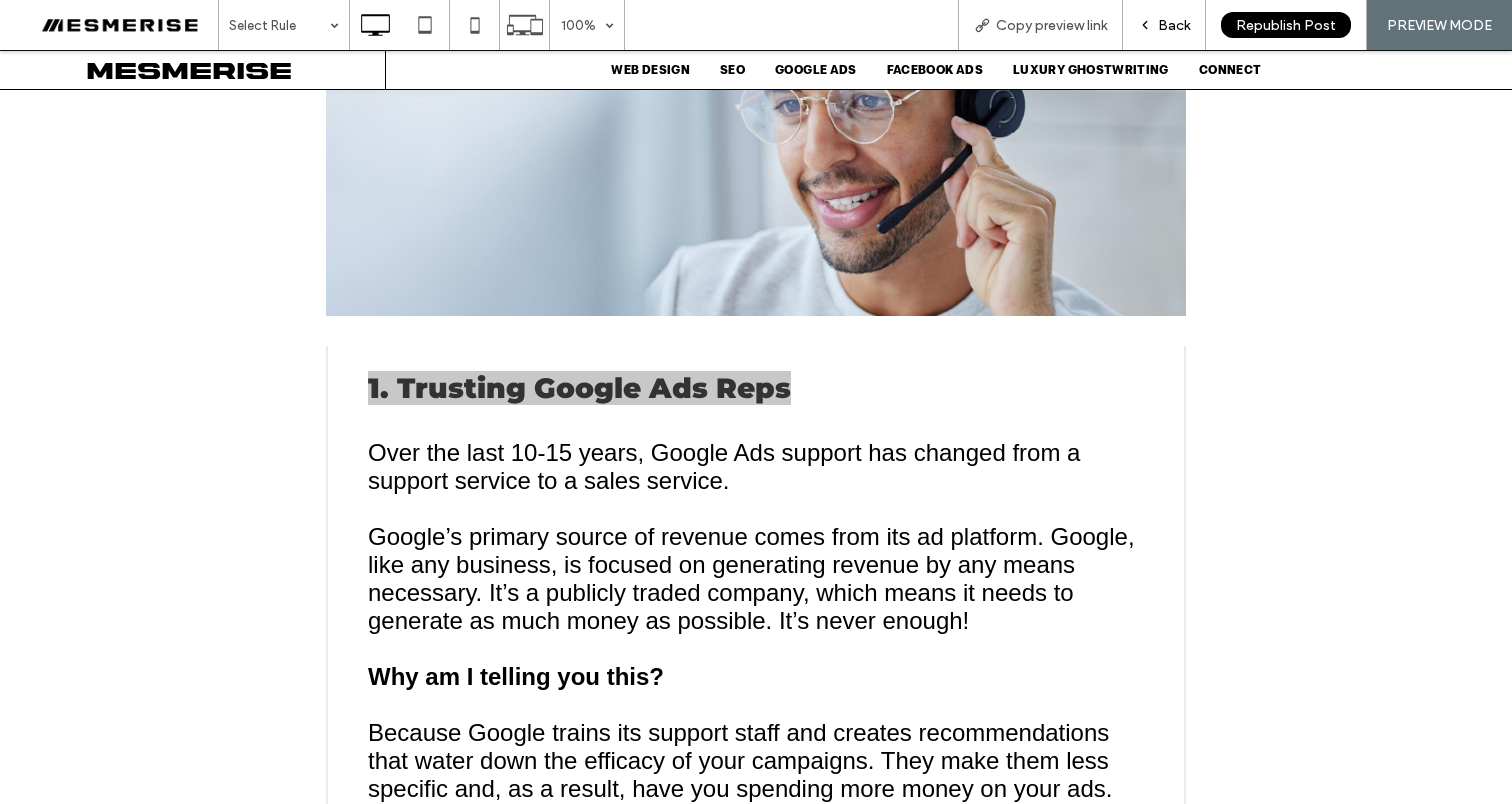 click on "Back" at bounding box center (1164, 25) 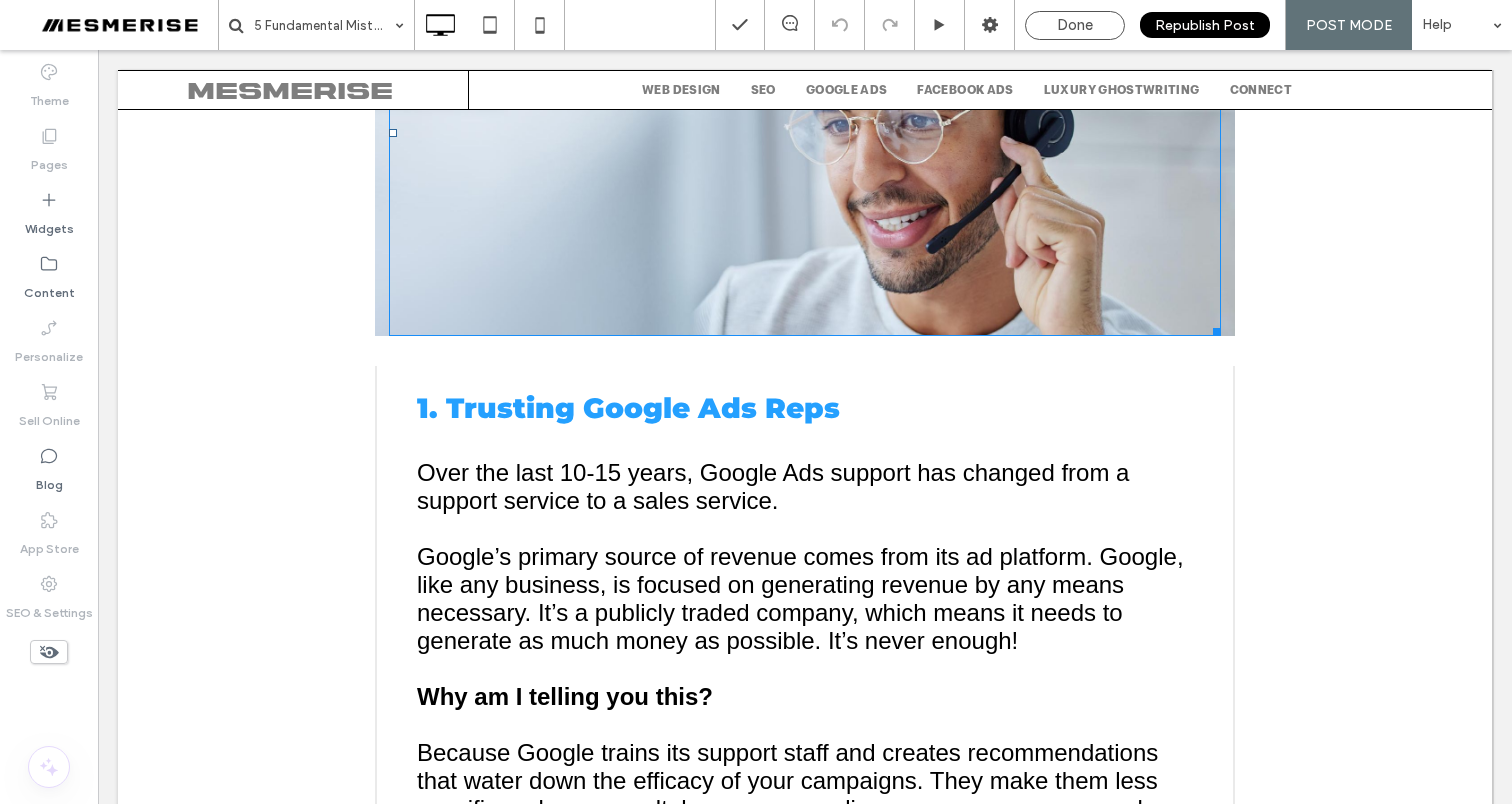 click at bounding box center (805, 133) 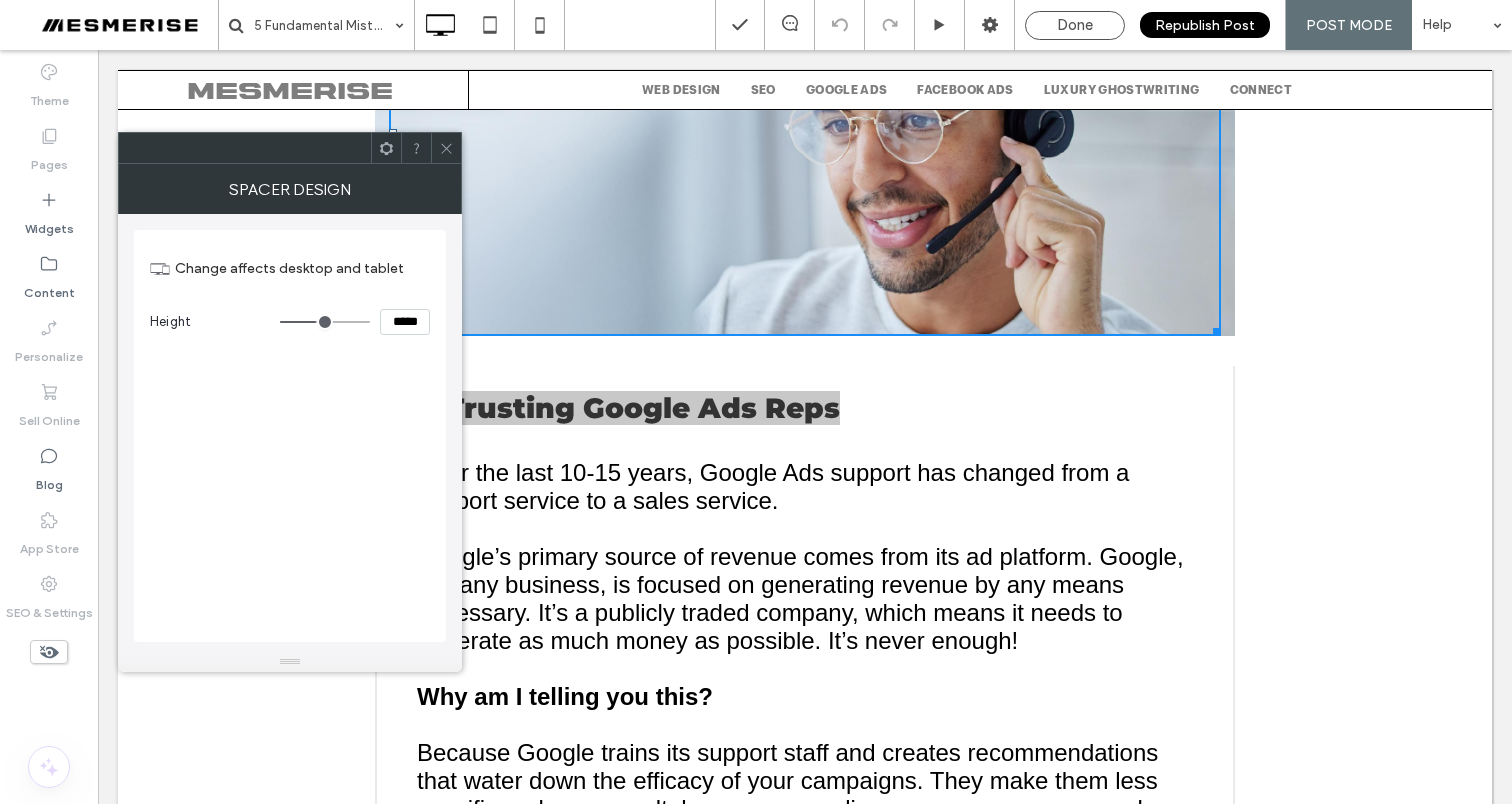 click 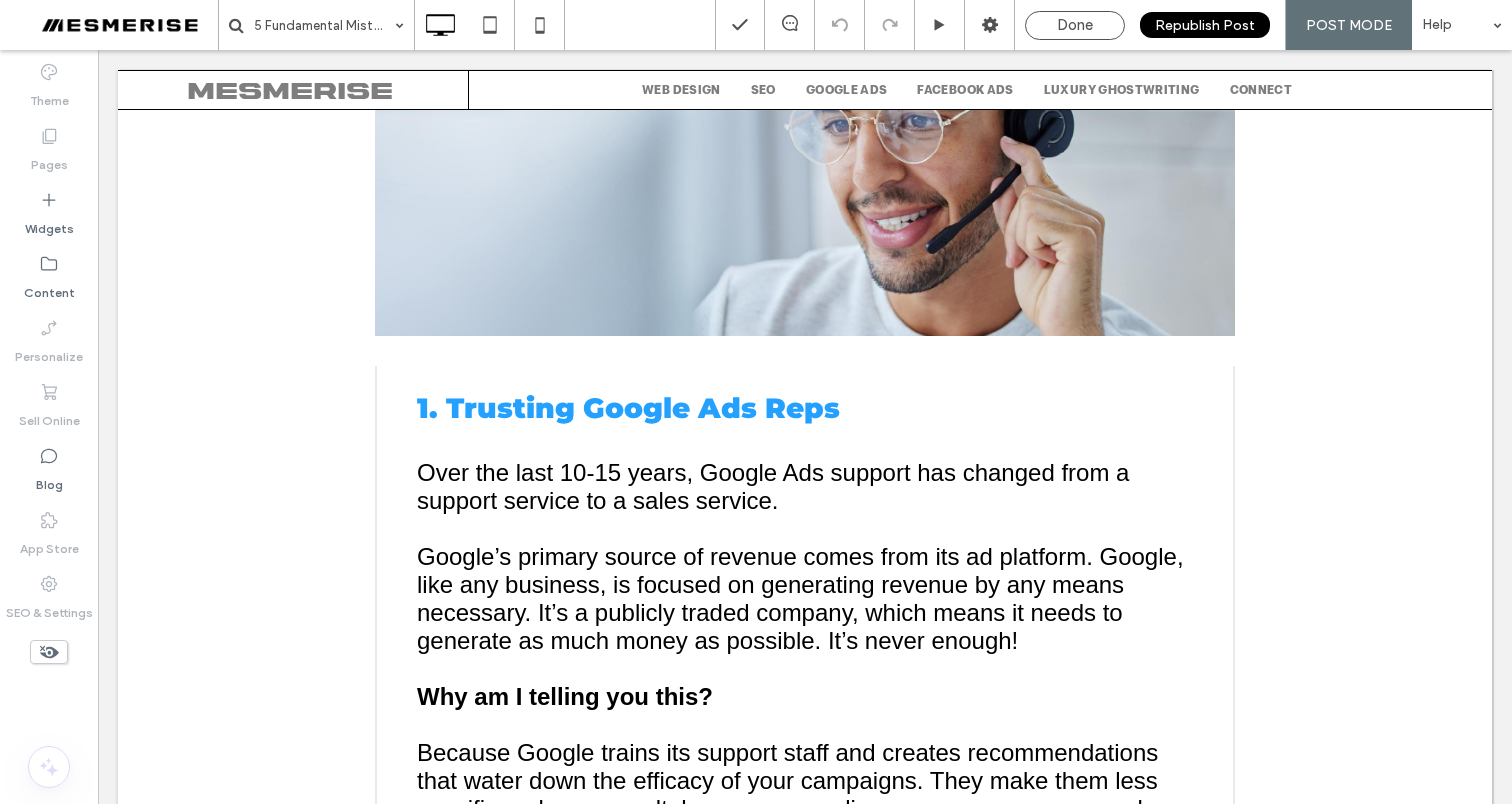 click on "Click To Paste" at bounding box center (805, 133) 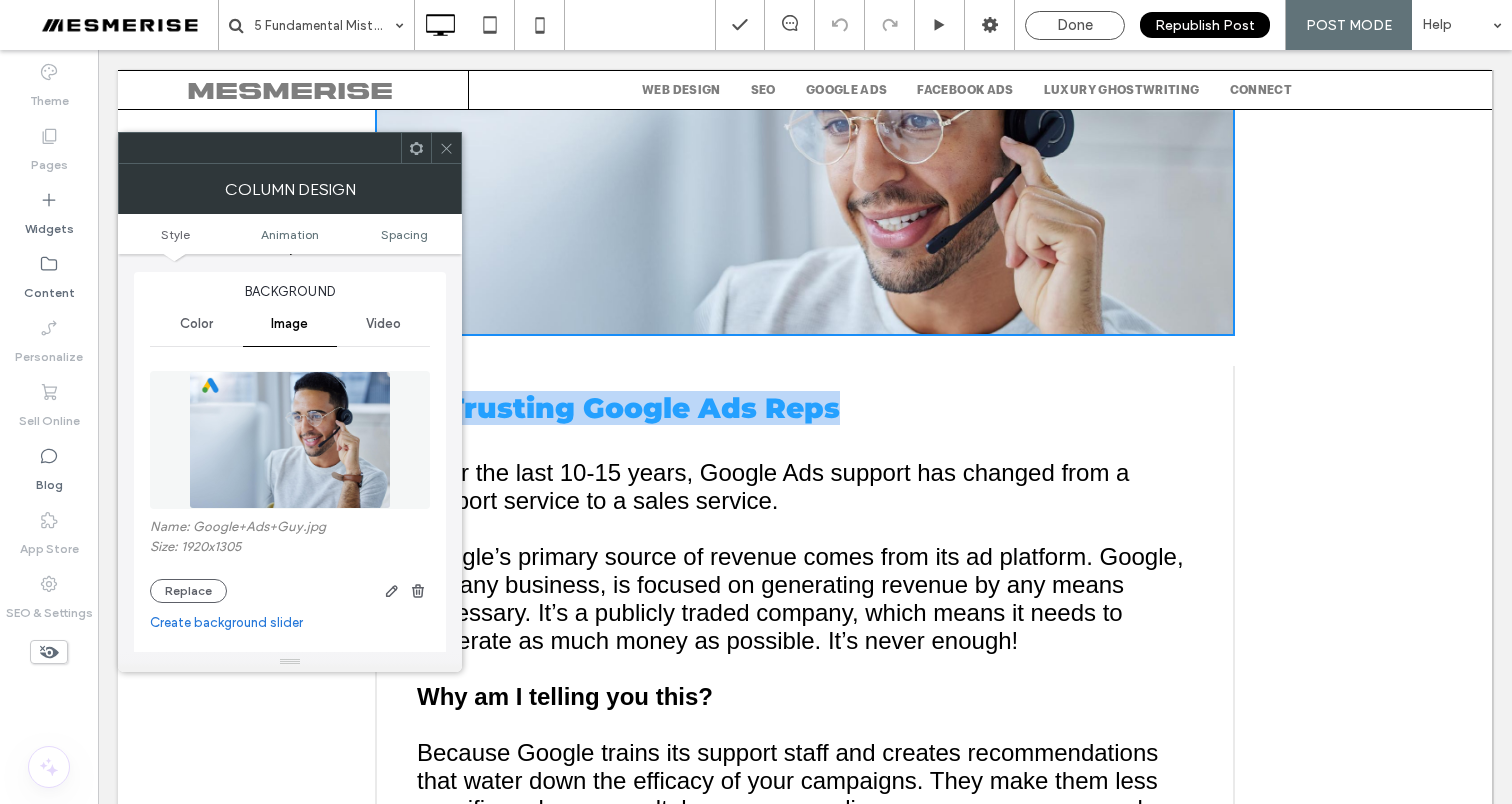 scroll, scrollTop: 42, scrollLeft: 0, axis: vertical 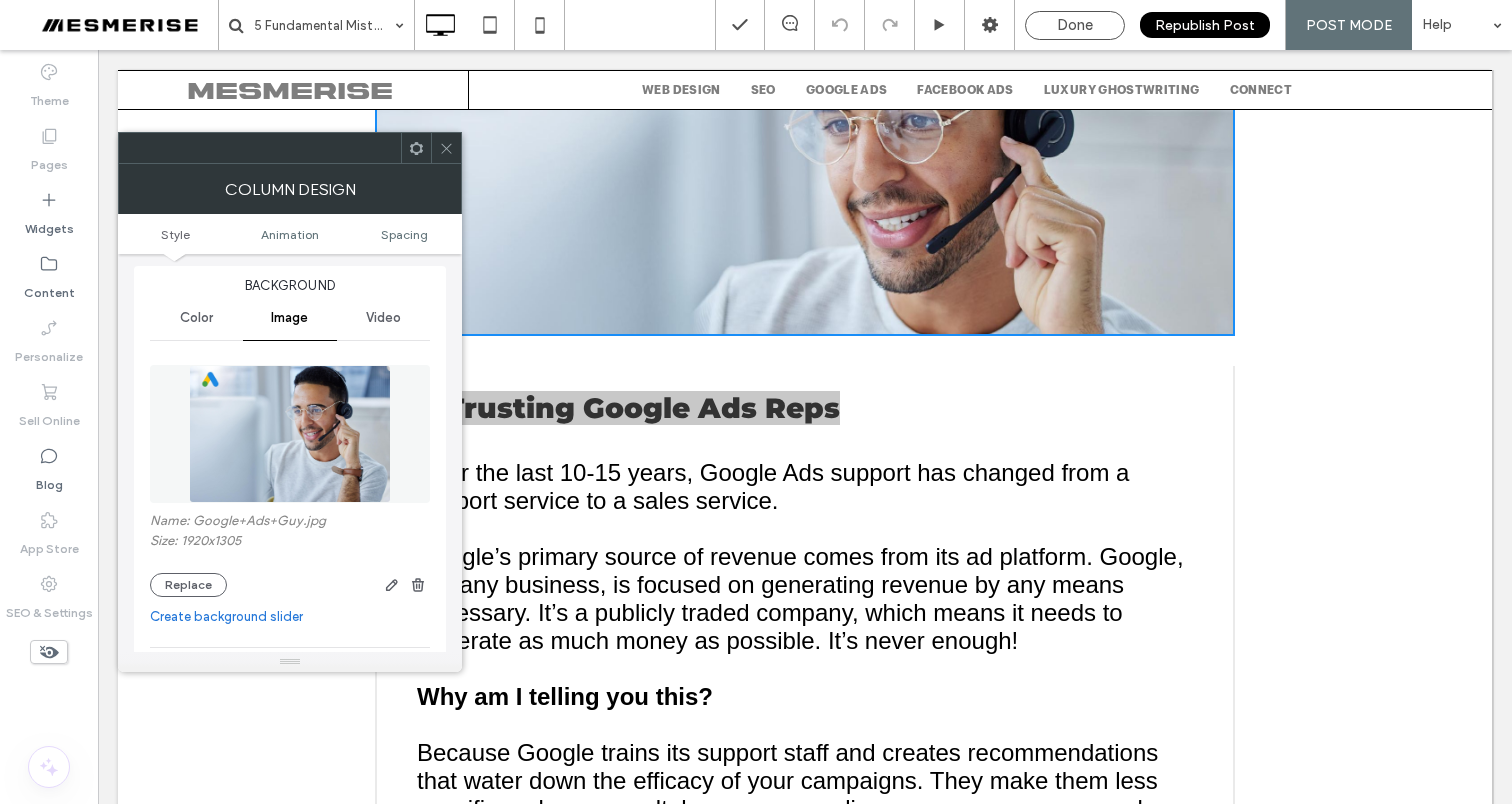 click on "Name: Google+Ads+Guy.jpg" at bounding box center (290, 523) 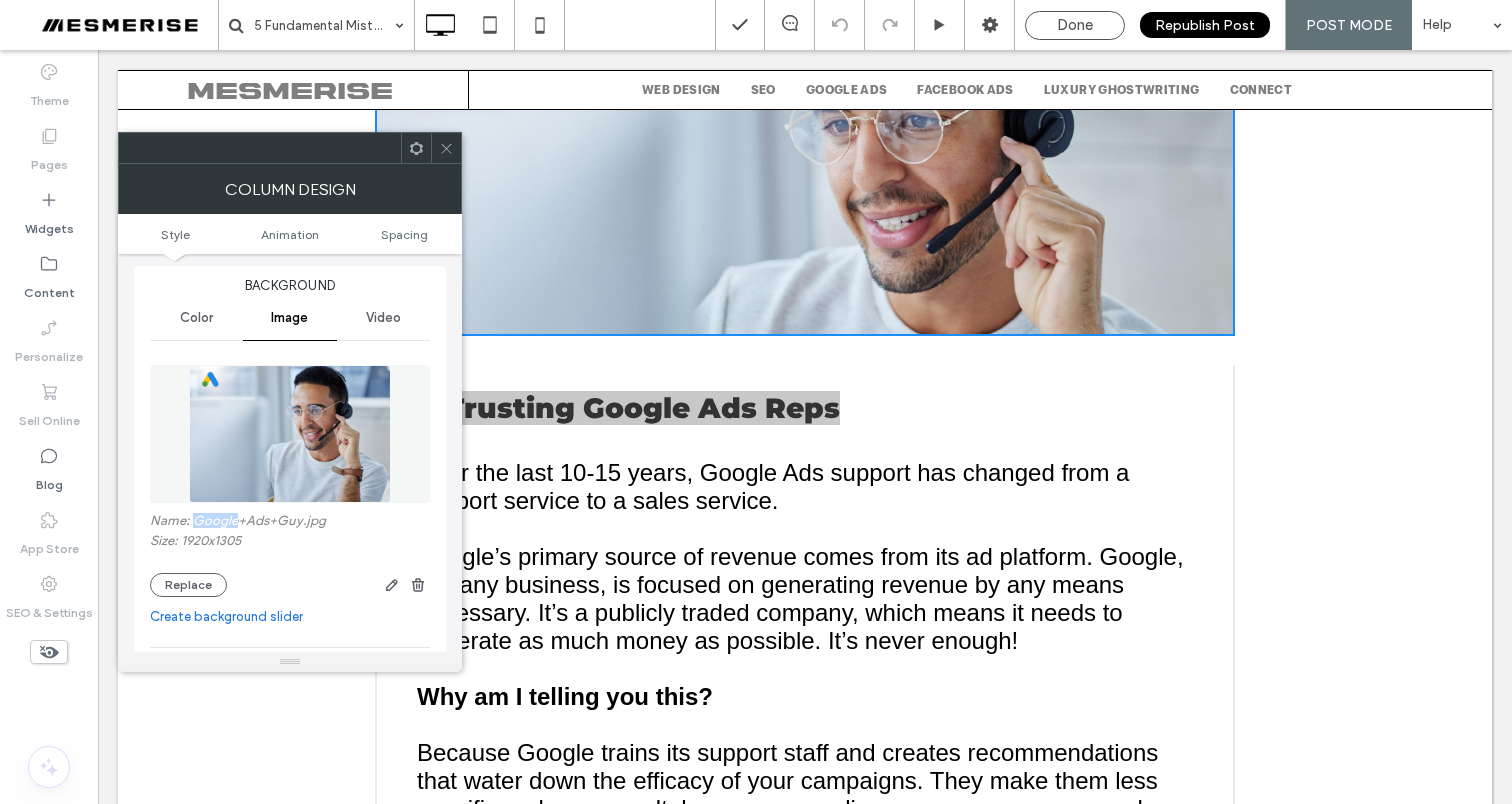 click on "Name: Google+Ads+Guy.jpg" at bounding box center (290, 523) 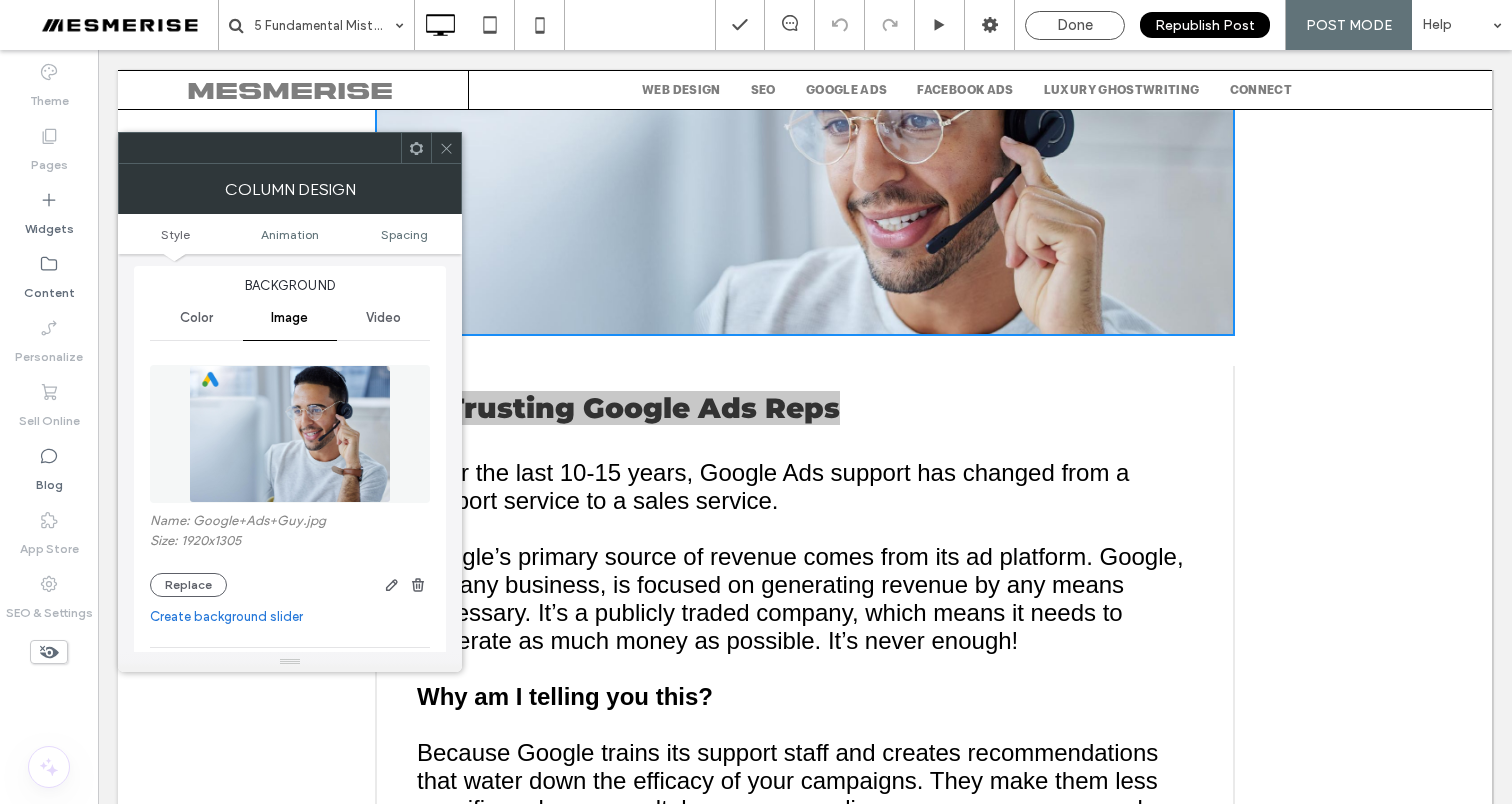 click on "Name: Google+Ads+Guy.jpg" at bounding box center [290, 523] 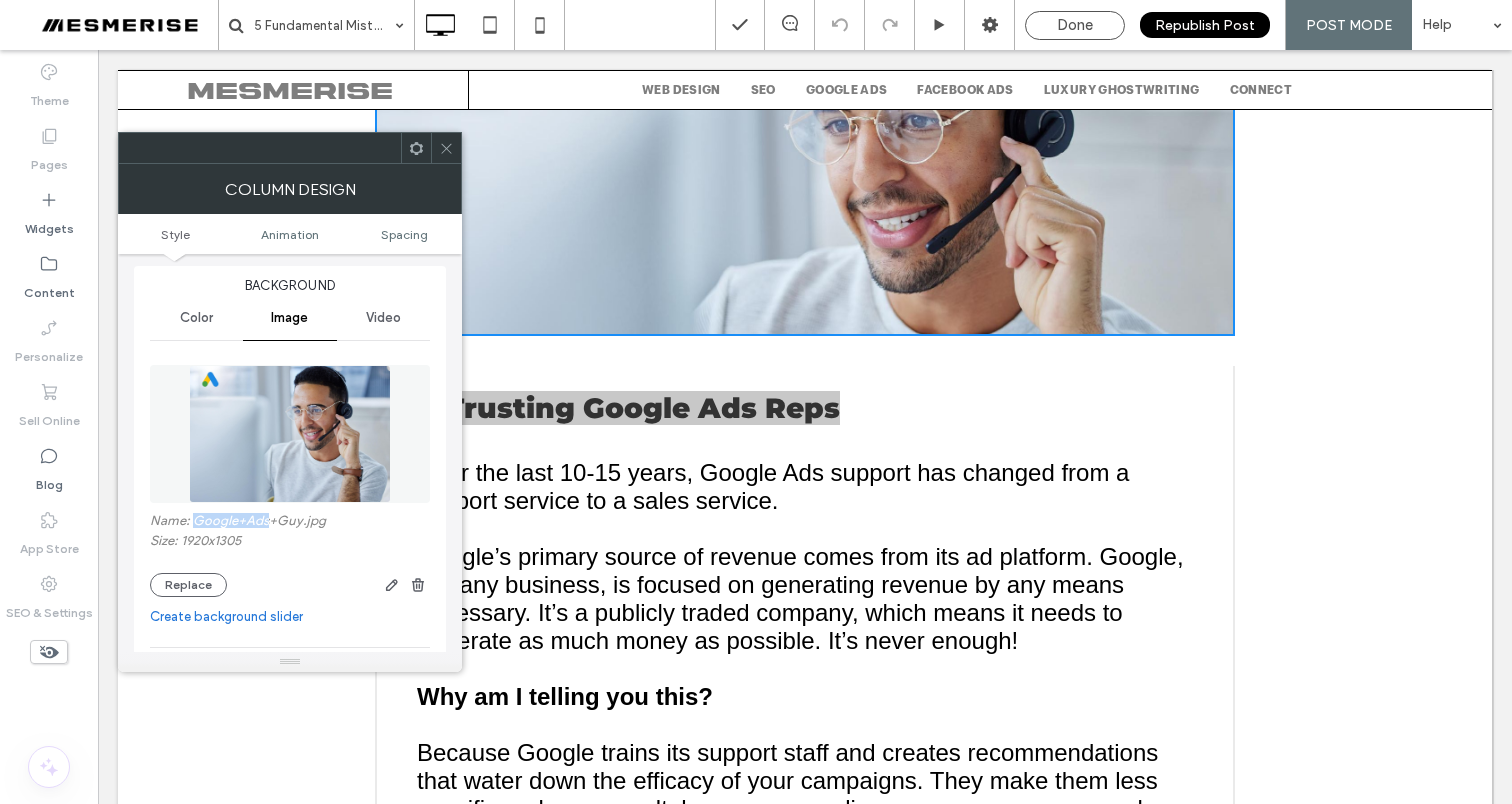 drag, startPoint x: 268, startPoint y: 522, endPoint x: 195, endPoint y: 527, distance: 73.171036 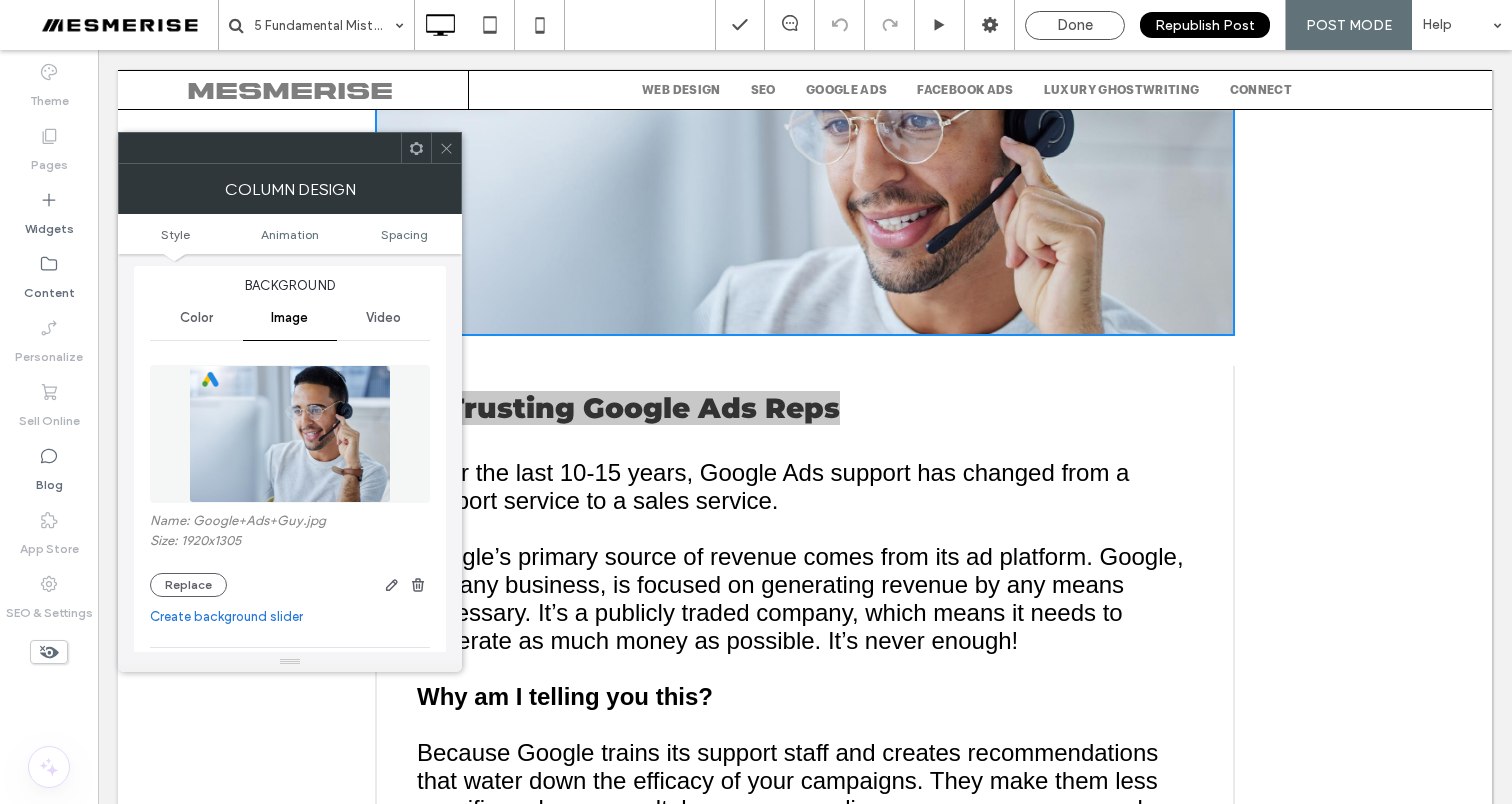 click 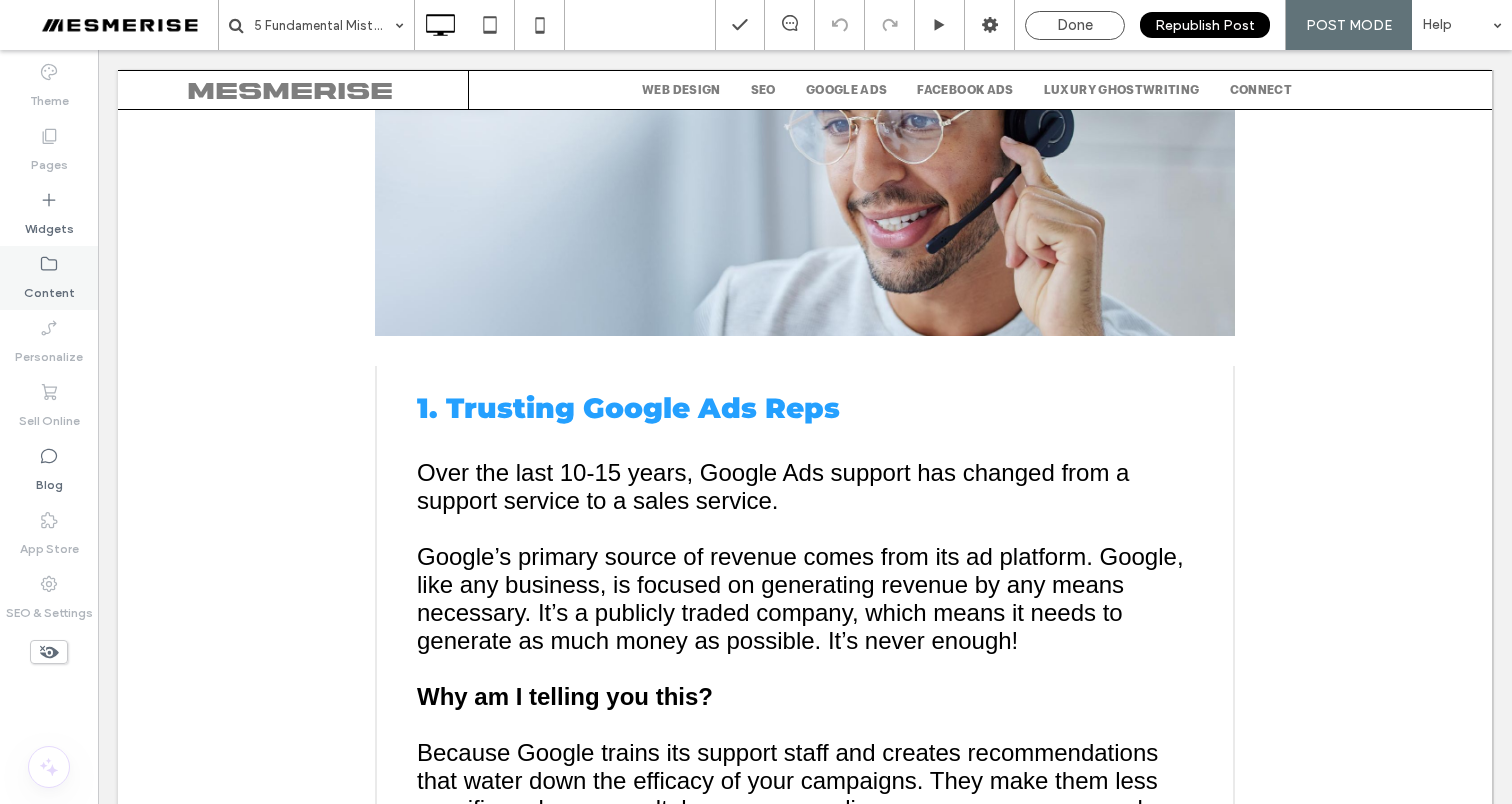click on "Content" at bounding box center (49, 278) 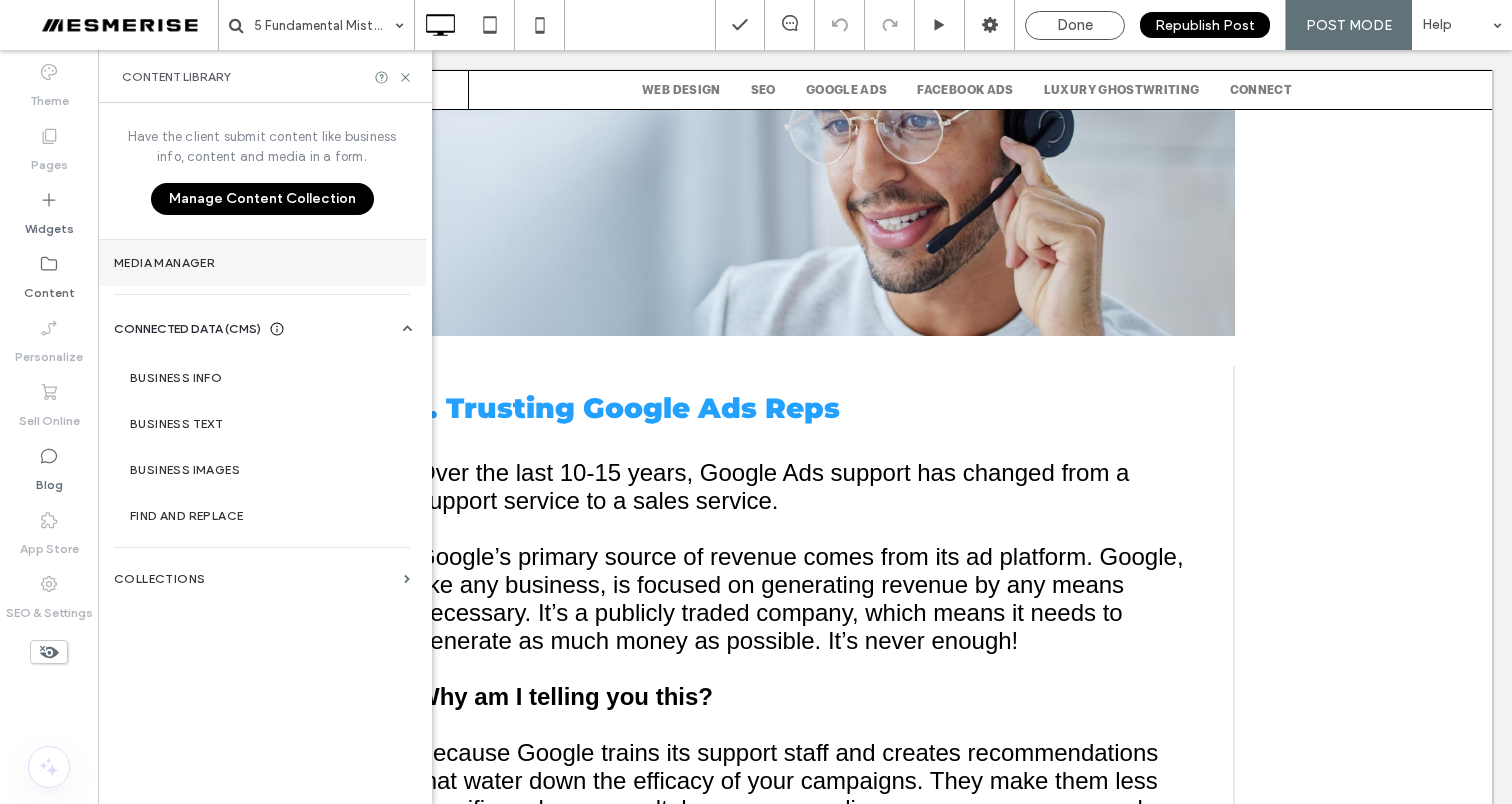 click on "Media Manager" at bounding box center [262, 263] 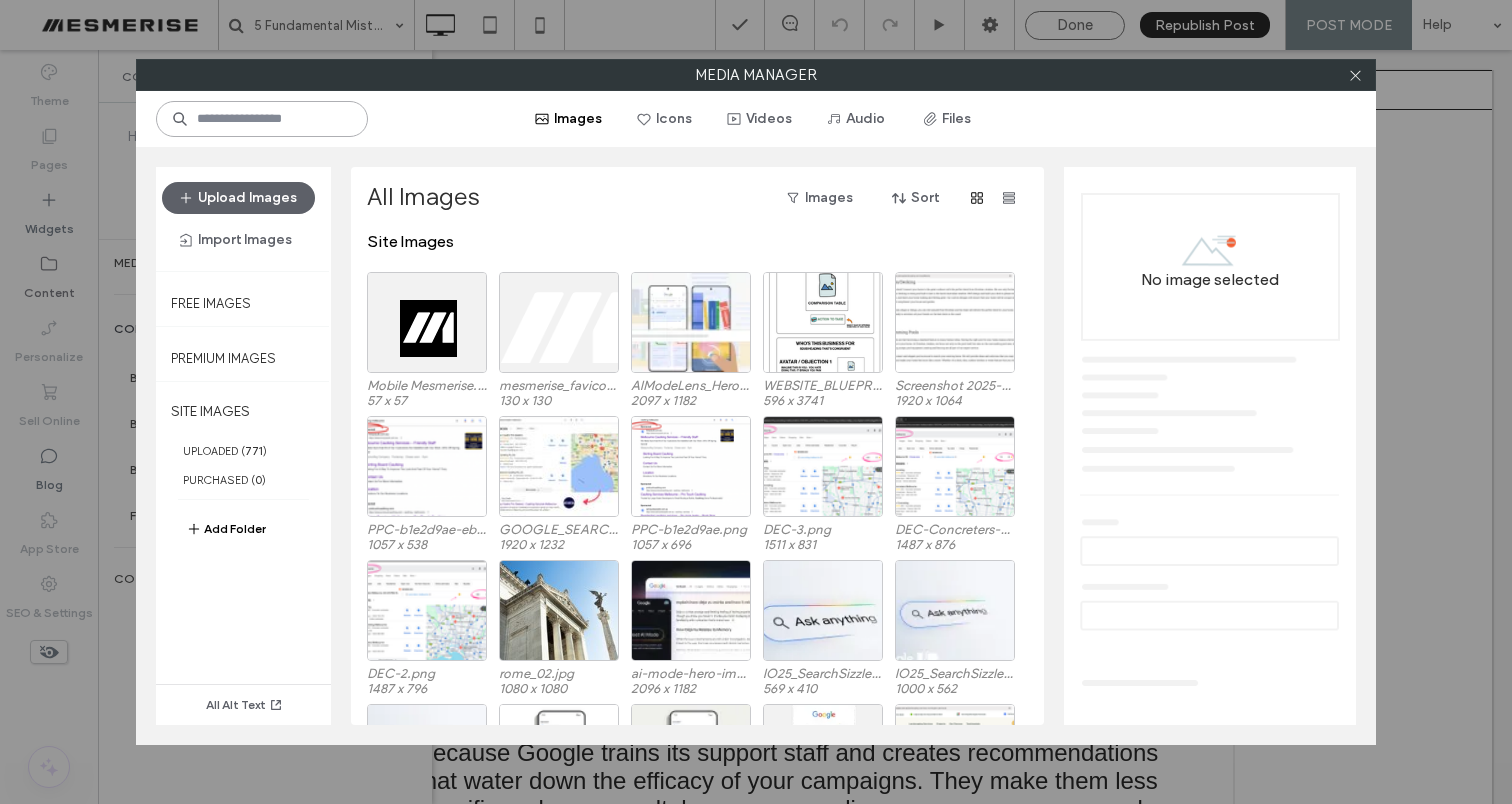 click at bounding box center [262, 119] 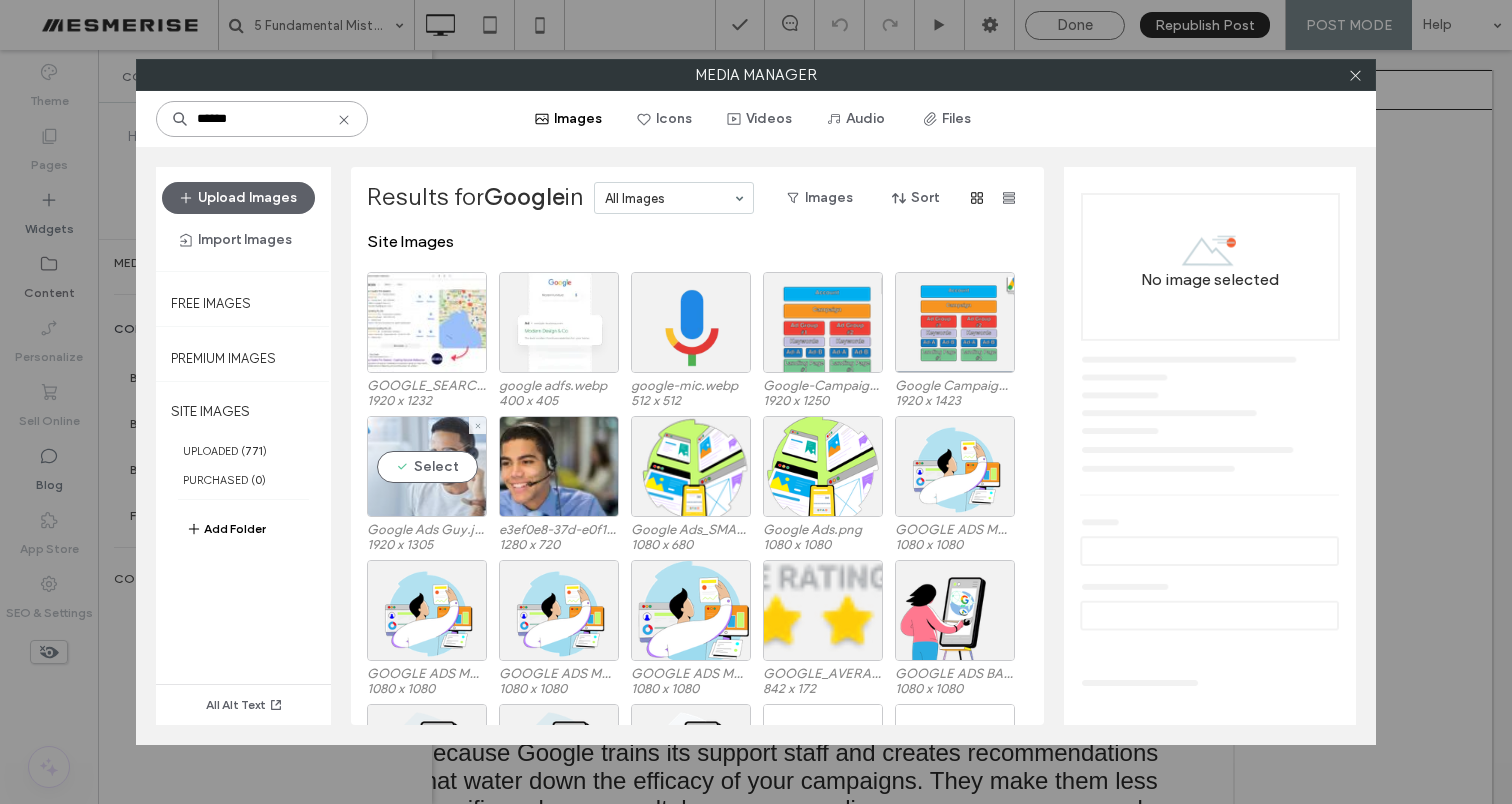 type on "******" 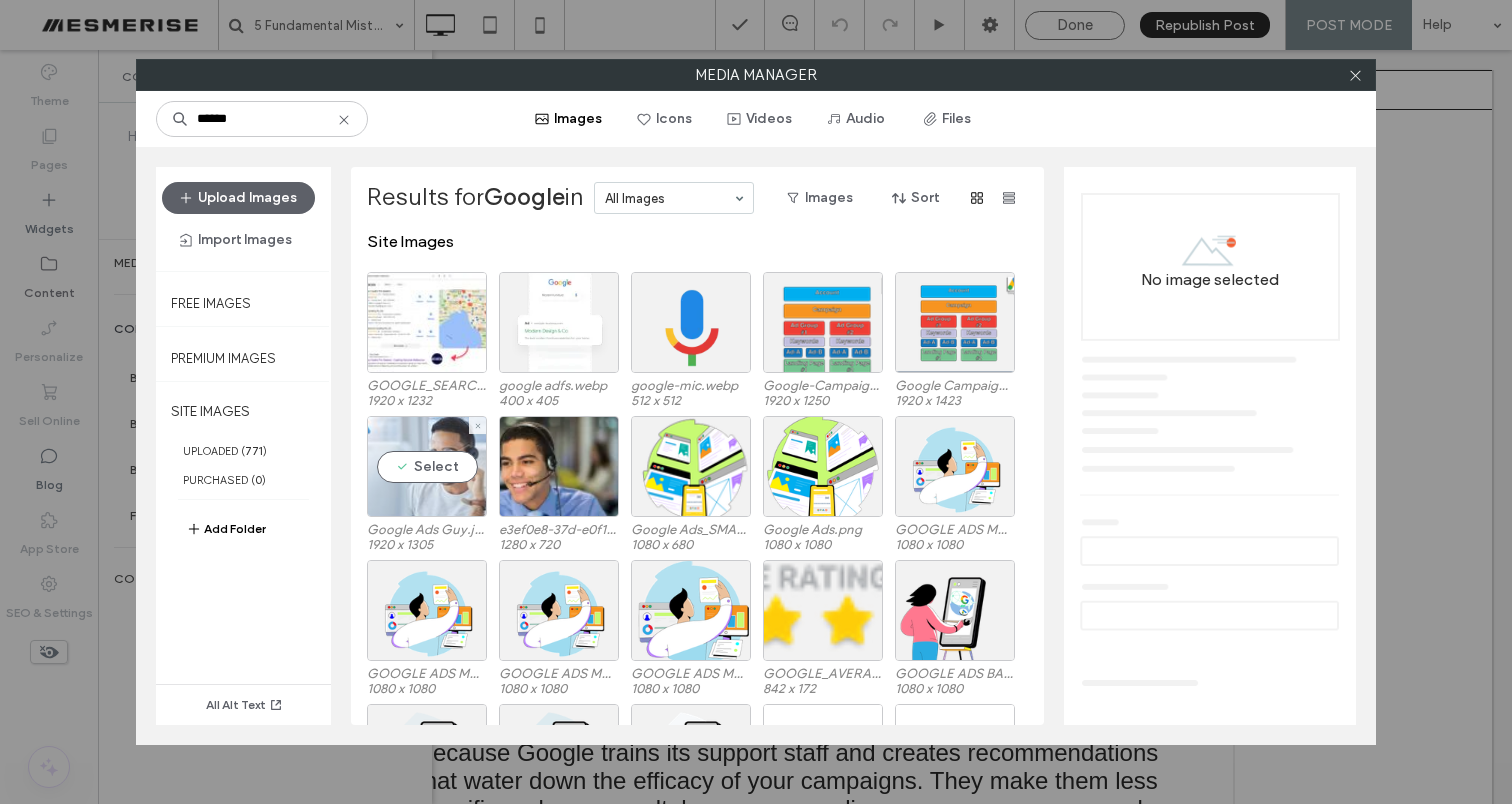 click on "Select" at bounding box center (427, 466) 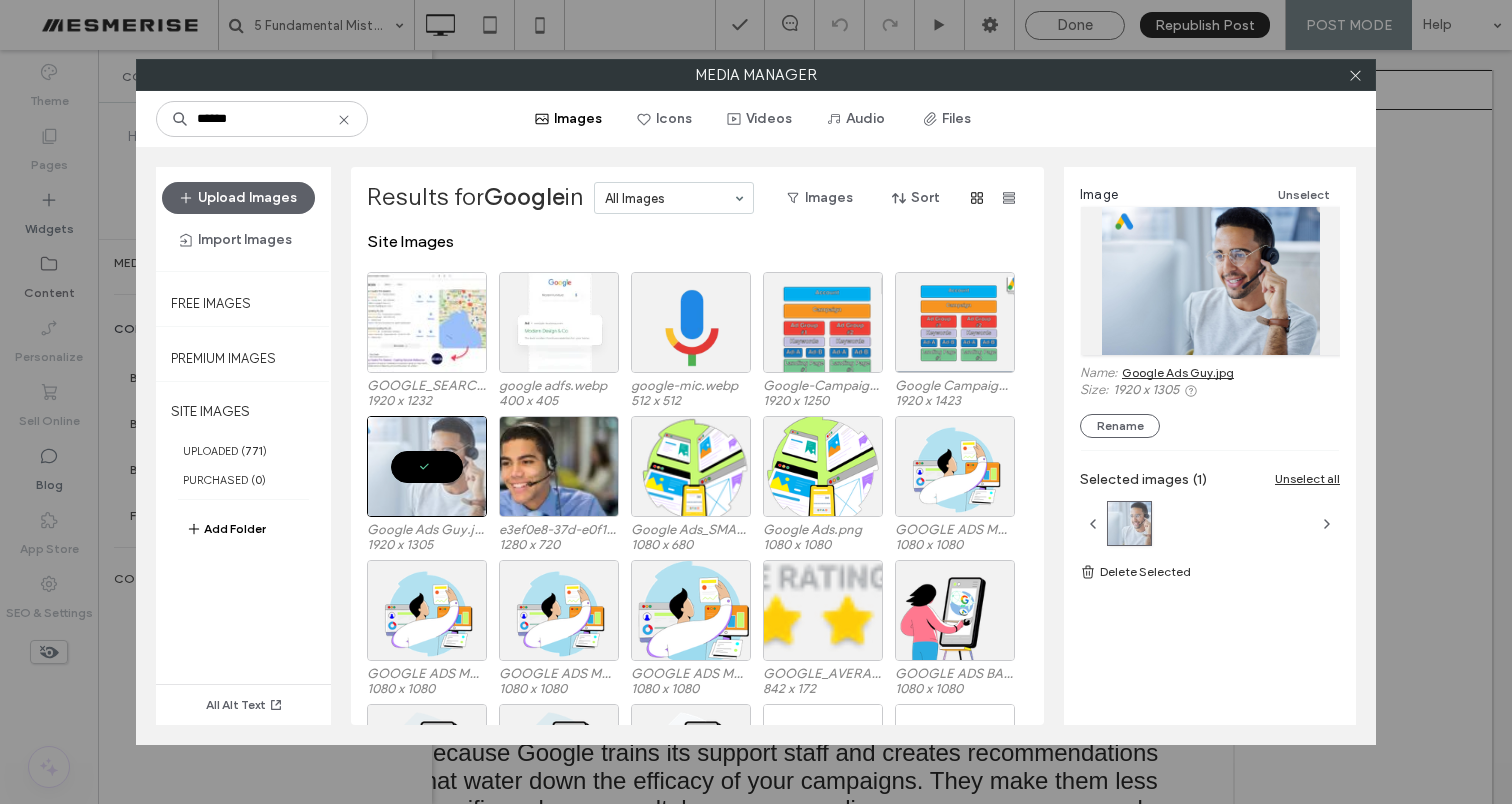 click on "Google Ads Guy.jpg" at bounding box center [1178, 372] 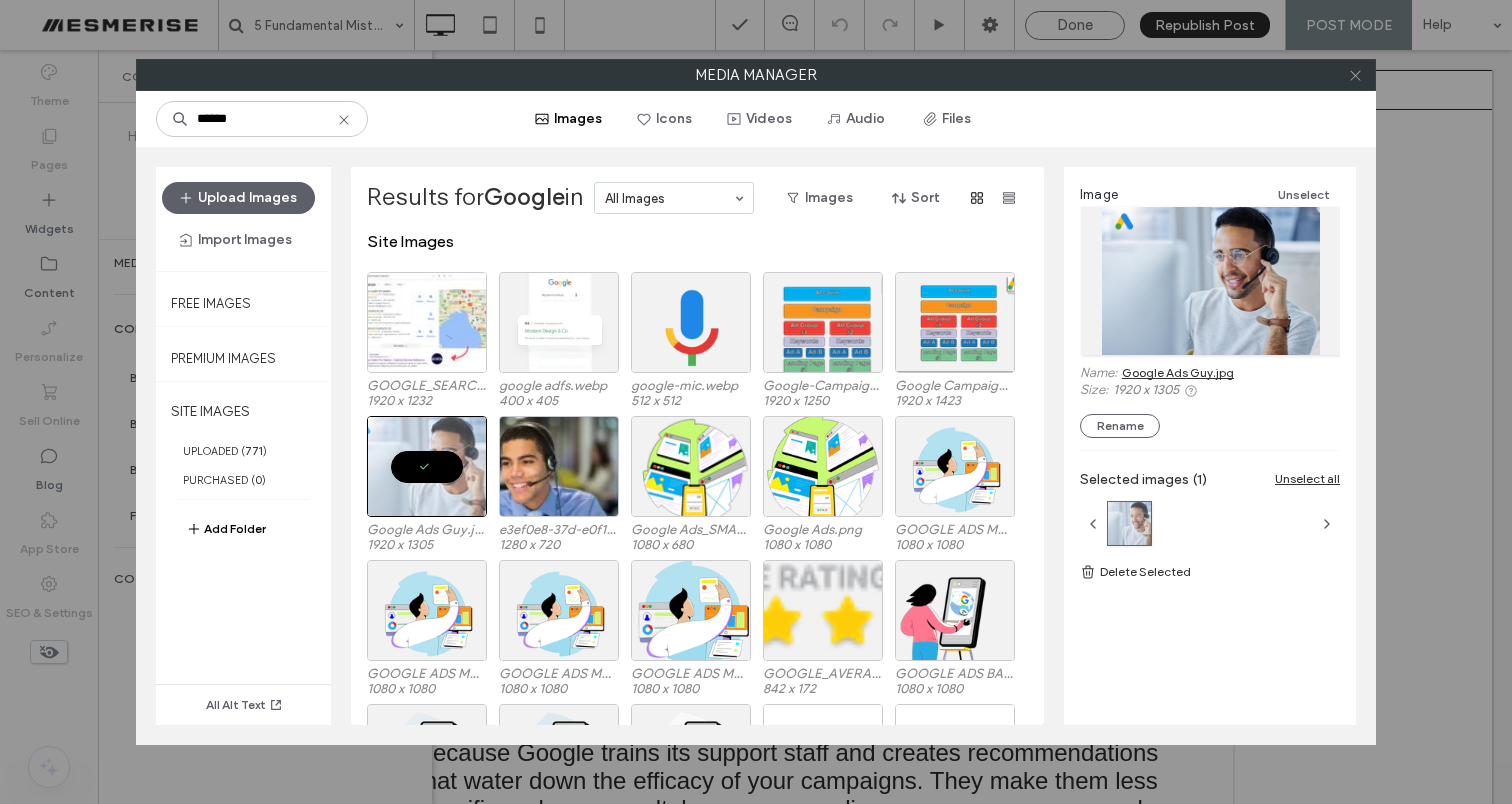 click 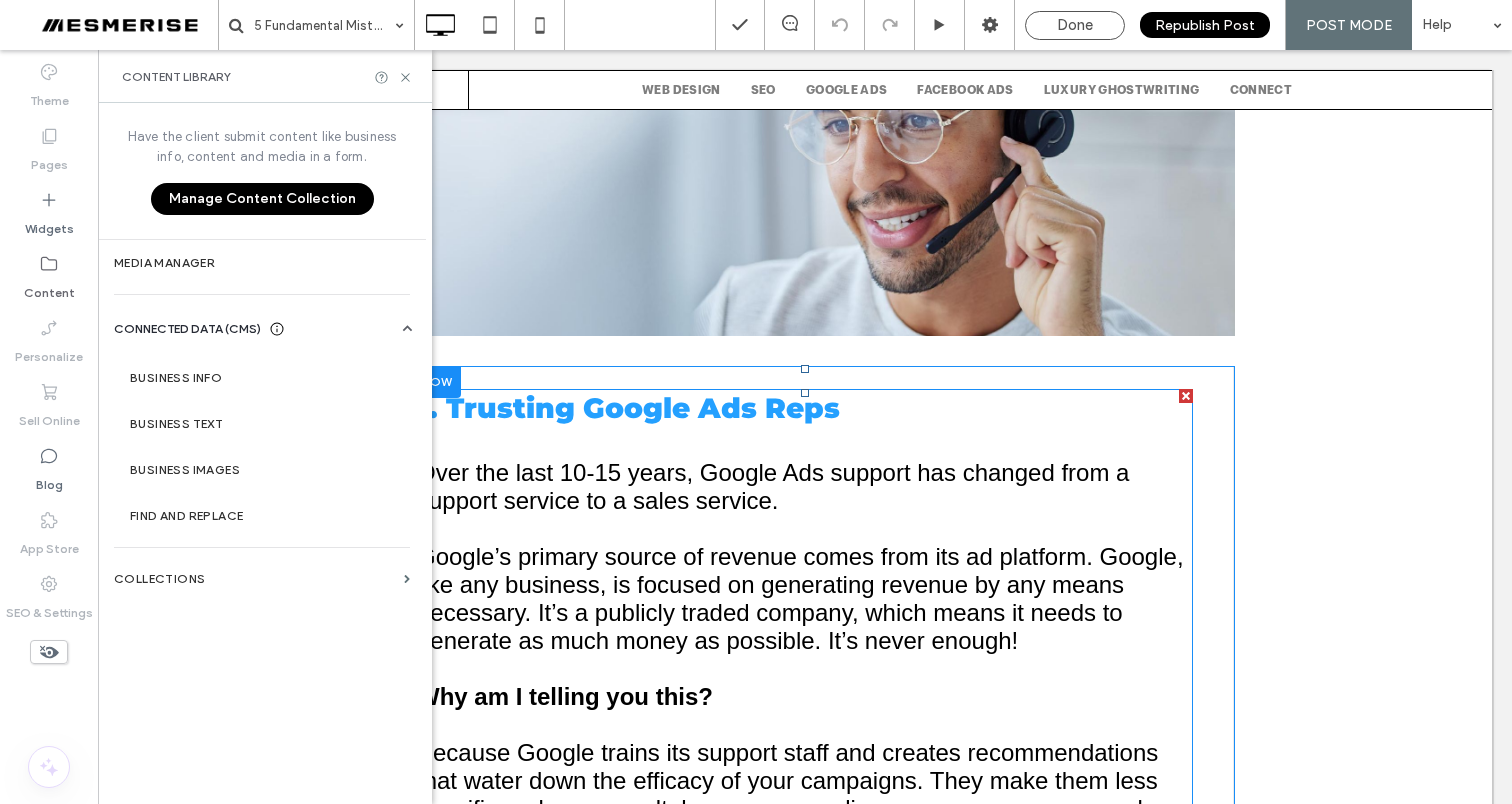 click on "Over the last 10-15 years, Google Ads support has changed from a support service to a sales service." at bounding box center (773, 486) 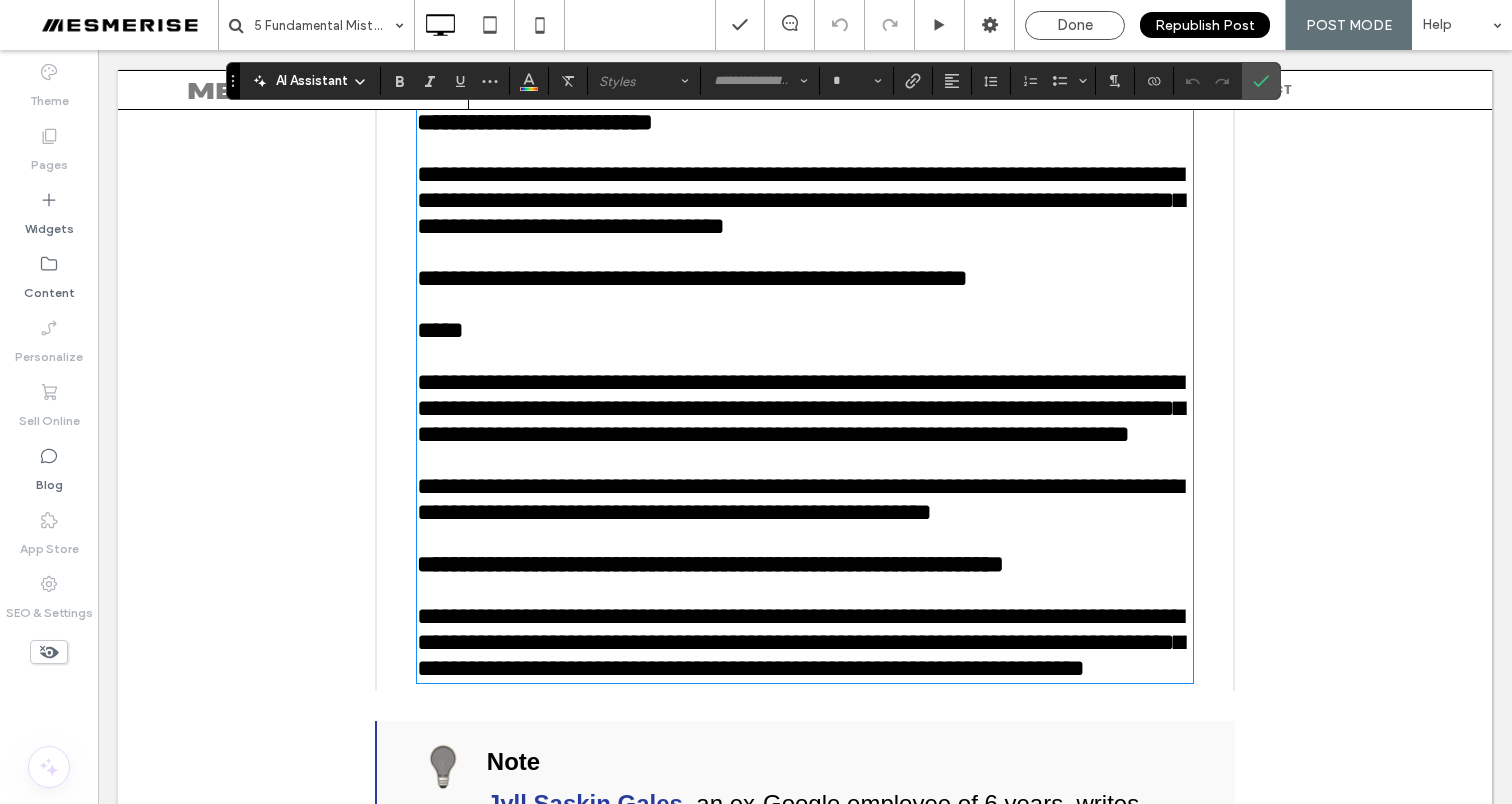 click on "5 Fundamental Mistakes Destroying Your Google Ads Campaigns
Author:
[NAME] (Growth Architect /
Expert Google Ads Management in [CITY])
Date Published:
17.05.2025
Read Time:
3
Minutes
Managing Google ads was easy in 2010. Today, in 2025, it has become a practice and an art form. You have to know what you’re doing when it comes to managing your Google Ads account. If you don’t, you will burn through money, spinning your wheels in frustration. At Mesmerise, we help clients in crowded markets generate 1–3 qualified leads every day. Even on shoestring budgets. There’s a lot of conflicting information regarding Google Ads out there.
I’m going to cut through all that noise. By the time you’re done reading this, you’re going to have insight into the common mistakes 90% of advertisers are making in 2025. The information in this article will give you clarity: • Save time • On how Google works • Help you save ad spend" at bounding box center (805, 5358) 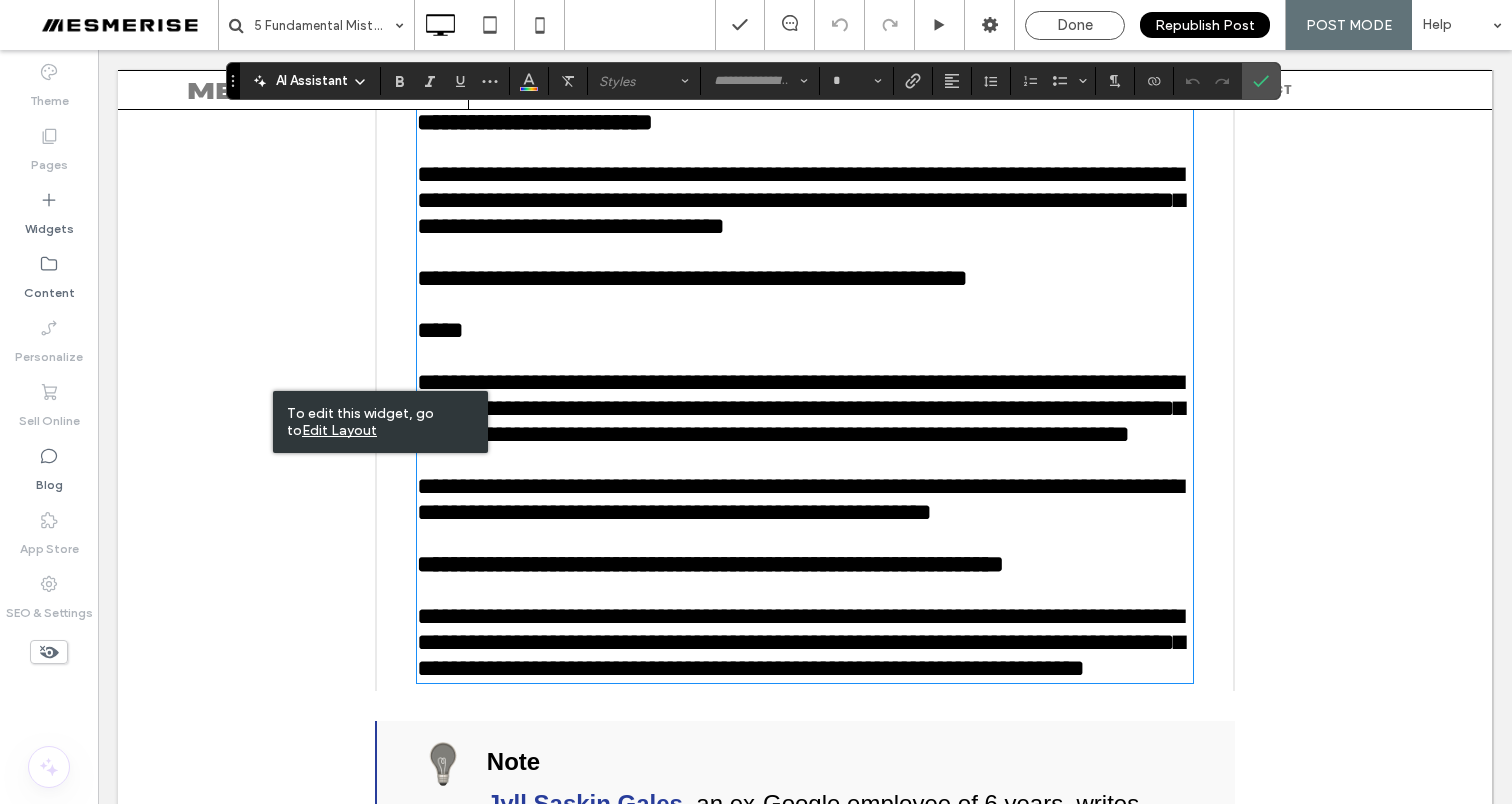 scroll, scrollTop: 1697, scrollLeft: 0, axis: vertical 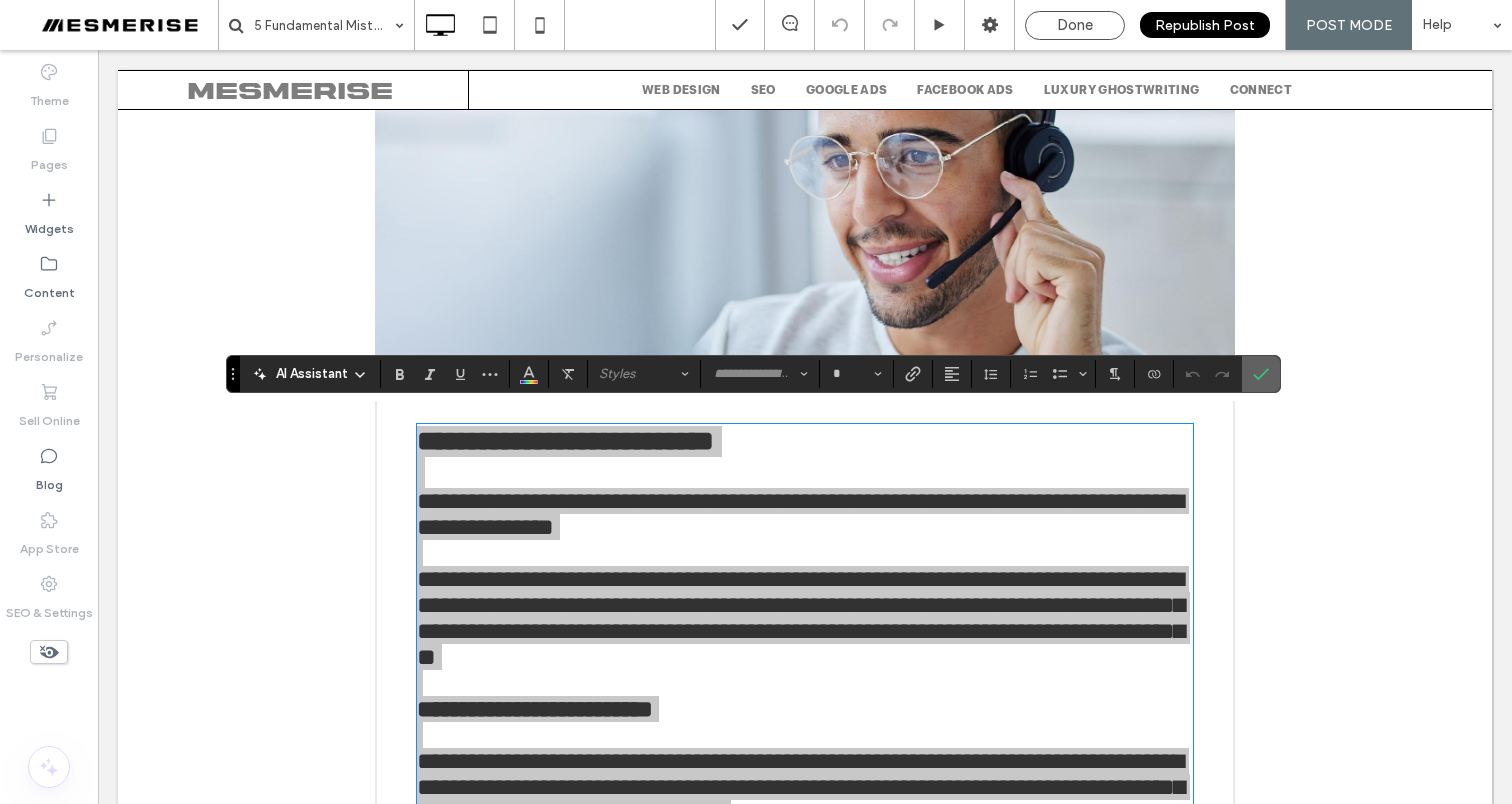 click 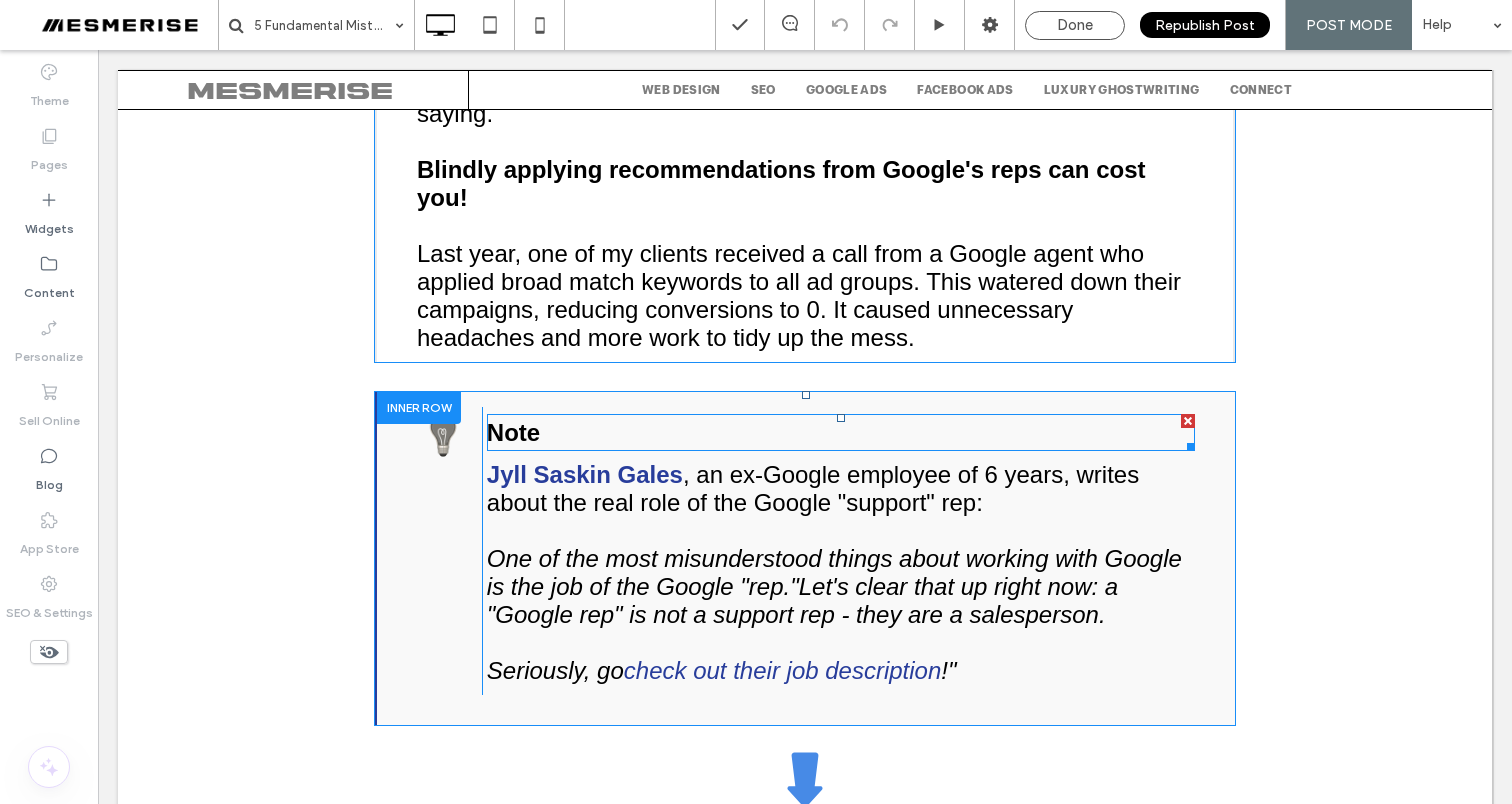 scroll, scrollTop: 2804, scrollLeft: 0, axis: vertical 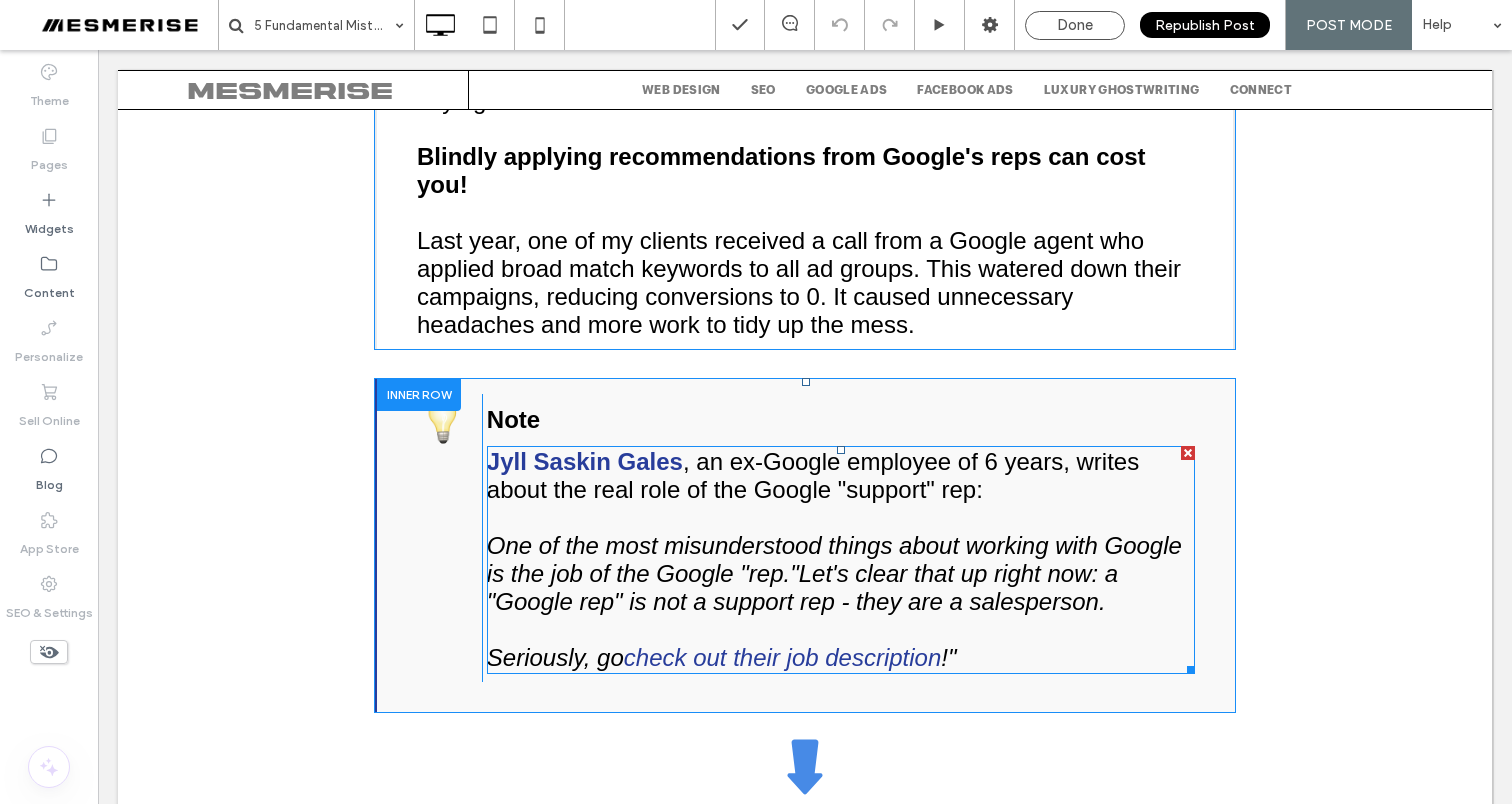 click on "One of the most misunderstood things about working with Google is the job of the Google "rep."Let's clear that up right now: a "Google rep" is not a support rep - they are a salesperson." at bounding box center [834, 573] 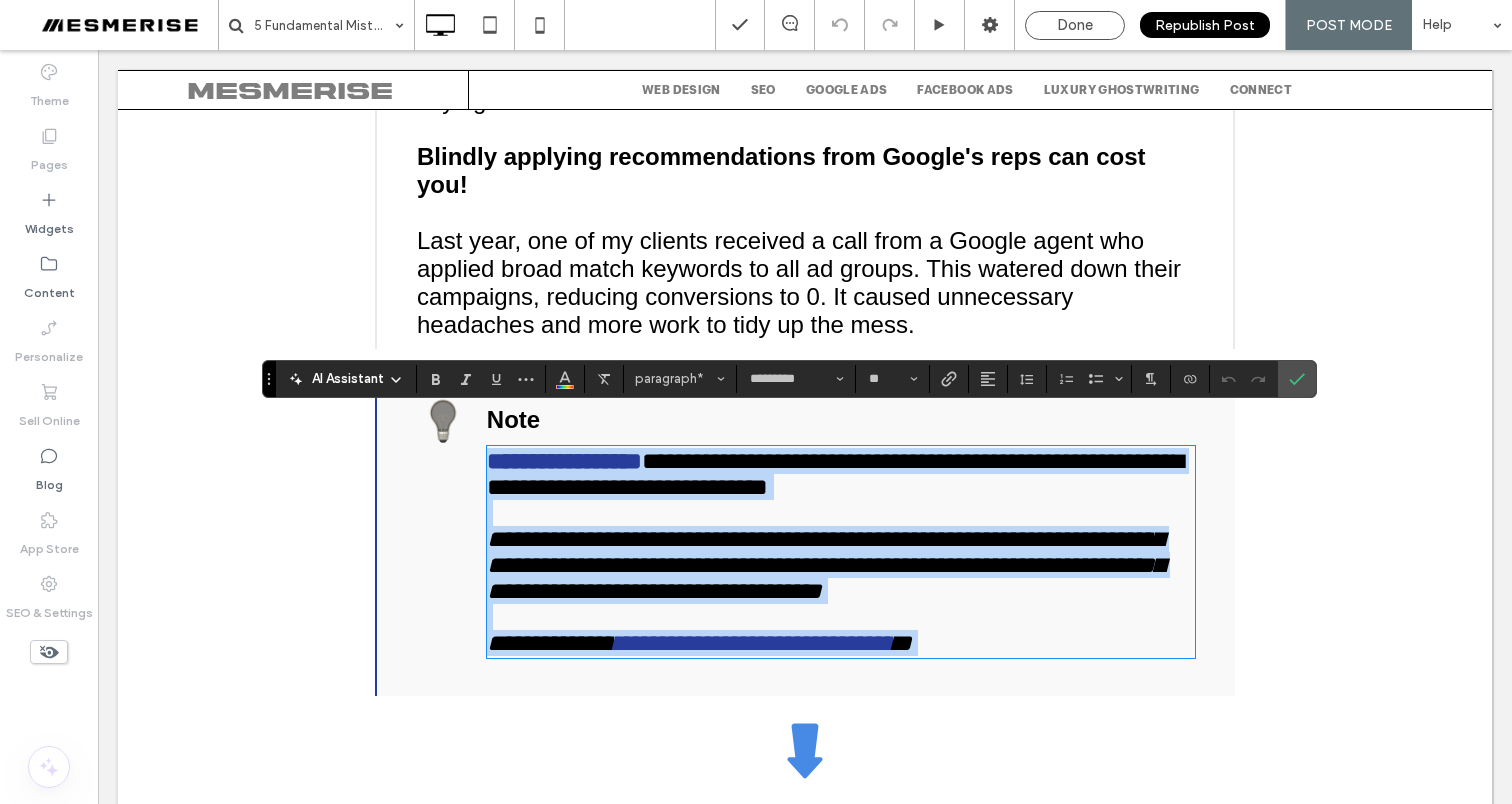 copy on "**********" 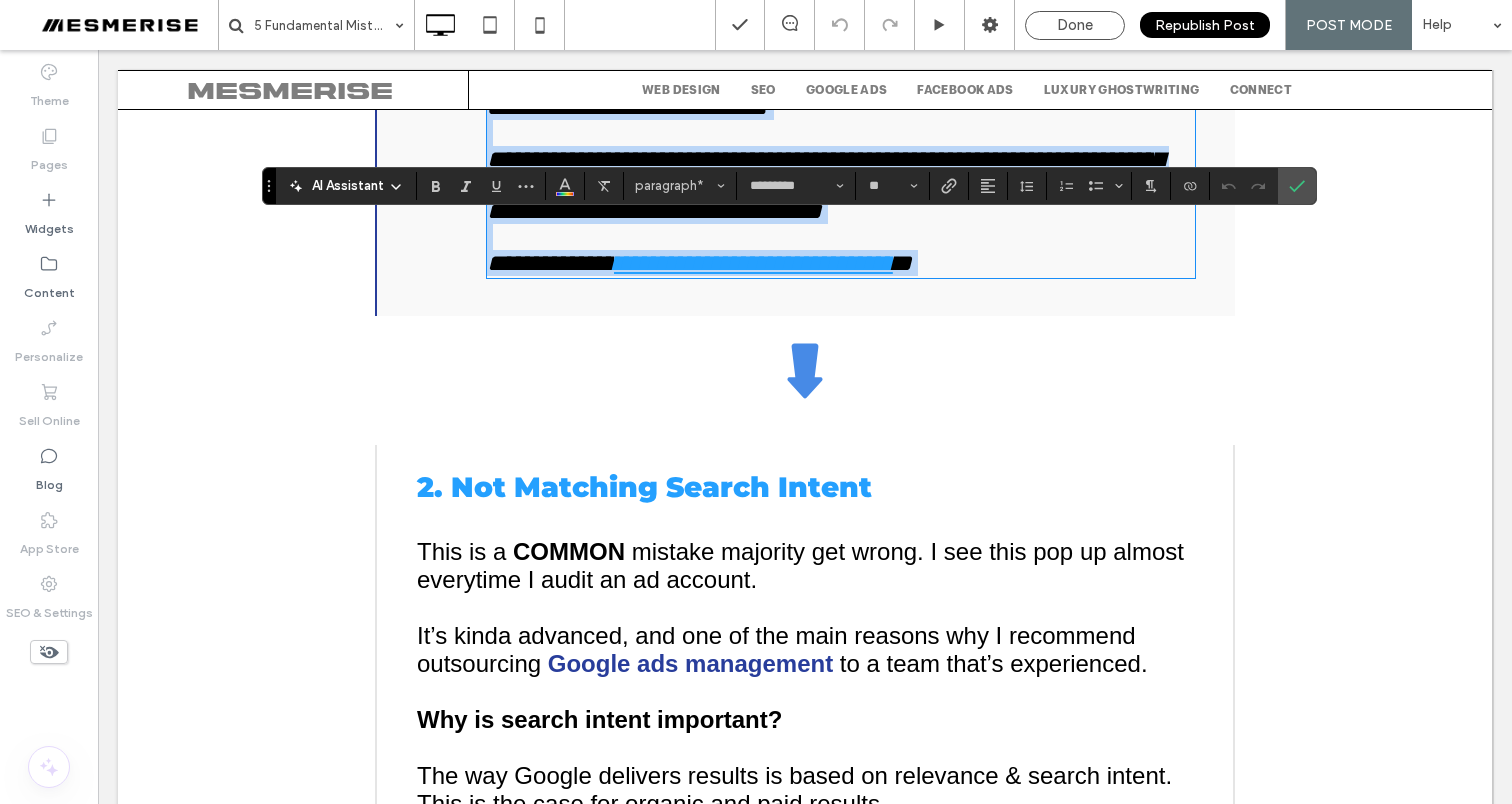 scroll, scrollTop: 3307, scrollLeft: 0, axis: vertical 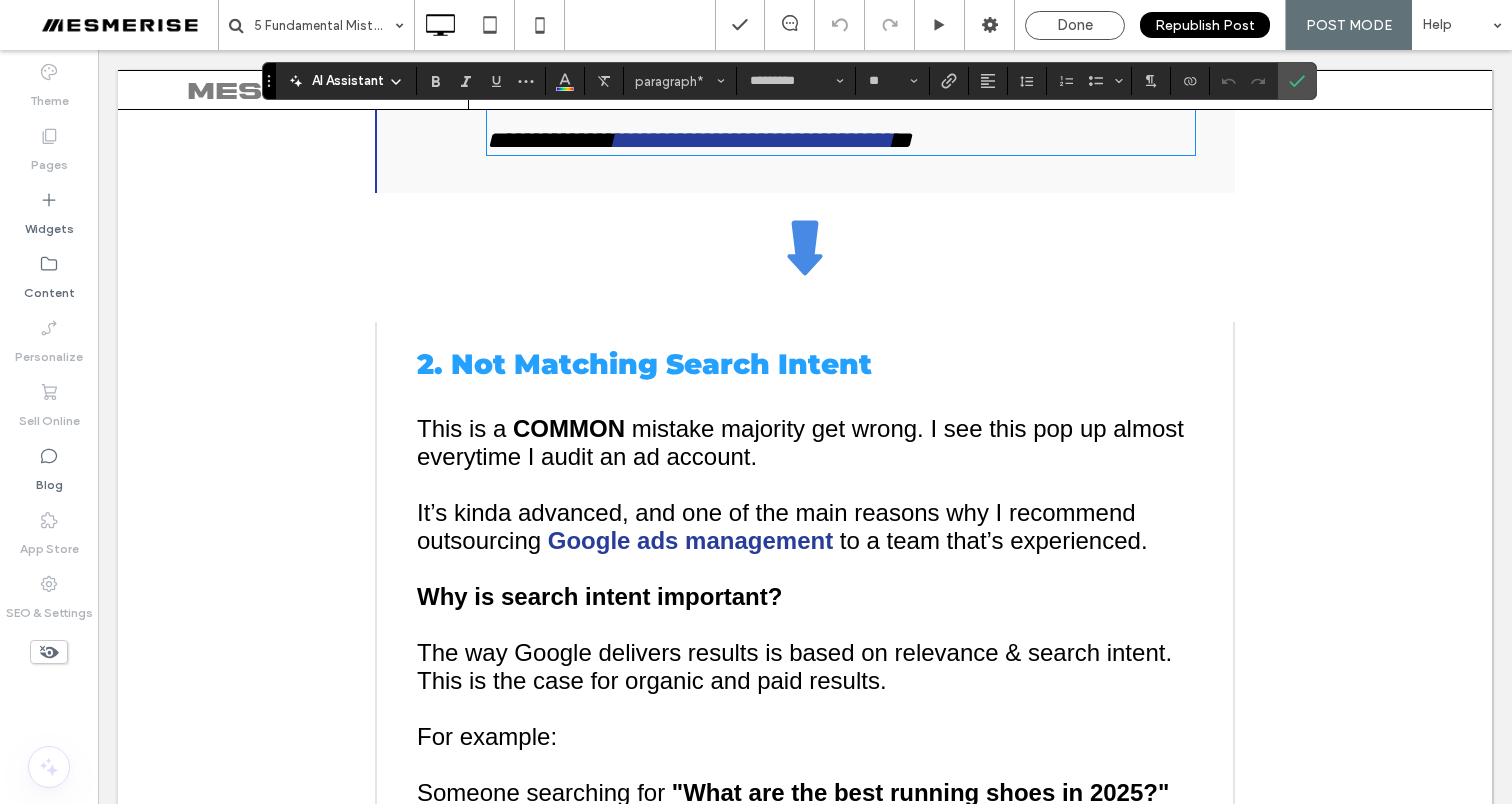 click on "2. Not Matching Search Intent" at bounding box center (644, 364) 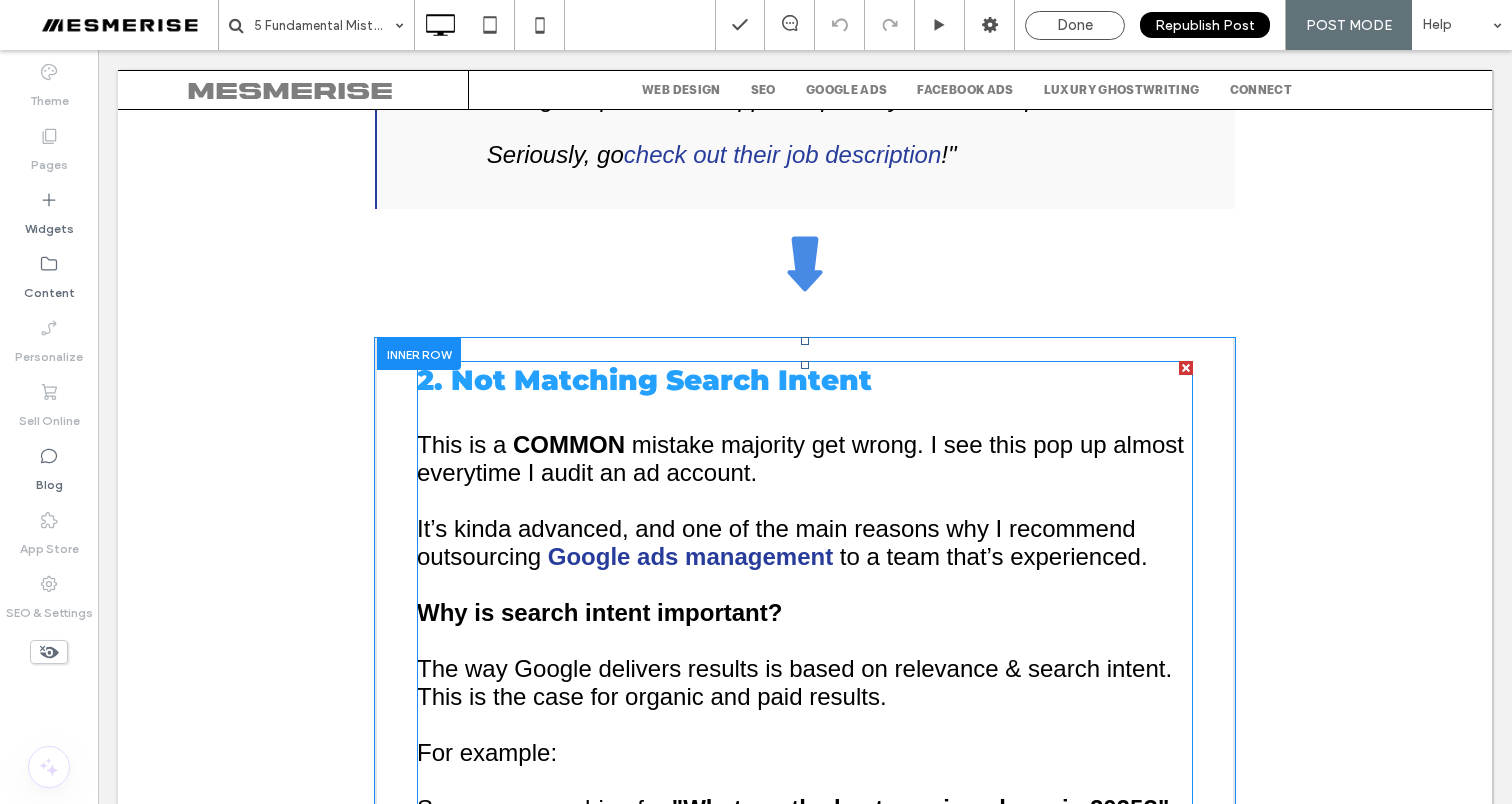 click on "2. Not Matching Search Intent" at bounding box center [644, 380] 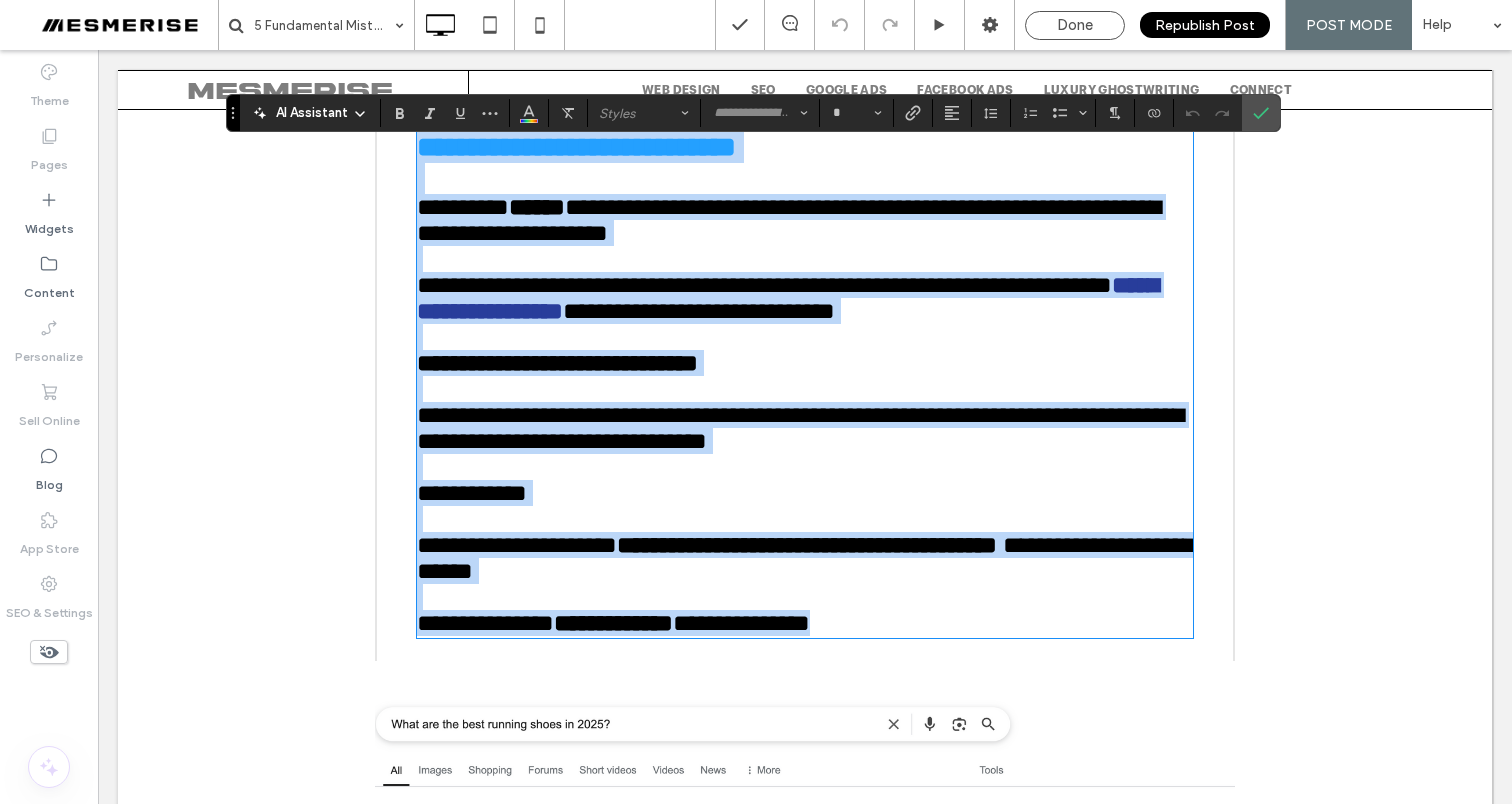 scroll, scrollTop: 3668, scrollLeft: 0, axis: vertical 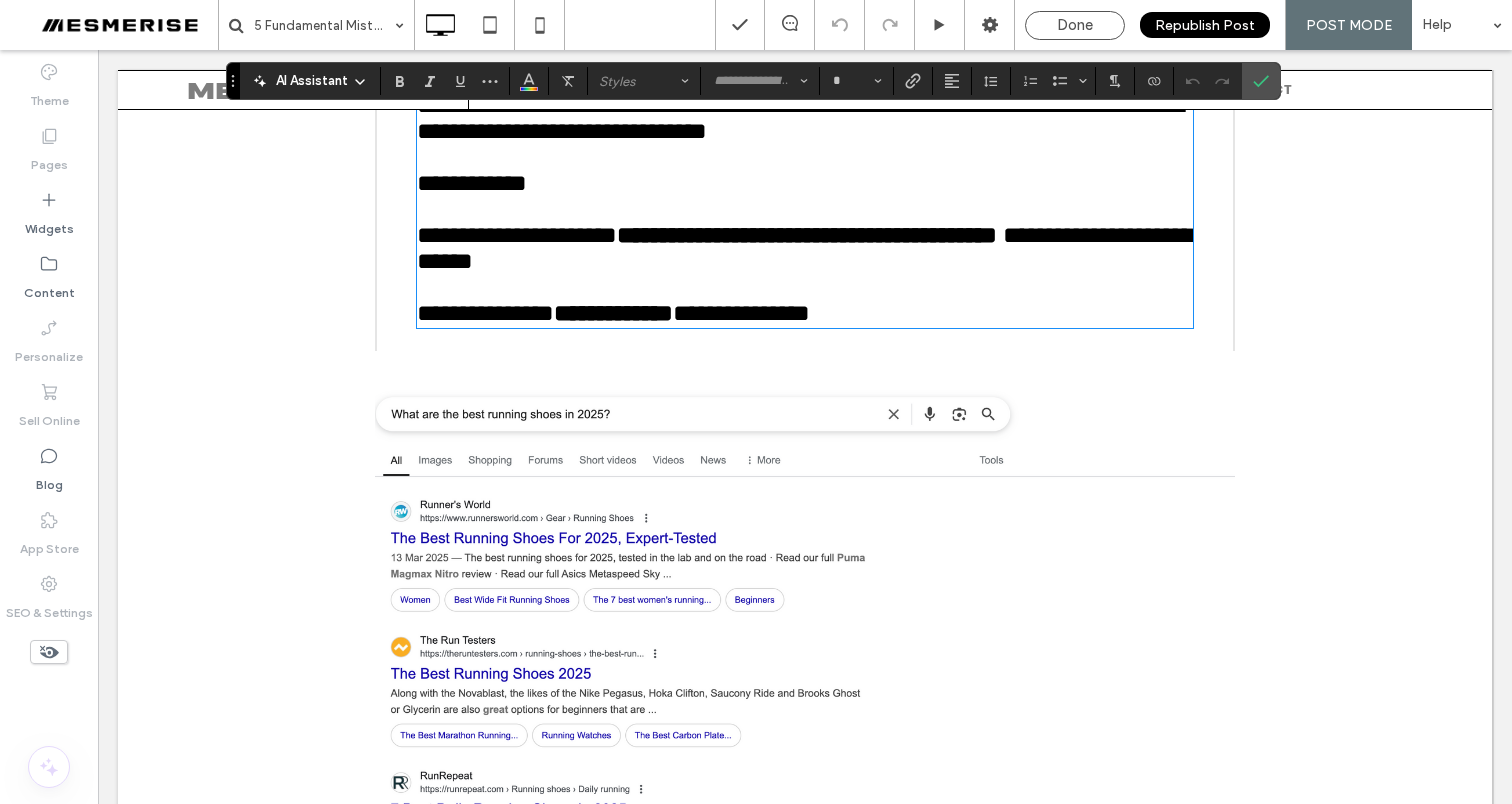 click on "Click To Paste" at bounding box center (805, 640) 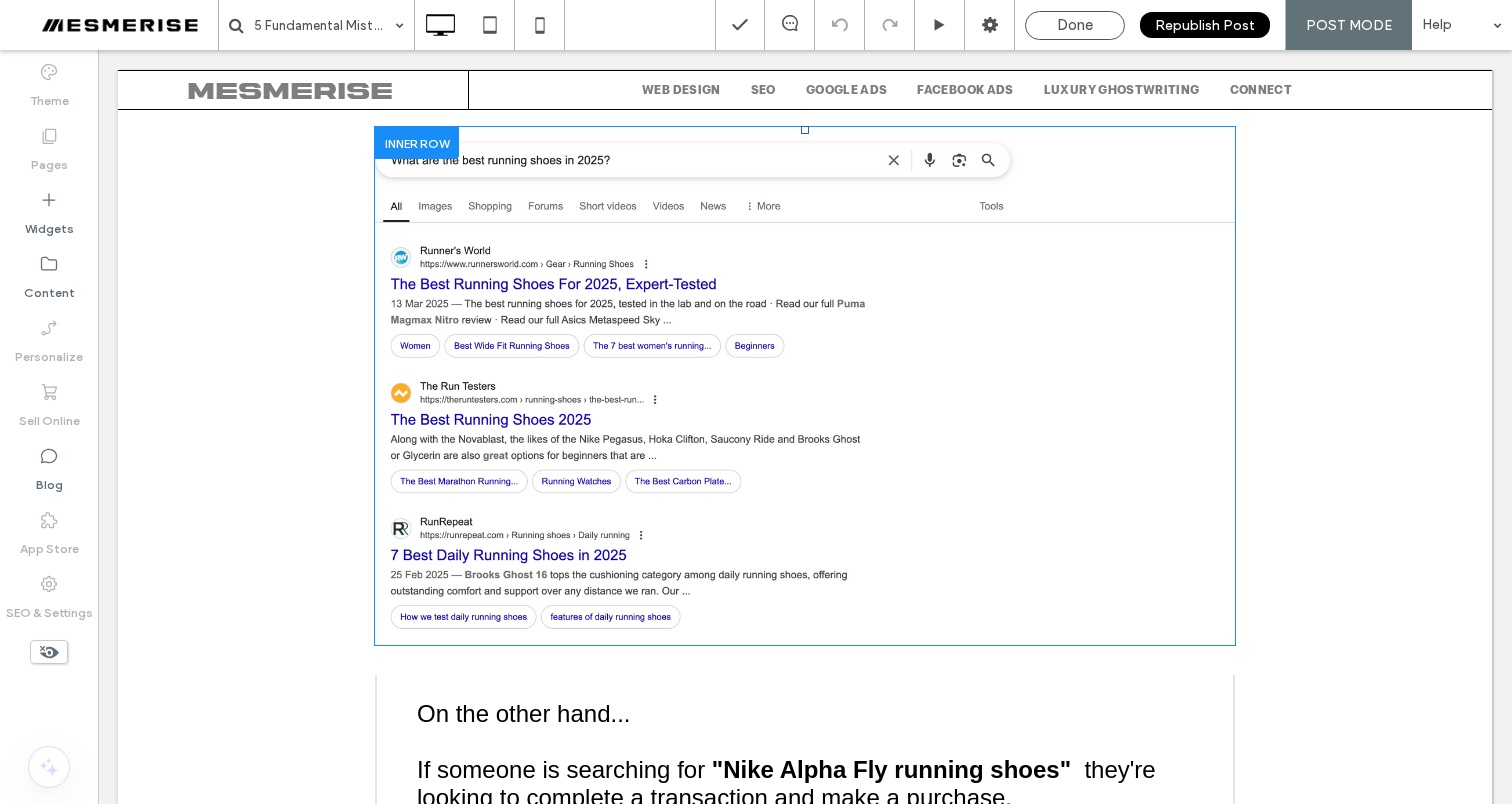 scroll, scrollTop: 4240, scrollLeft: 0, axis: vertical 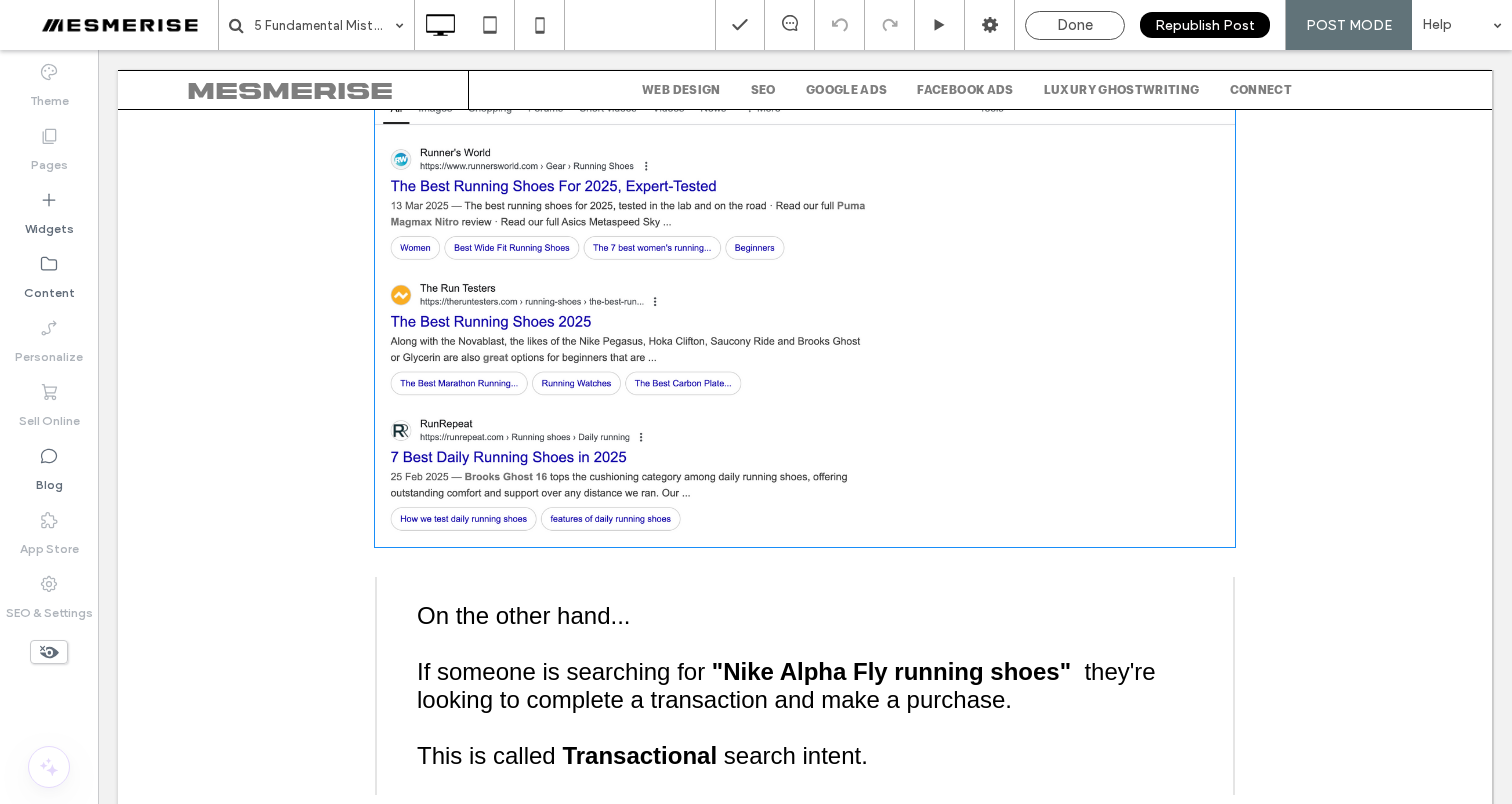 click on "Click To Paste" at bounding box center [805, 288] 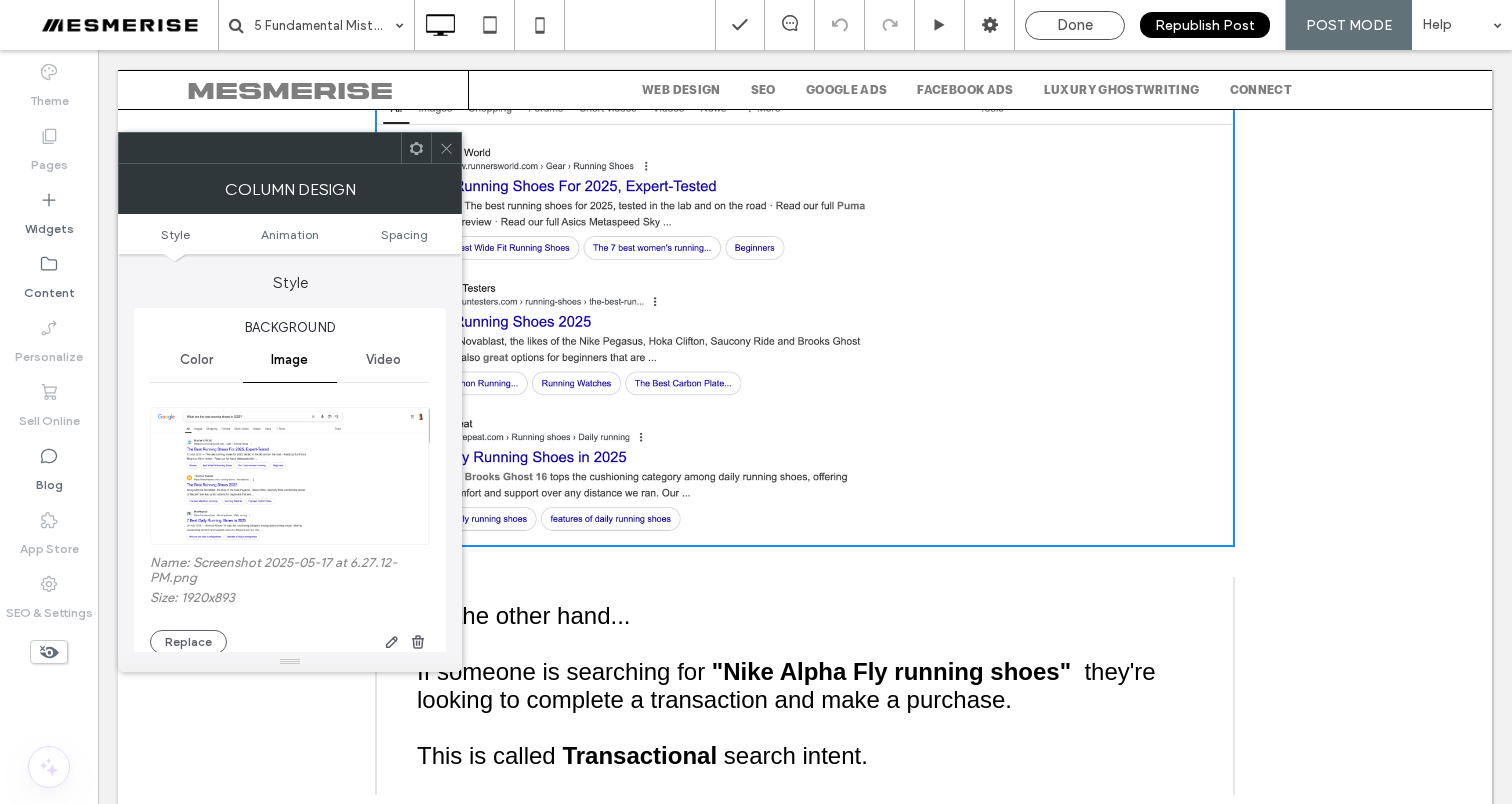 scroll, scrollTop: 12, scrollLeft: 0, axis: vertical 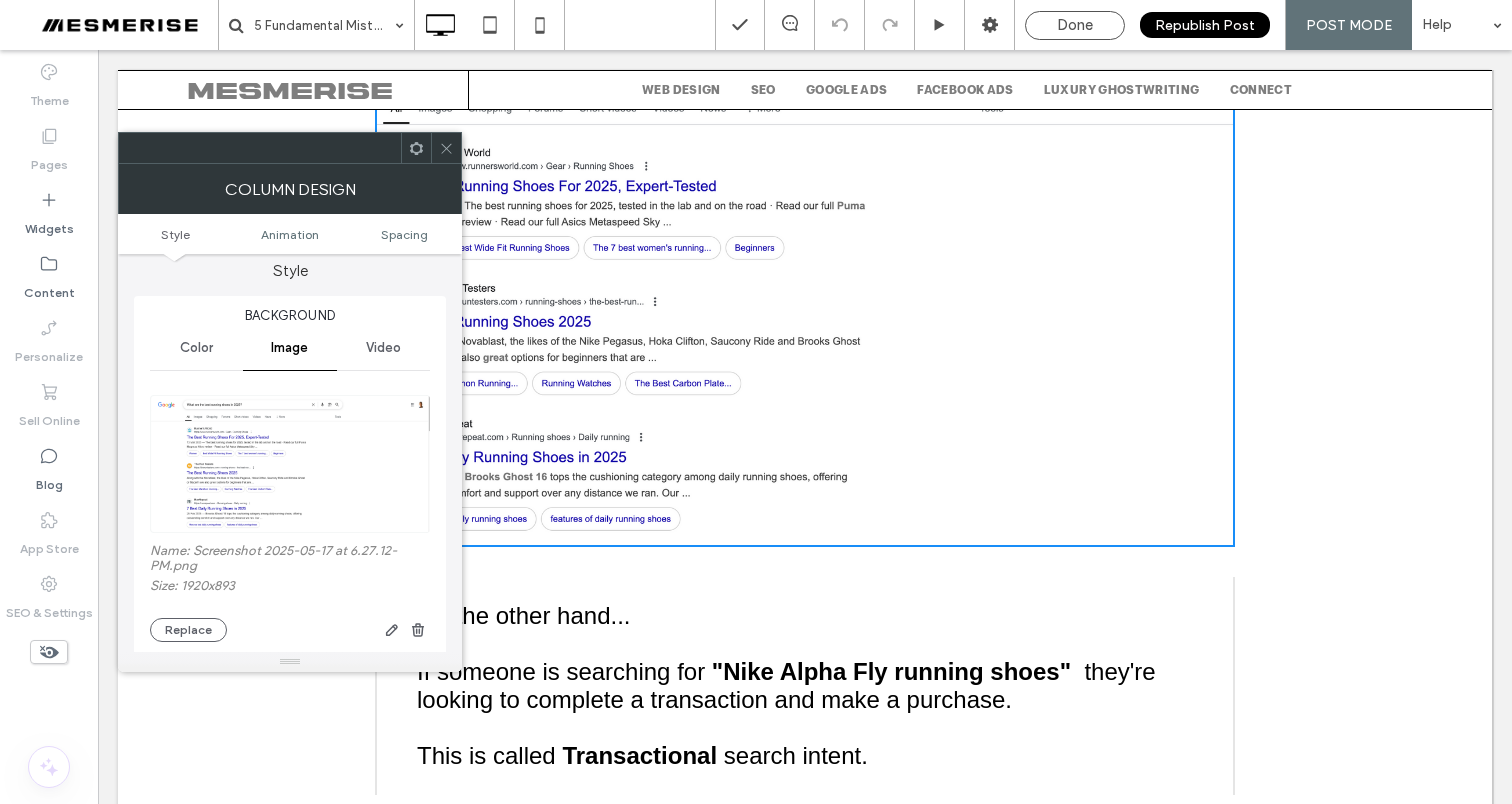 click on "Name: Screenshot 2025-05-17 at 6.27.12-PM.png" at bounding box center (290, 560) 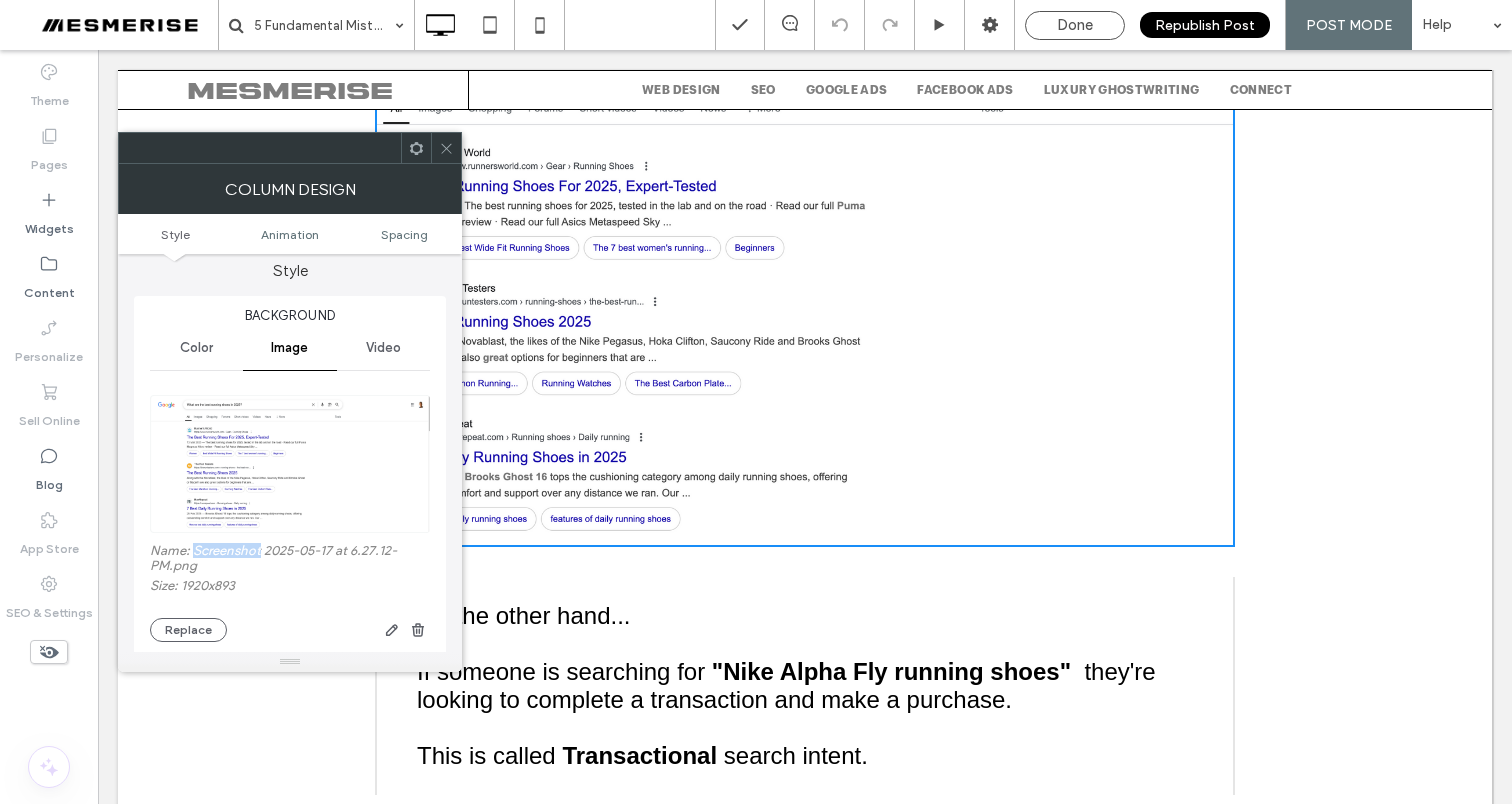 click on "Name: Screenshot 2025-05-17 at 6.27.12-PM.png" at bounding box center (290, 560) 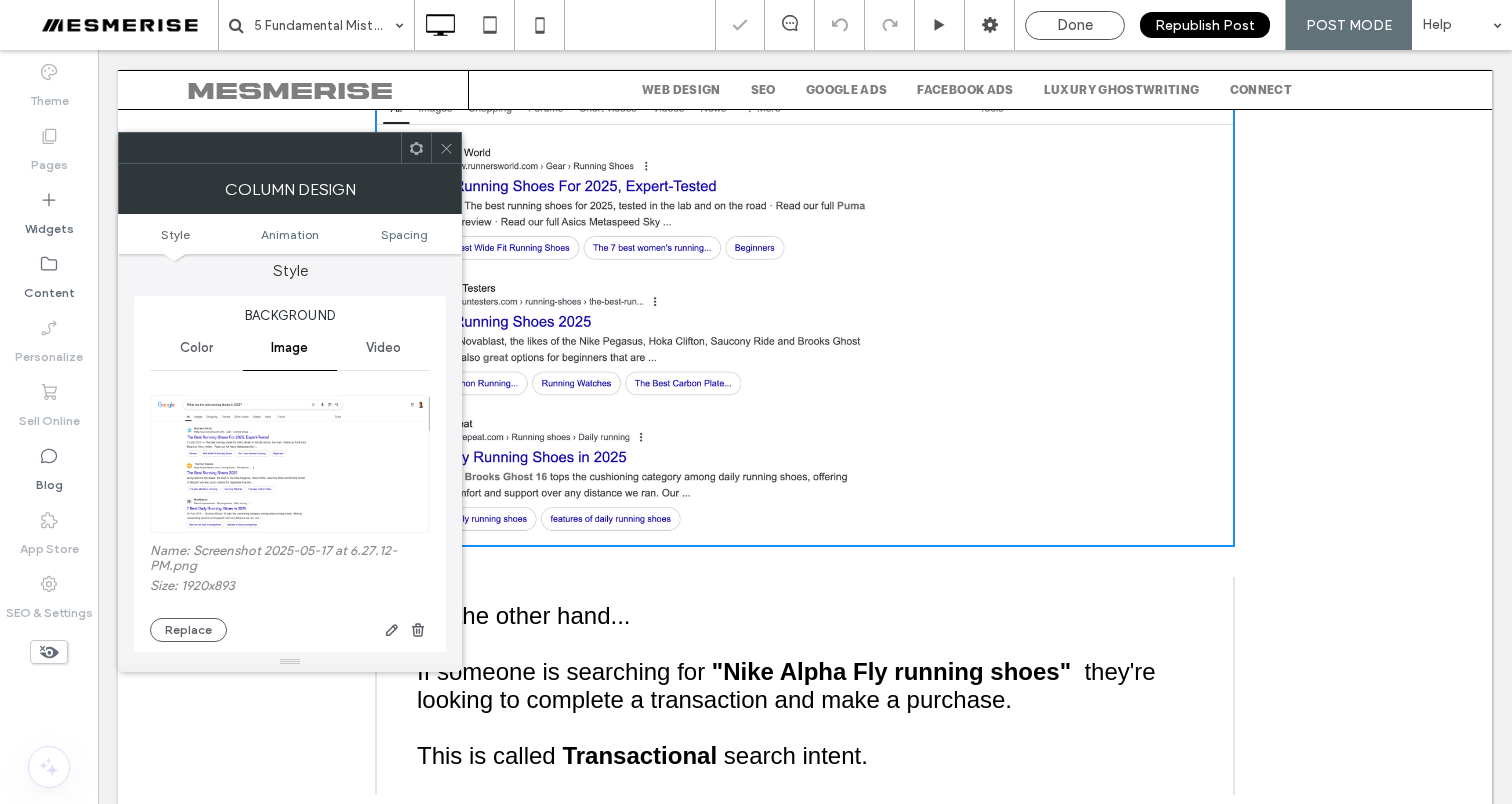 click 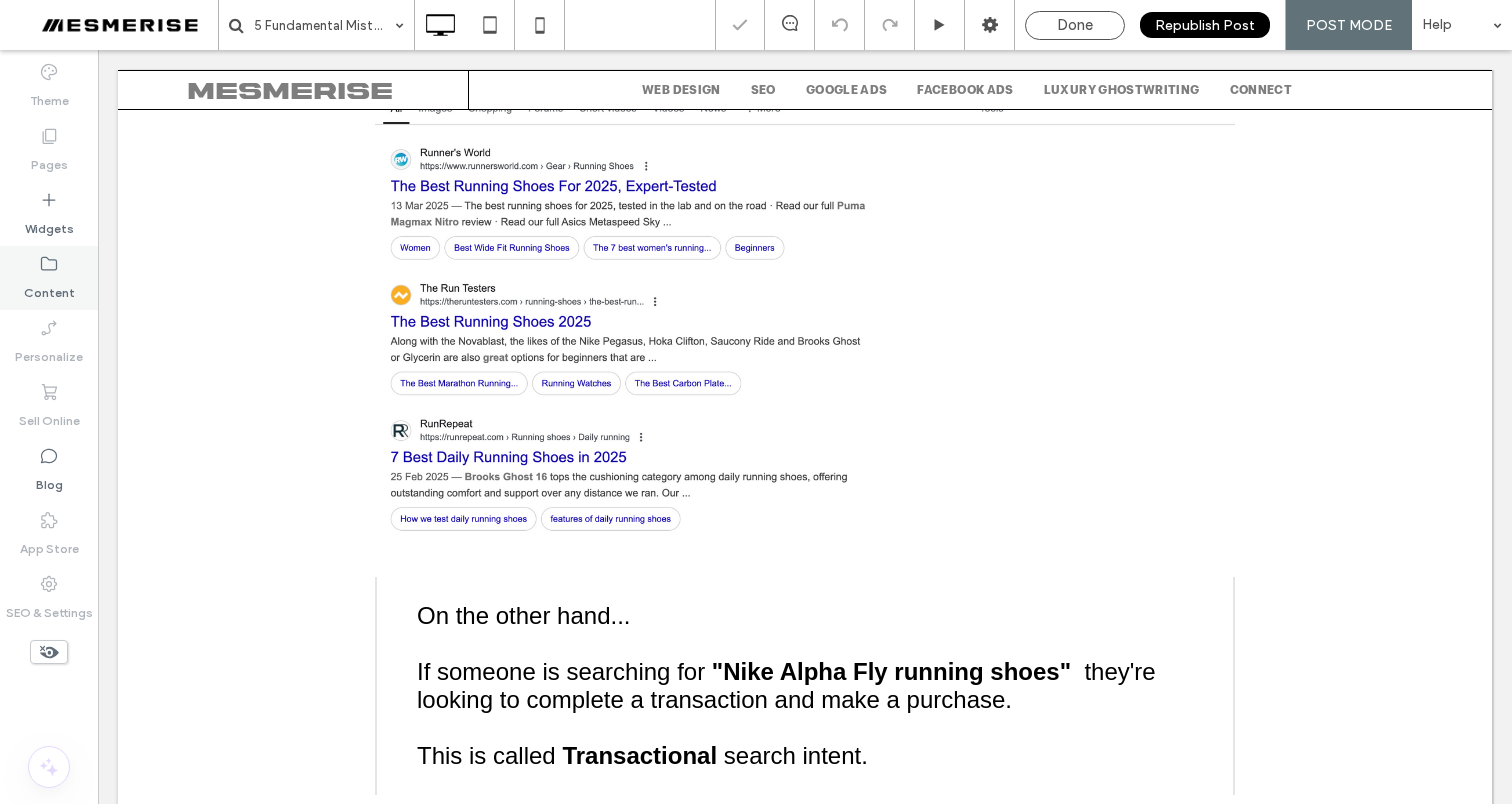click 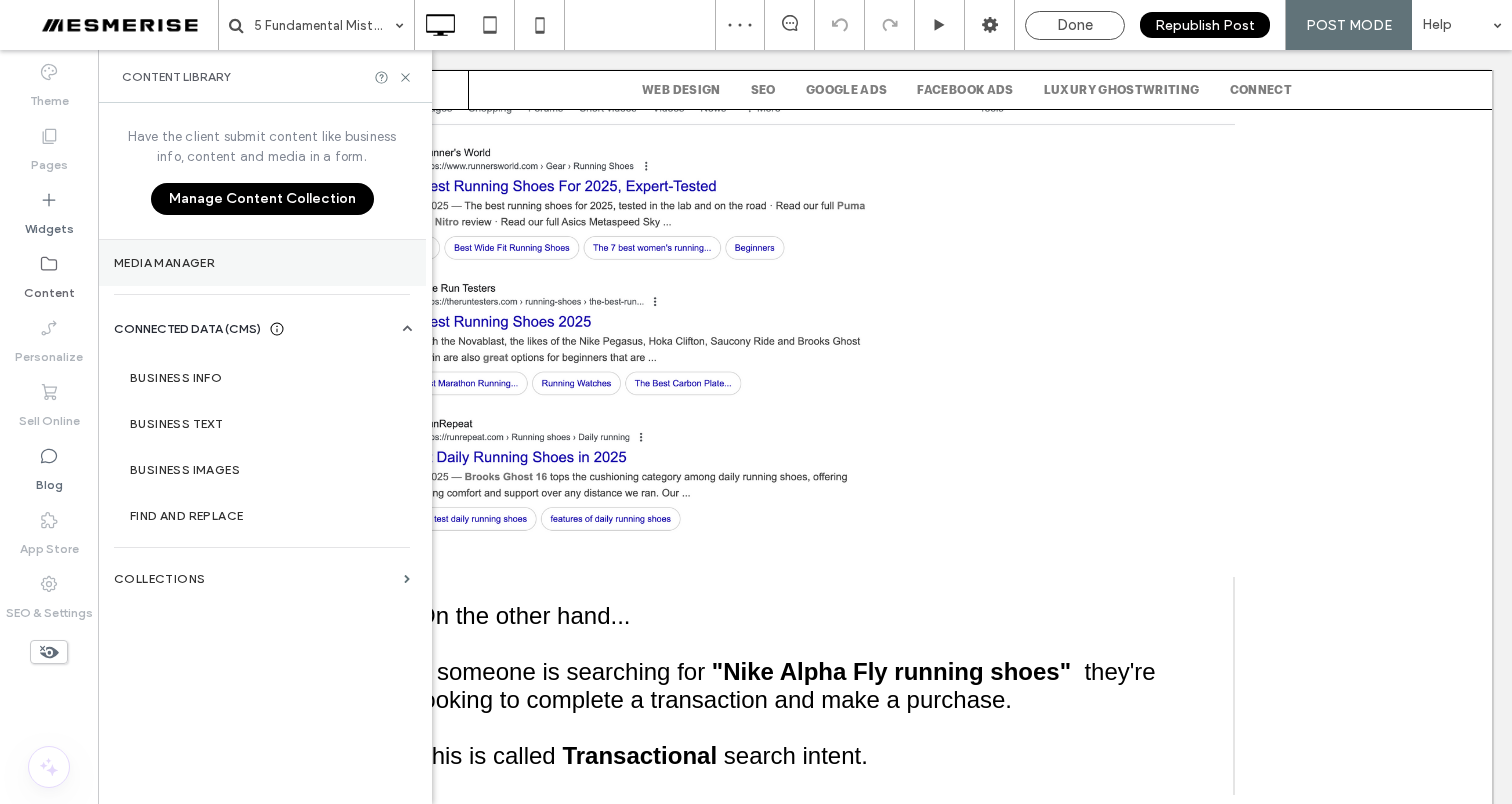 click on "Media Manager" at bounding box center [262, 263] 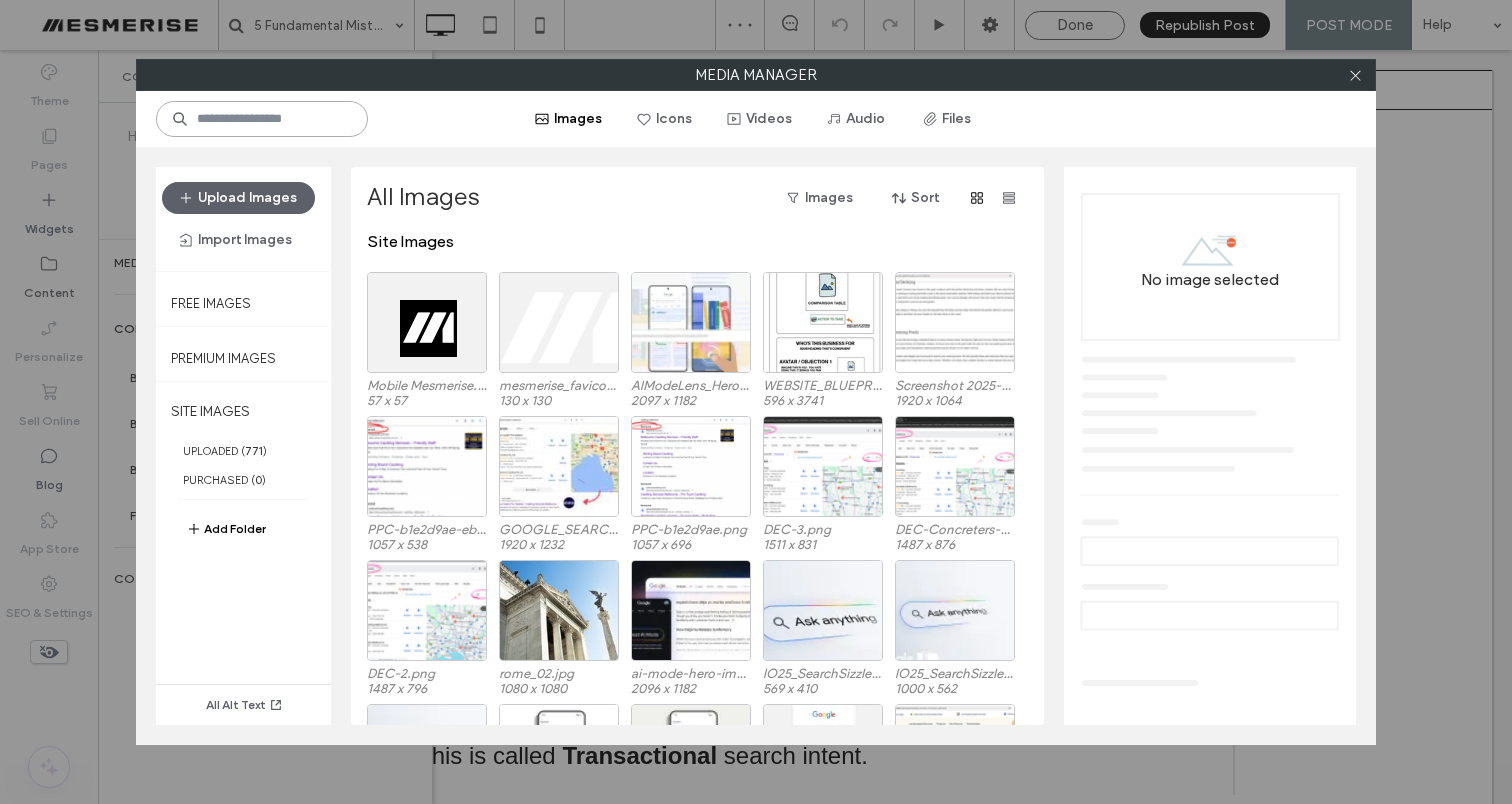 click at bounding box center (262, 119) 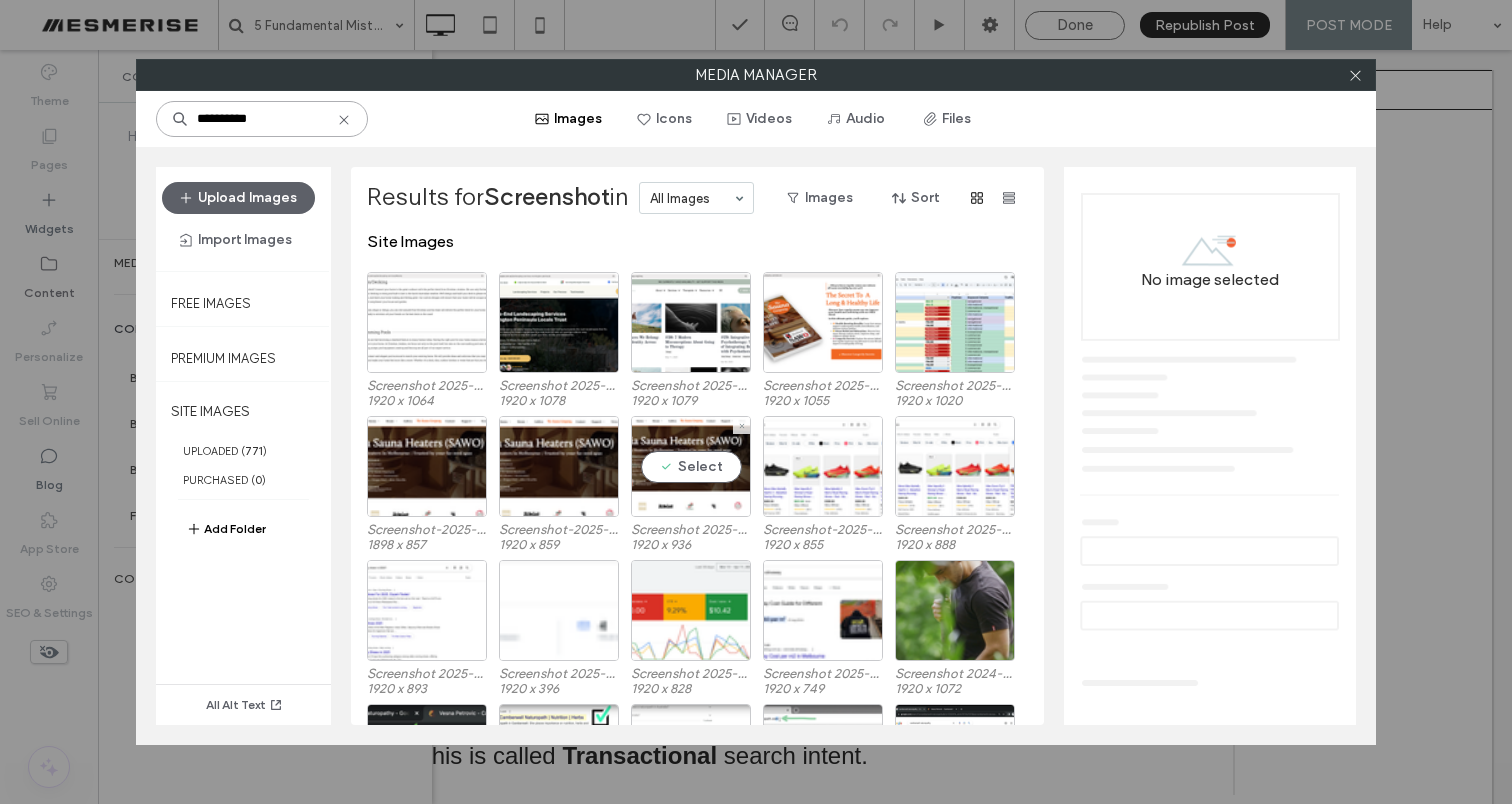 scroll, scrollTop: 11, scrollLeft: 0, axis: vertical 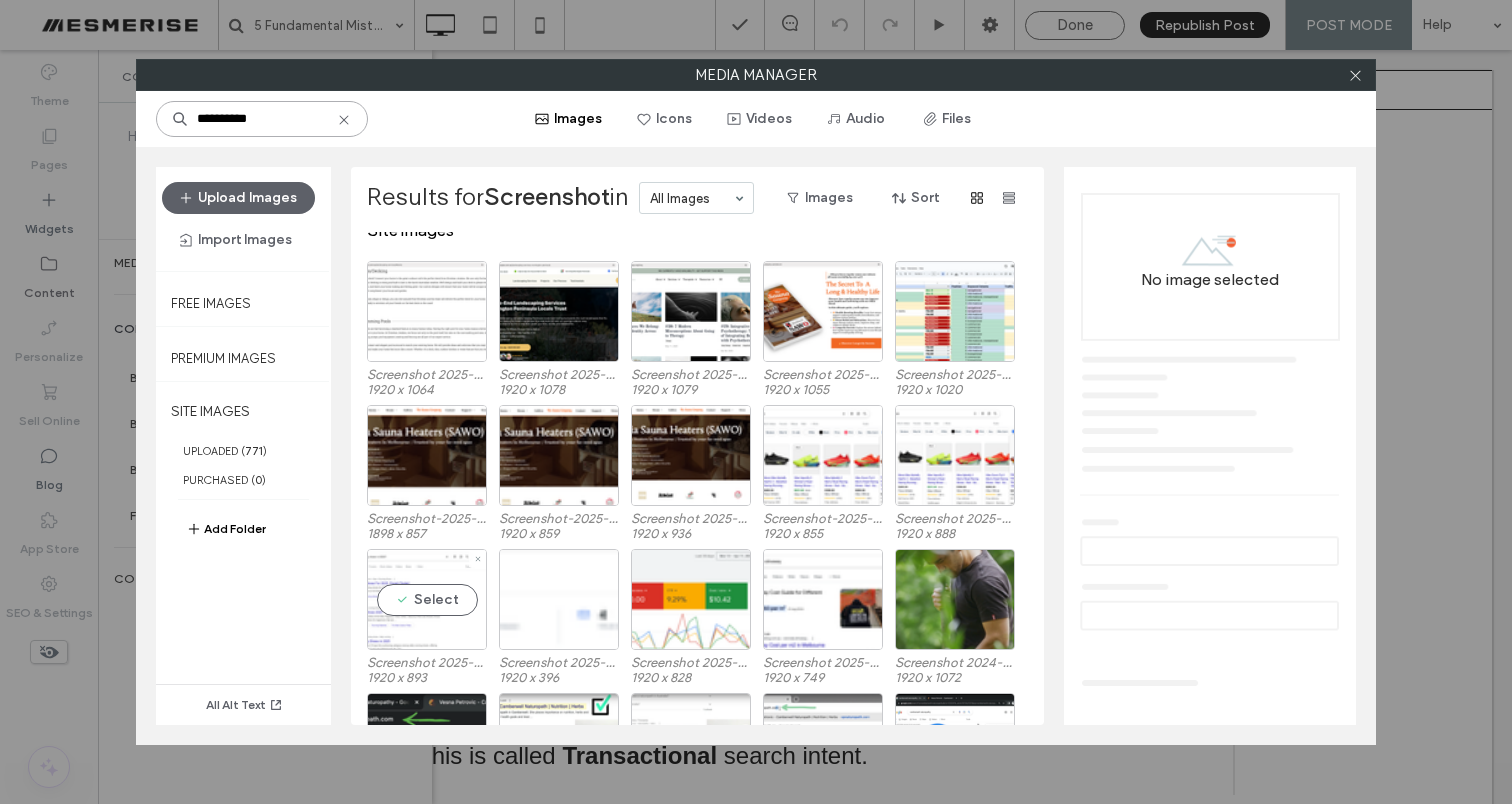 type on "**********" 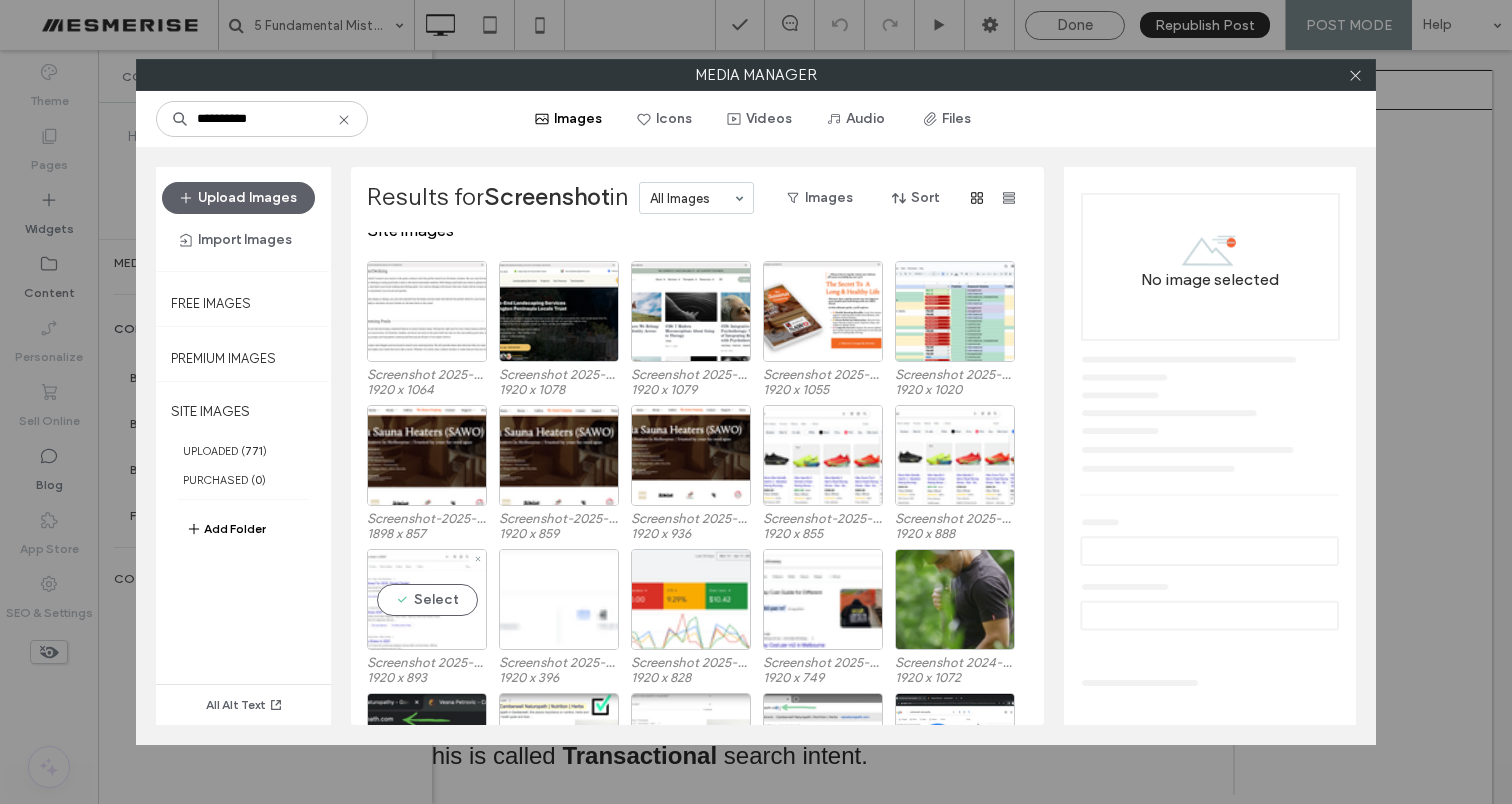 click on "Select" at bounding box center [427, 599] 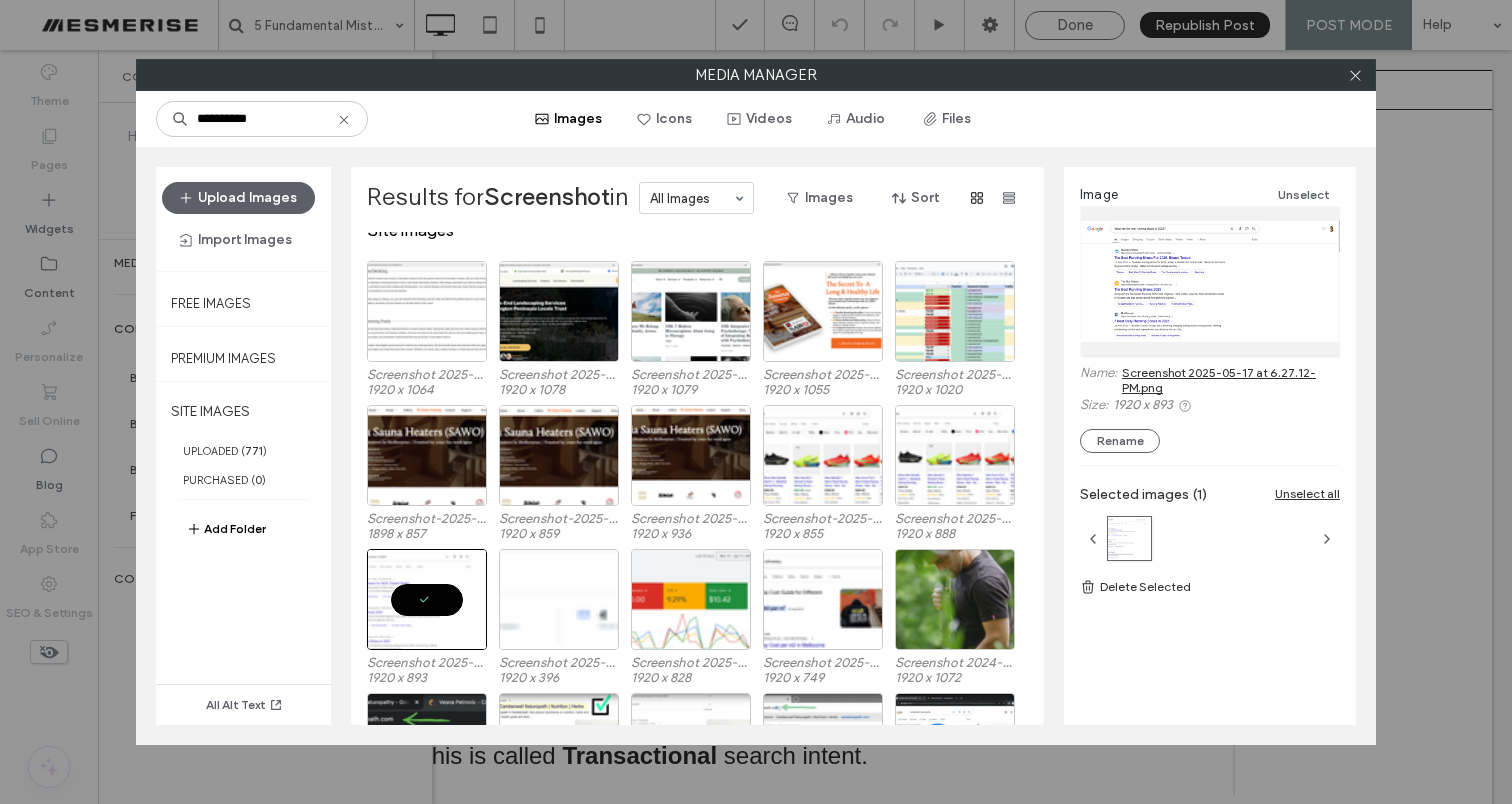 click on "Screenshot 2025-05-17 at 6.27.12-PM.png" at bounding box center (1231, 380) 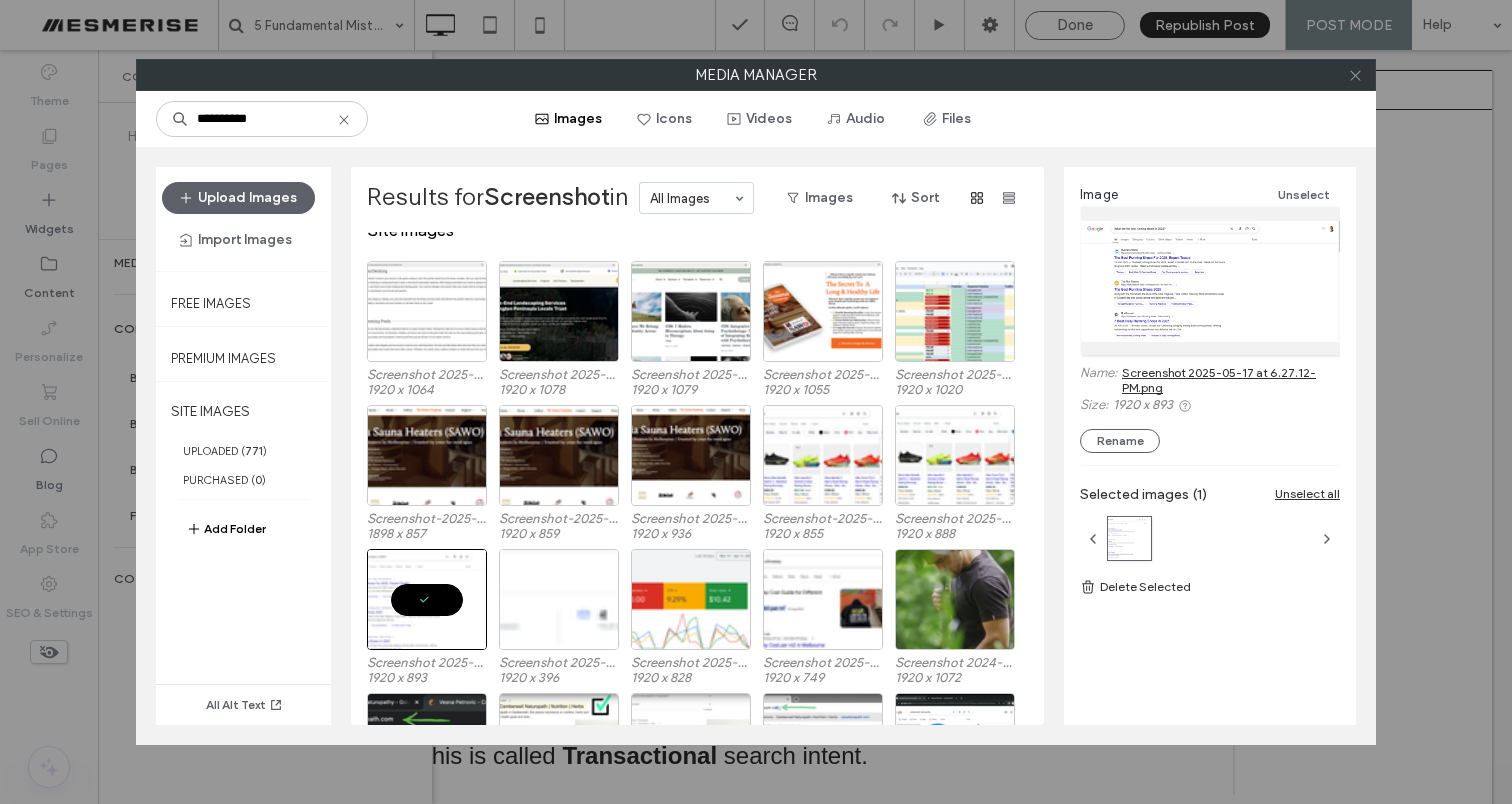 click 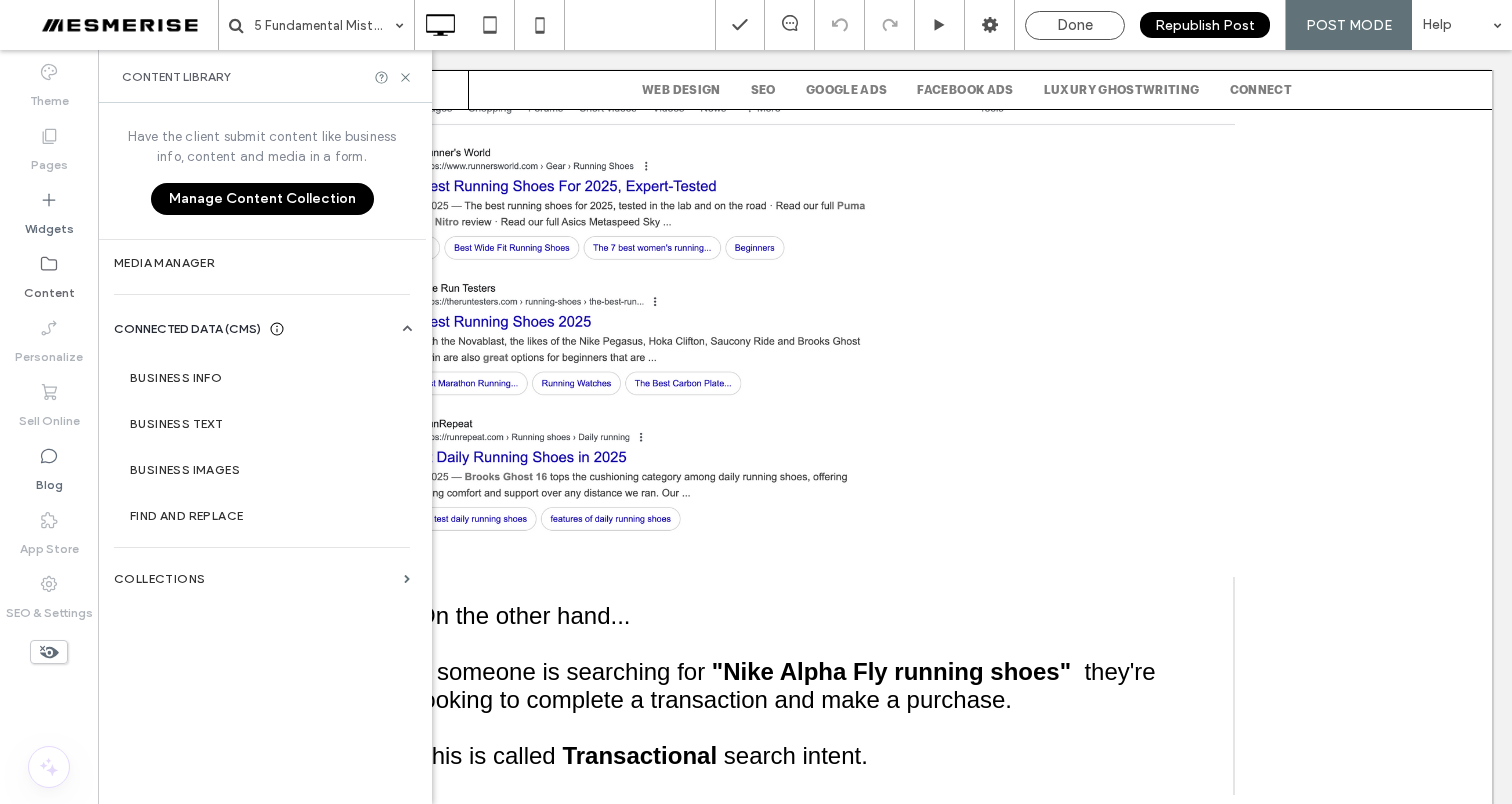 click on "5 Fundamental Mistakes Destroying Your Google Ads Campaigns
Author:
[NAME] (Growth Architect /
Expert Google Ads Management in [CITY])
Date Published:
17.05.2025
Read Time:
3
Minutes
Managing Google ads was easy in 2010. Today, in 2025, it has become a practice and an art form. You have to know what you’re doing when it comes to managing your Google Ads account. If you don’t, you will burn through money, spinning your wheels in frustration. At Mesmerise, we help clients in crowded markets generate 1–3 qualified leads every day. Even on shoestring budgets. There’s a lot of conflicting information regarding Google Ads out there.
I’m going to cut through all that noise. By the time you’re done reading this, you’re going to have insight into the common mistakes 90% of advertisers are making in 2025. The information in this article will give you clarity: • Save time • On how Google works • Help you save ad spend" at bounding box center (805, 3491) 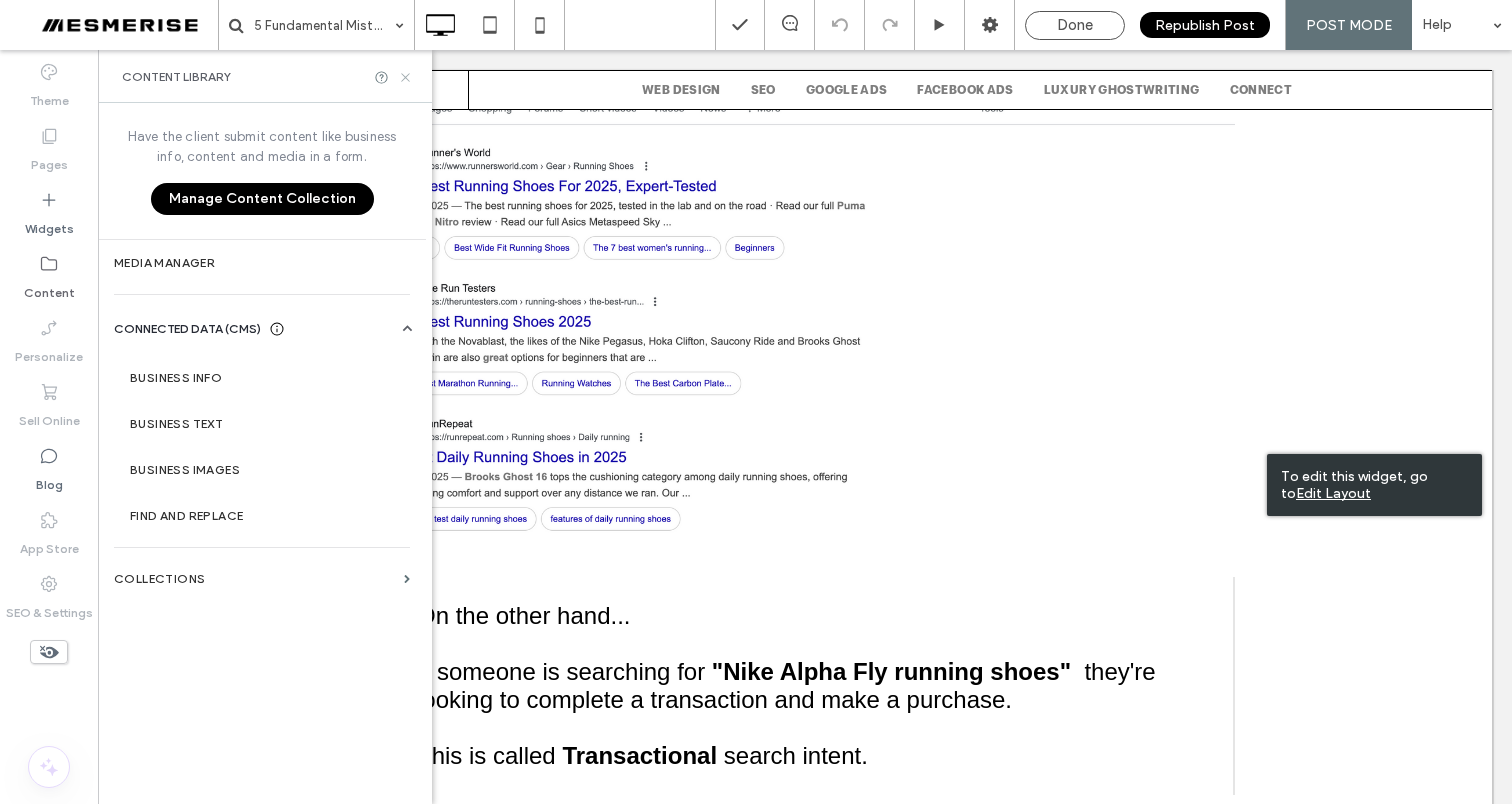 drag, startPoint x: 409, startPoint y: 74, endPoint x: 389, endPoint y: 192, distance: 119.682915 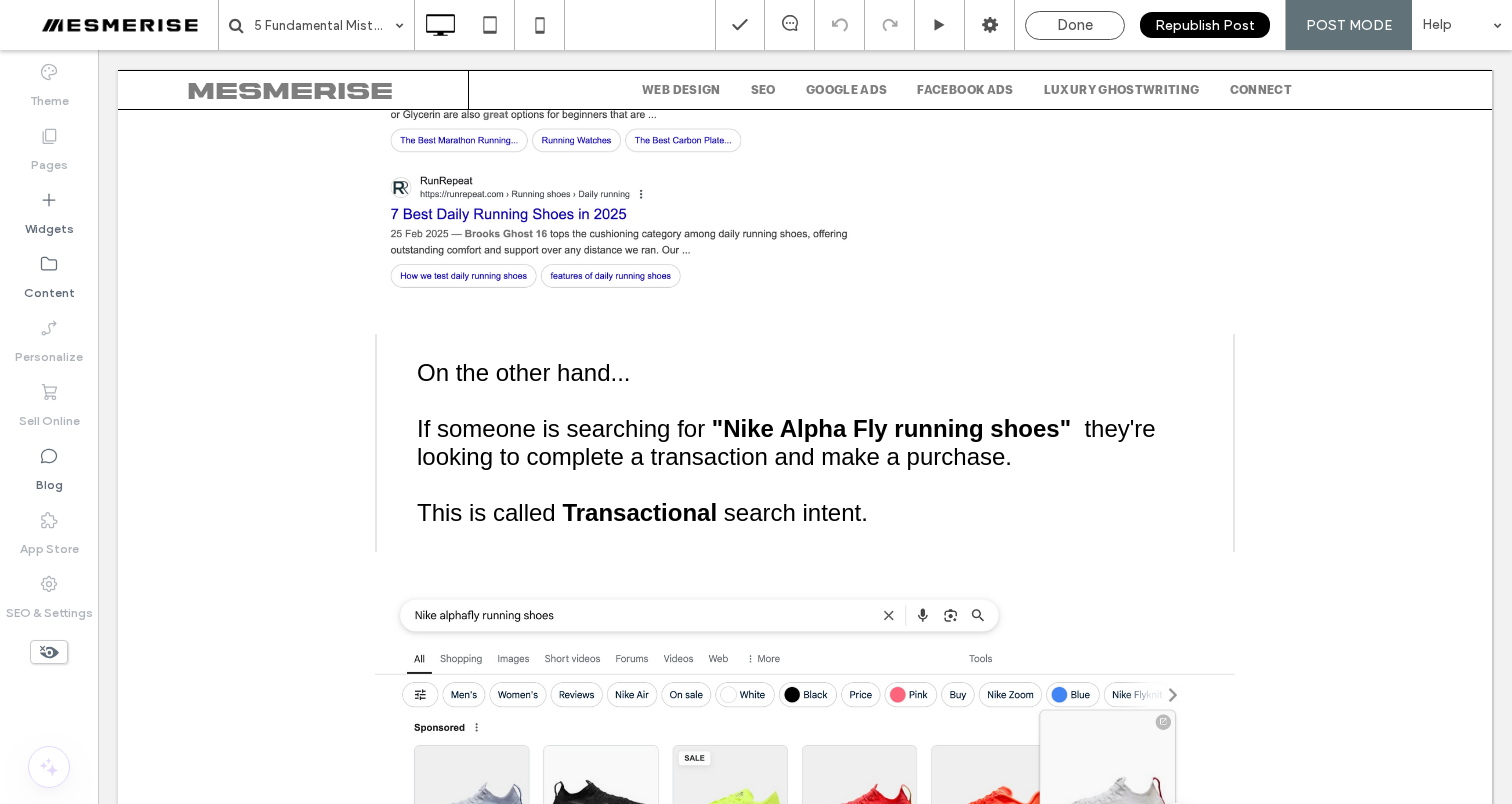 scroll, scrollTop: 4520, scrollLeft: 0, axis: vertical 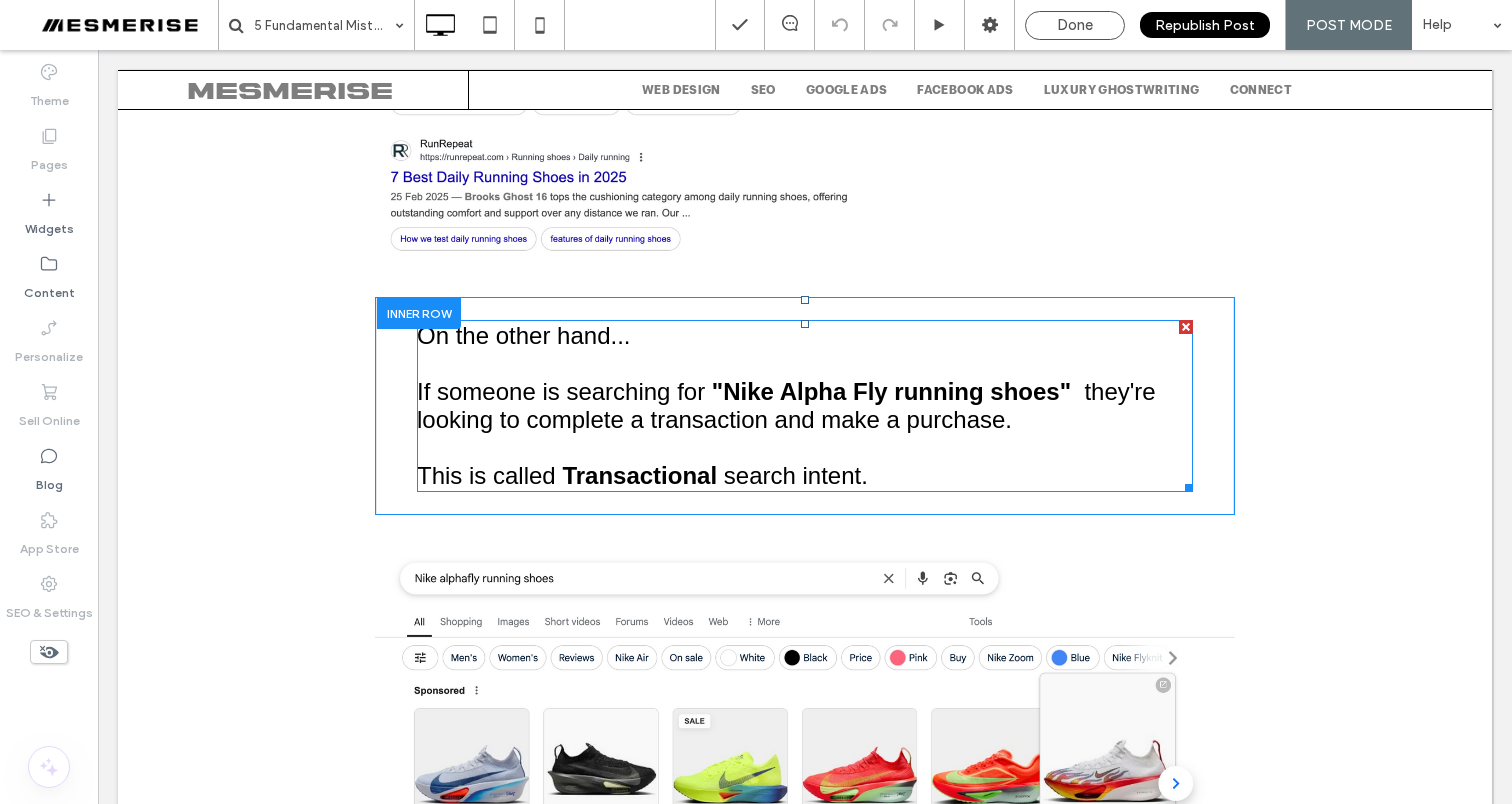 click at bounding box center [805, 364] 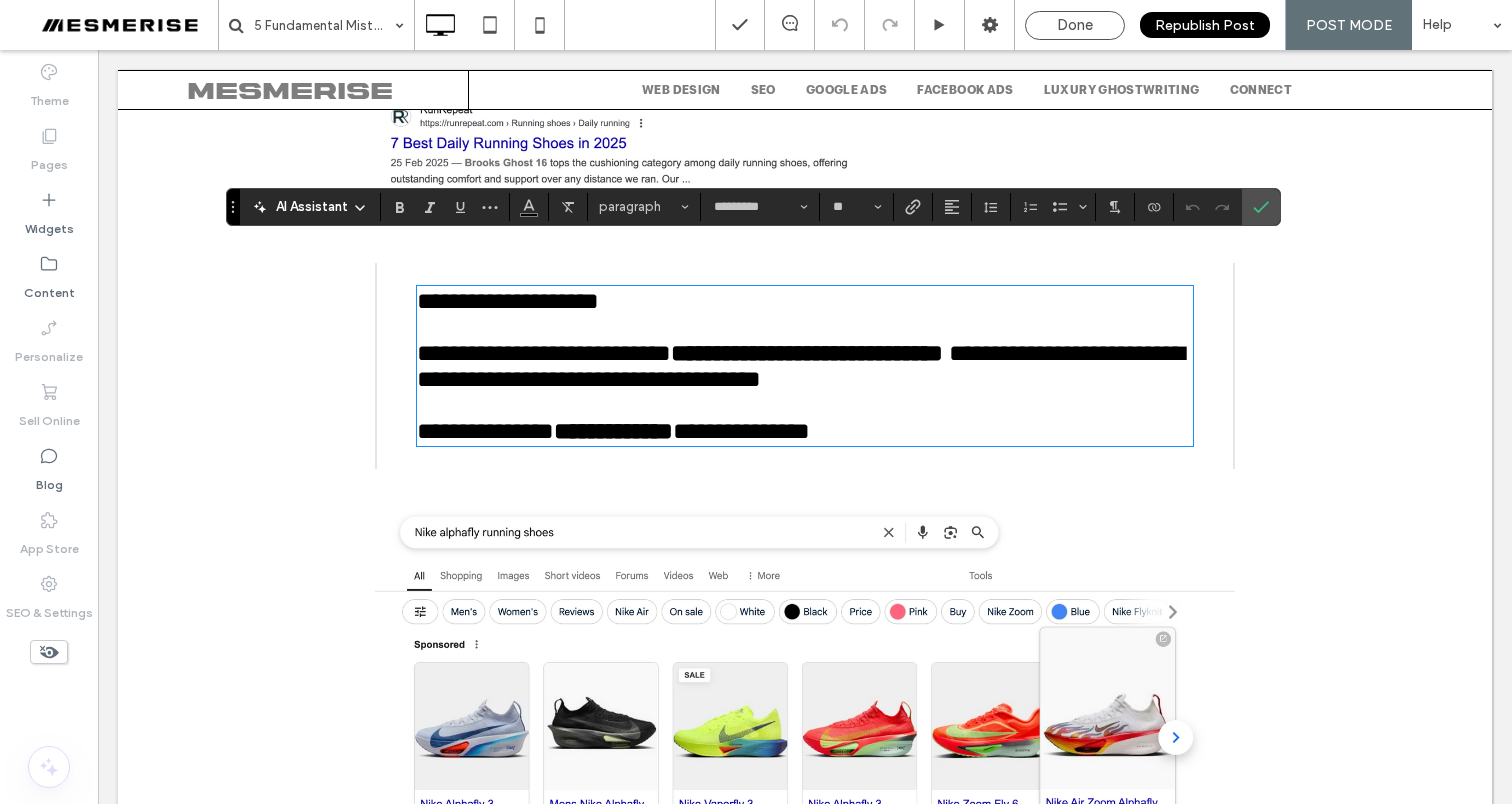 scroll, scrollTop: 4699, scrollLeft: 0, axis: vertical 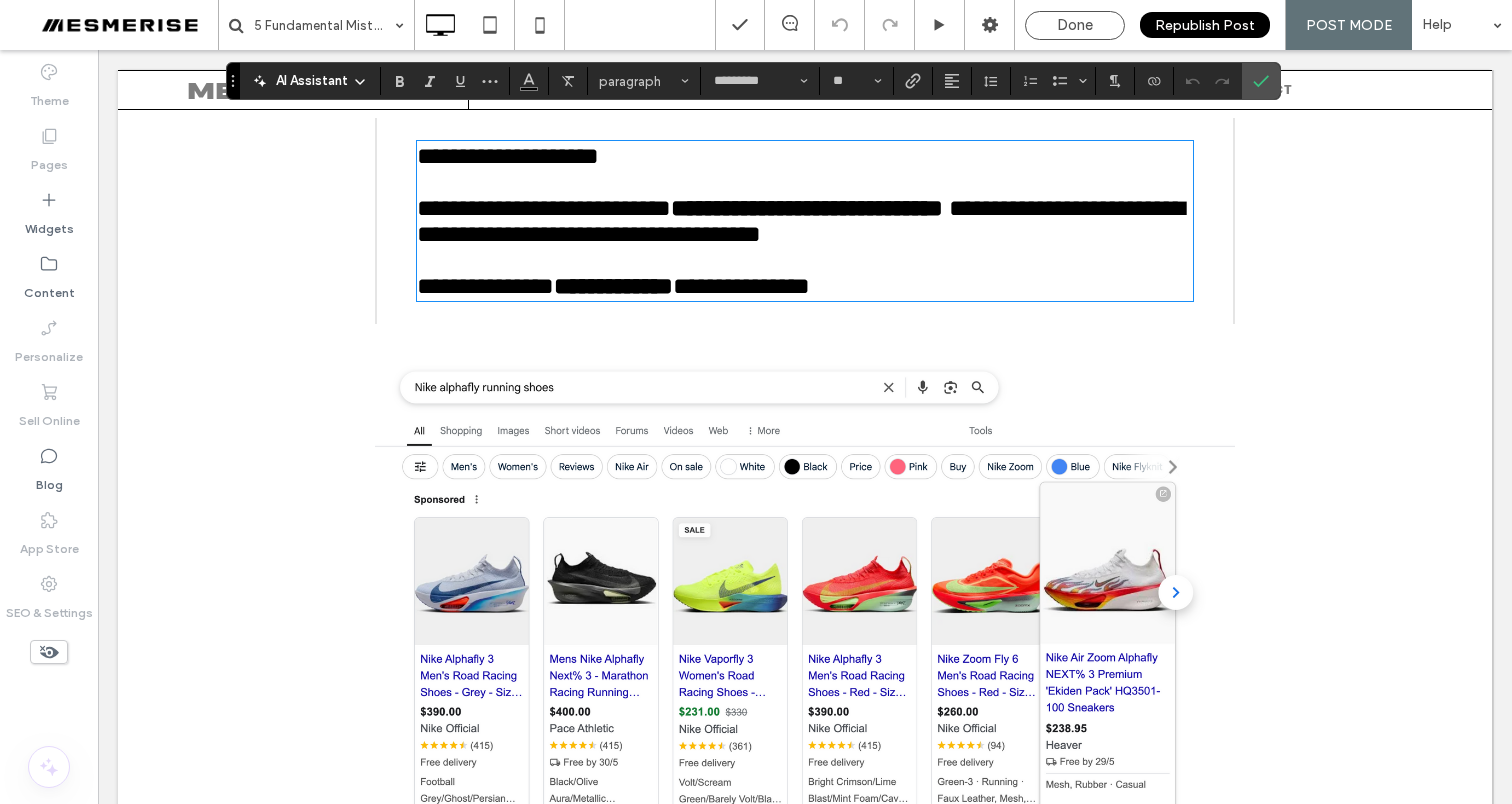 click on "Click To Paste" at bounding box center (805, 588) 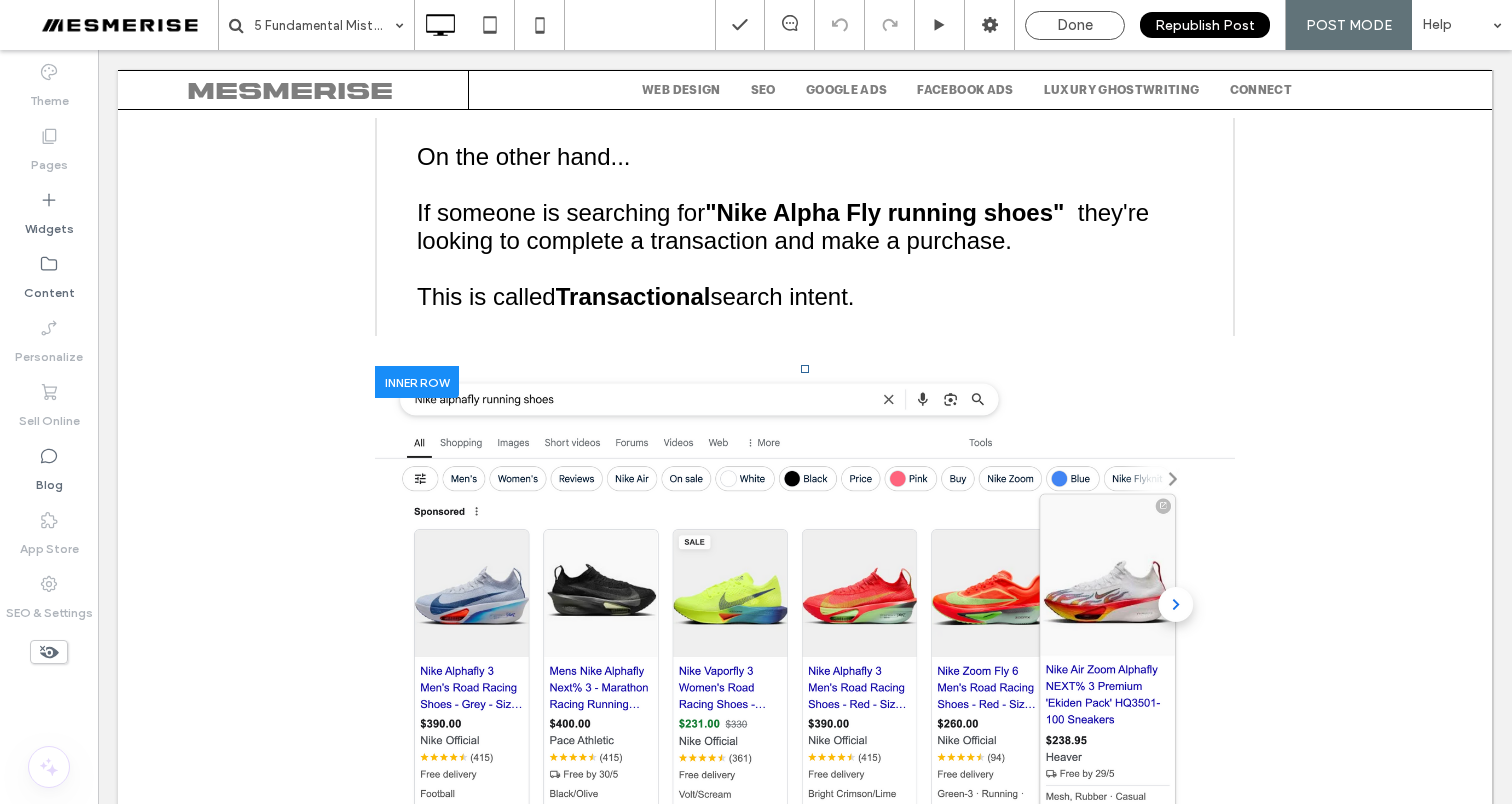 click on "Click To Paste" at bounding box center (805, 600) 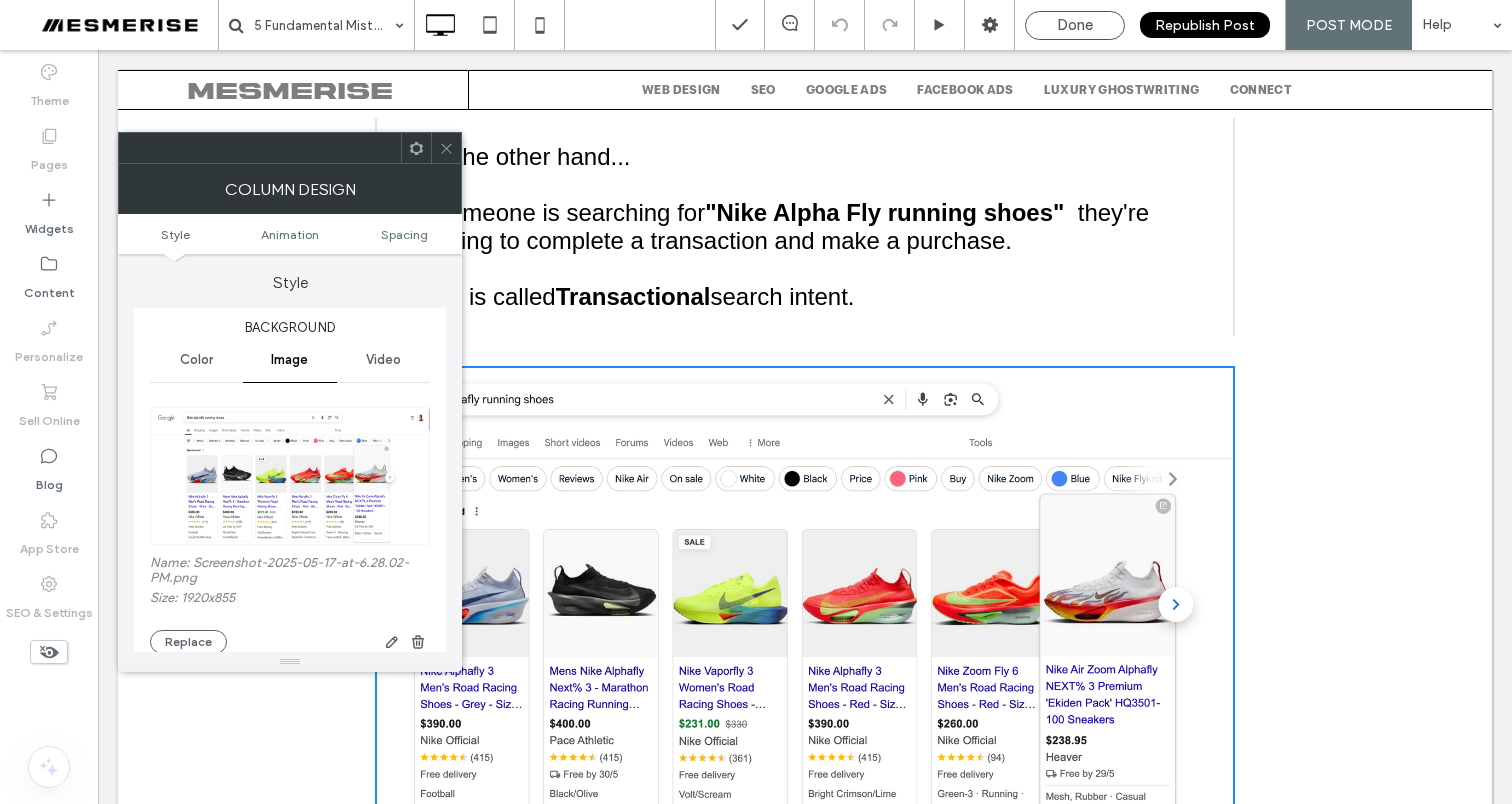 click at bounding box center [446, 148] 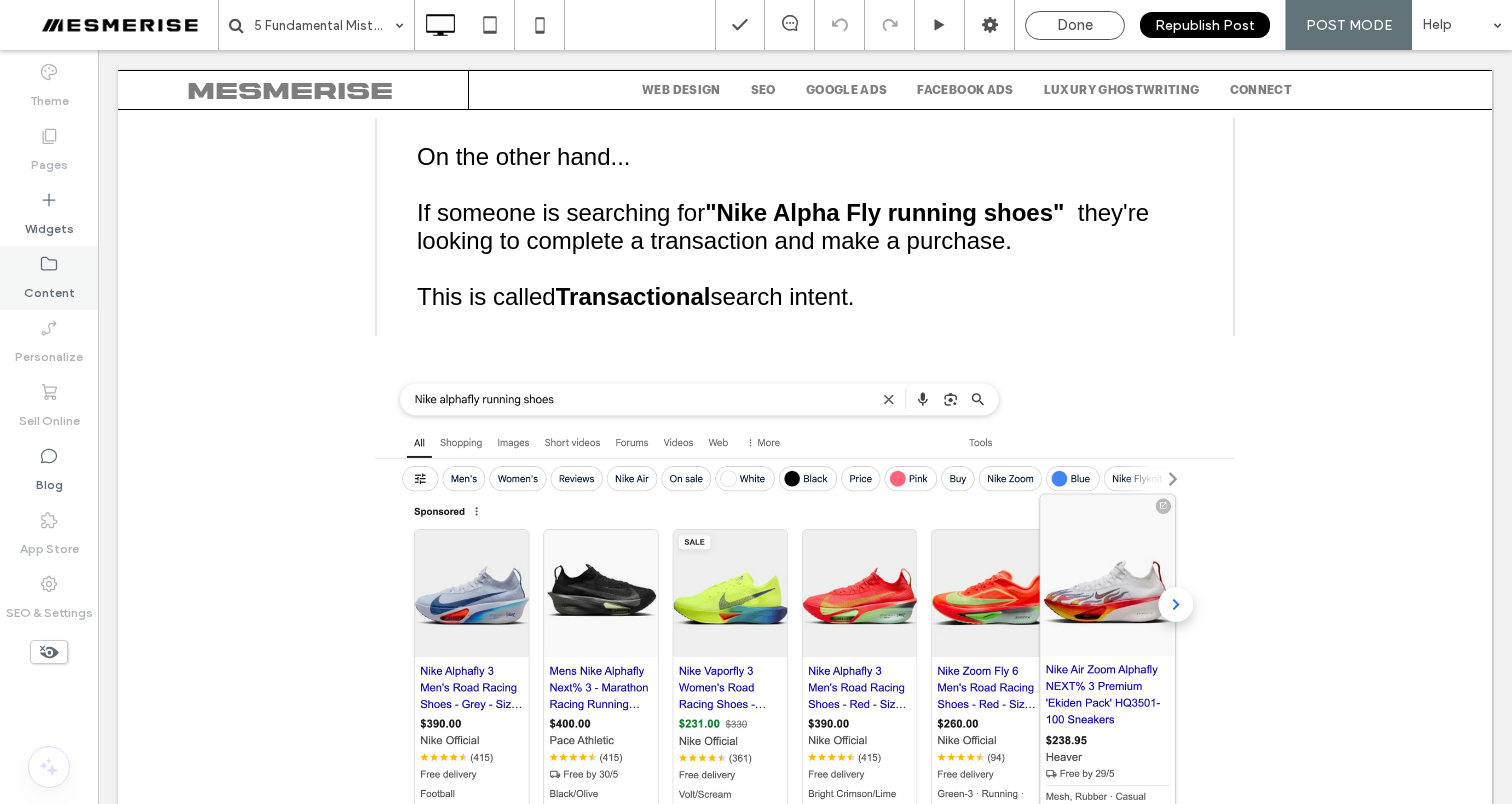 click on "Content" at bounding box center (49, 288) 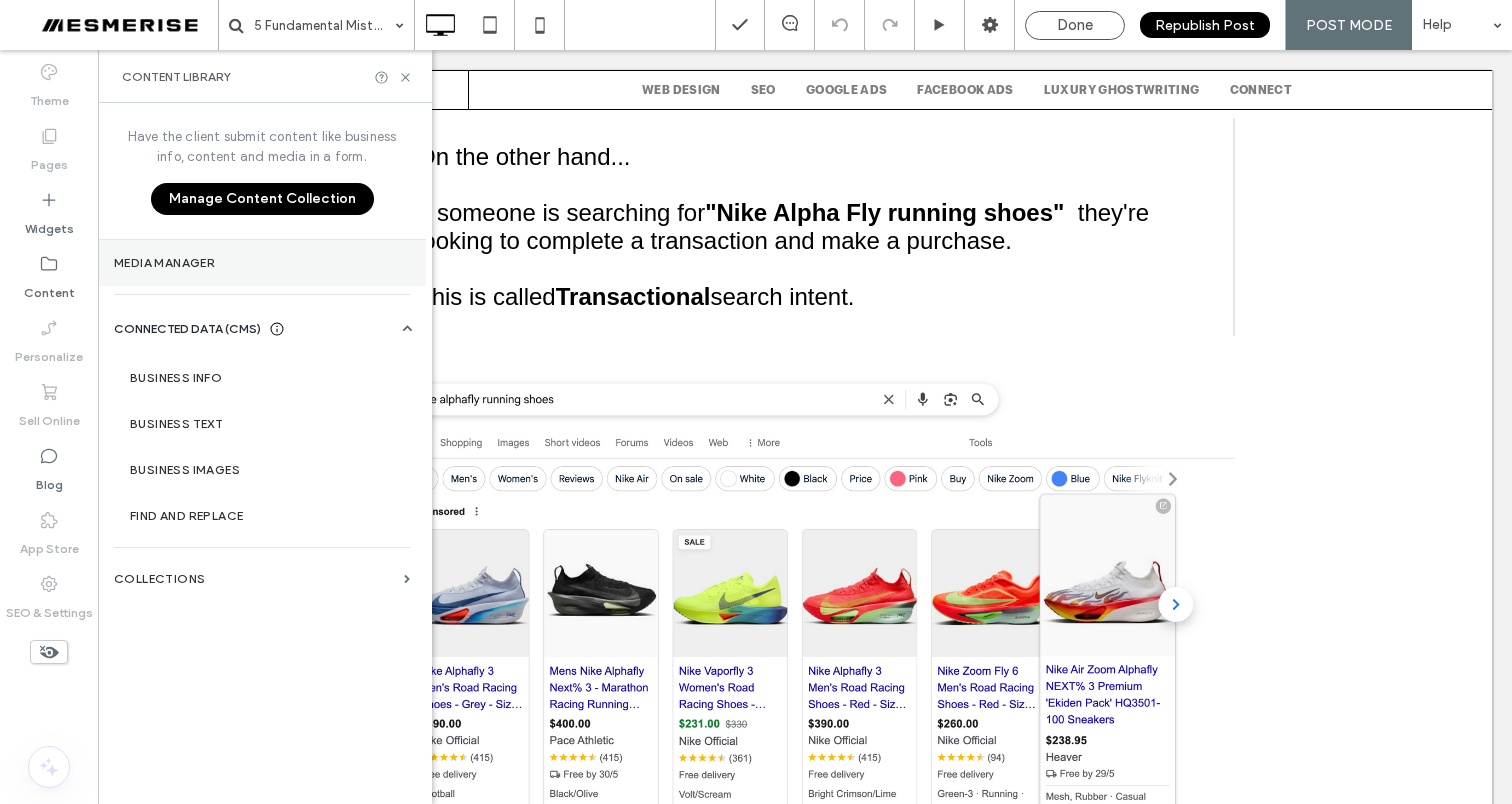click on "Media Manager" at bounding box center (262, 263) 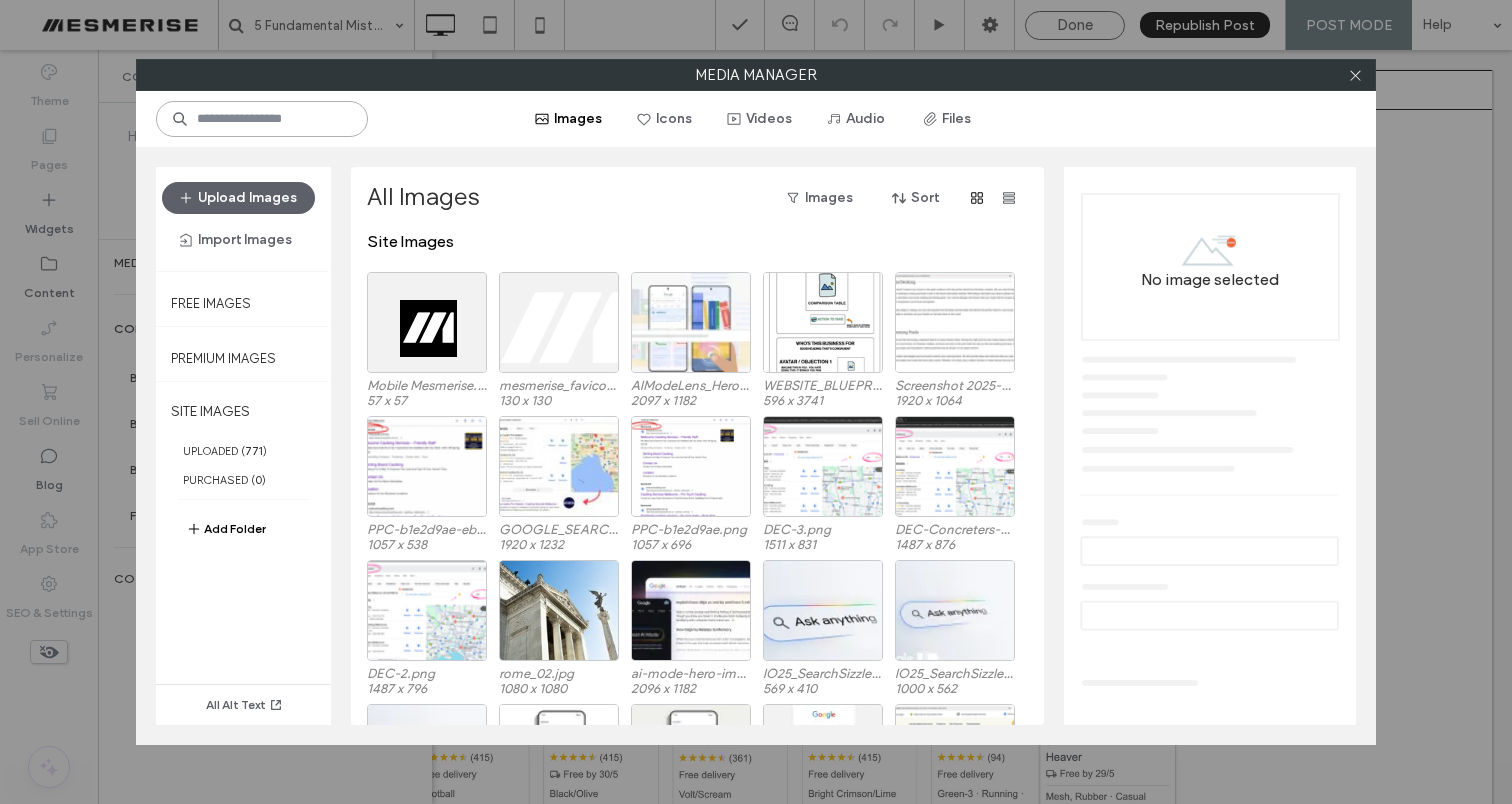 click at bounding box center [262, 119] 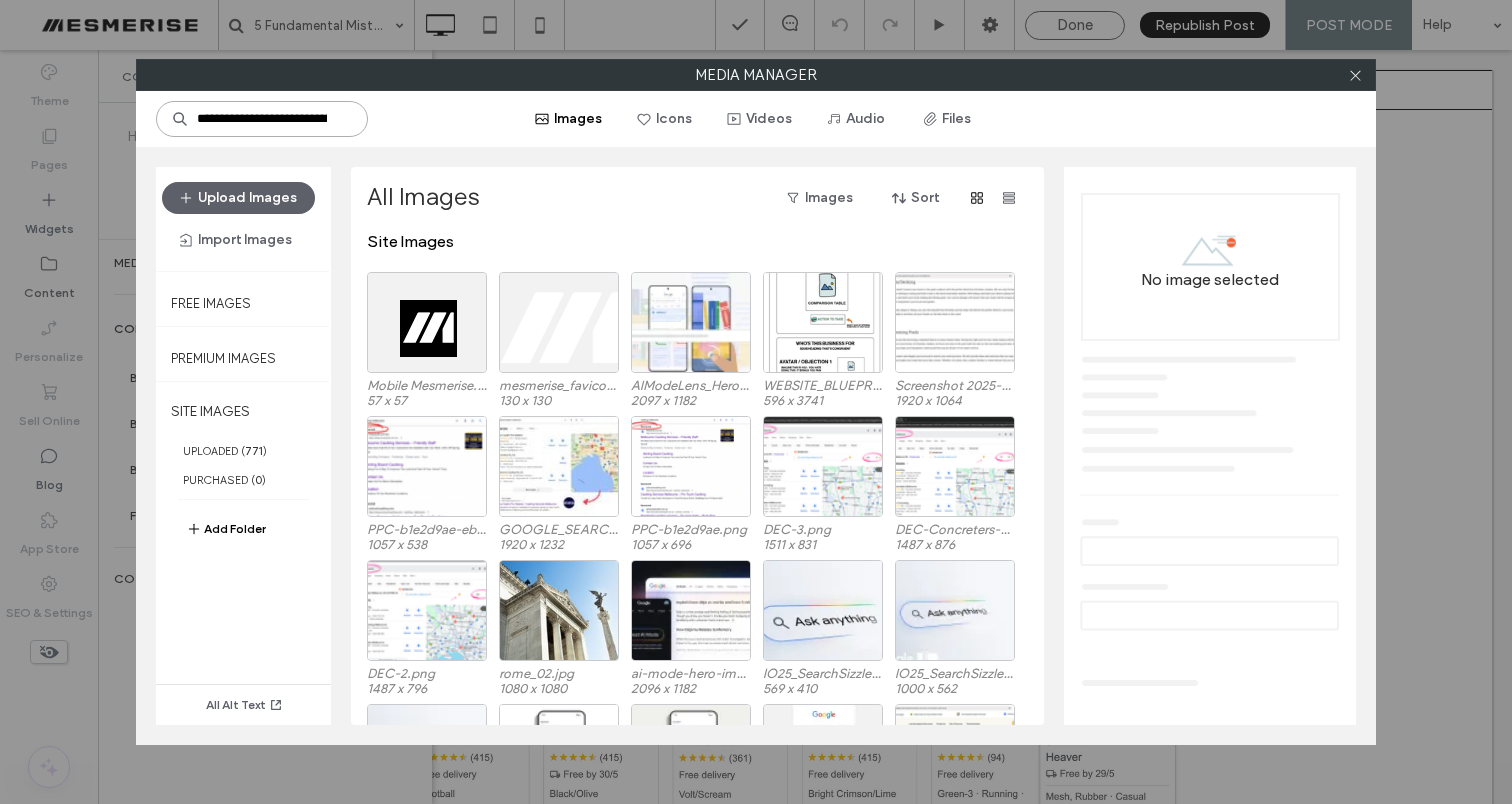 scroll, scrollTop: 0, scrollLeft: 1002, axis: horizontal 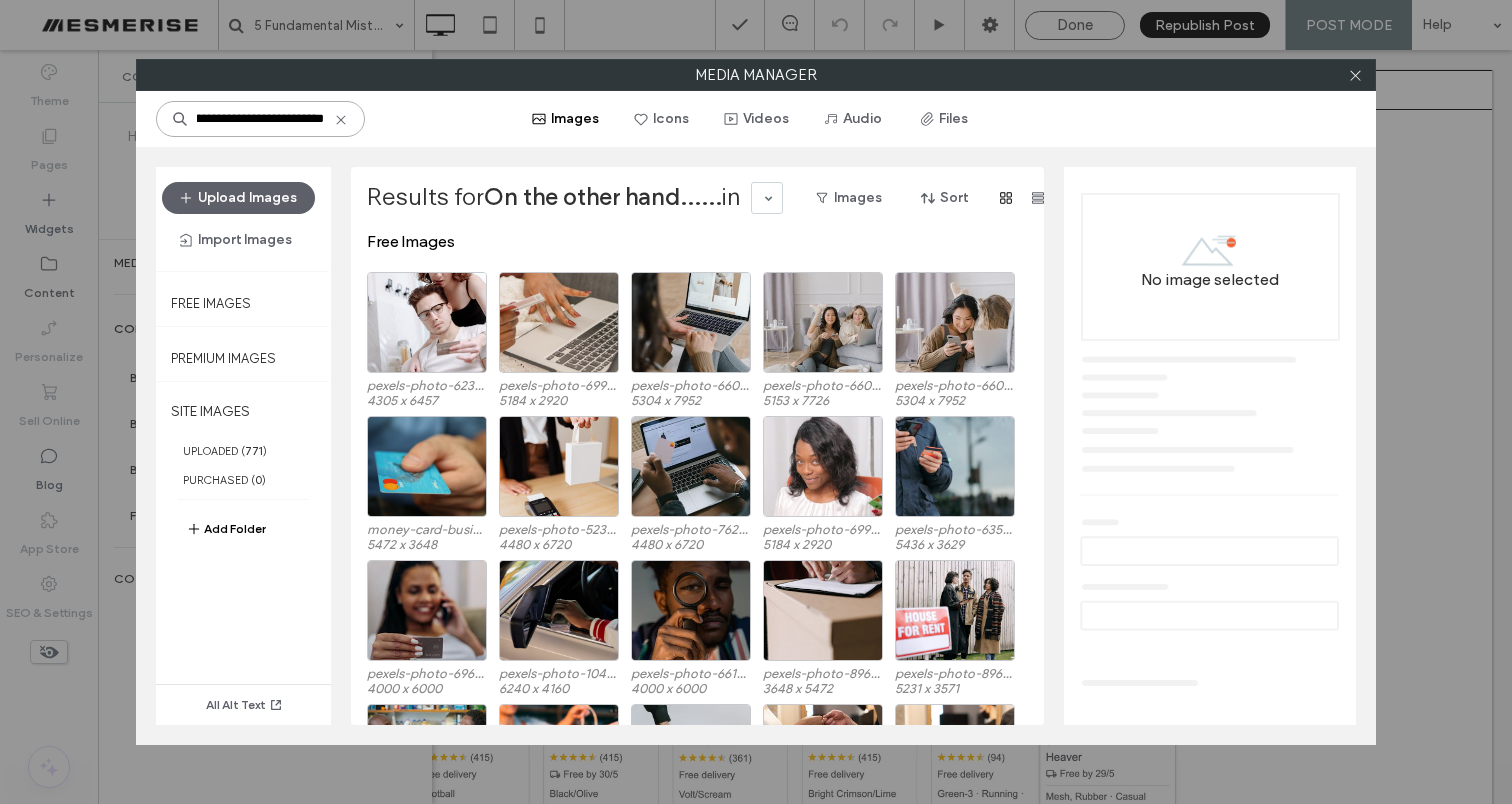 click on "**********" at bounding box center [260, 119] 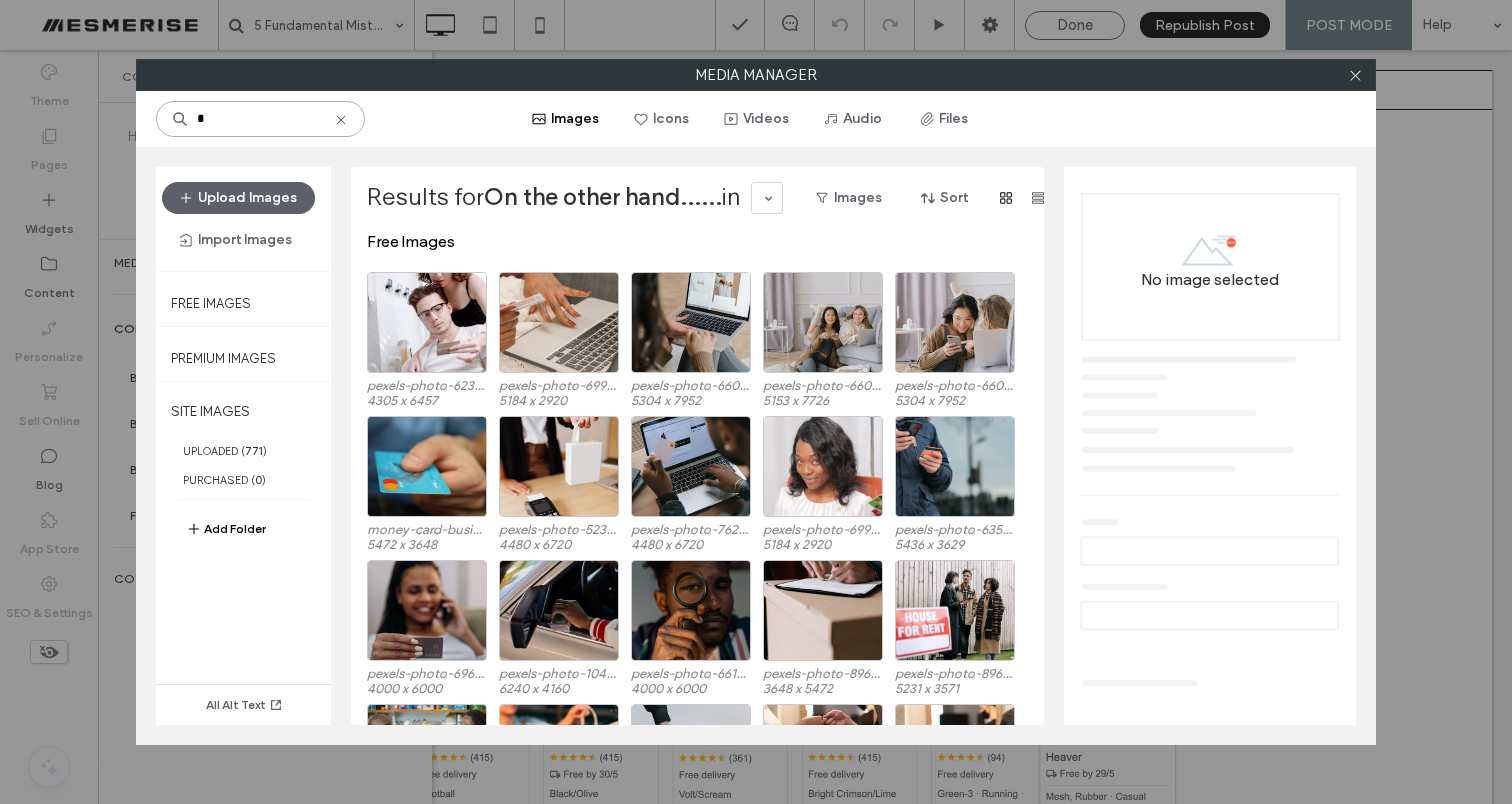scroll, scrollTop: 0, scrollLeft: 0, axis: both 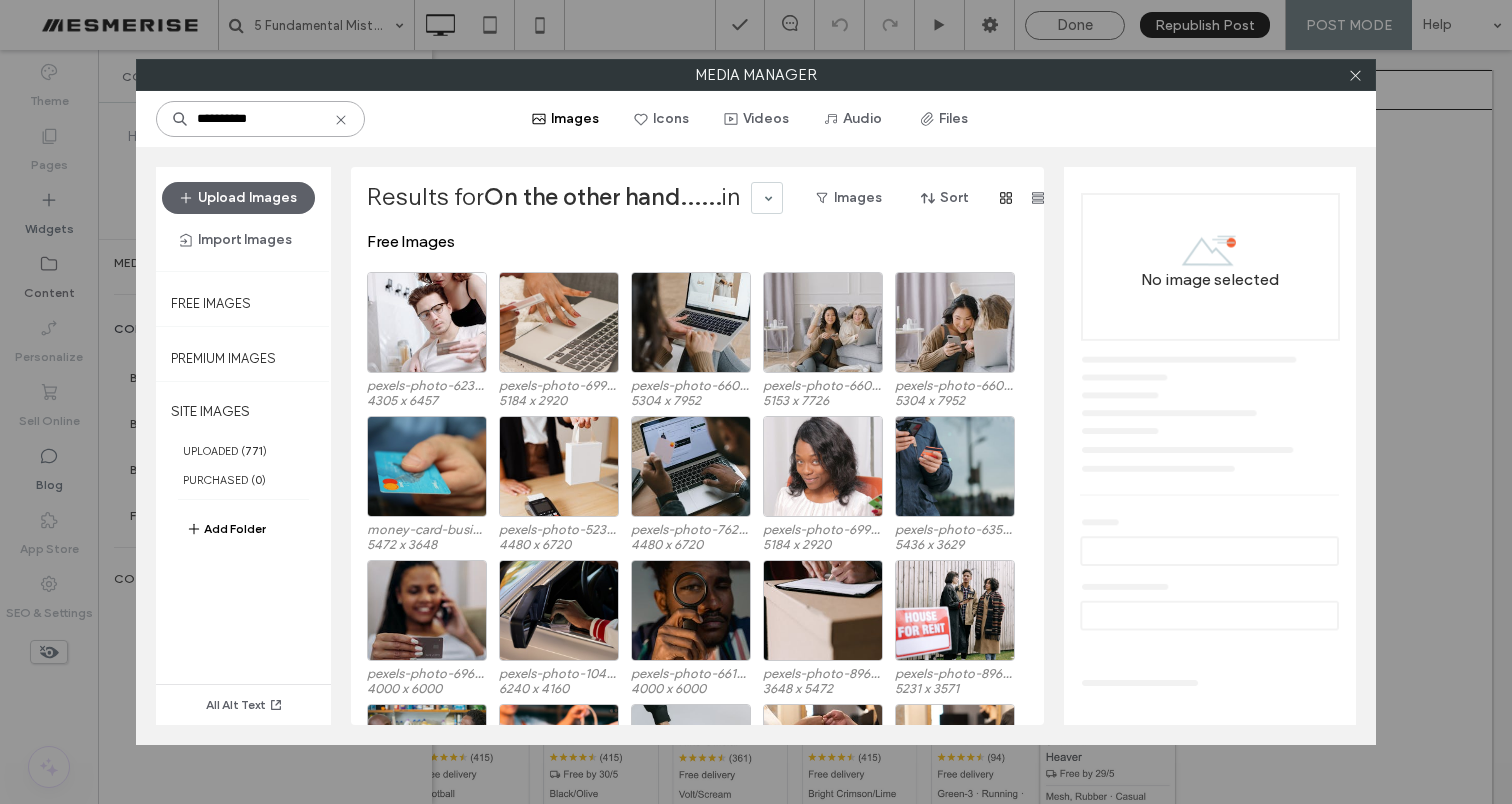 type on "**********" 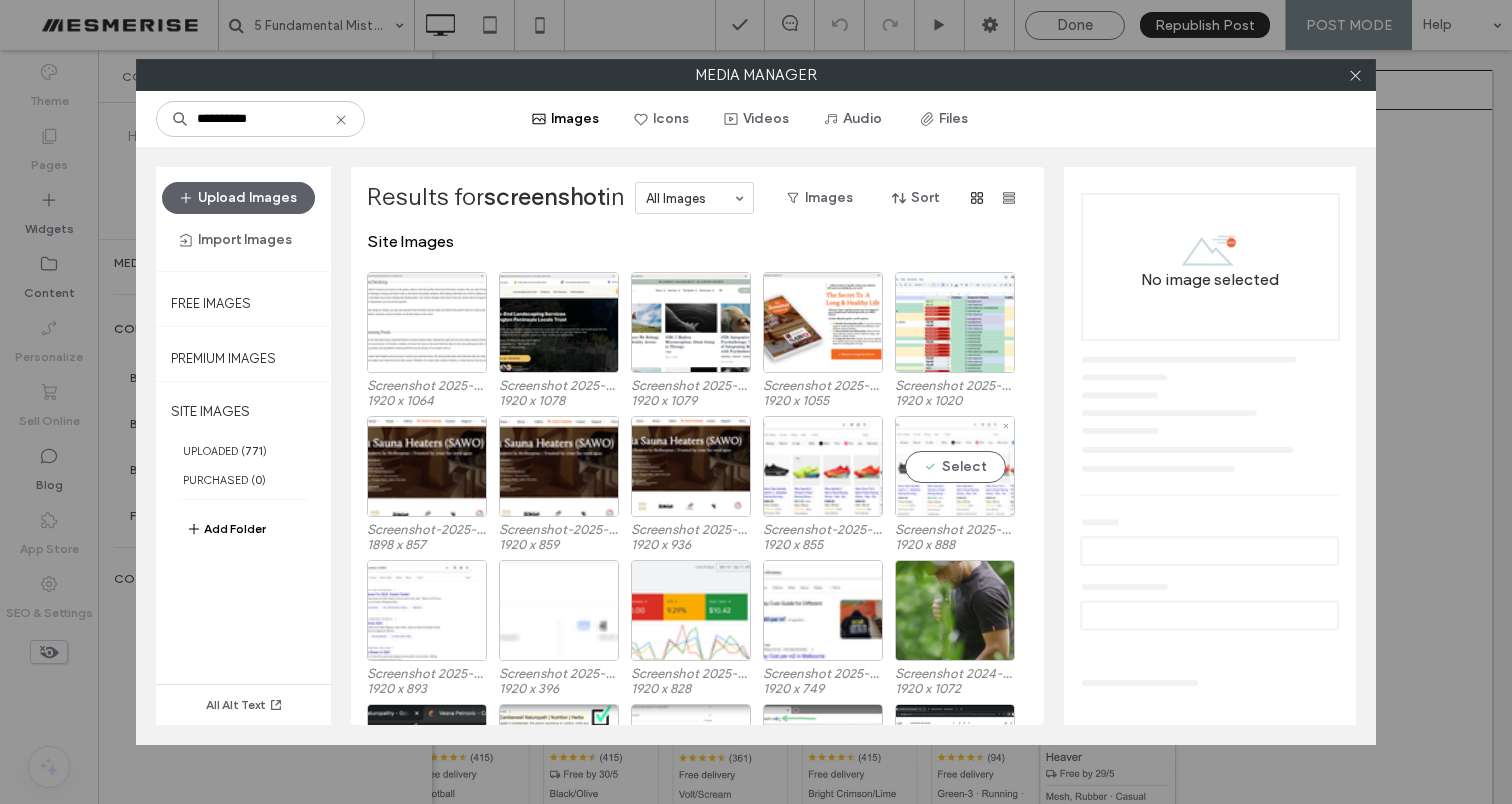 click on "Select" at bounding box center [955, 466] 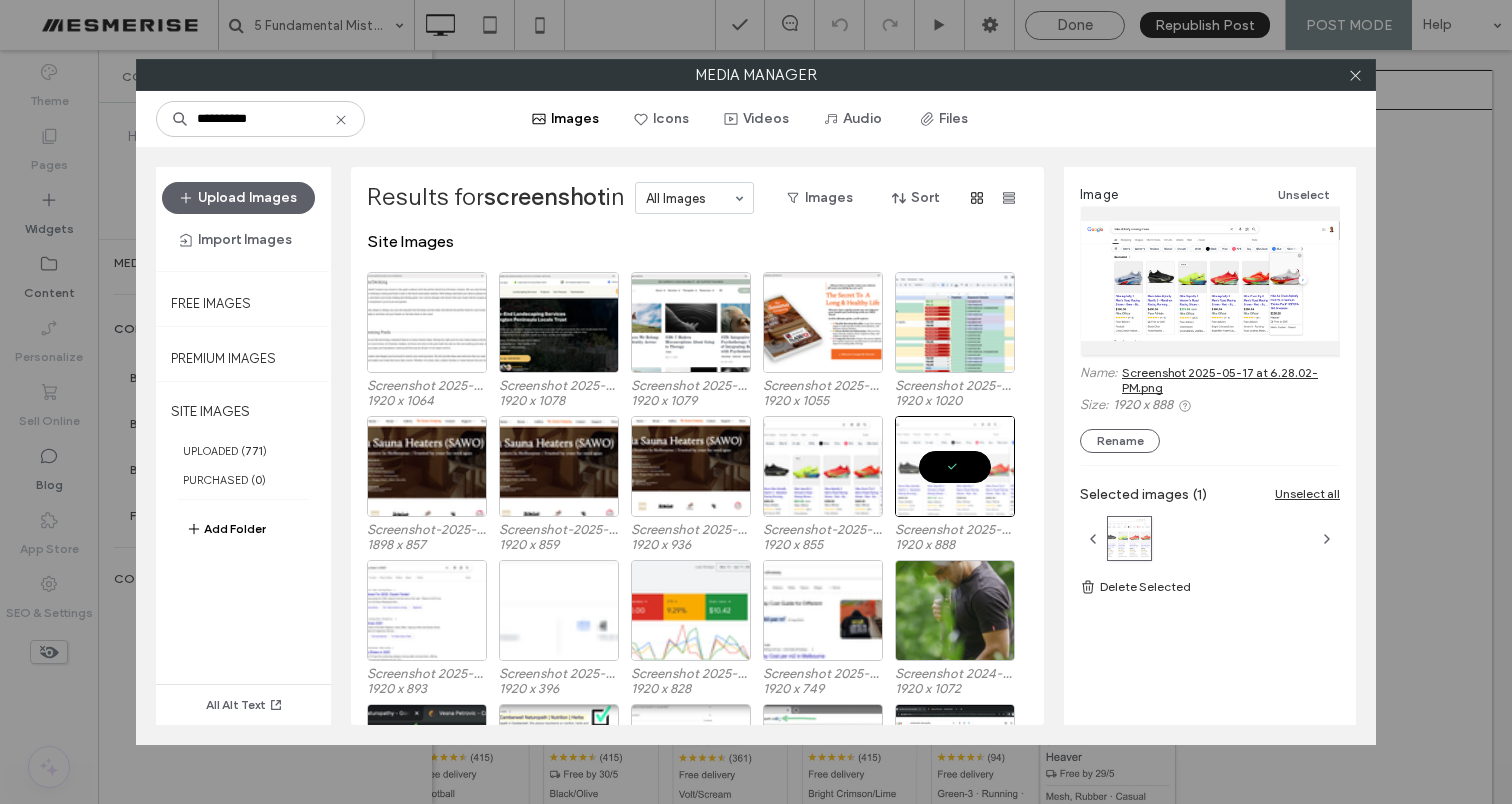 click on "Screenshot 2025-05-17 at 6.28.02-PM.png" at bounding box center (1231, 380) 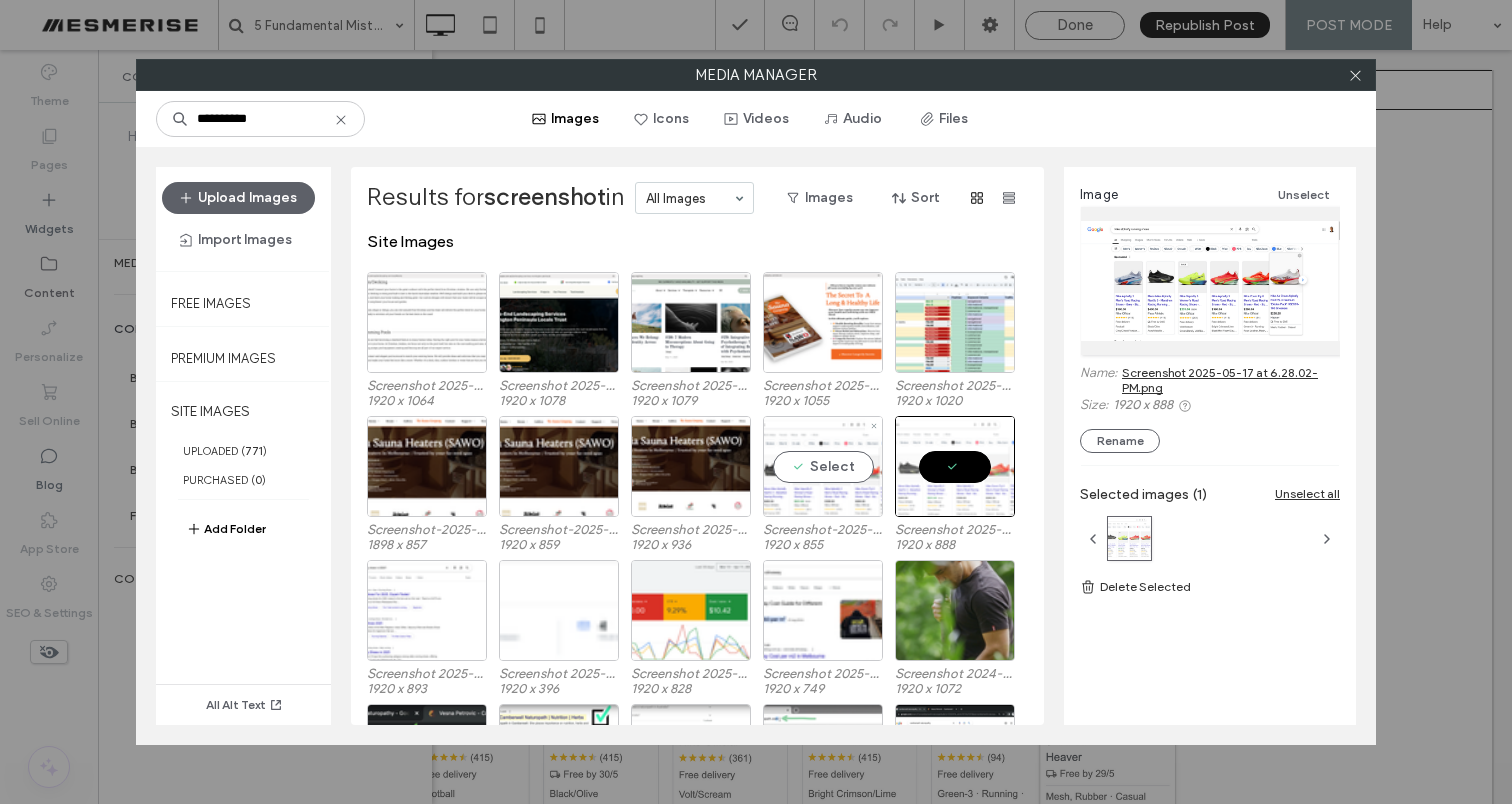 click on "Select" at bounding box center (823, 466) 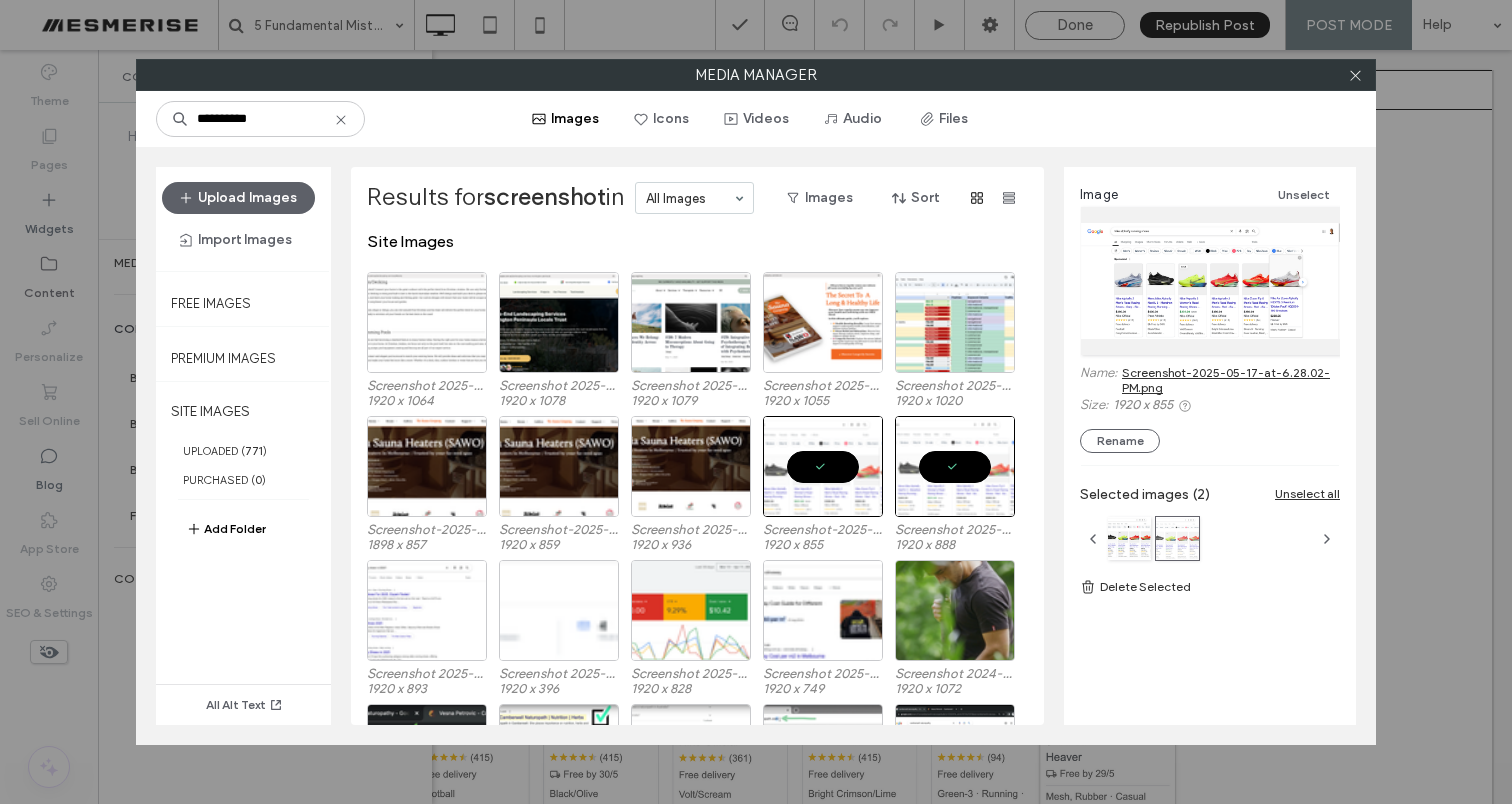 click on "Screenshot-2025-05-17-at-6.28.02-PM.png" at bounding box center (1231, 380) 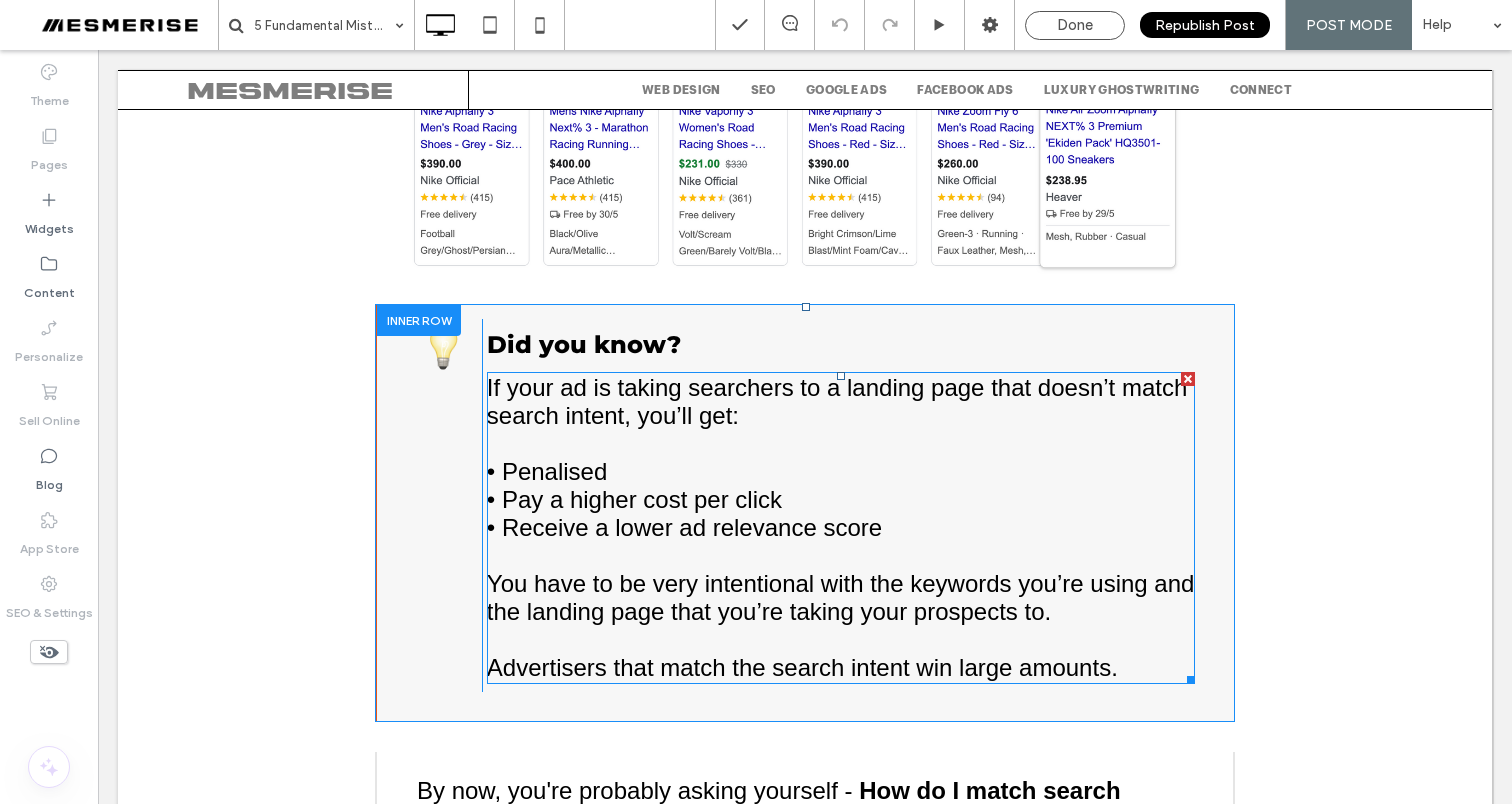 scroll, scrollTop: 5258, scrollLeft: 0, axis: vertical 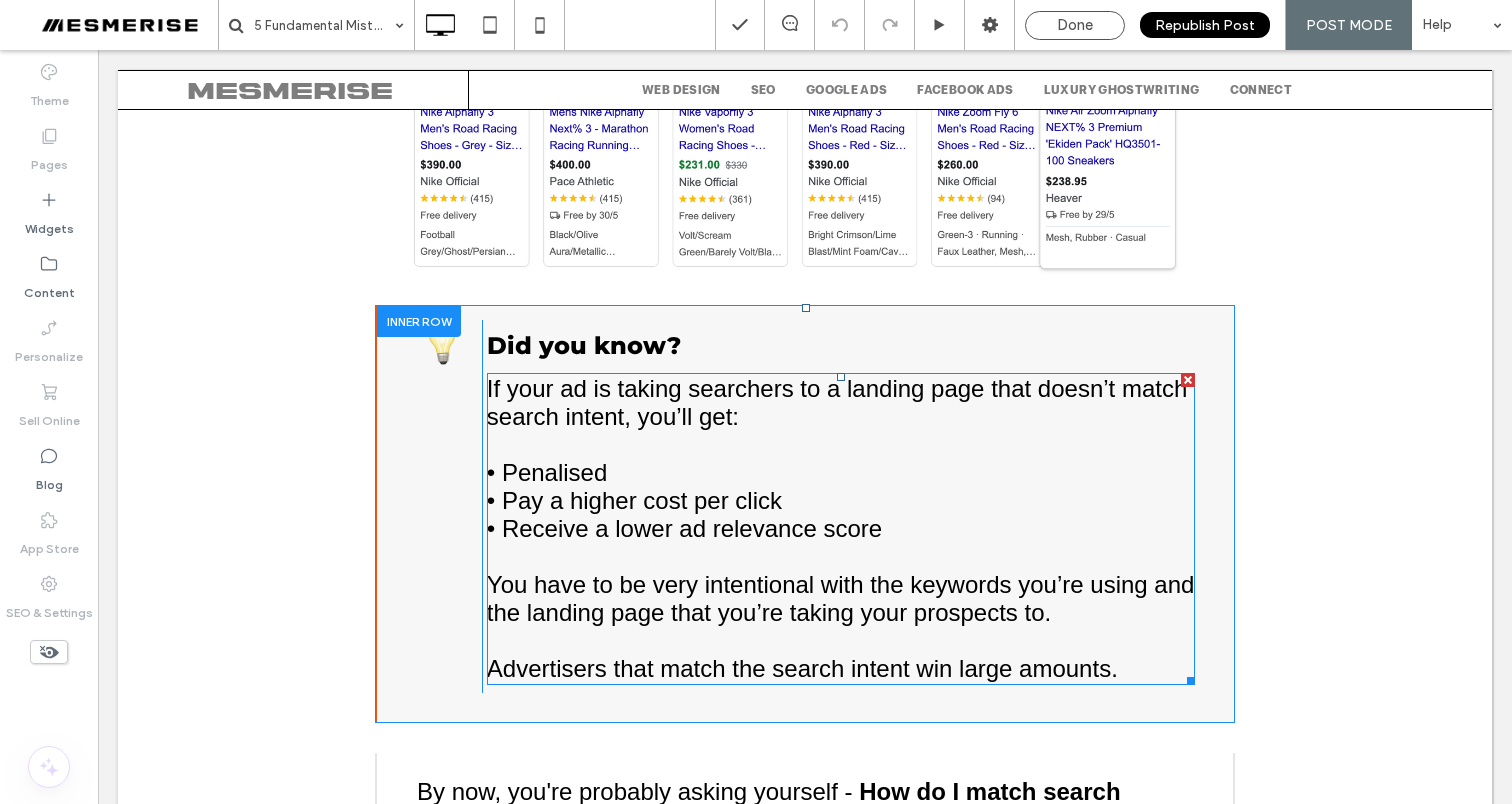 click on "If your ad is taking searchers to a landing page that doesn’t match search intent, you’ll get:" at bounding box center [837, 402] 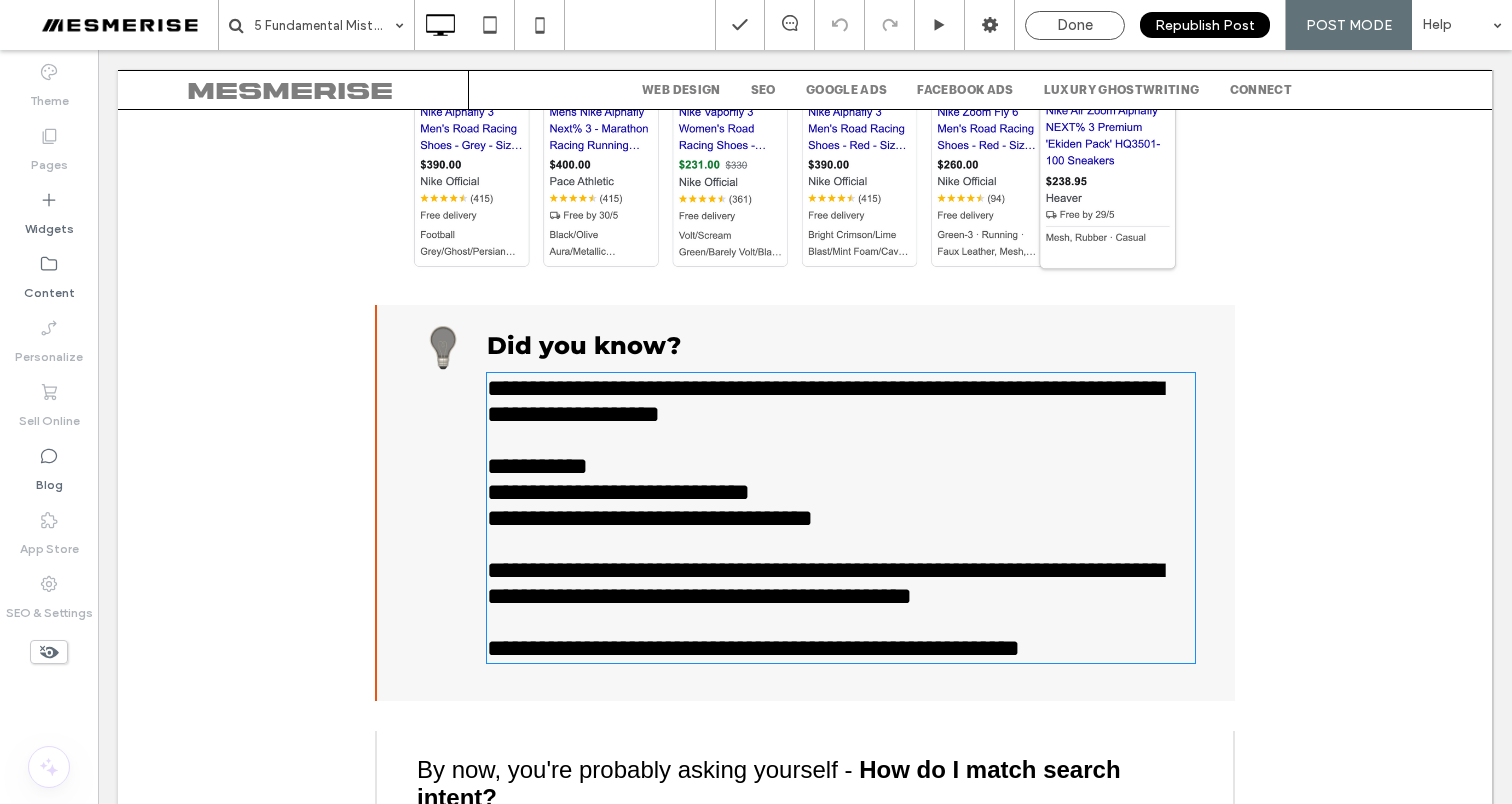 type on "*********" 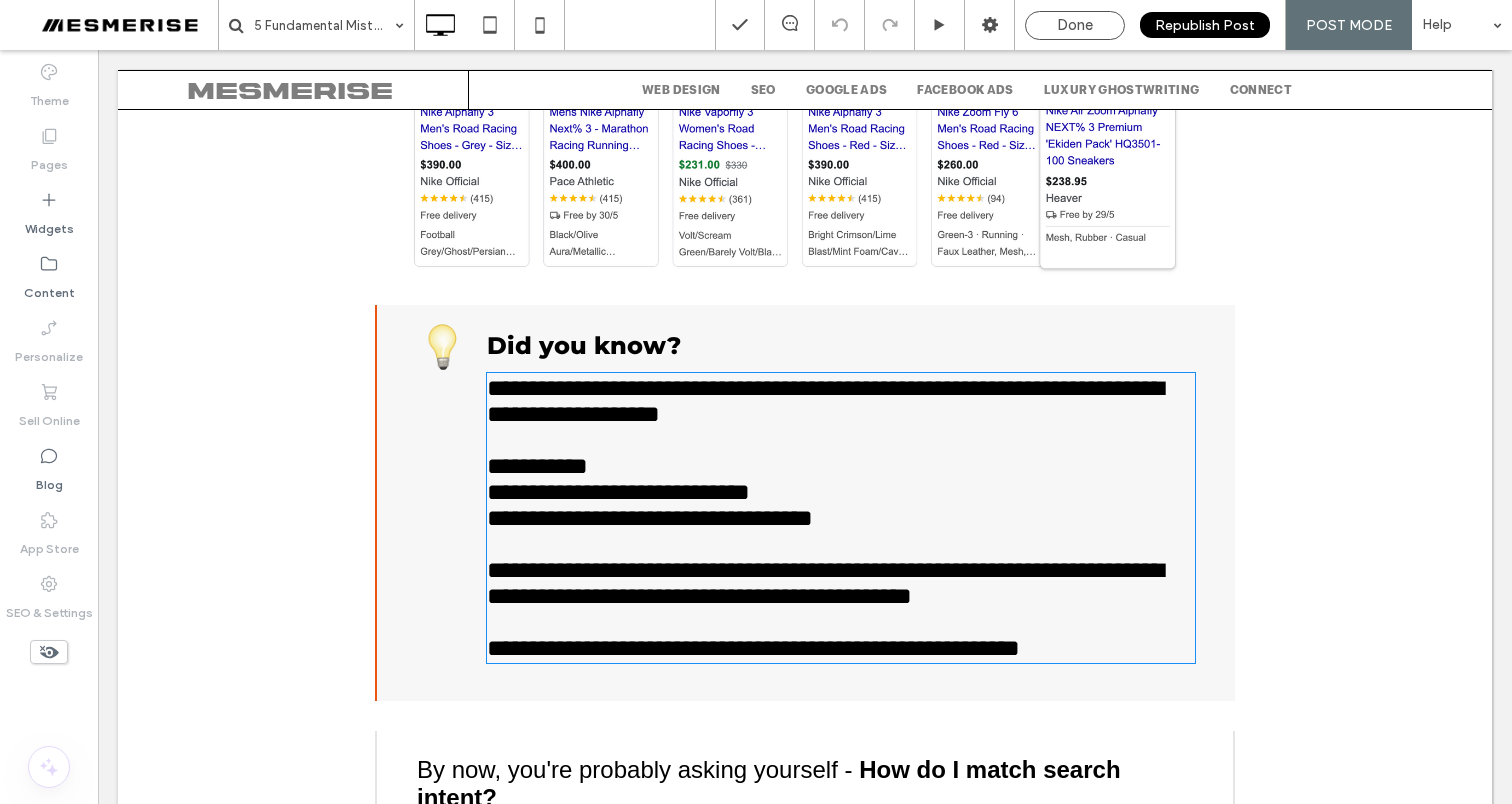 type on "**" 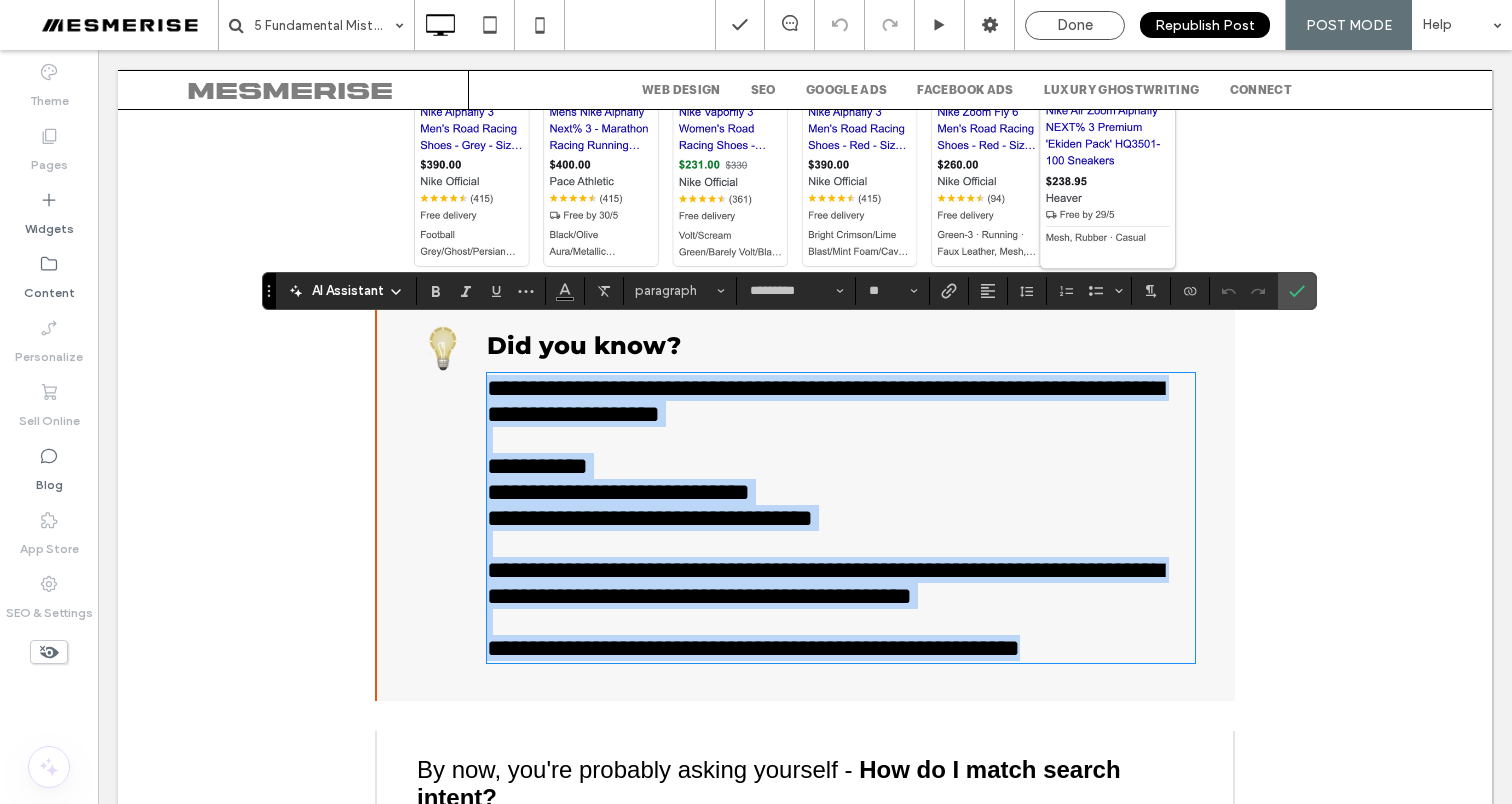 copy on "**********" 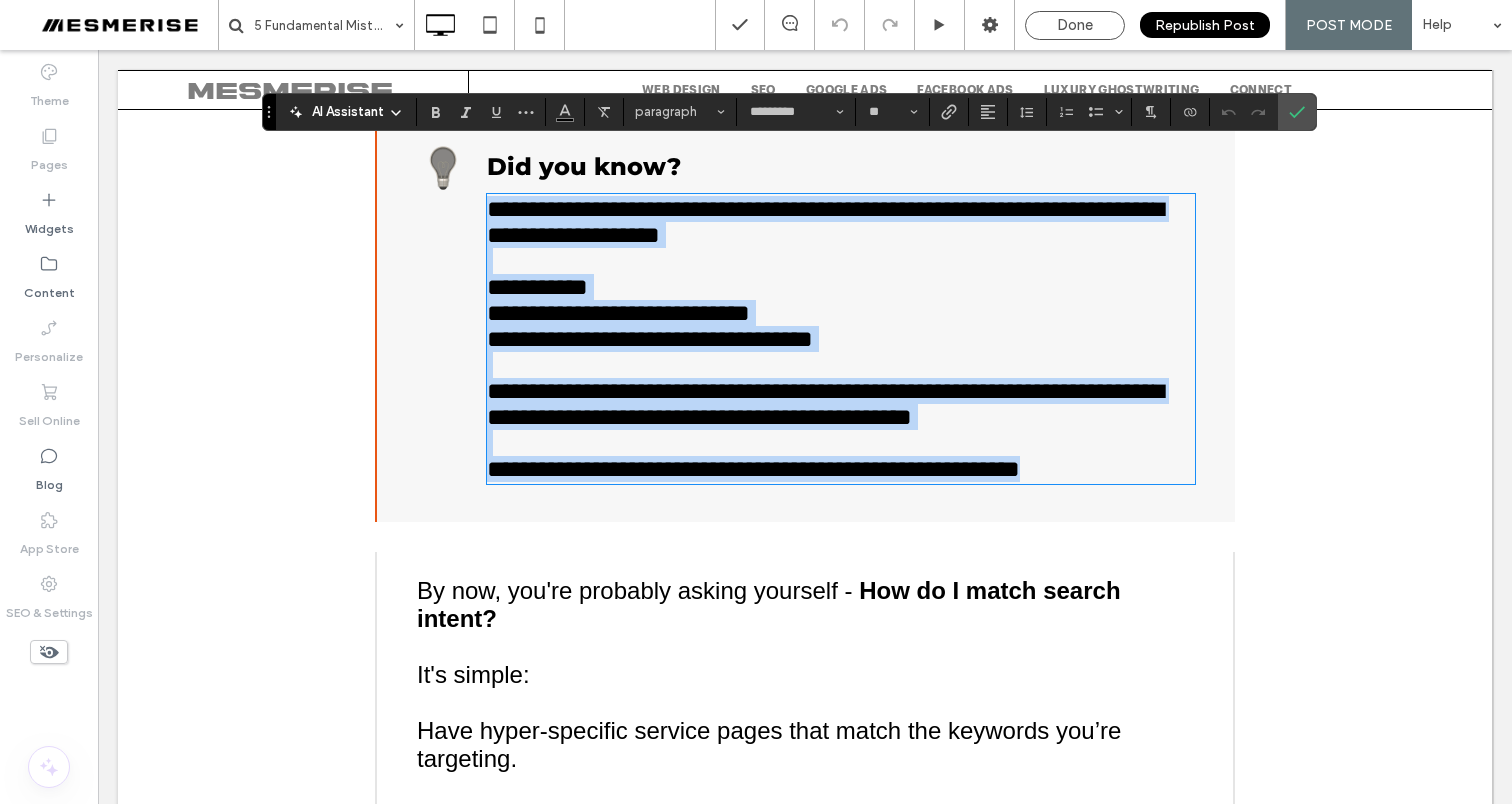 scroll, scrollTop: 5597, scrollLeft: 0, axis: vertical 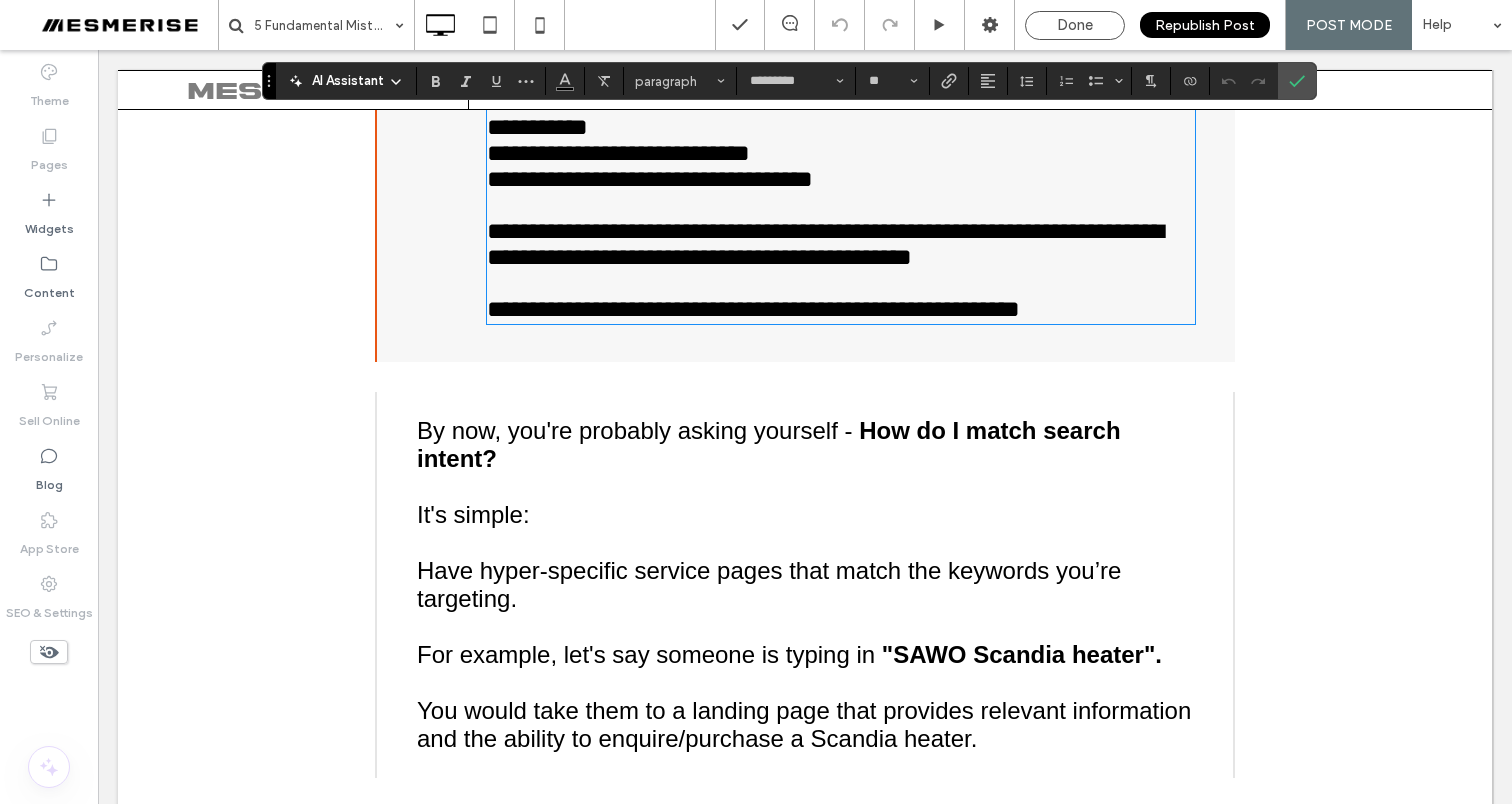 click on "By now, you're probably asking yourself -
How do I match search intent?" at bounding box center [805, 445] 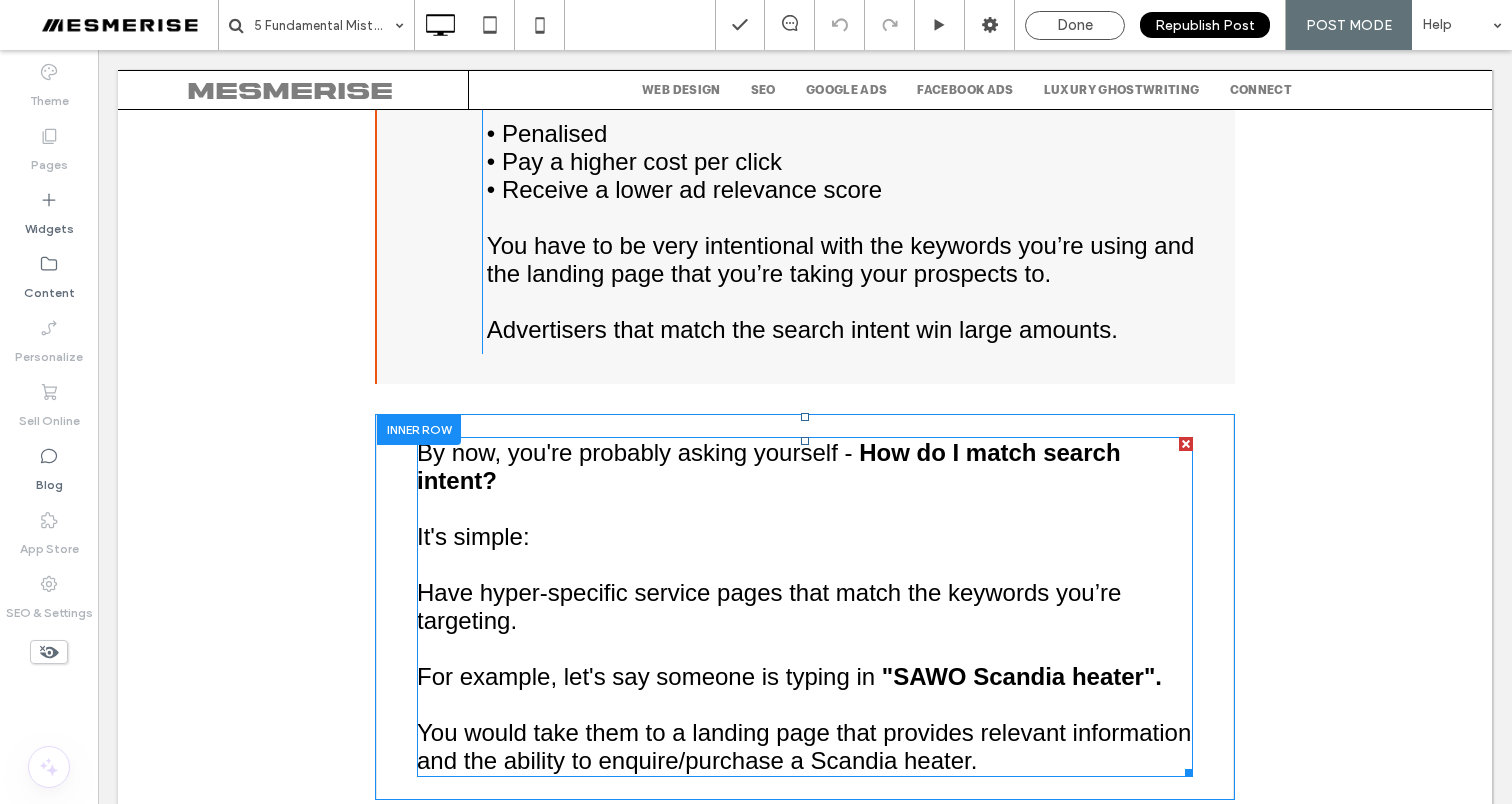 click on "By now, you're probably asking yourself -
How do I match search intent?" at bounding box center [805, 467] 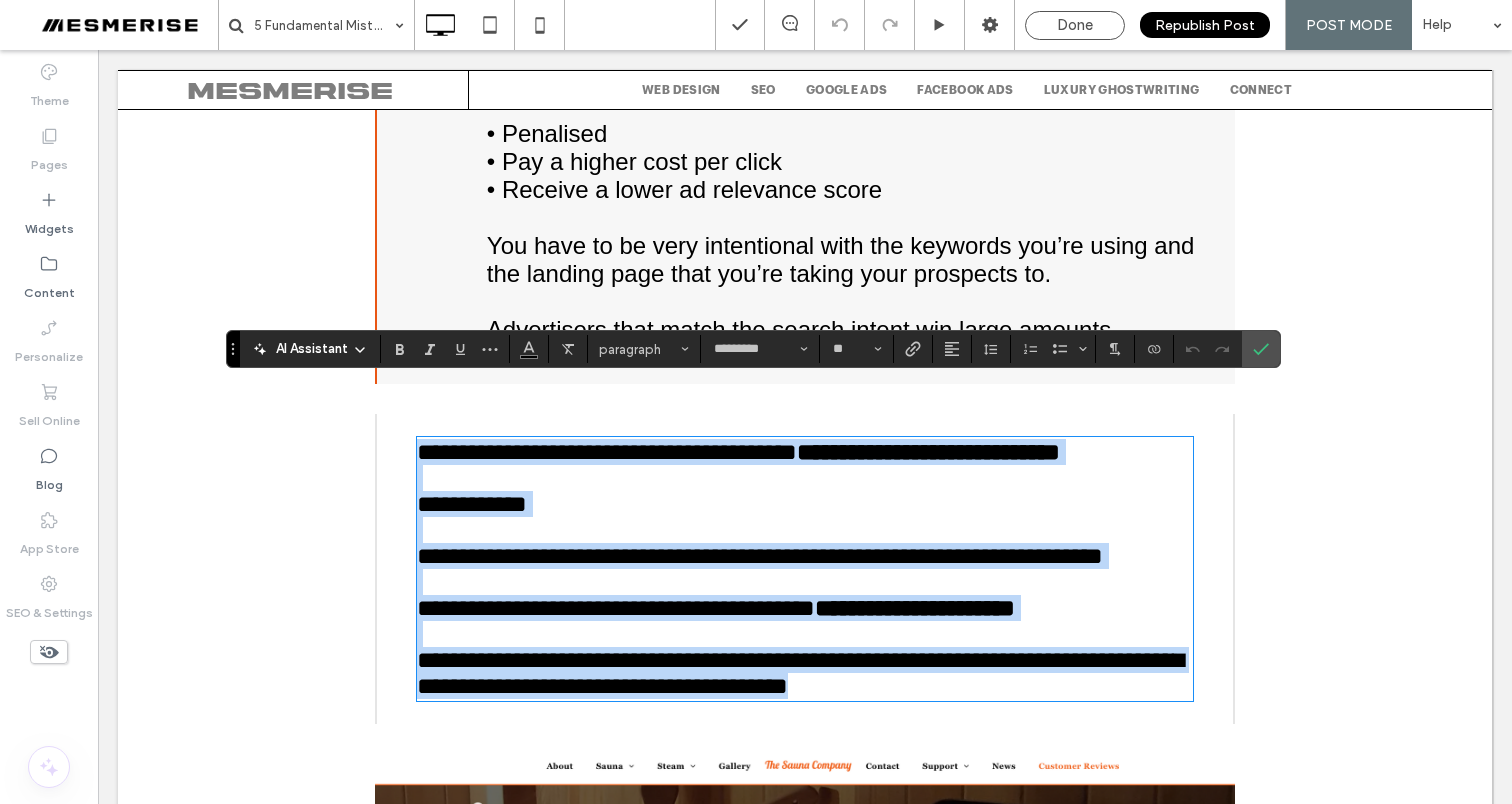 copy on "**********" 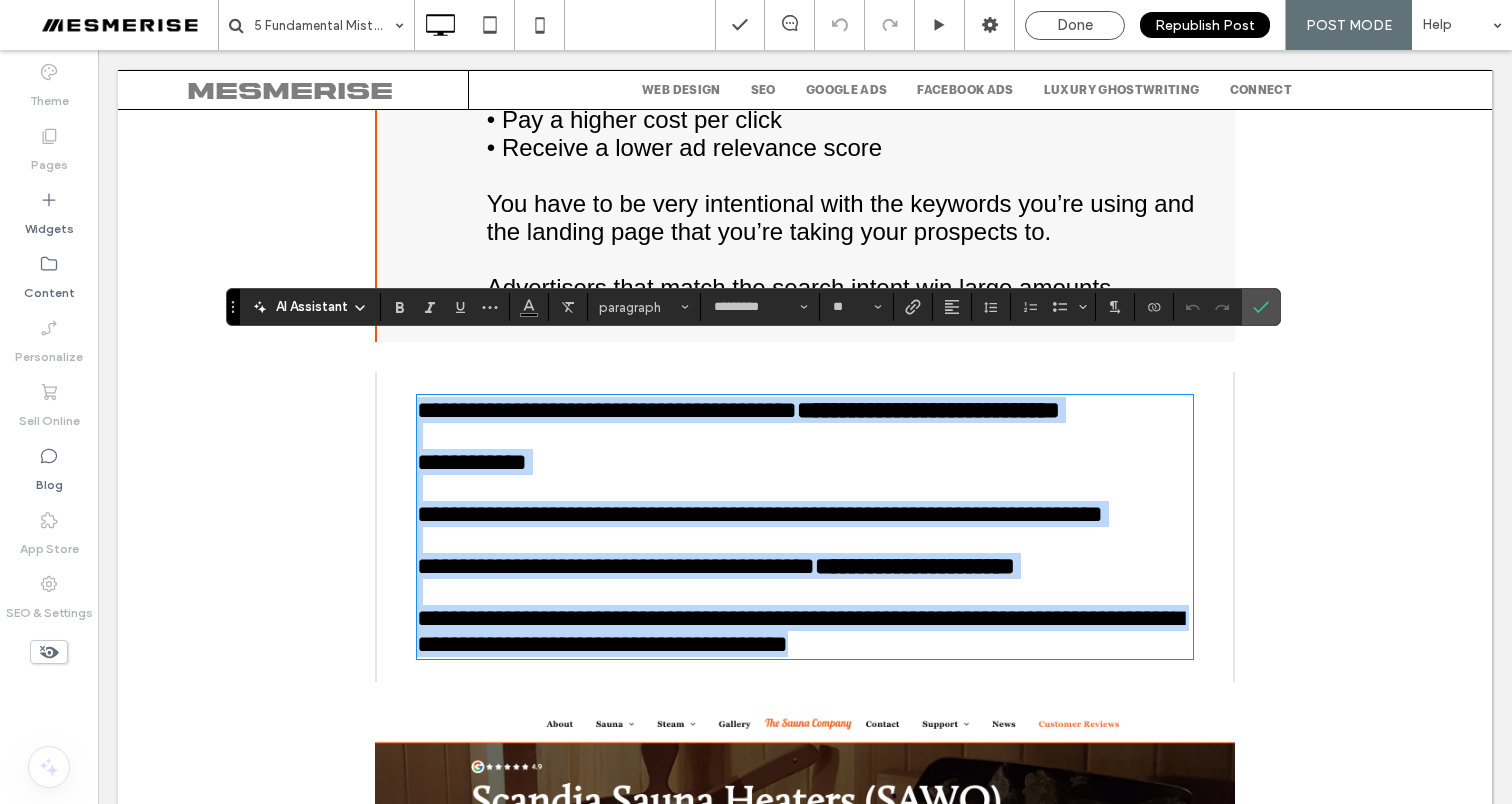 scroll, scrollTop: 5988, scrollLeft: 0, axis: vertical 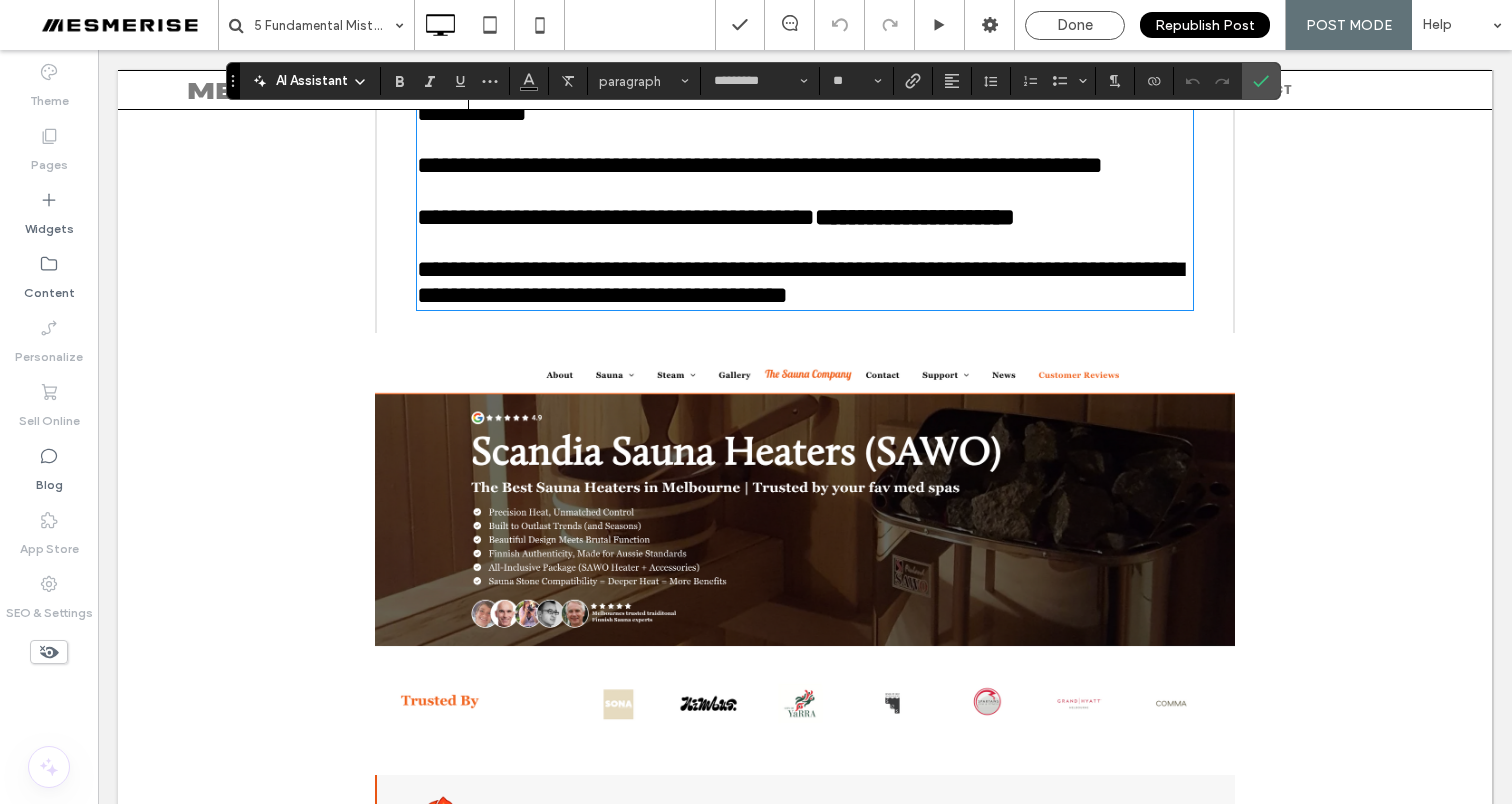click on "Click To Paste" at bounding box center [805, 554] 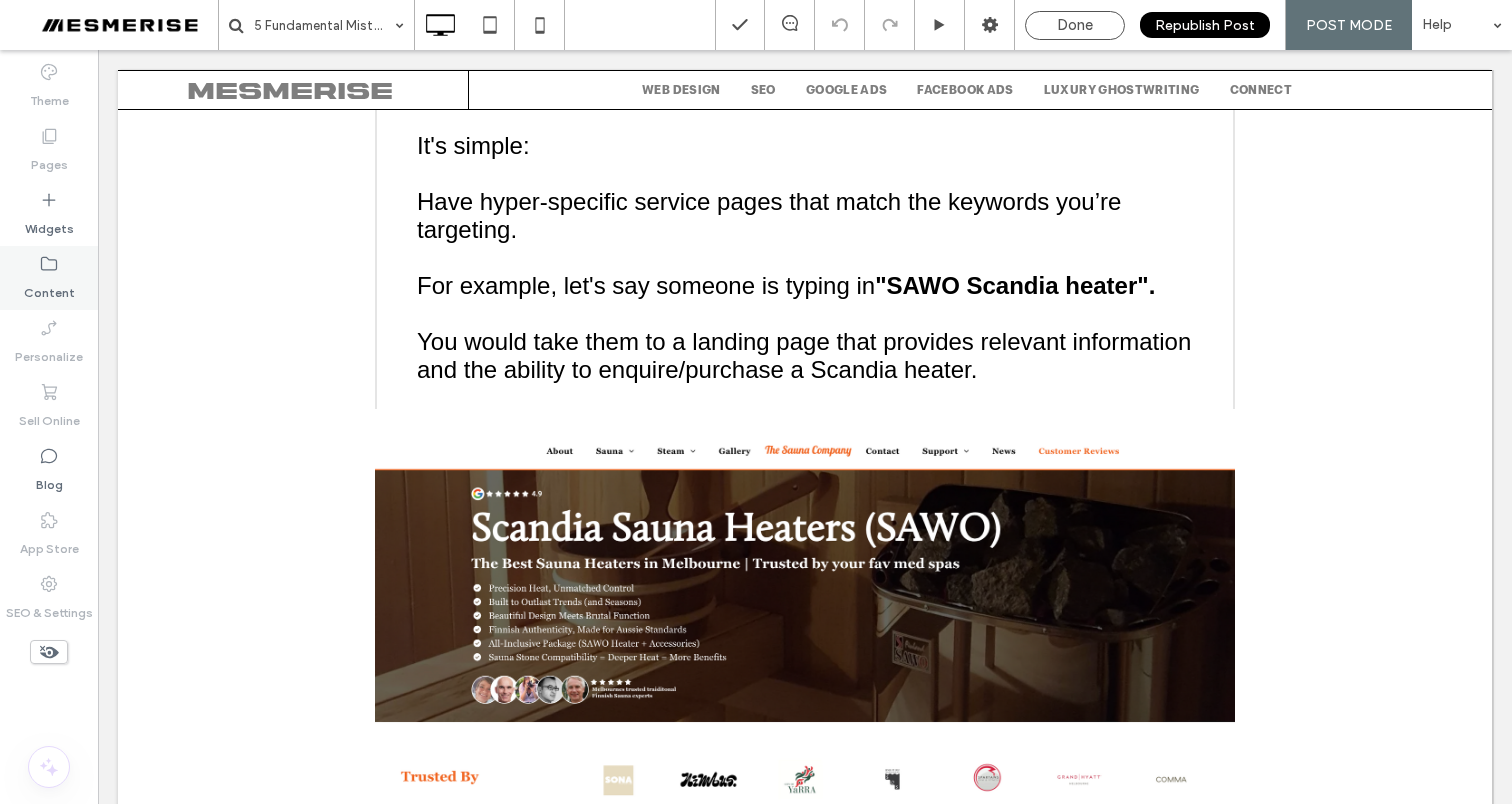 click 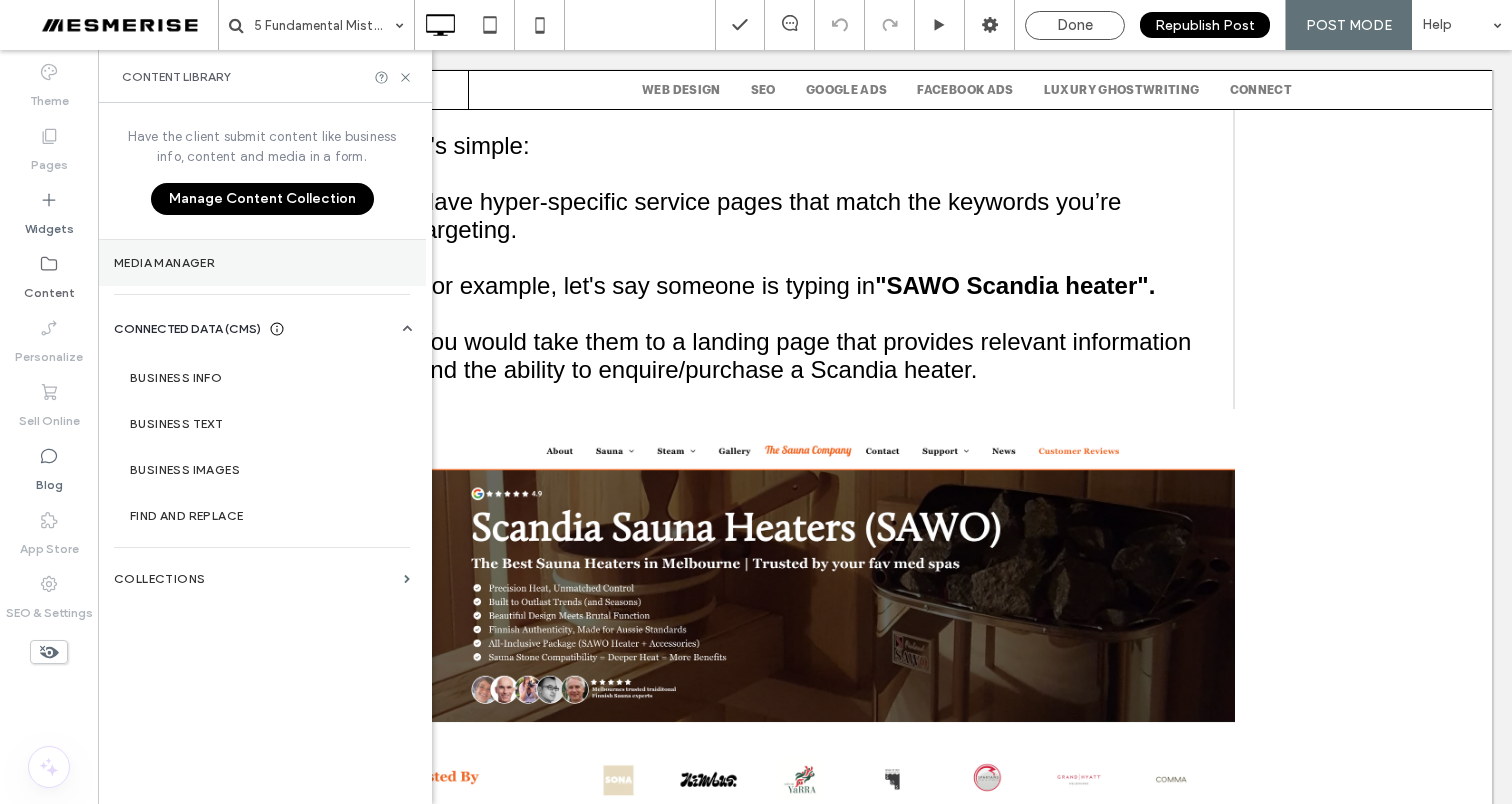 click on "Media Manager" at bounding box center (262, 263) 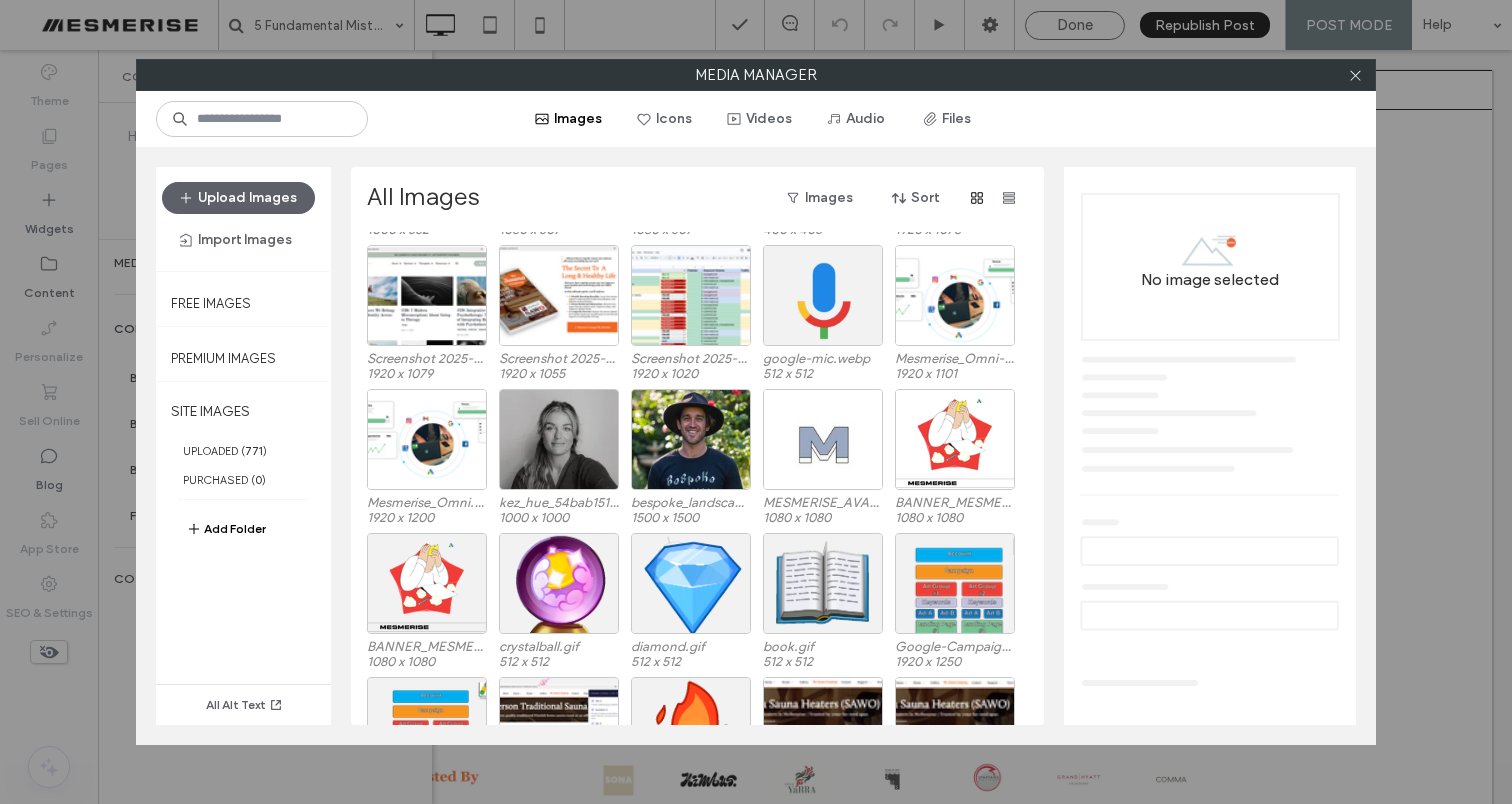scroll, scrollTop: 843, scrollLeft: 0, axis: vertical 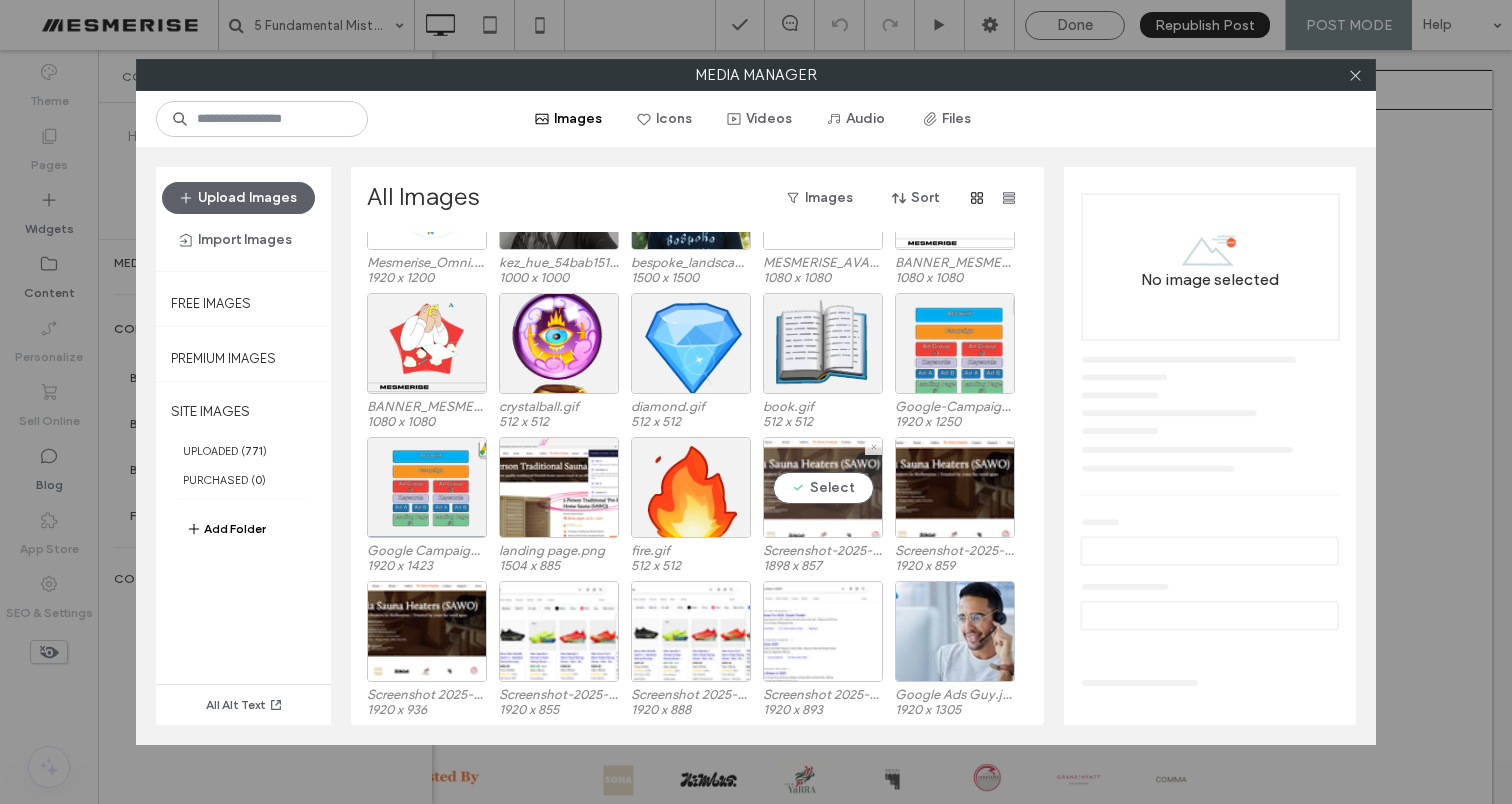 click on "Select" at bounding box center [823, 487] 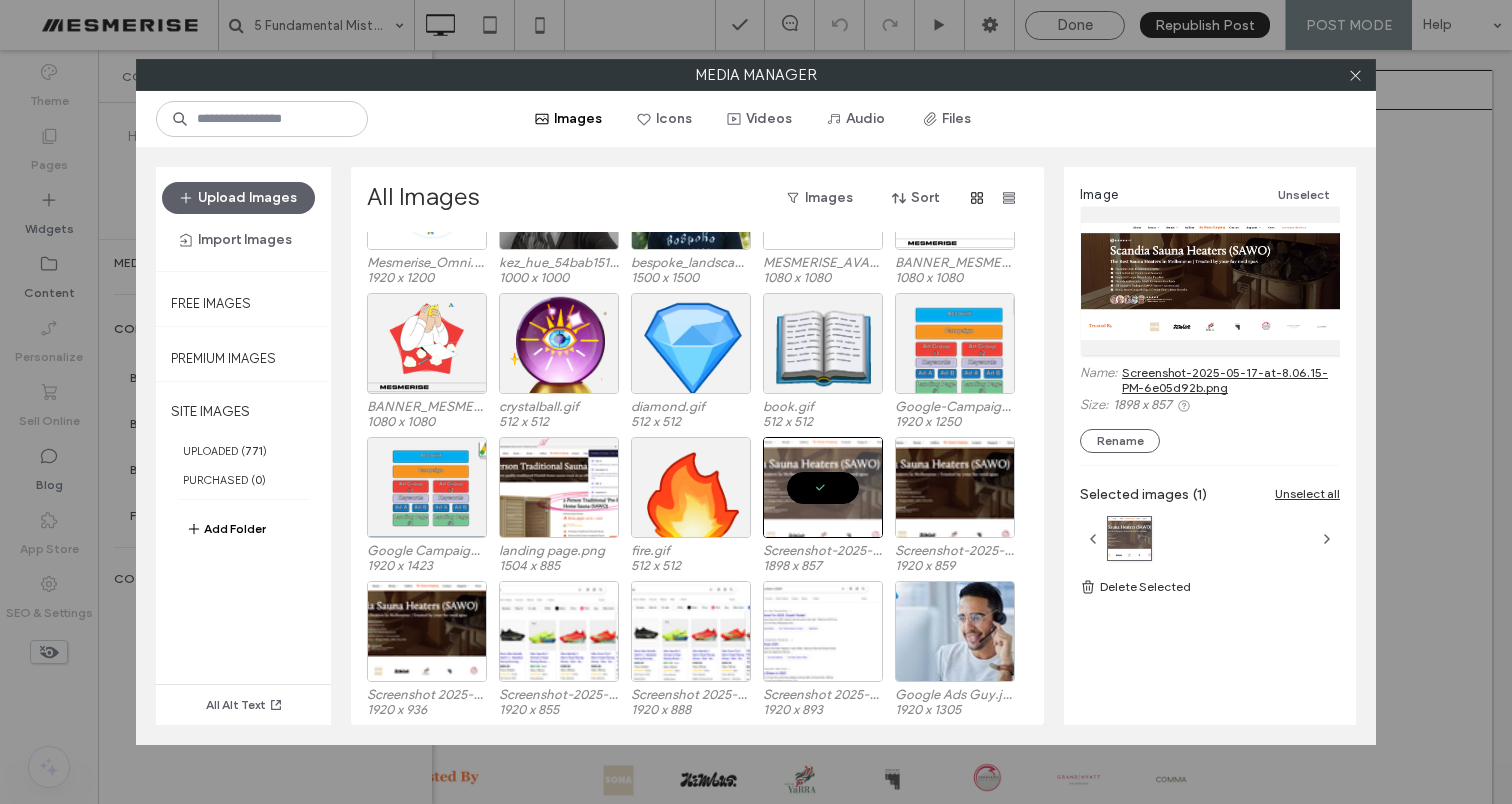 click on "Screenshot-2025-05-17-at-8.06.15-PM-6e05d92b.png" at bounding box center [1231, 380] 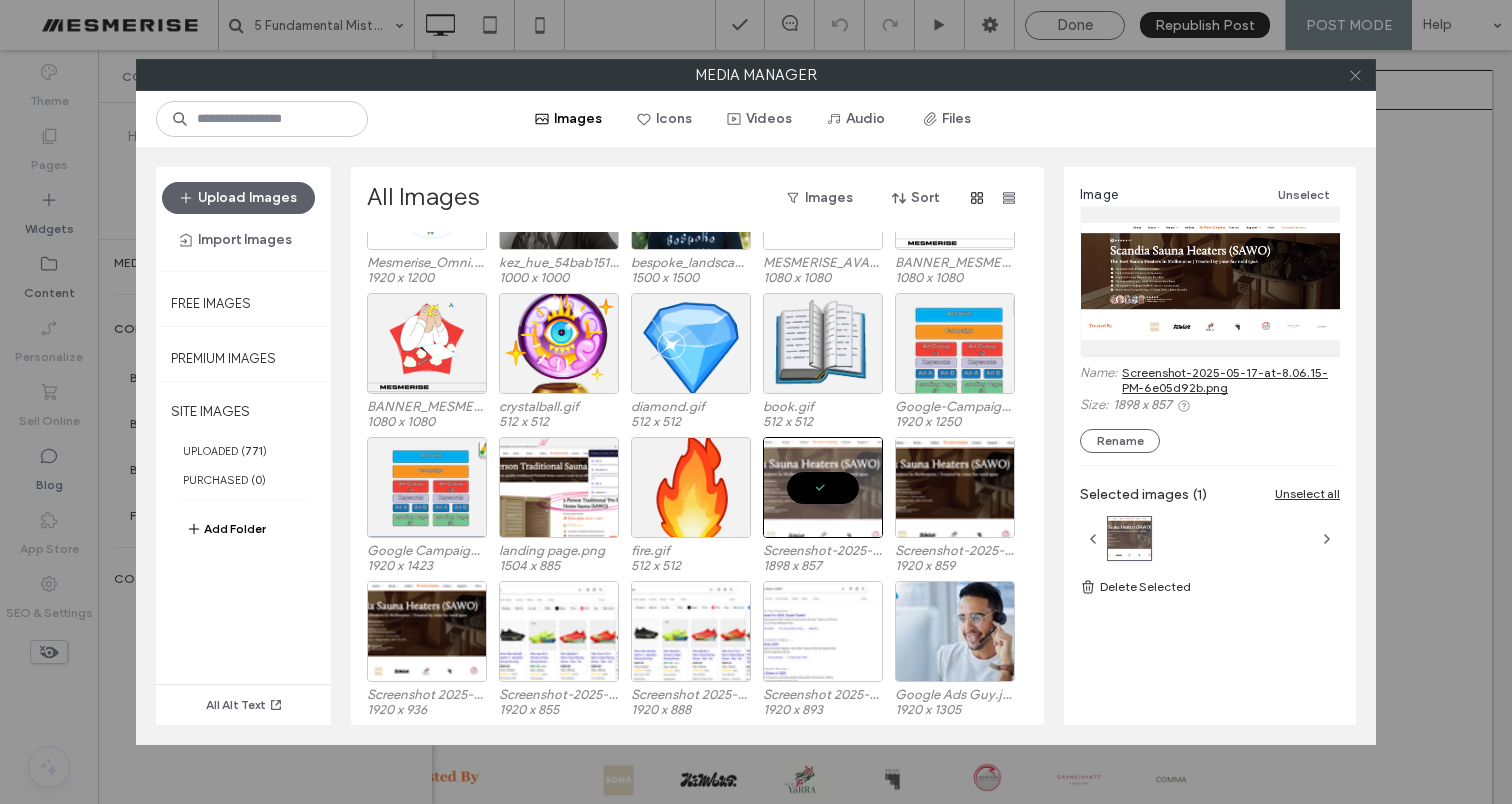 click 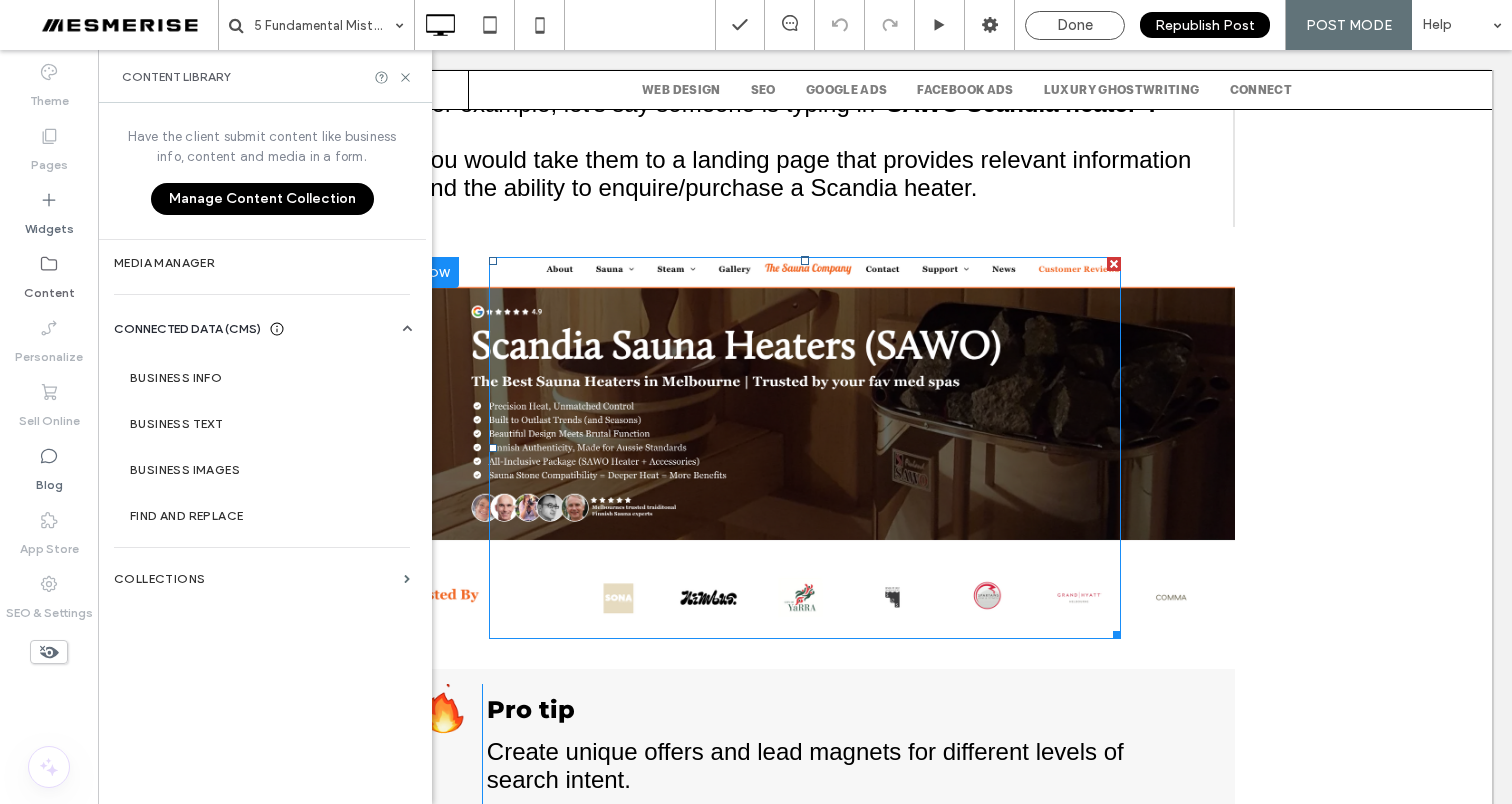 scroll, scrollTop: 6122, scrollLeft: 0, axis: vertical 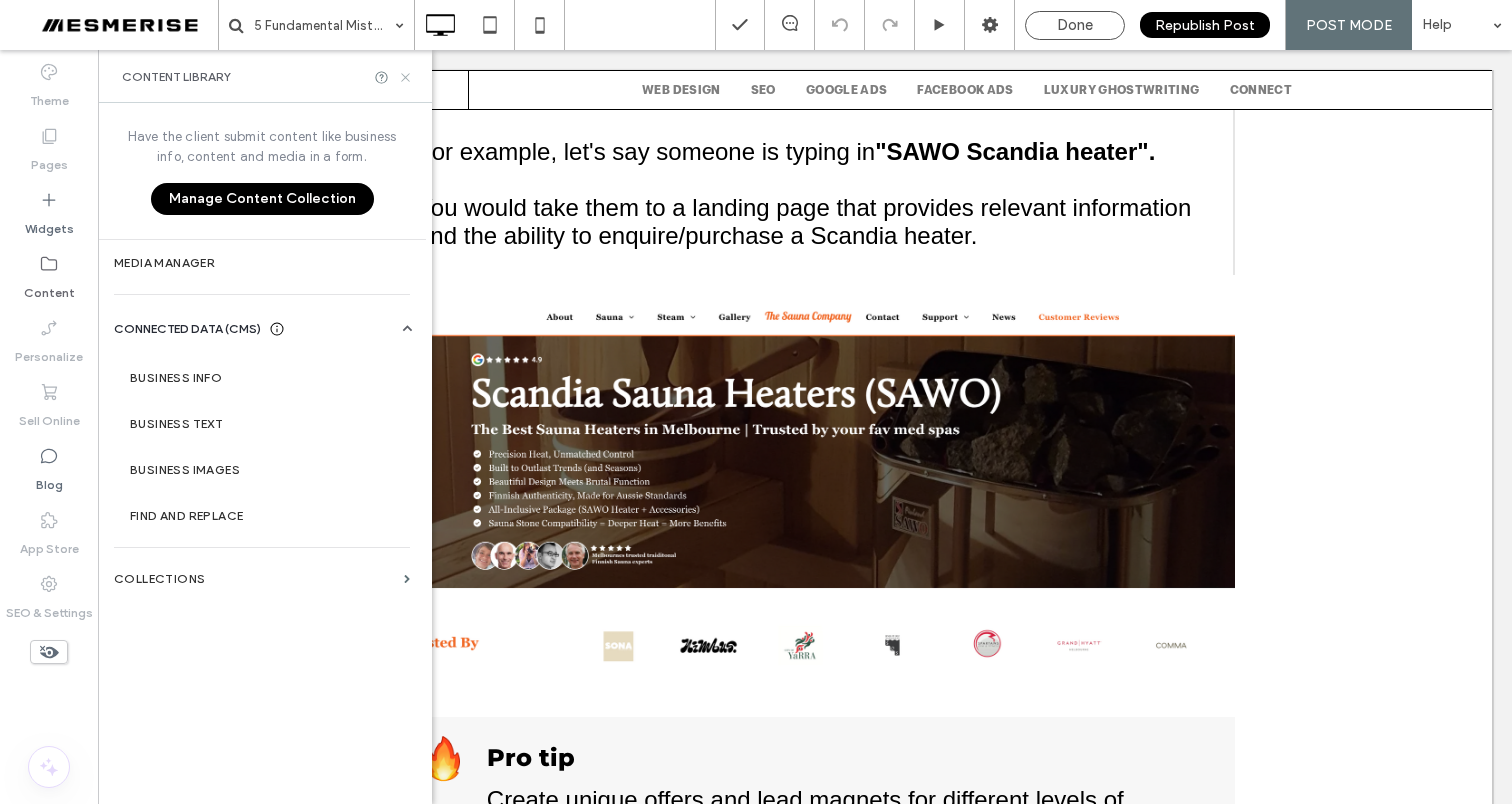 click 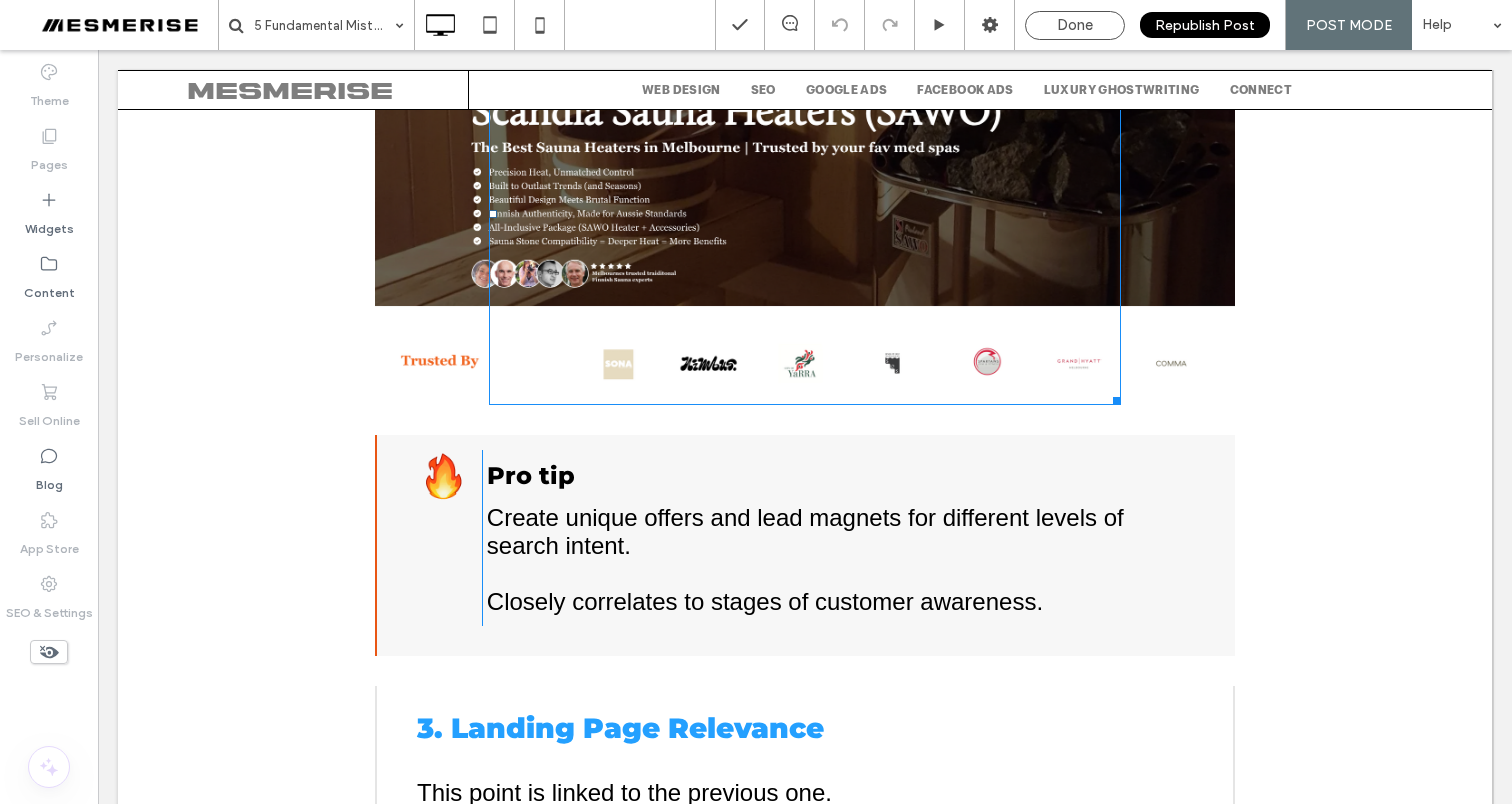 scroll, scrollTop: 6502, scrollLeft: 0, axis: vertical 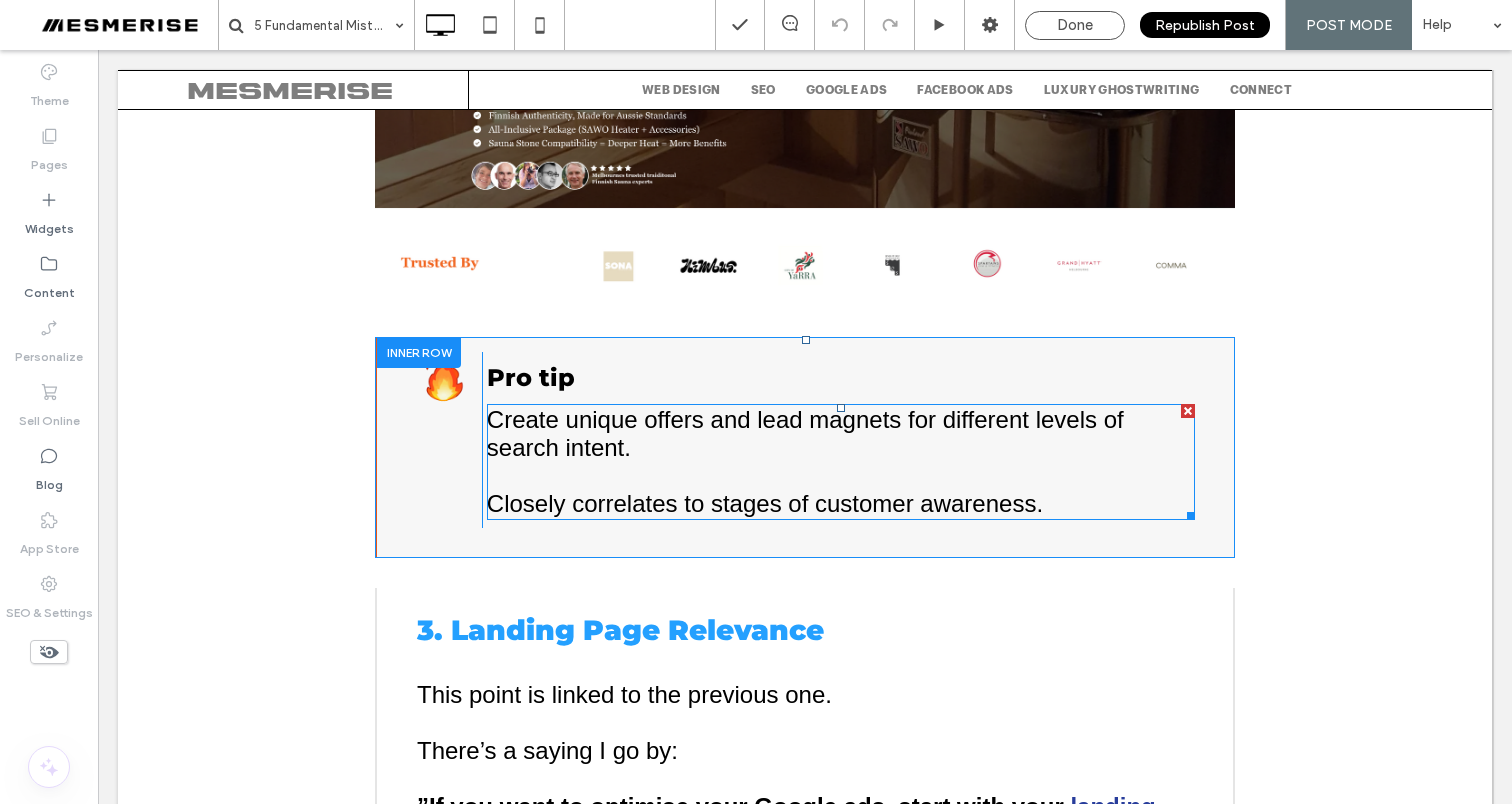 click on "Closely correlates to stages of customer awareness." at bounding box center [765, 503] 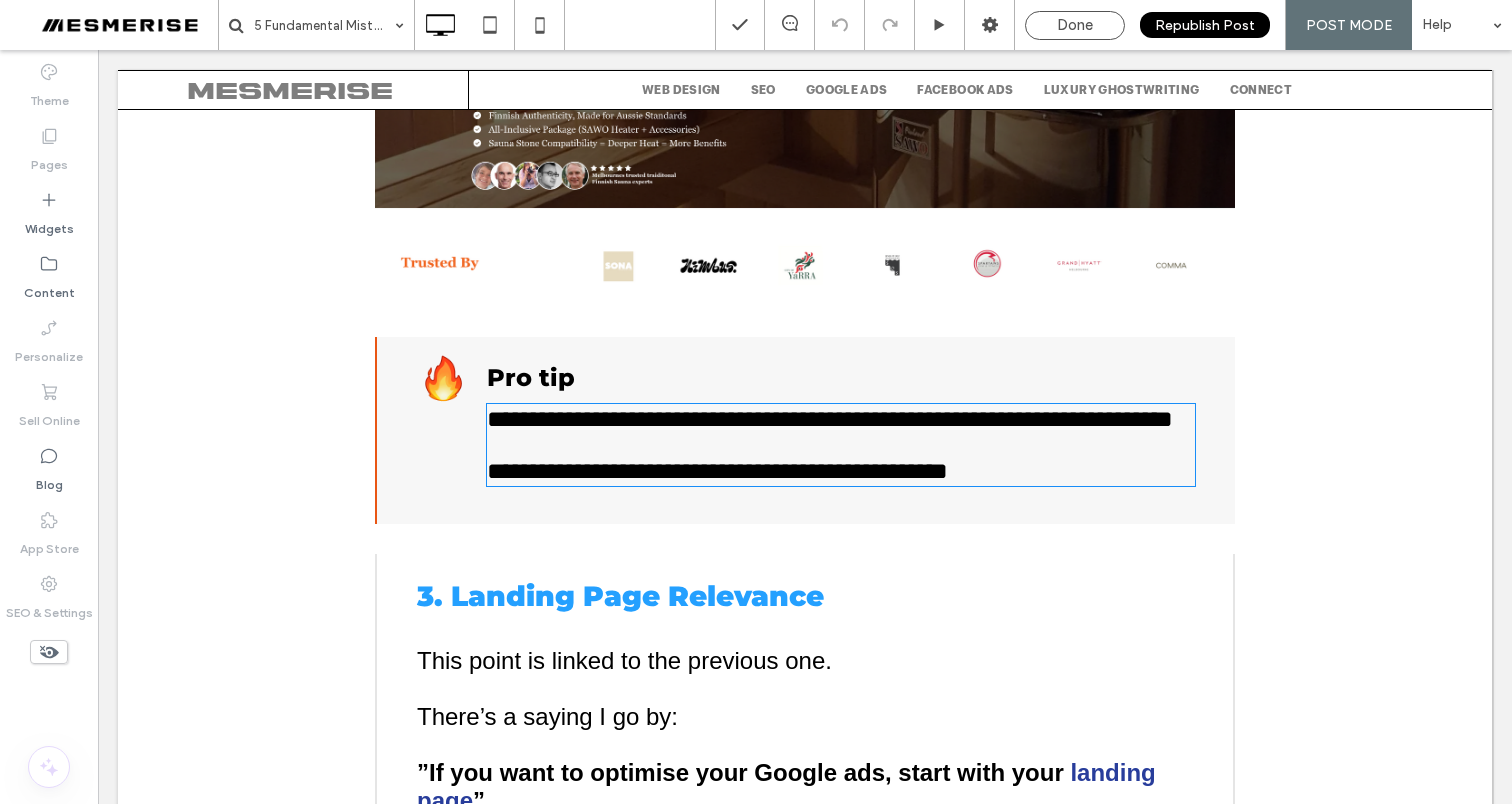 type on "*********" 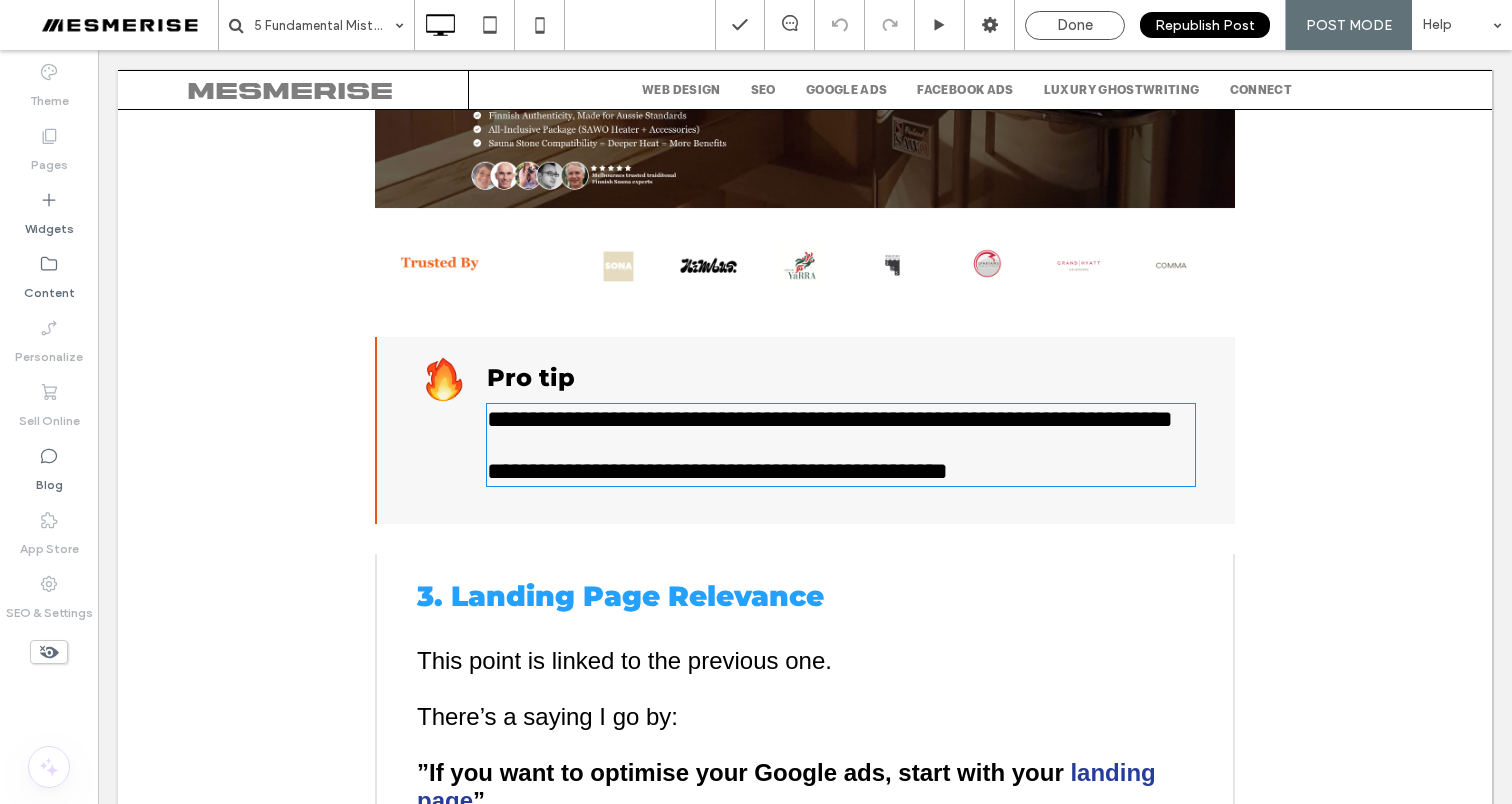 type on "**" 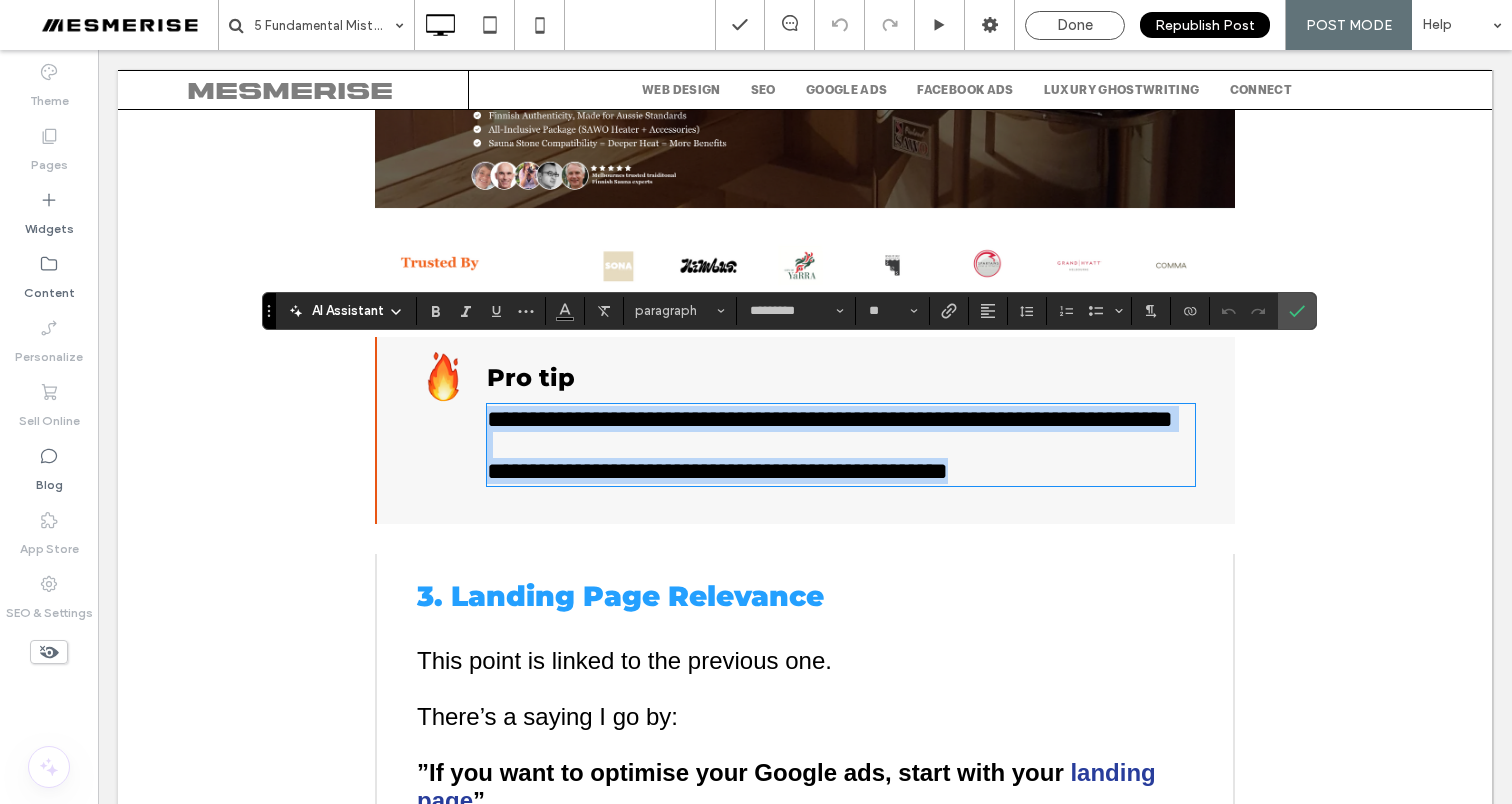 copy on "**********" 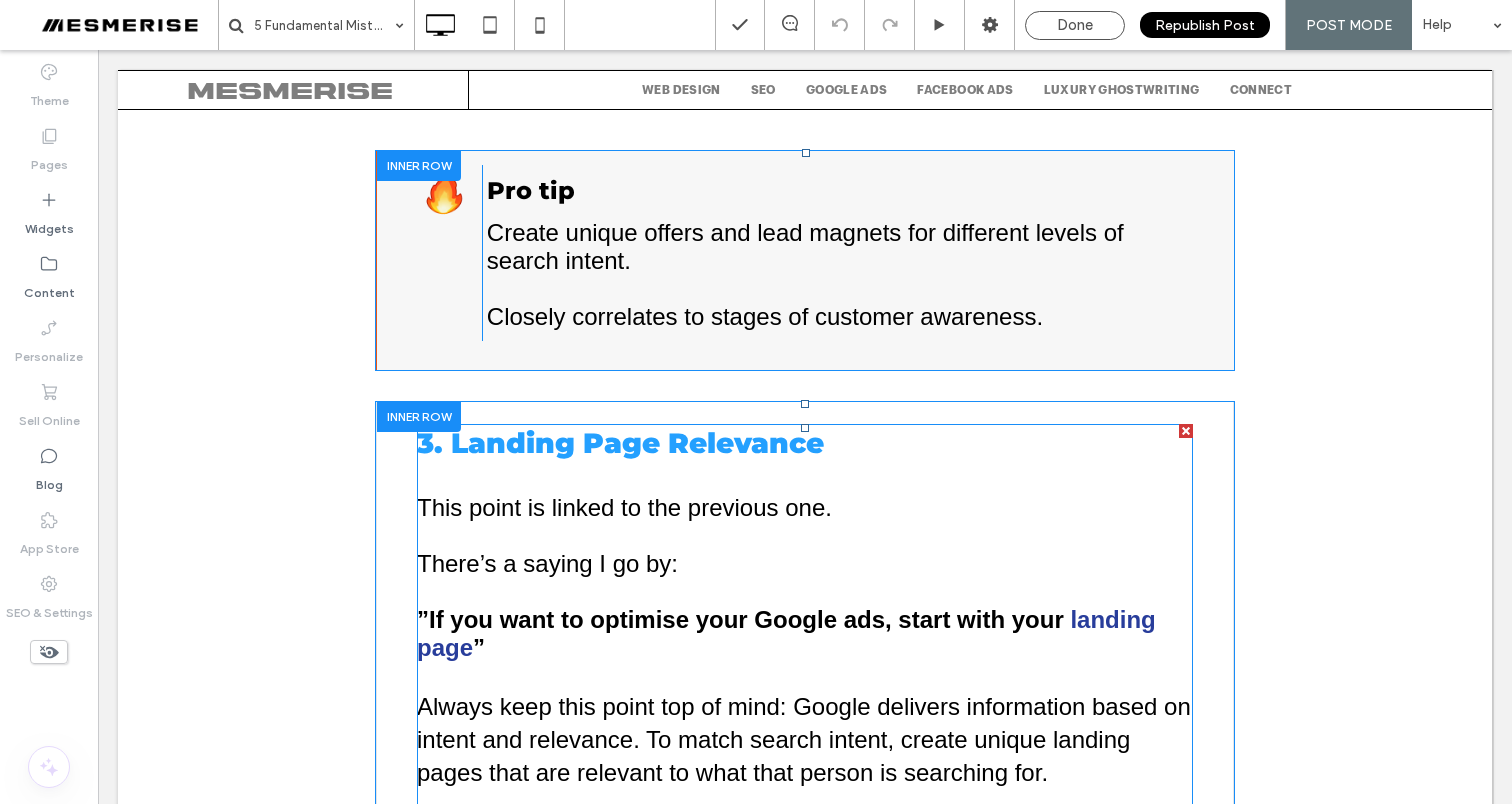 click on "3. Landing Page Relevance" at bounding box center (620, 443) 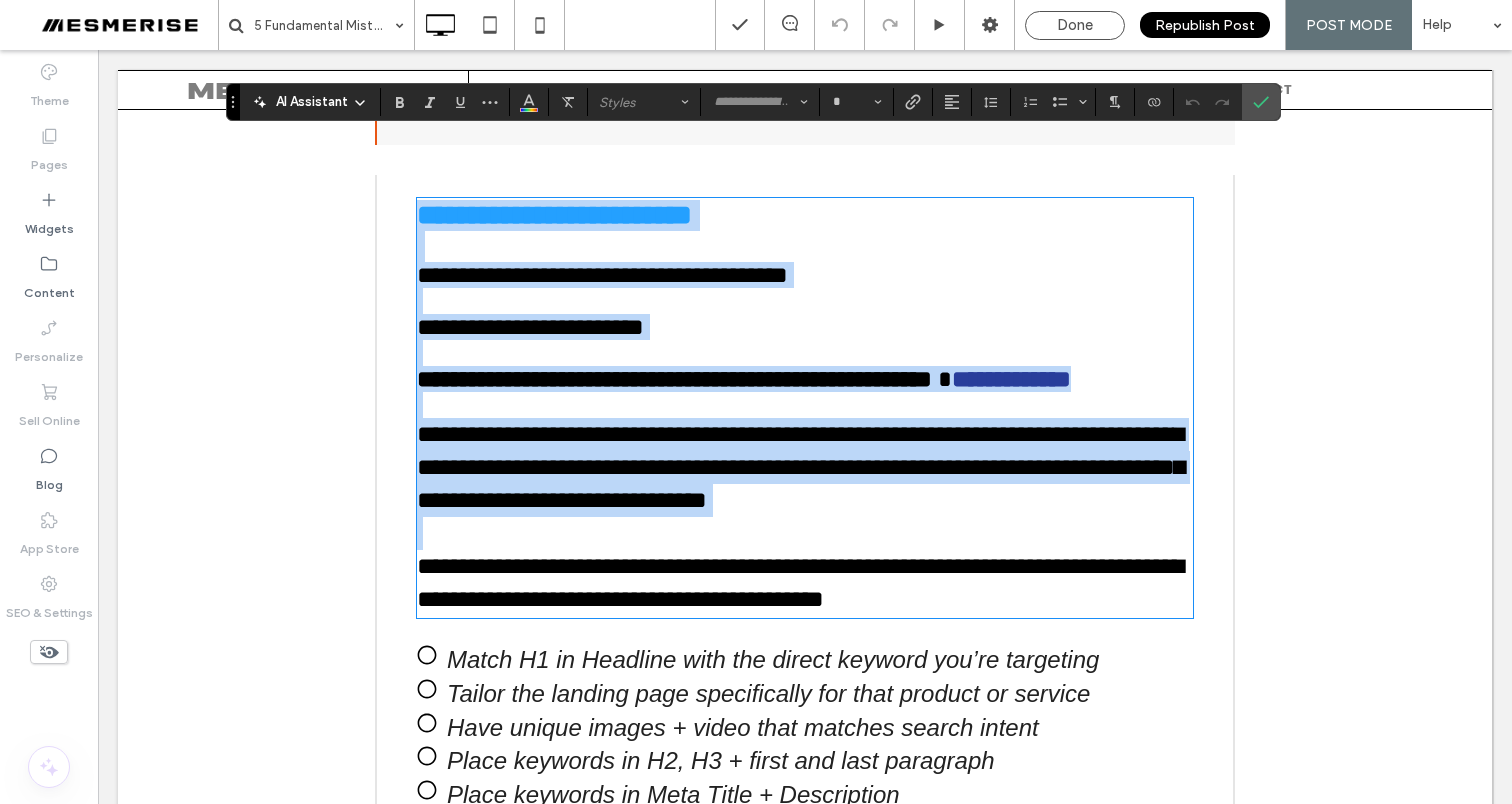 scroll, scrollTop: 7234, scrollLeft: 0, axis: vertical 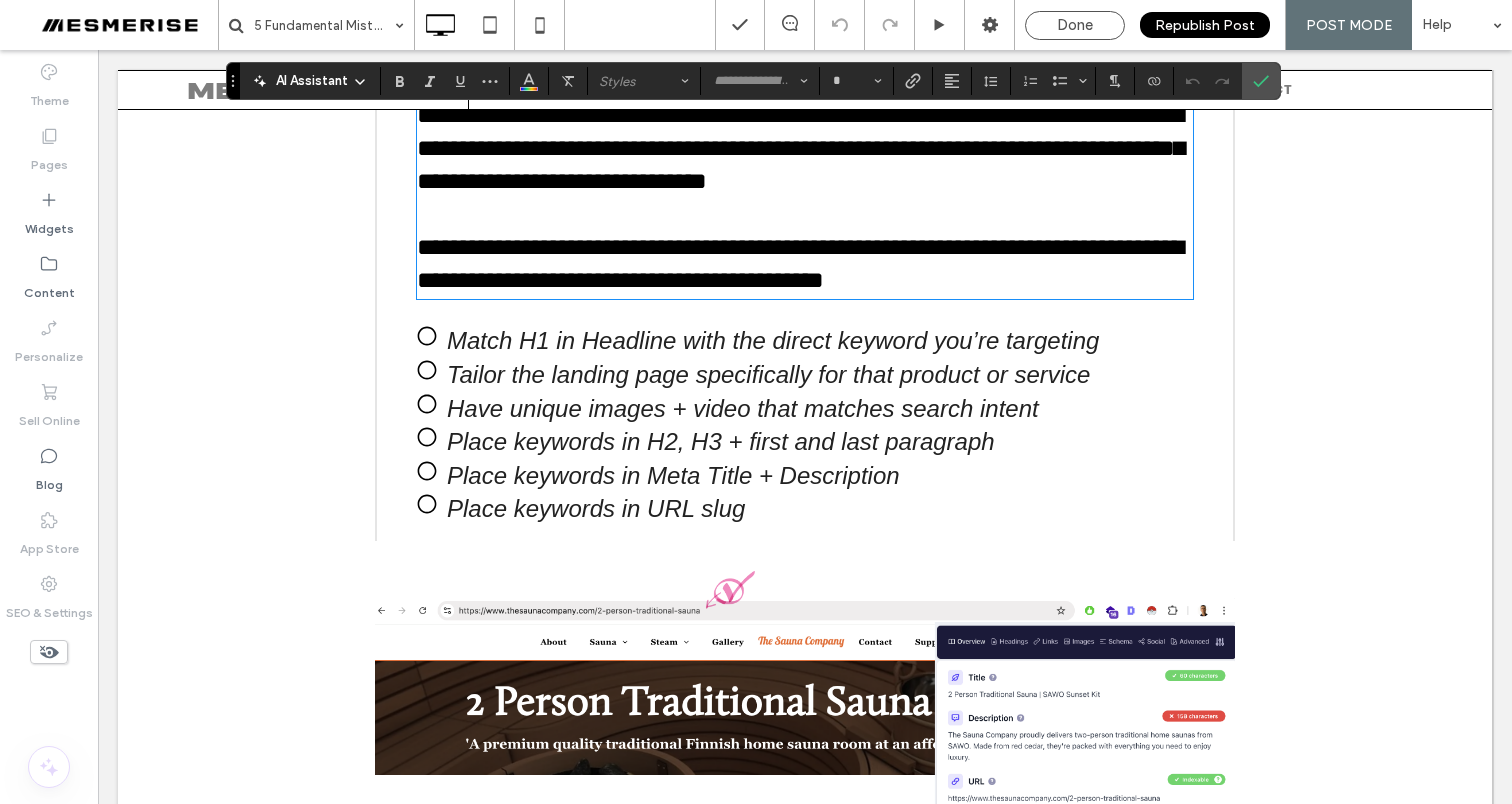 click on "Have unique images + video that matches search intent" at bounding box center (743, 409) 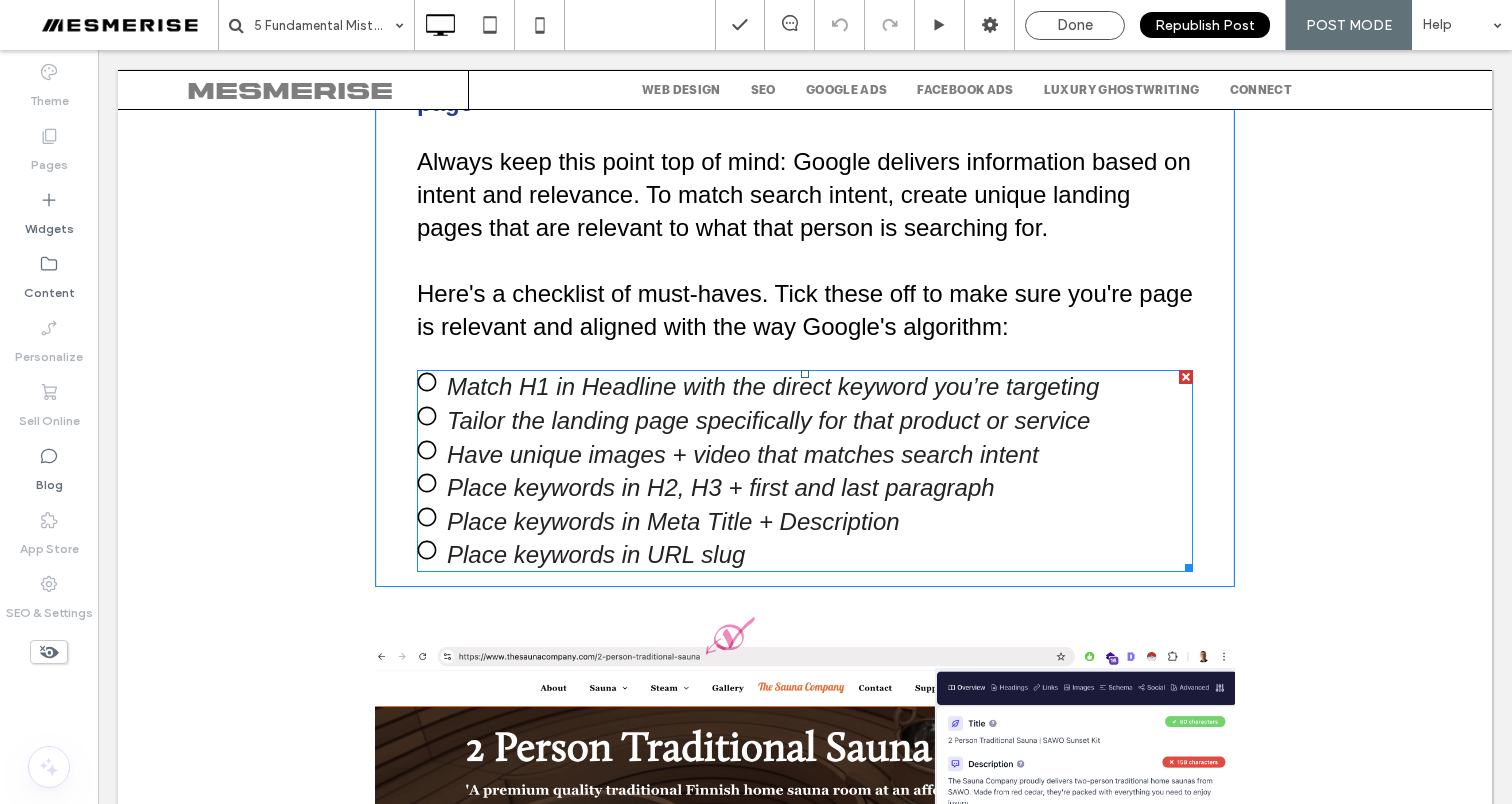 click at bounding box center (805, 471) 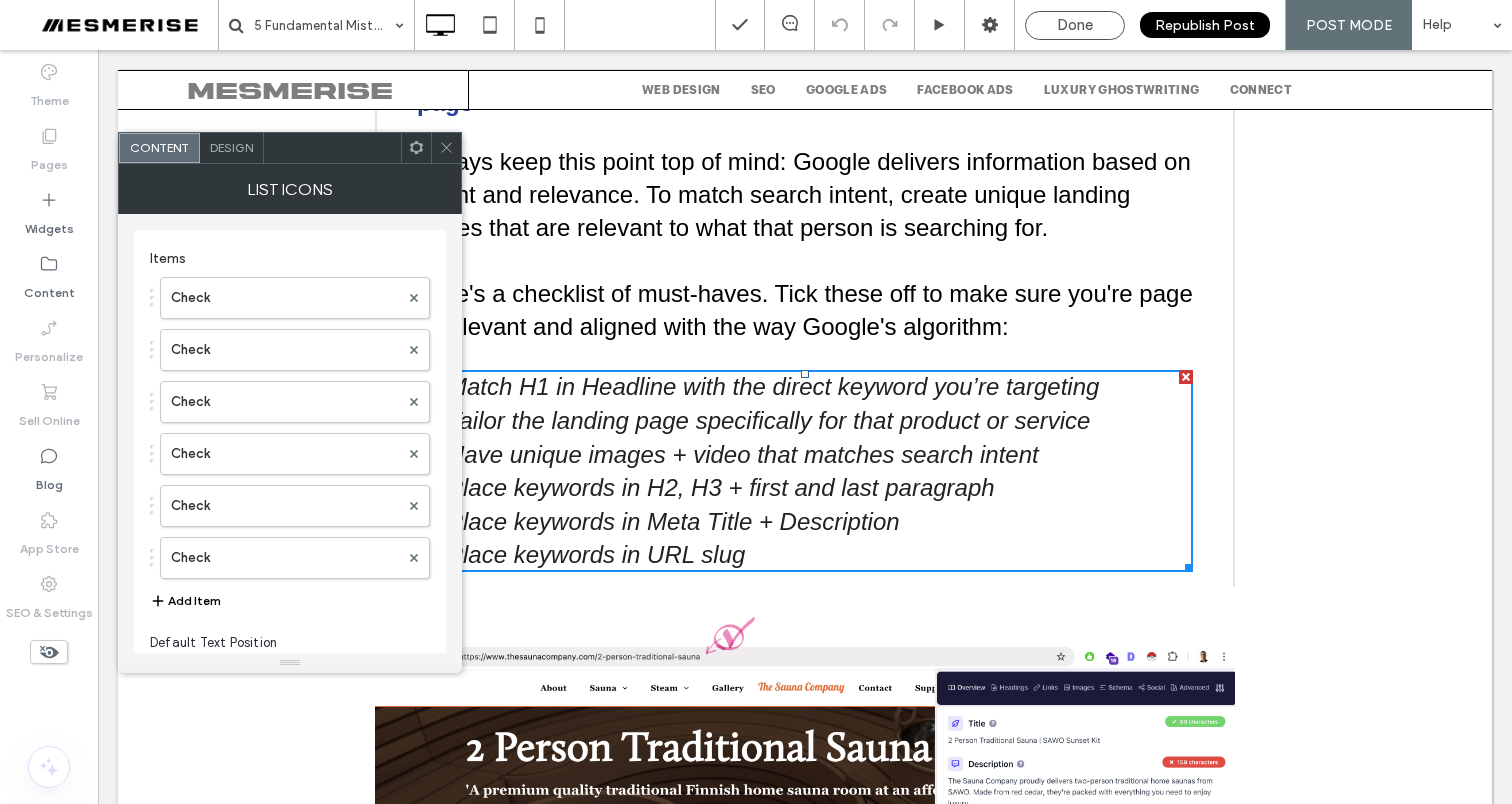click 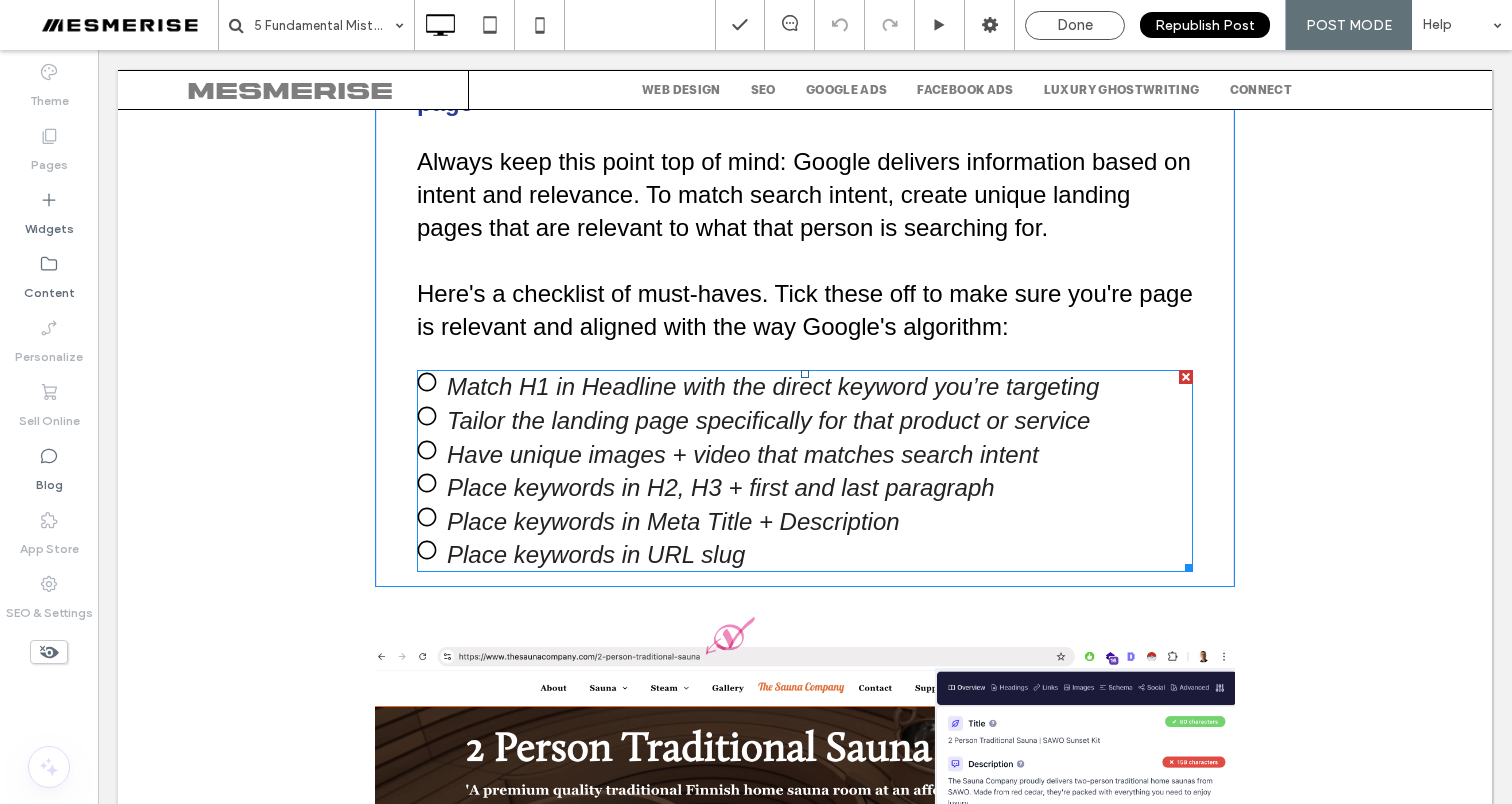 click at bounding box center [805, 471] 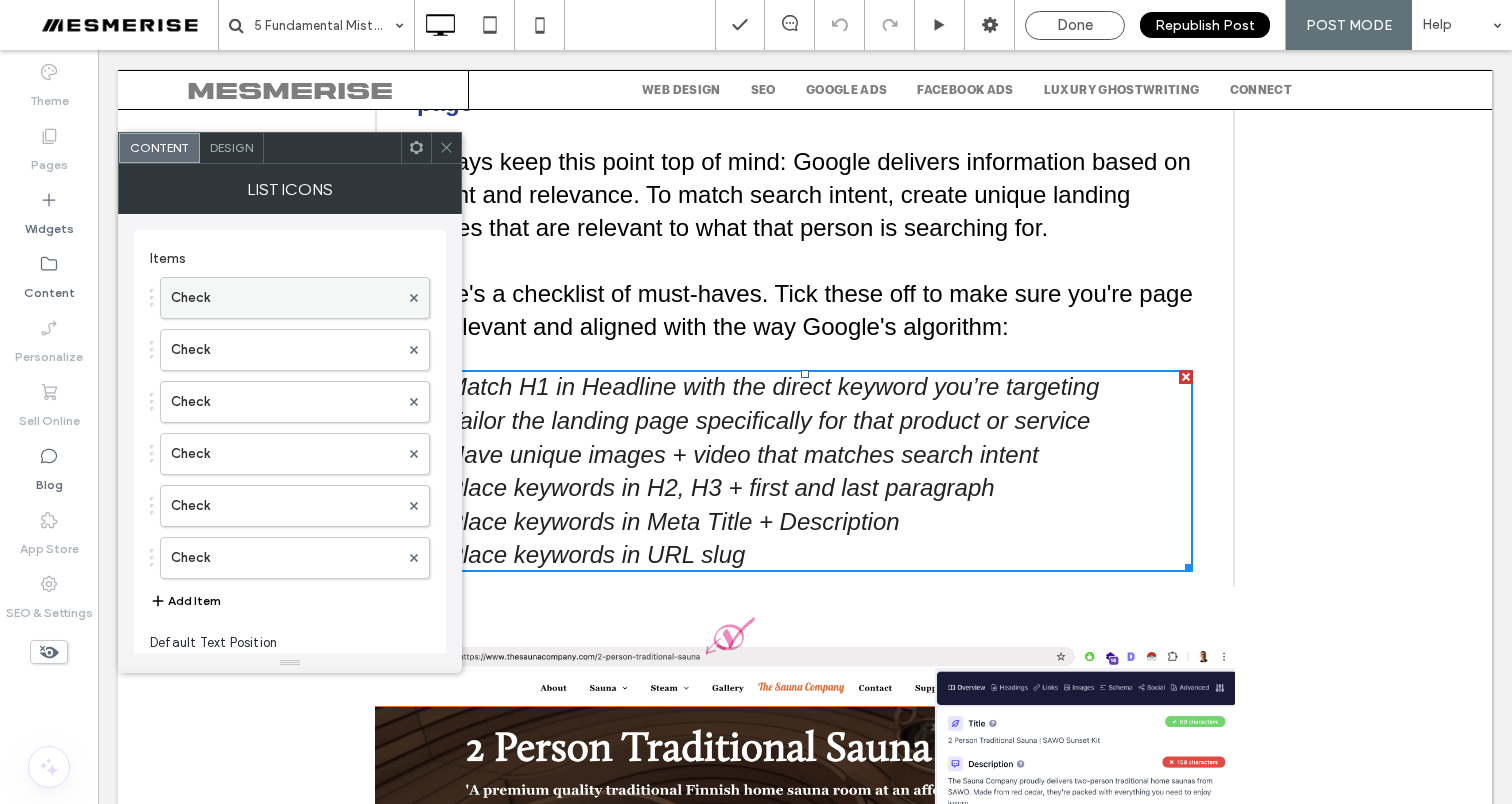 click on "Check" at bounding box center (285, 298) 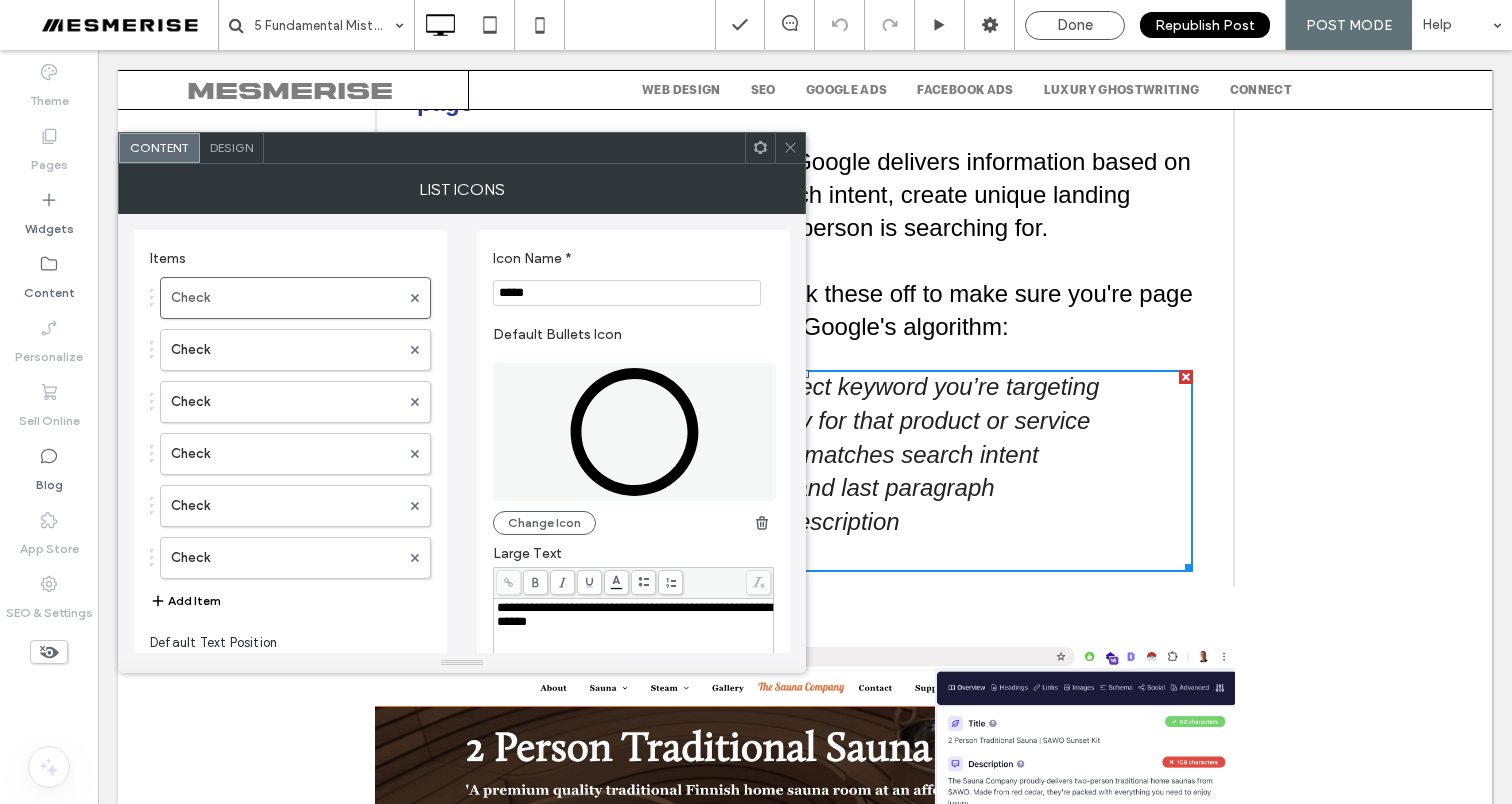 click on "**********" at bounding box center (634, 614) 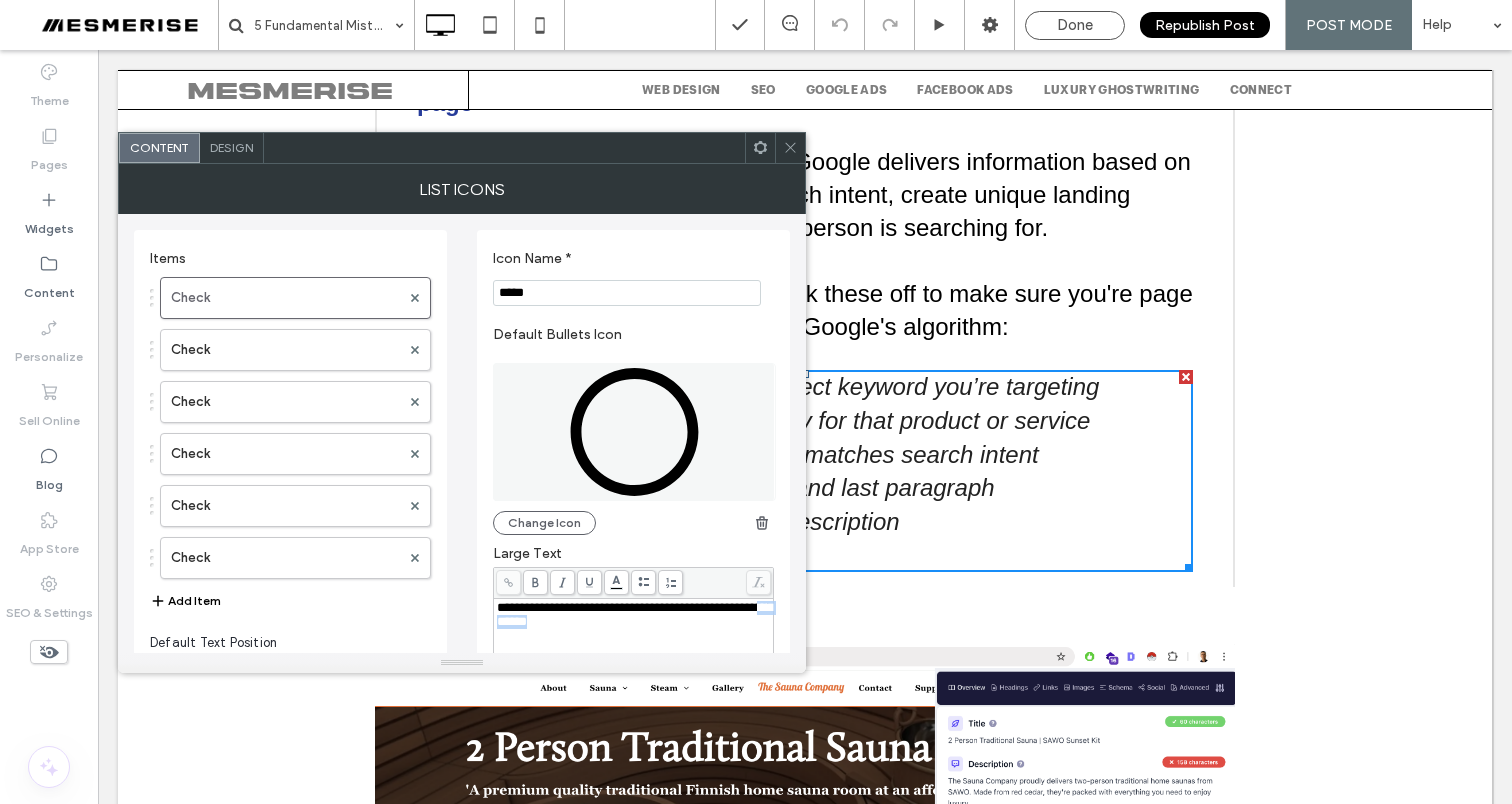 click on "**********" at bounding box center (634, 614) 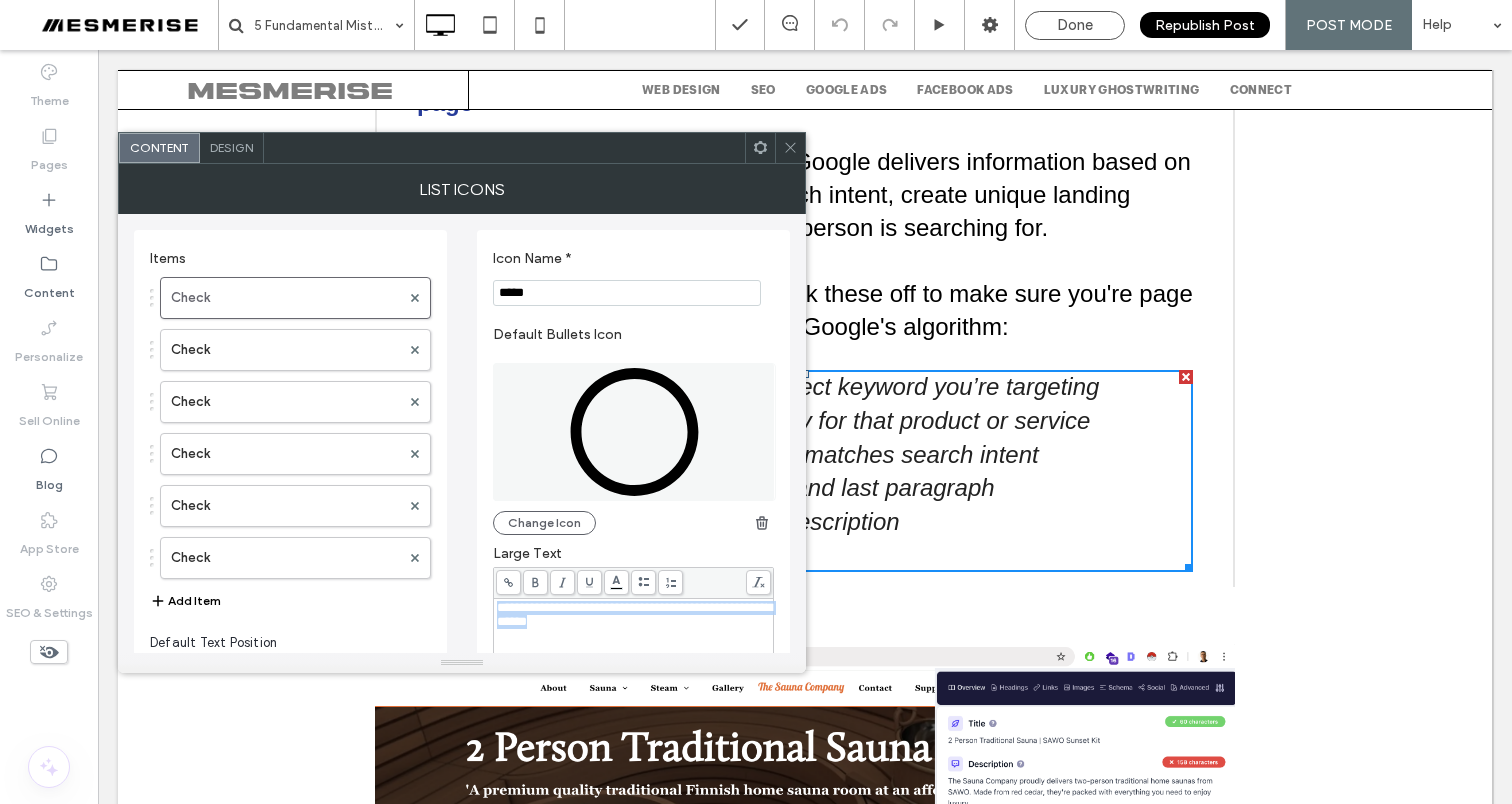 click on "**********" at bounding box center [634, 614] 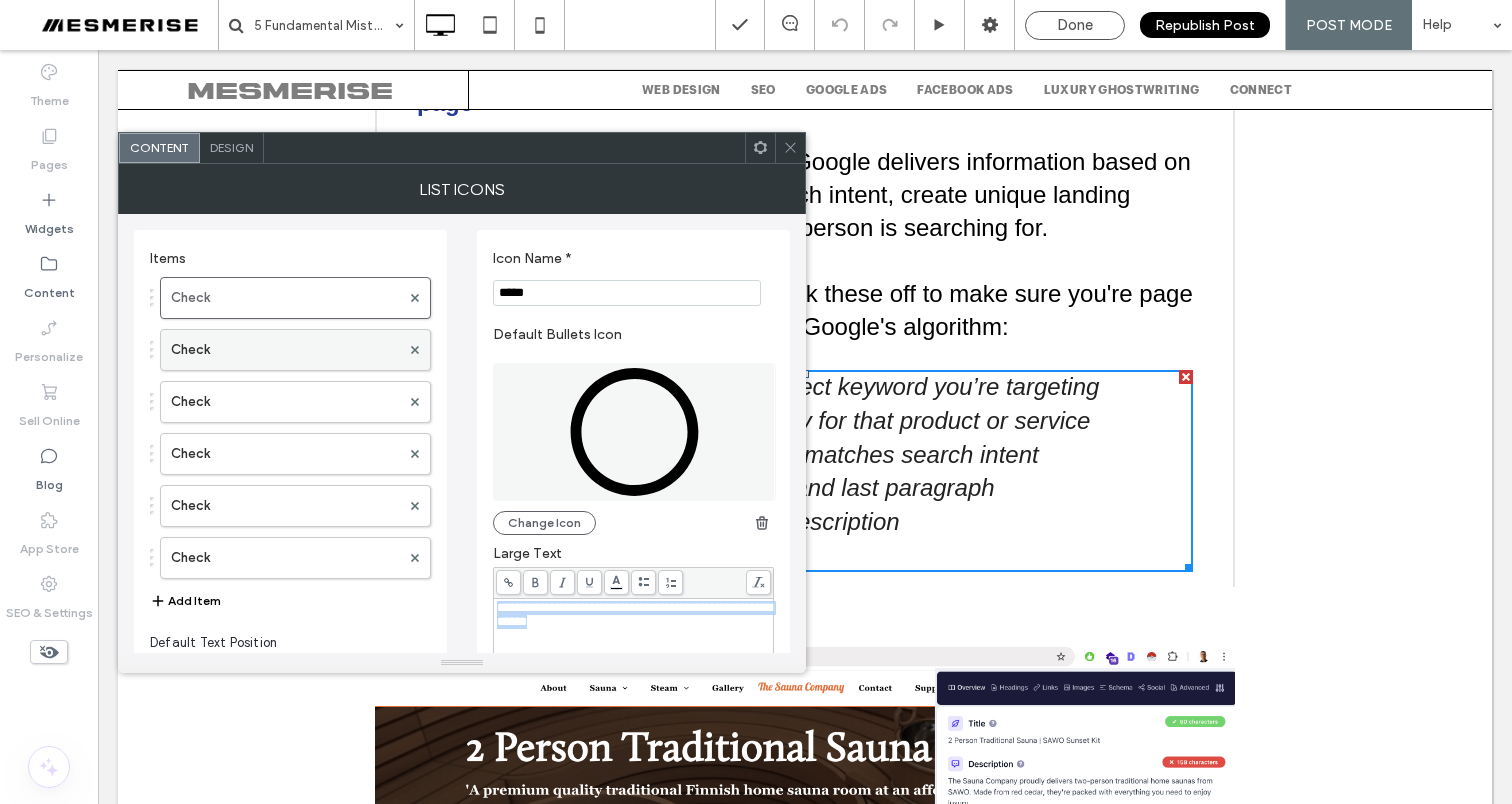 click on "Check" at bounding box center (285, 350) 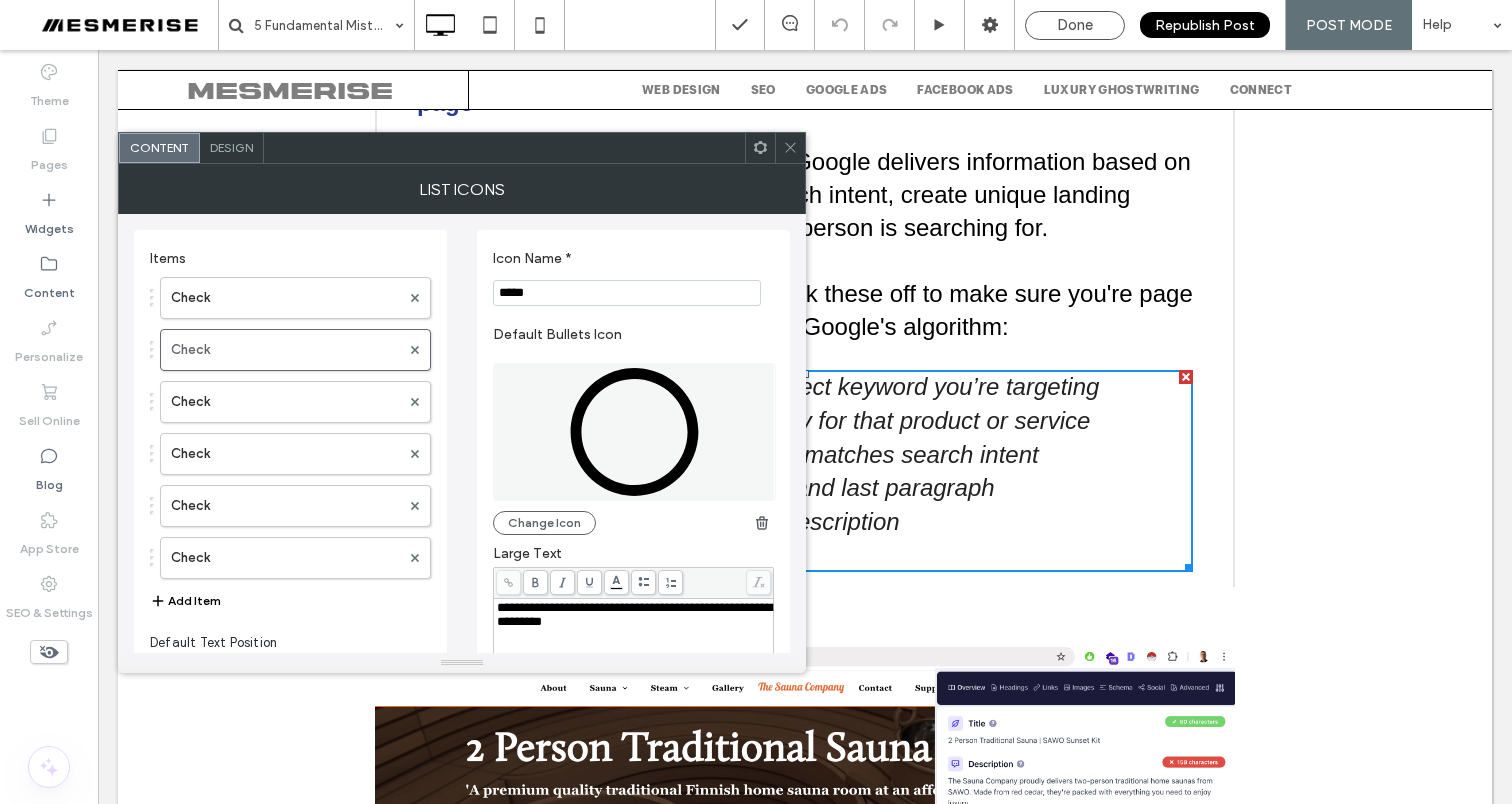 click on "**********" at bounding box center (634, 614) 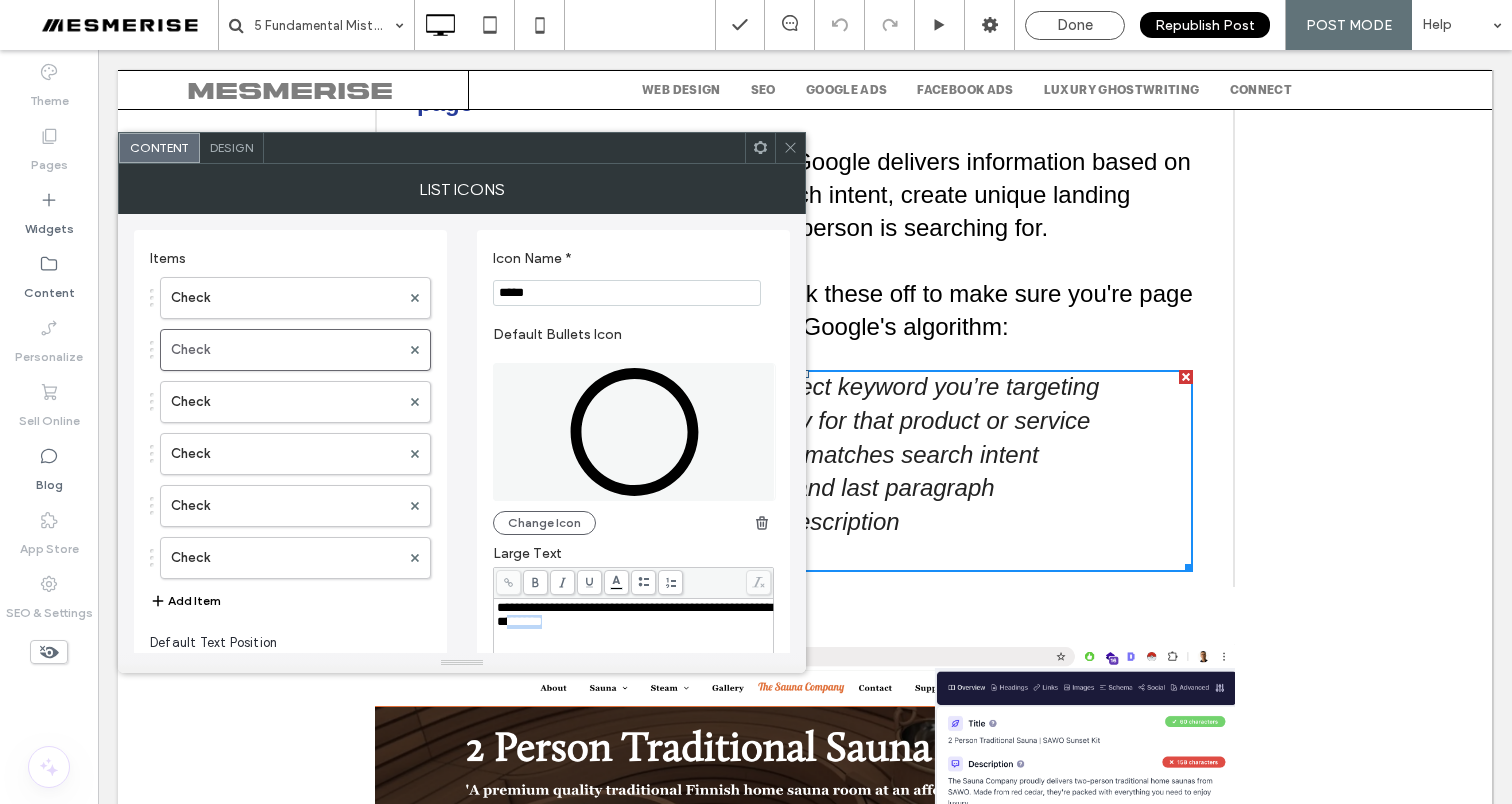 click on "**********" at bounding box center (634, 614) 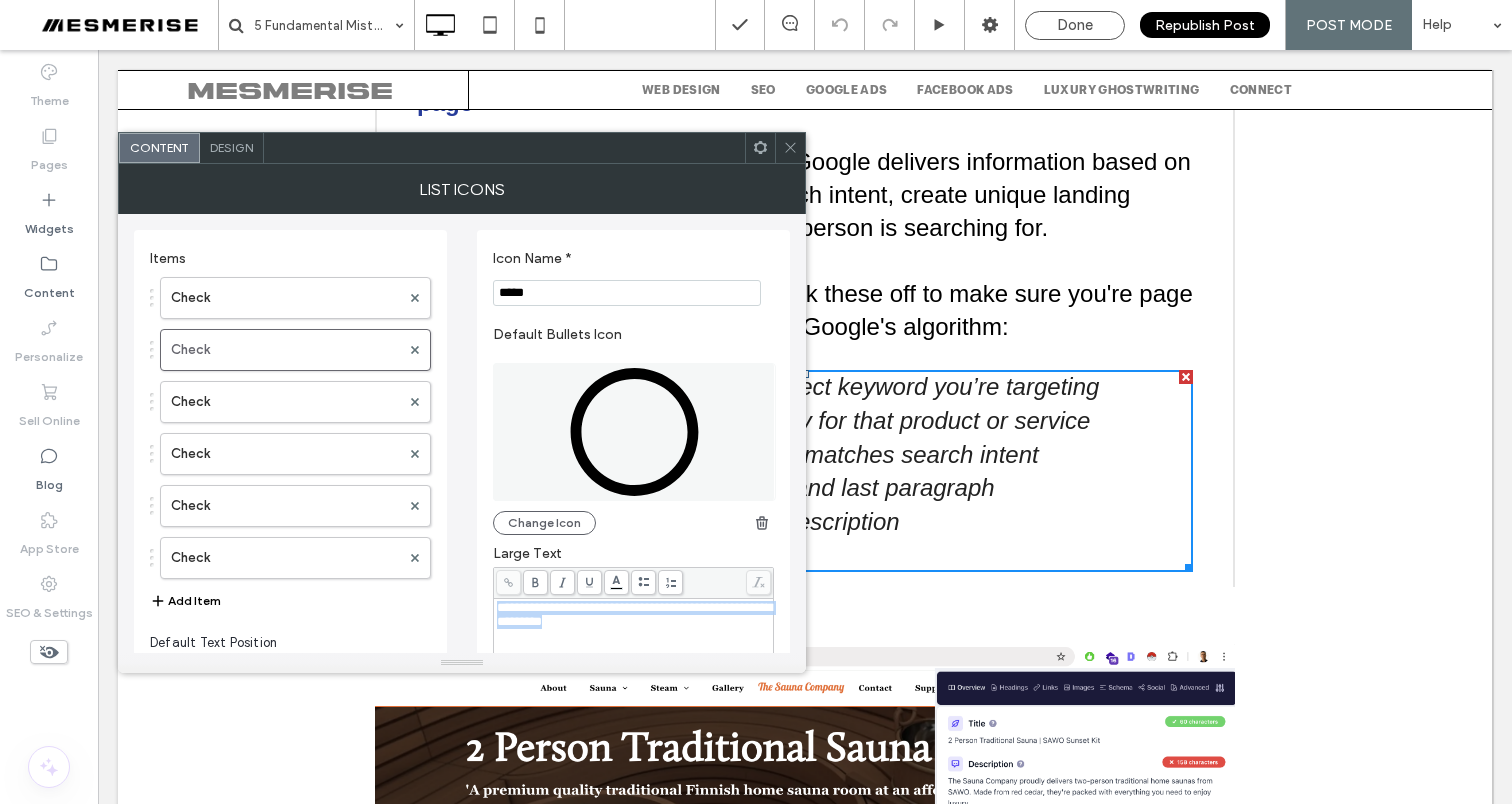 click on "**********" at bounding box center [634, 614] 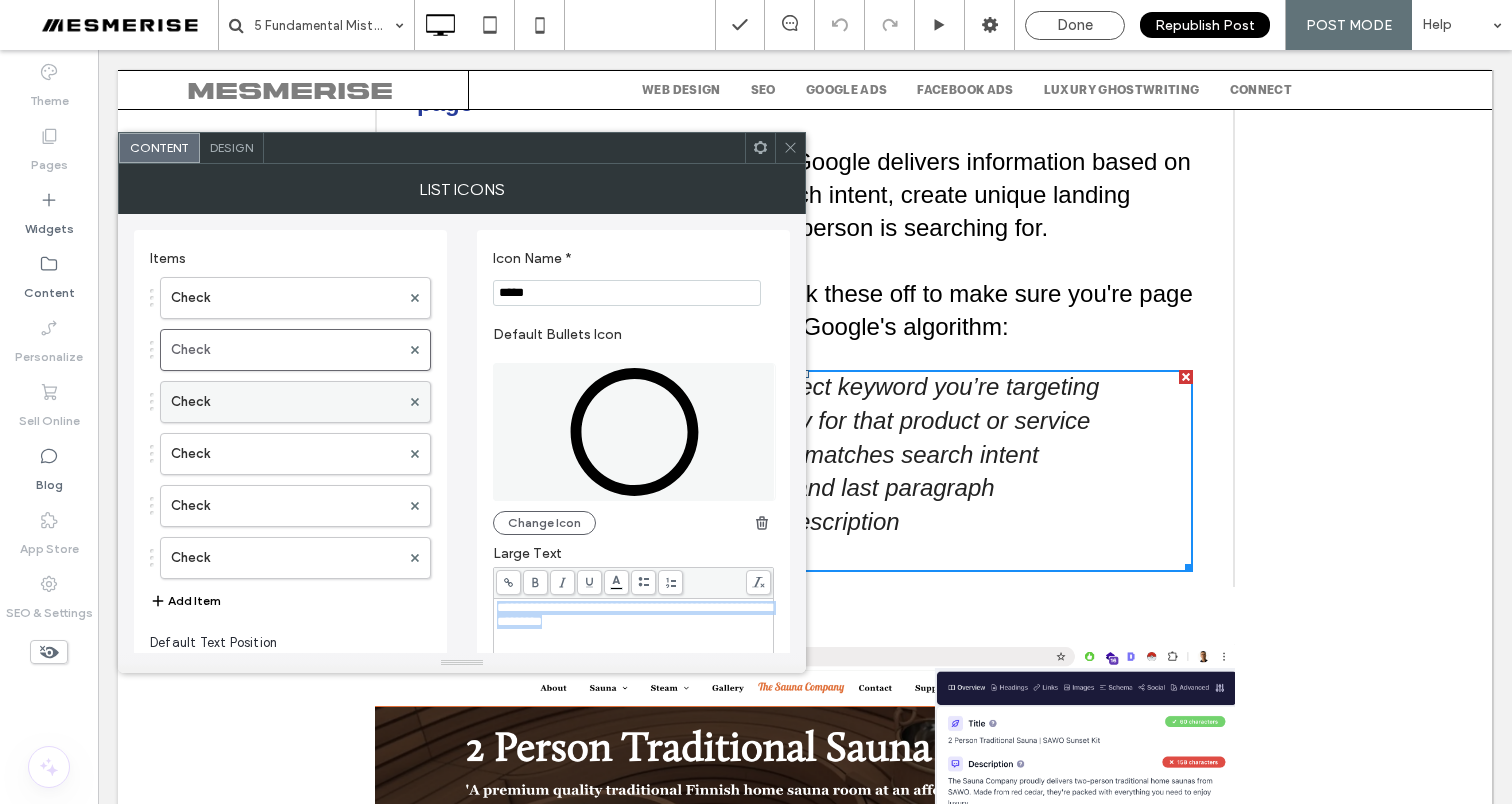click on "Check" at bounding box center [285, 402] 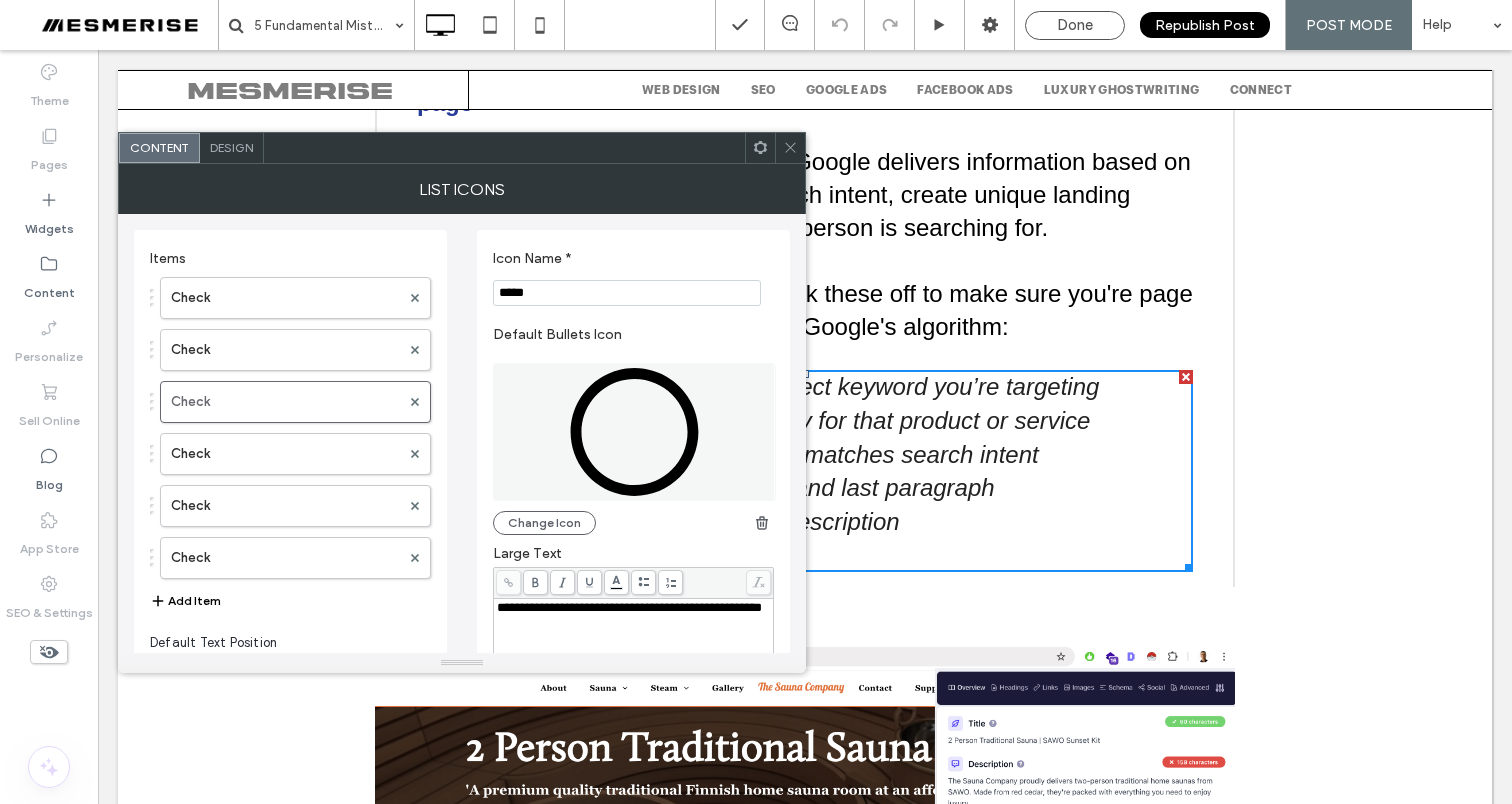 click on "**********" at bounding box center [629, 607] 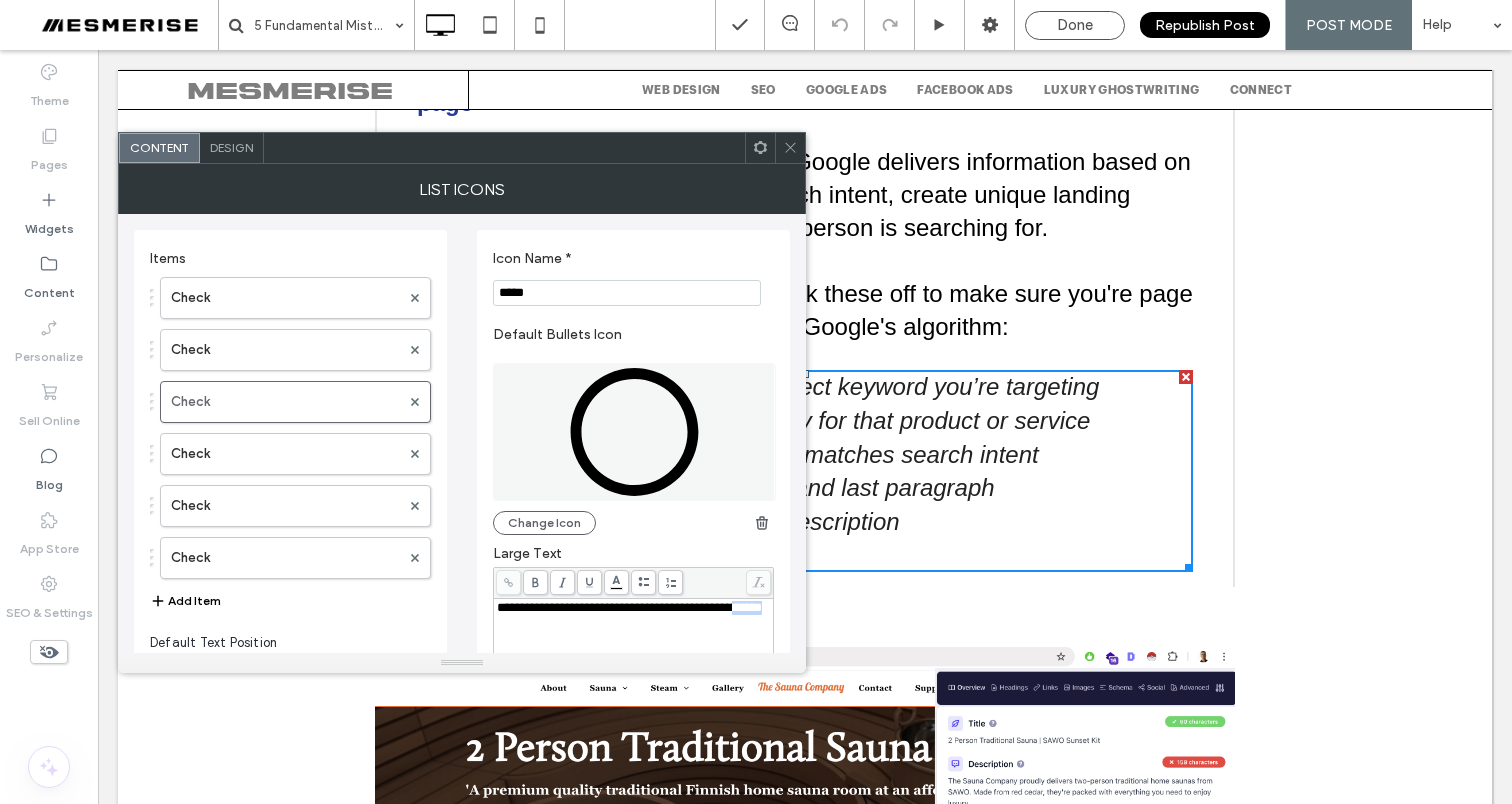 click on "**********" at bounding box center [629, 607] 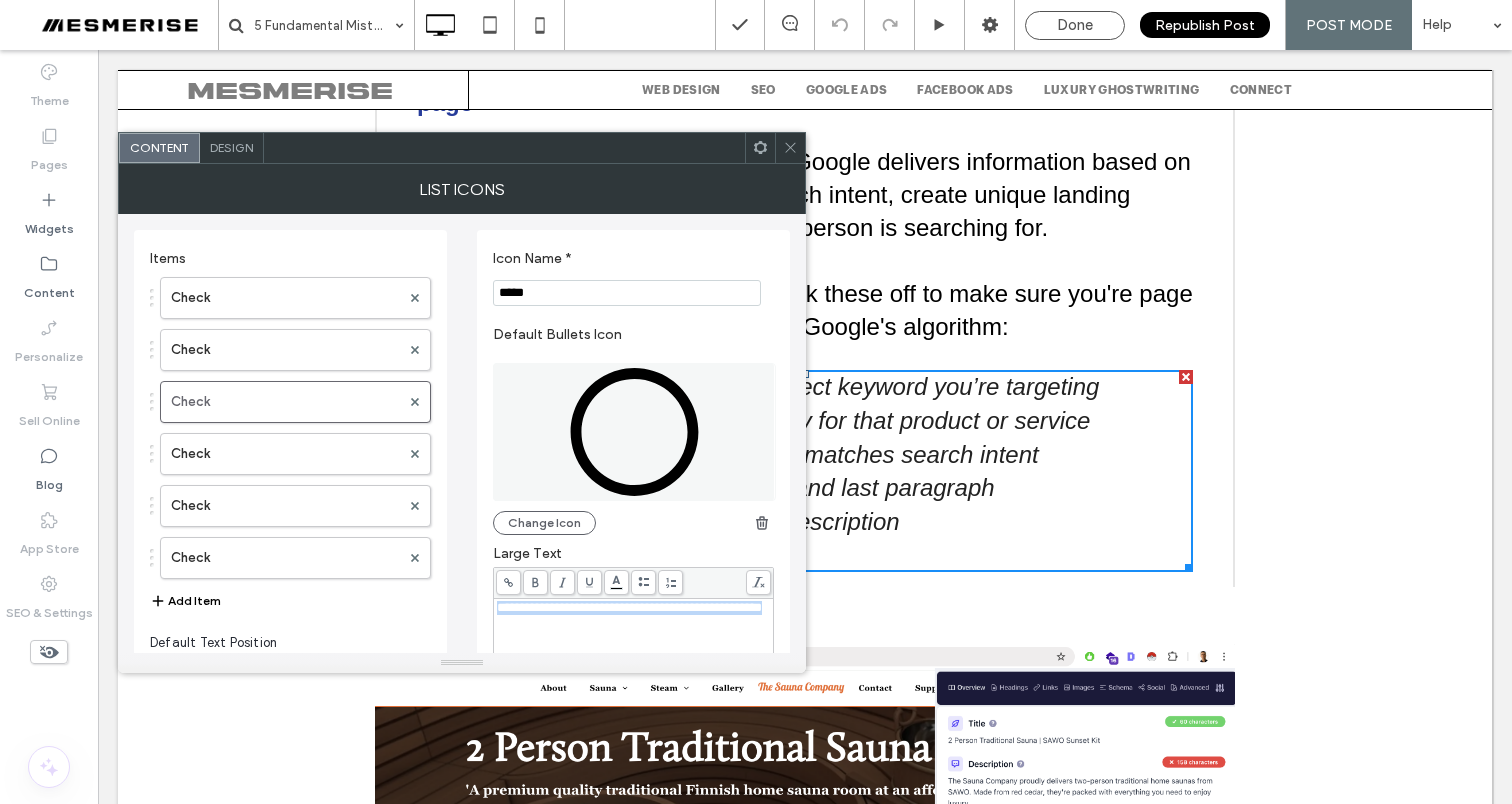 click on "**********" at bounding box center (629, 607) 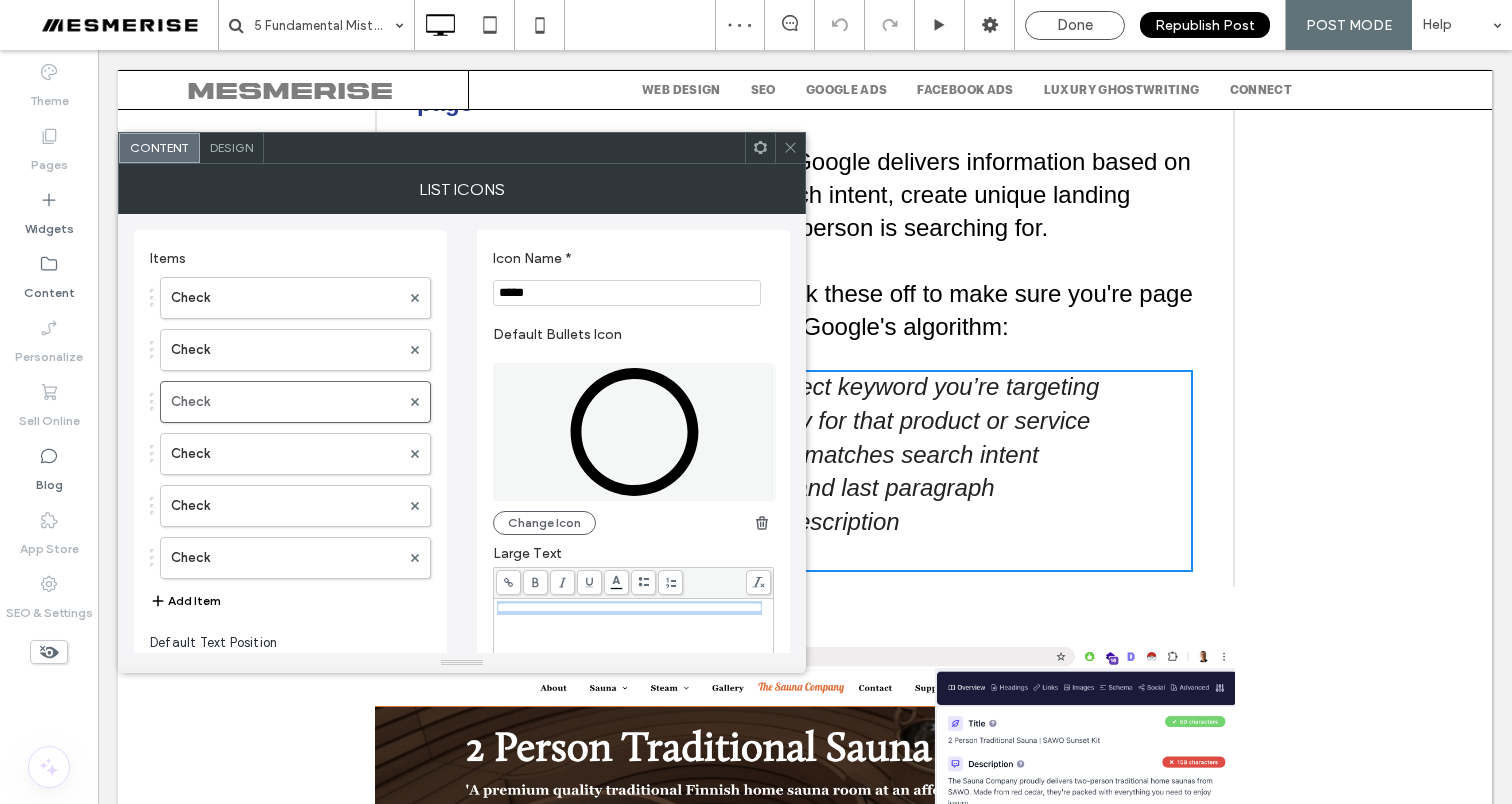 scroll, scrollTop: 28, scrollLeft: 0, axis: vertical 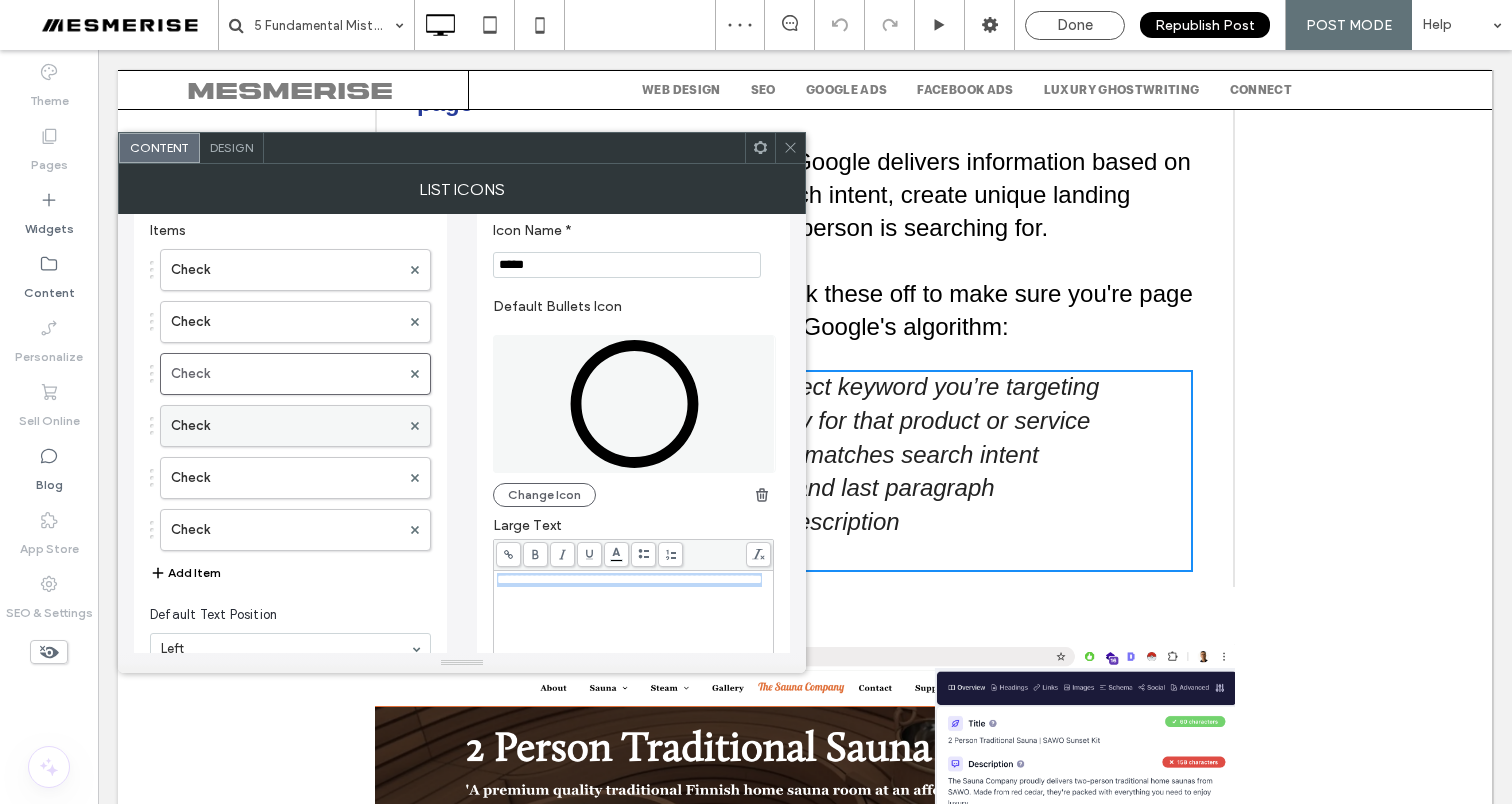 click on "Check" at bounding box center [285, 426] 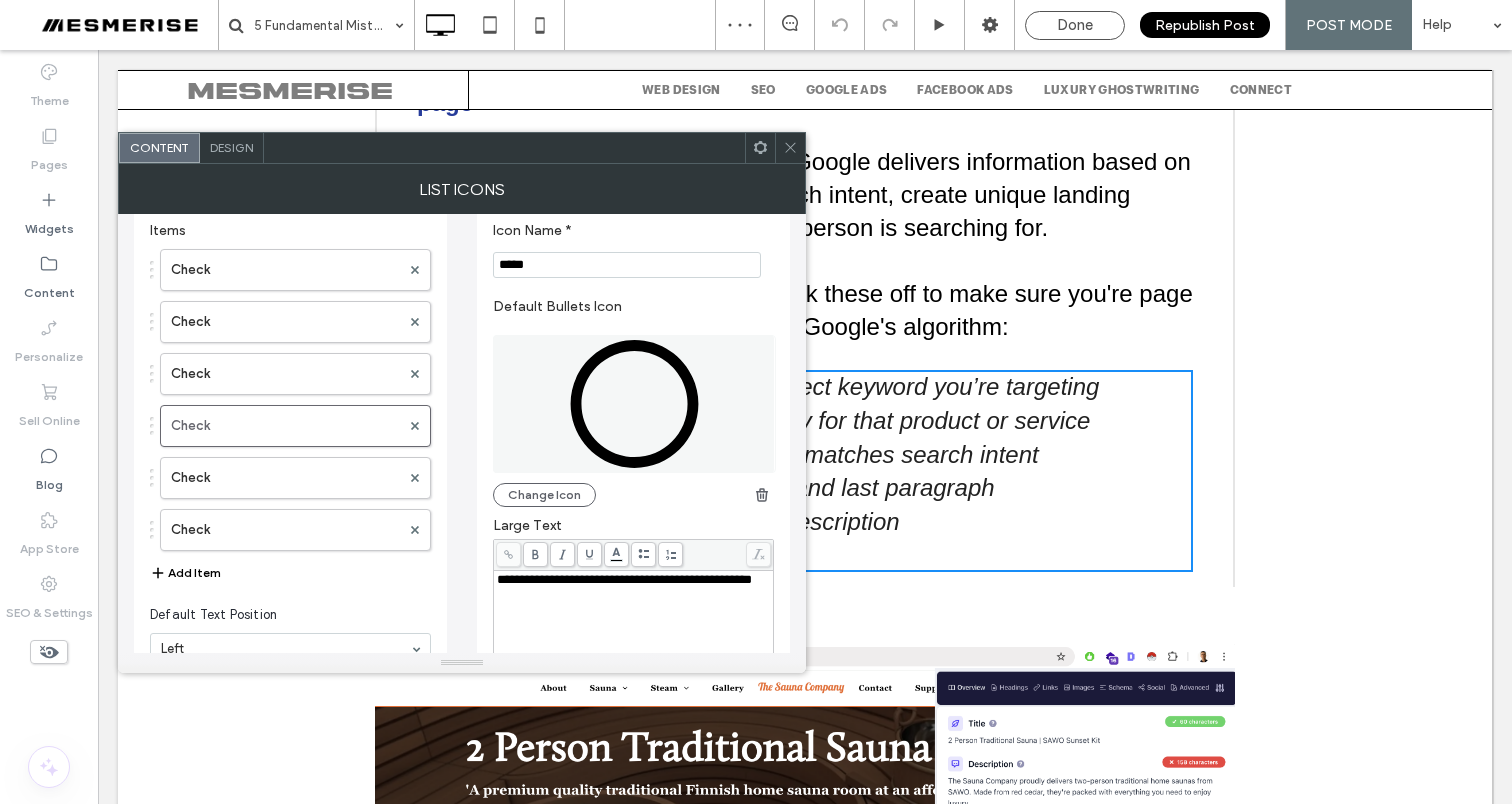 click on "**********" at bounding box center (624, 579) 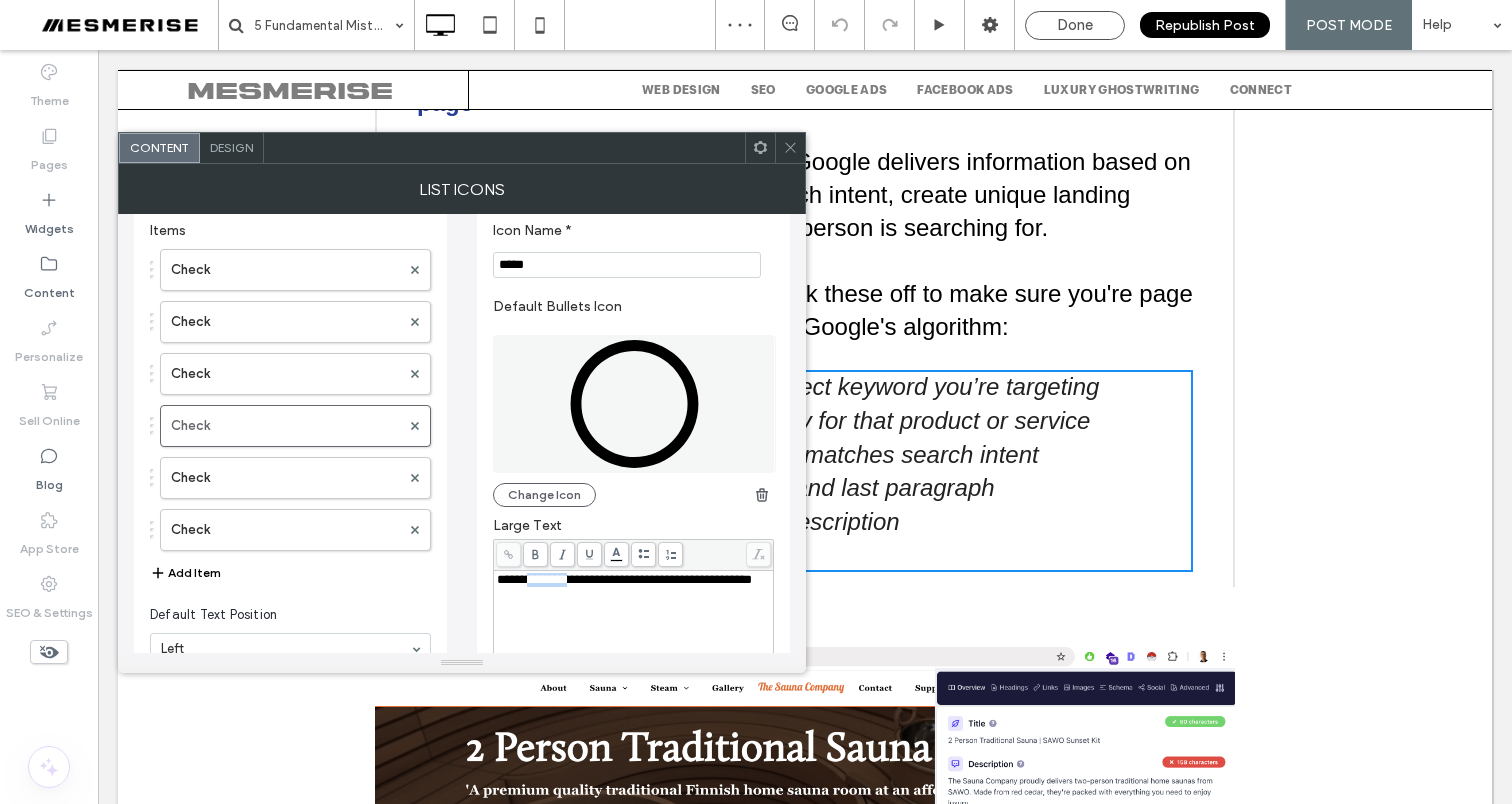 click on "**********" at bounding box center (624, 579) 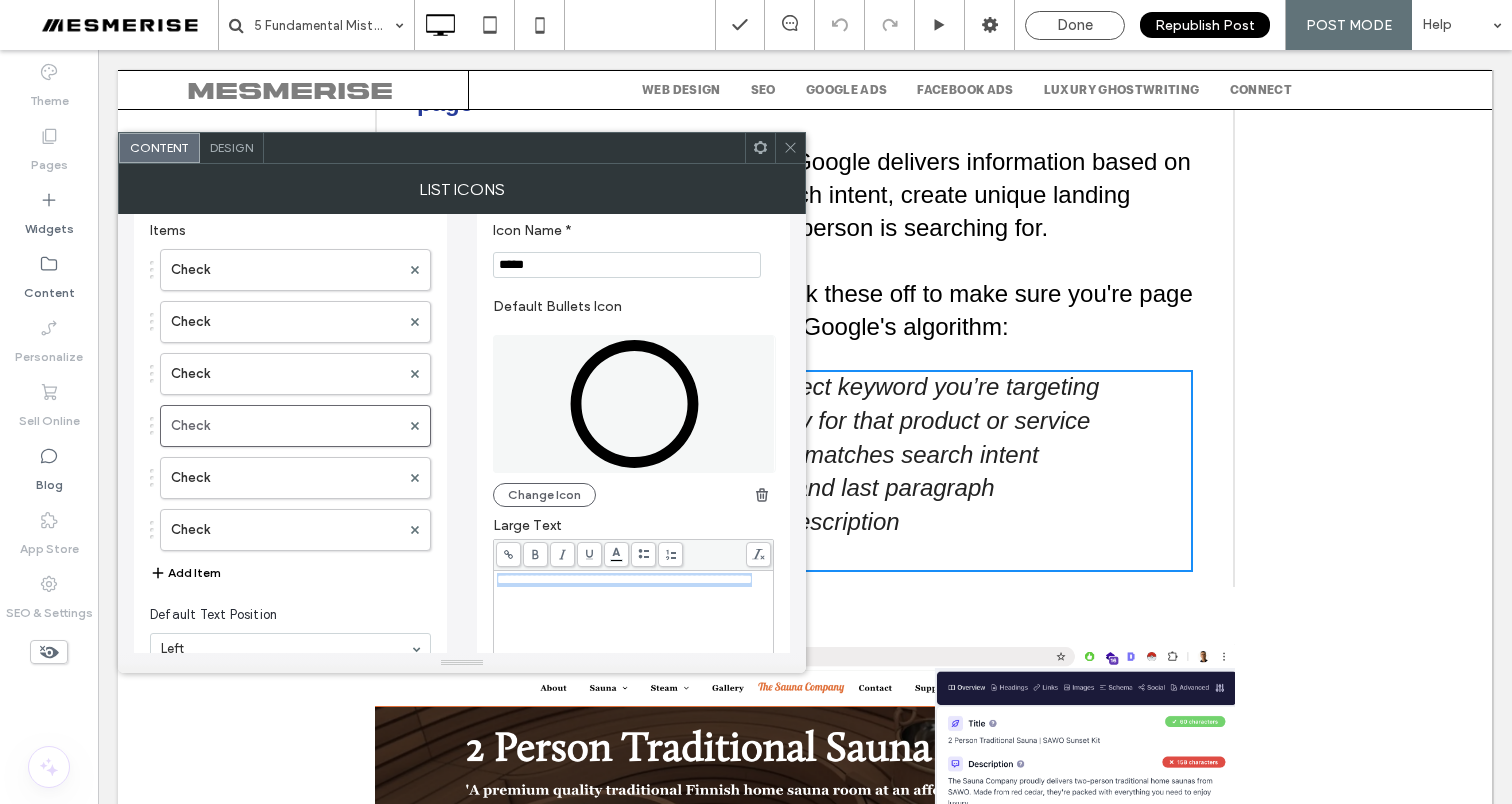click on "**********" at bounding box center [624, 579] 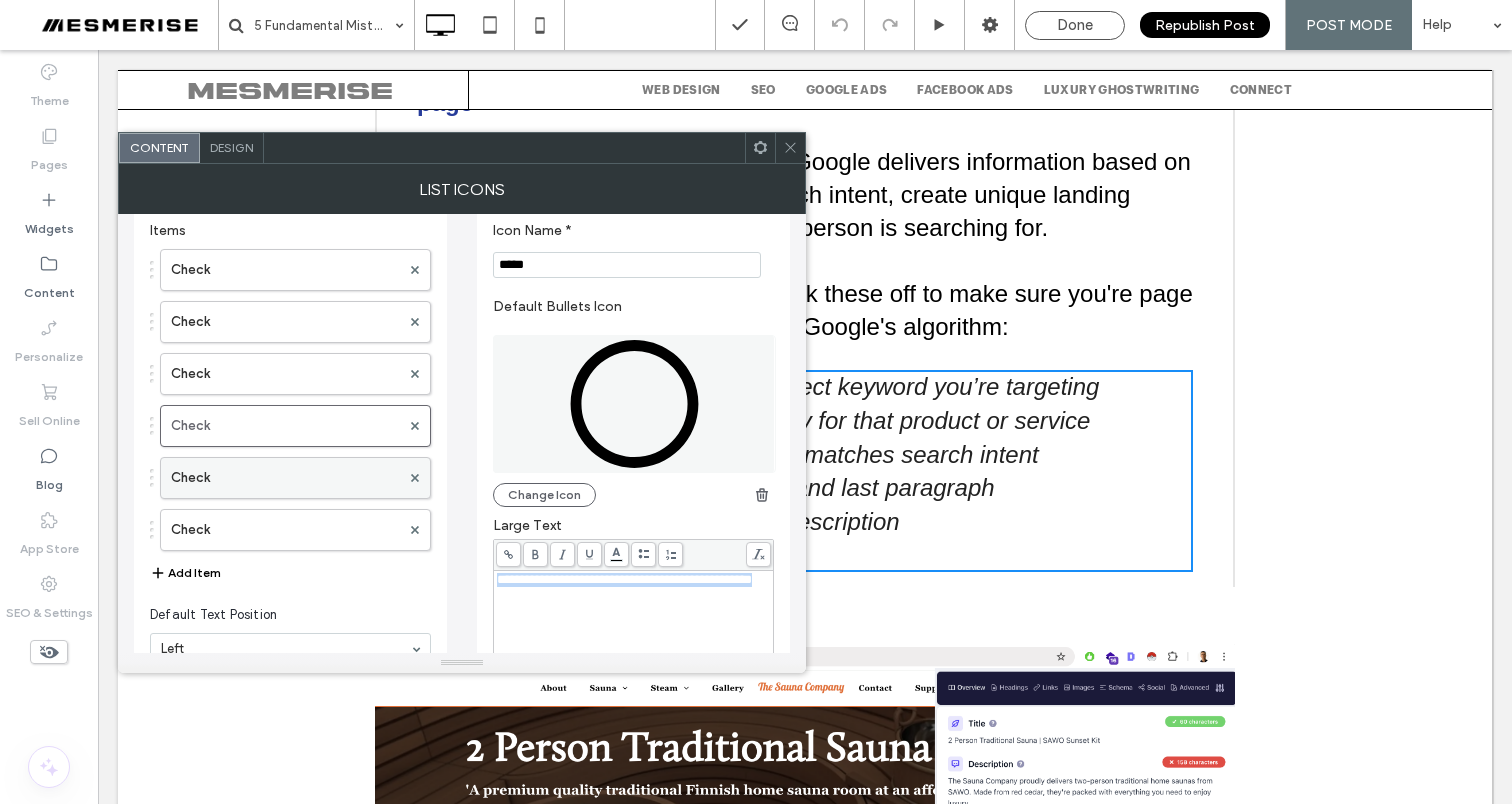 click on "Check" at bounding box center [285, 478] 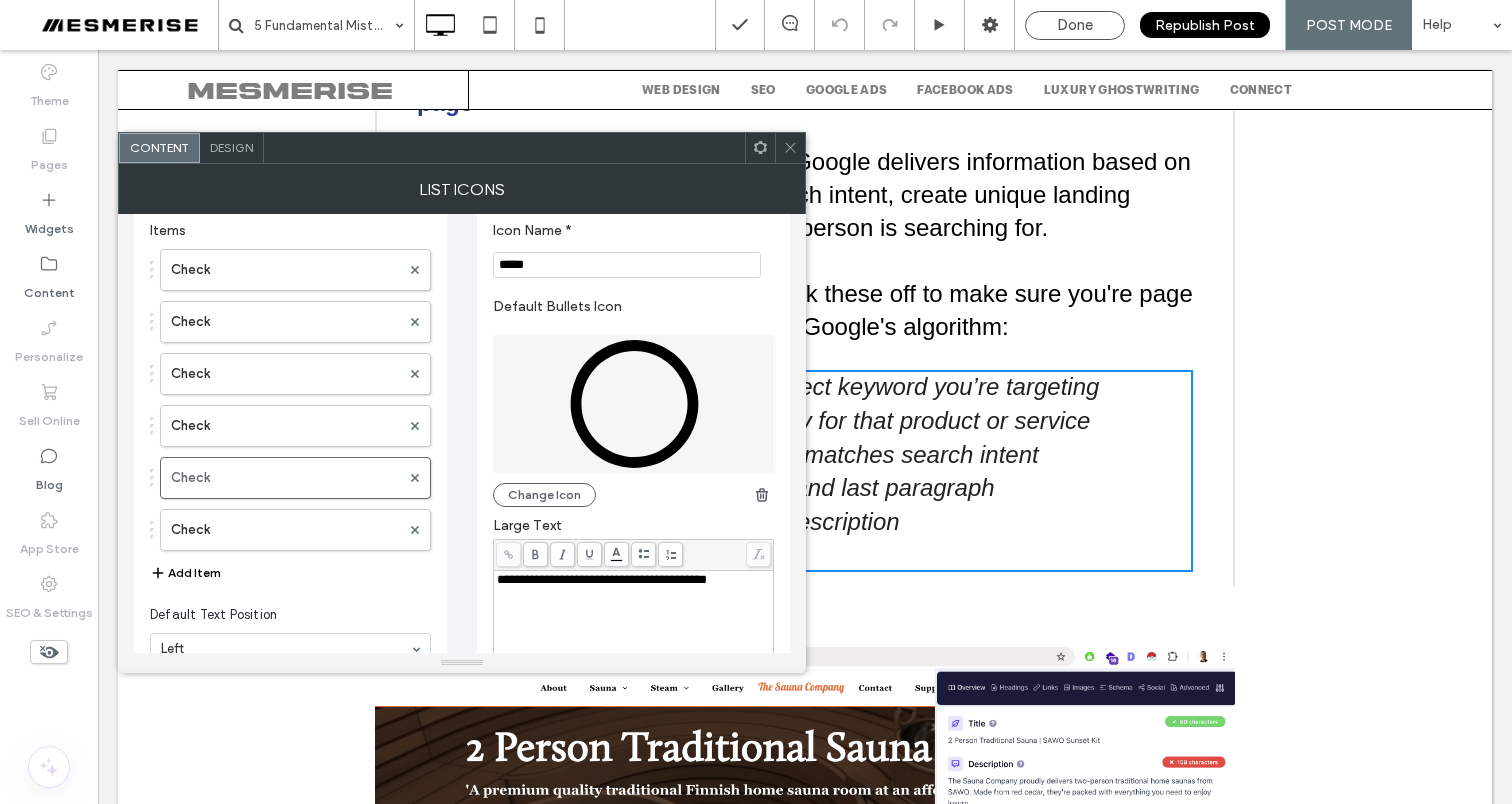 click on "**********" at bounding box center (602, 579) 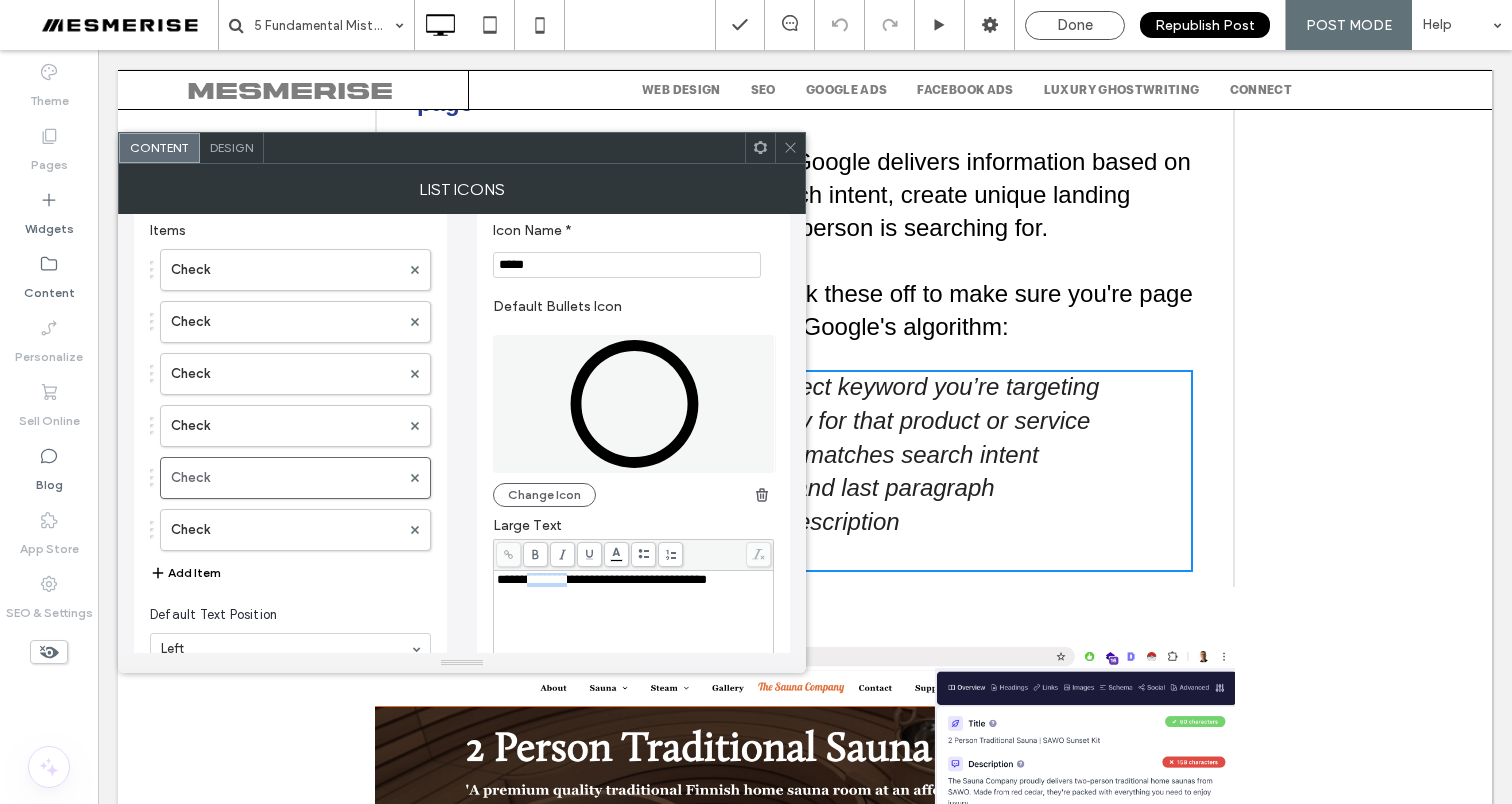 click on "**********" at bounding box center (602, 579) 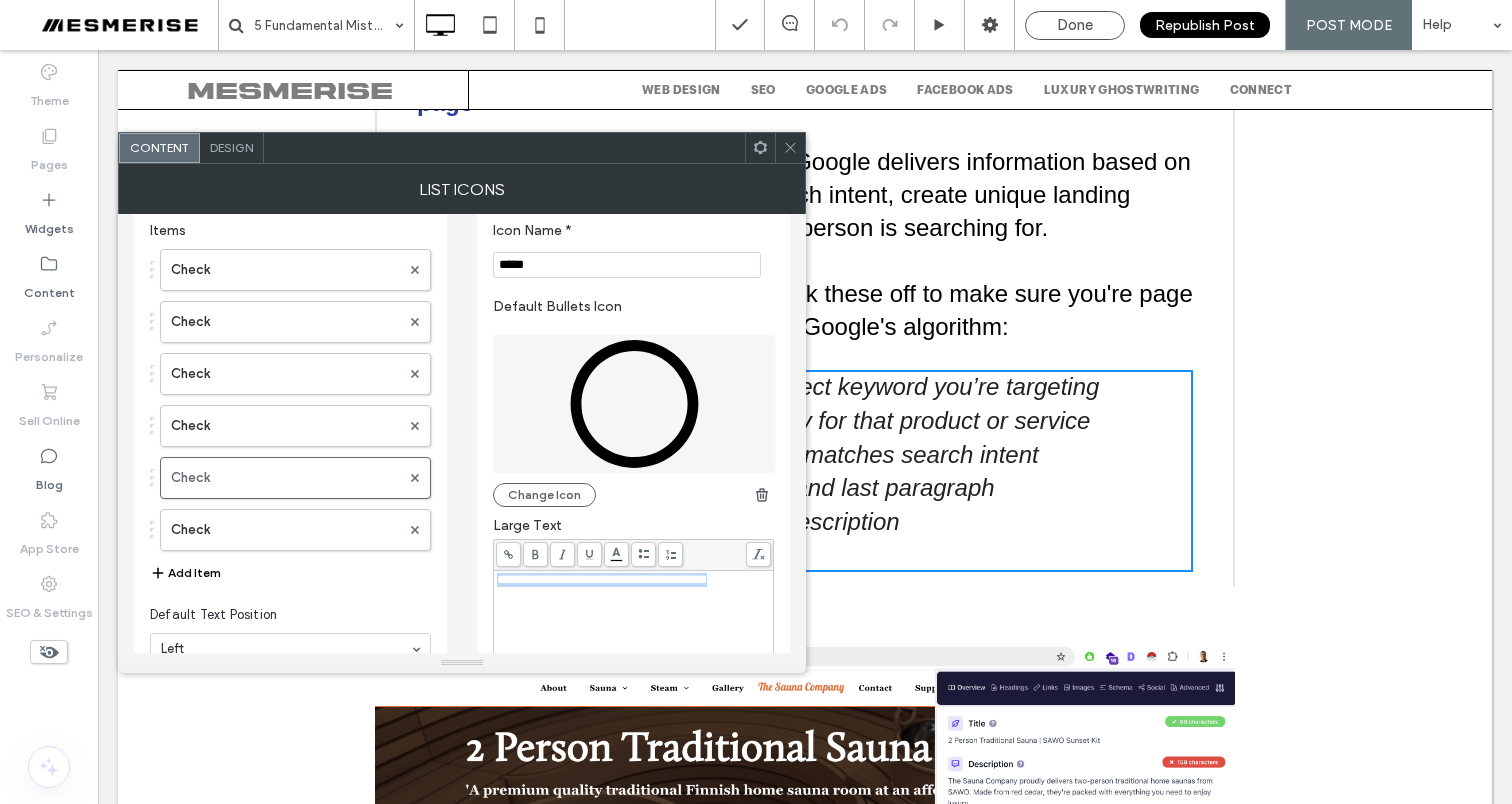 click on "**********" at bounding box center (602, 579) 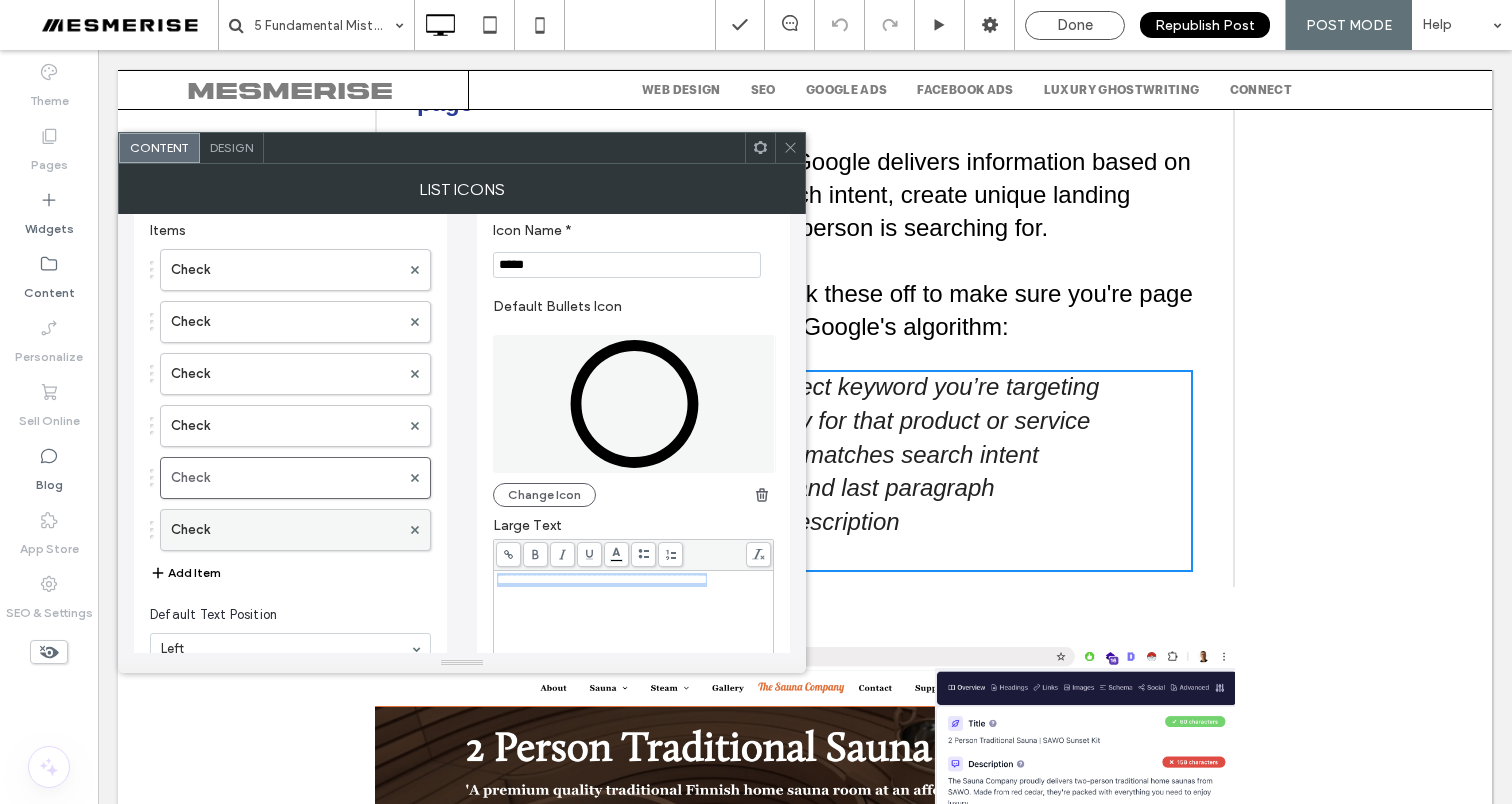 click on "Check" at bounding box center (285, 530) 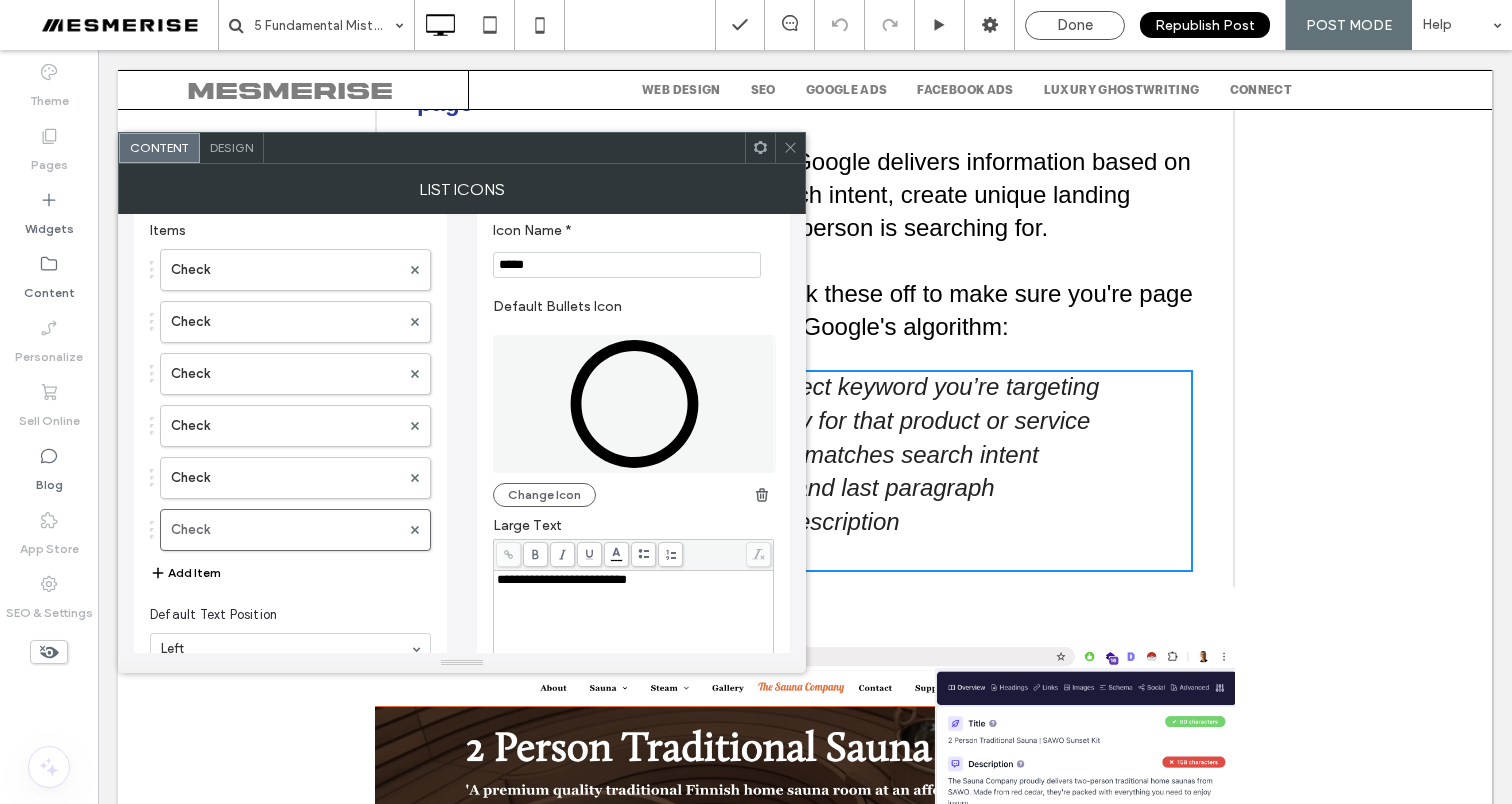click on "**********" at bounding box center (562, 579) 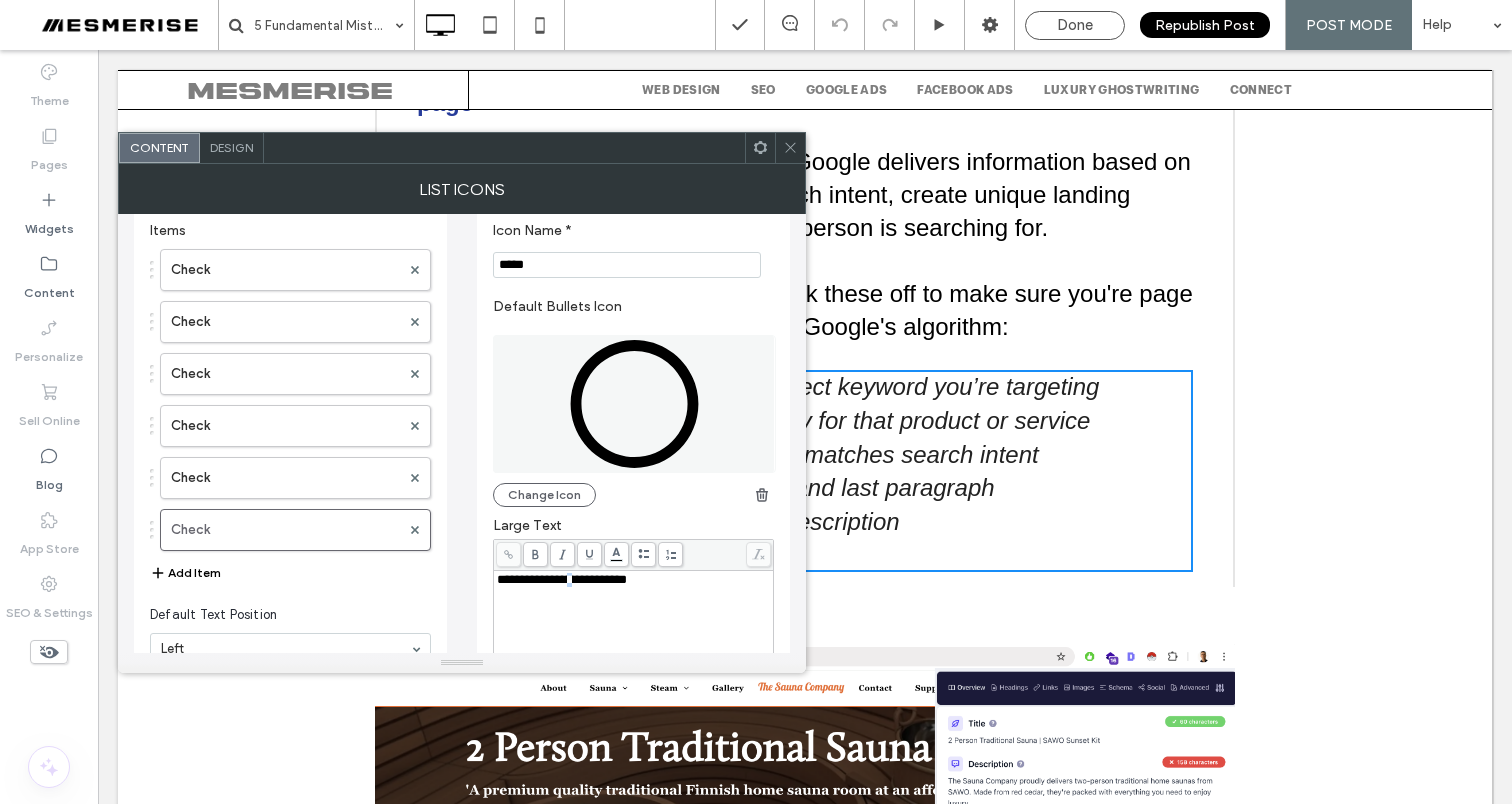 click on "**********" at bounding box center (562, 579) 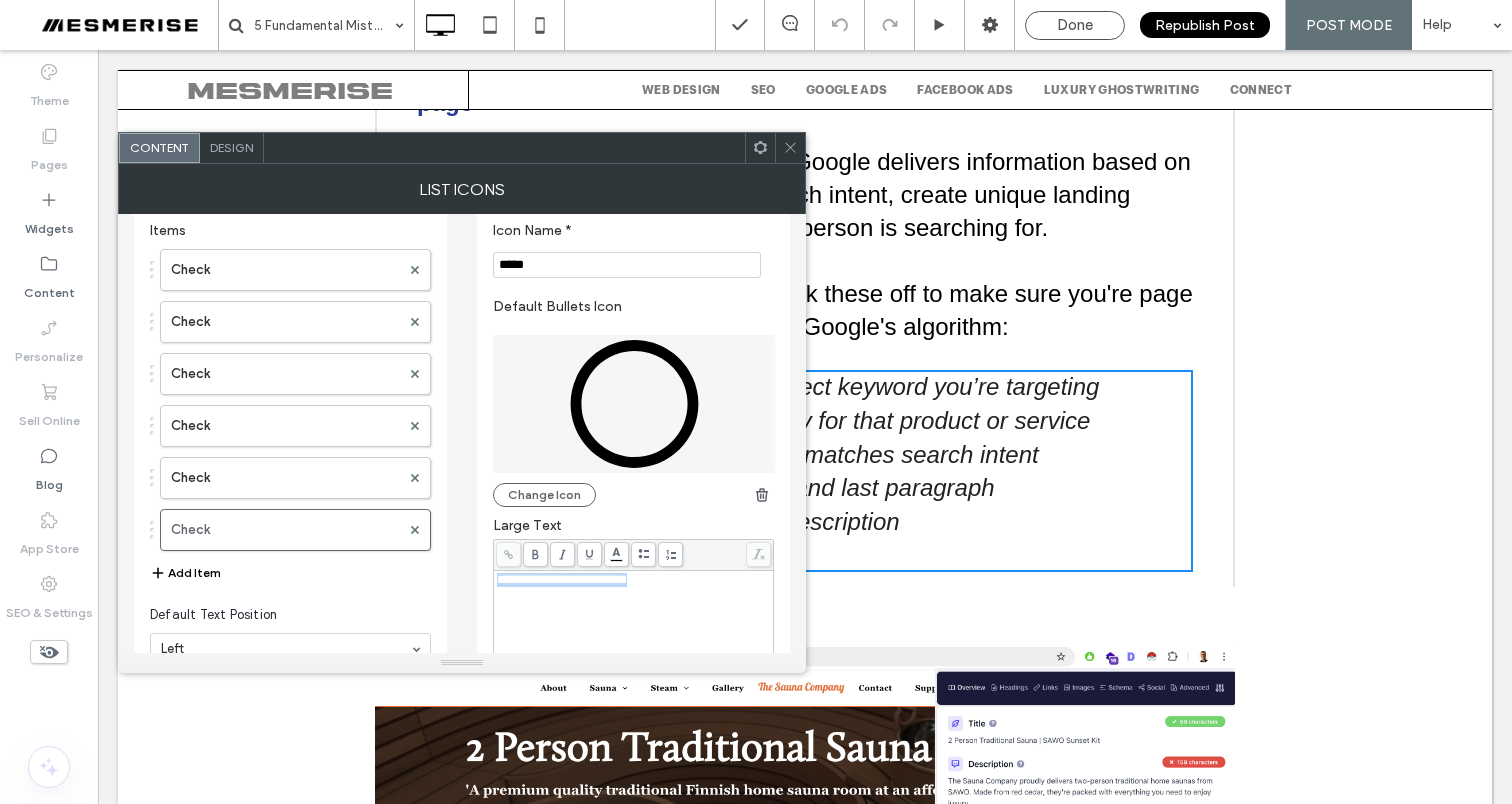 click on "**********" at bounding box center [562, 579] 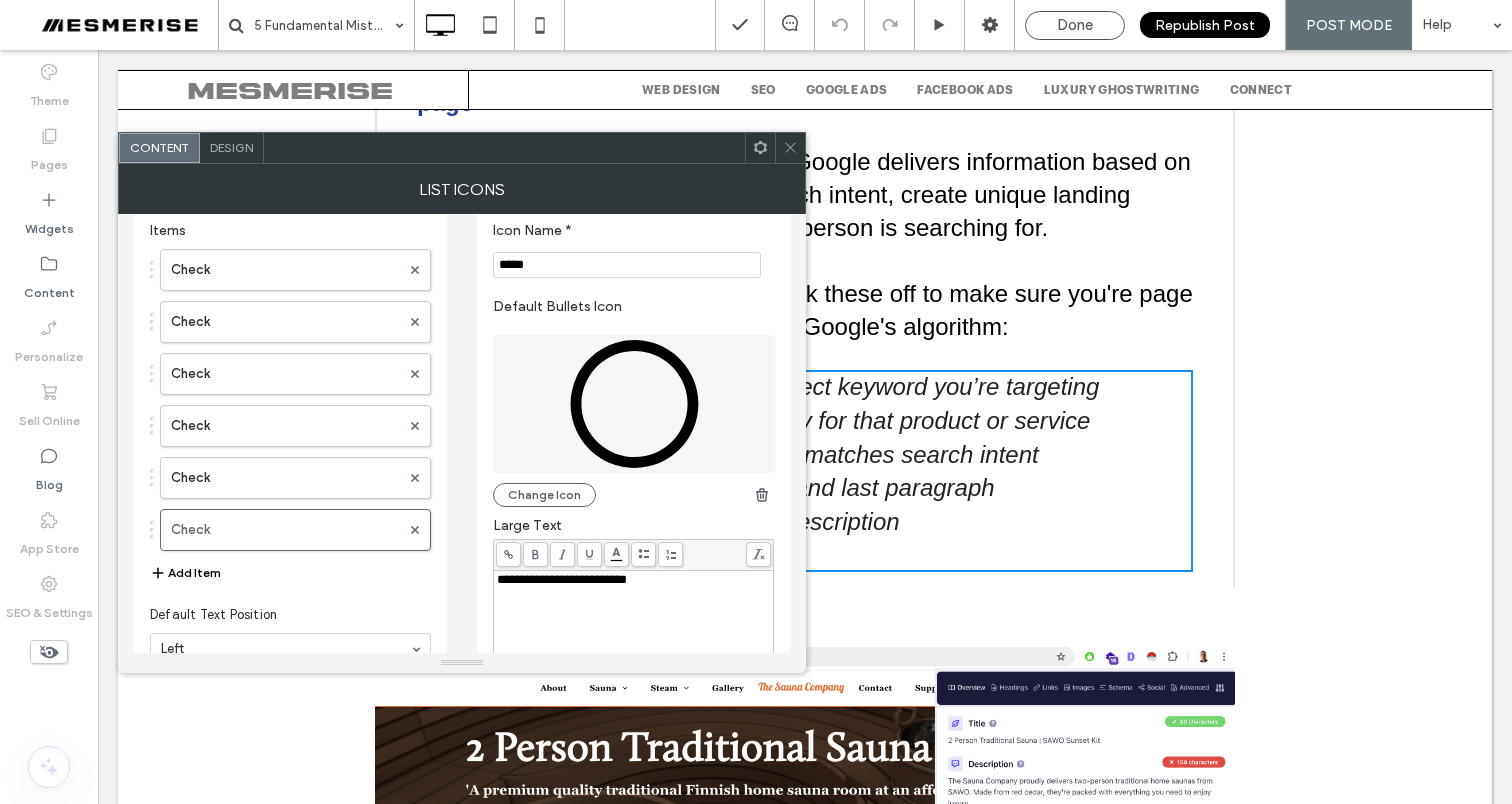 click 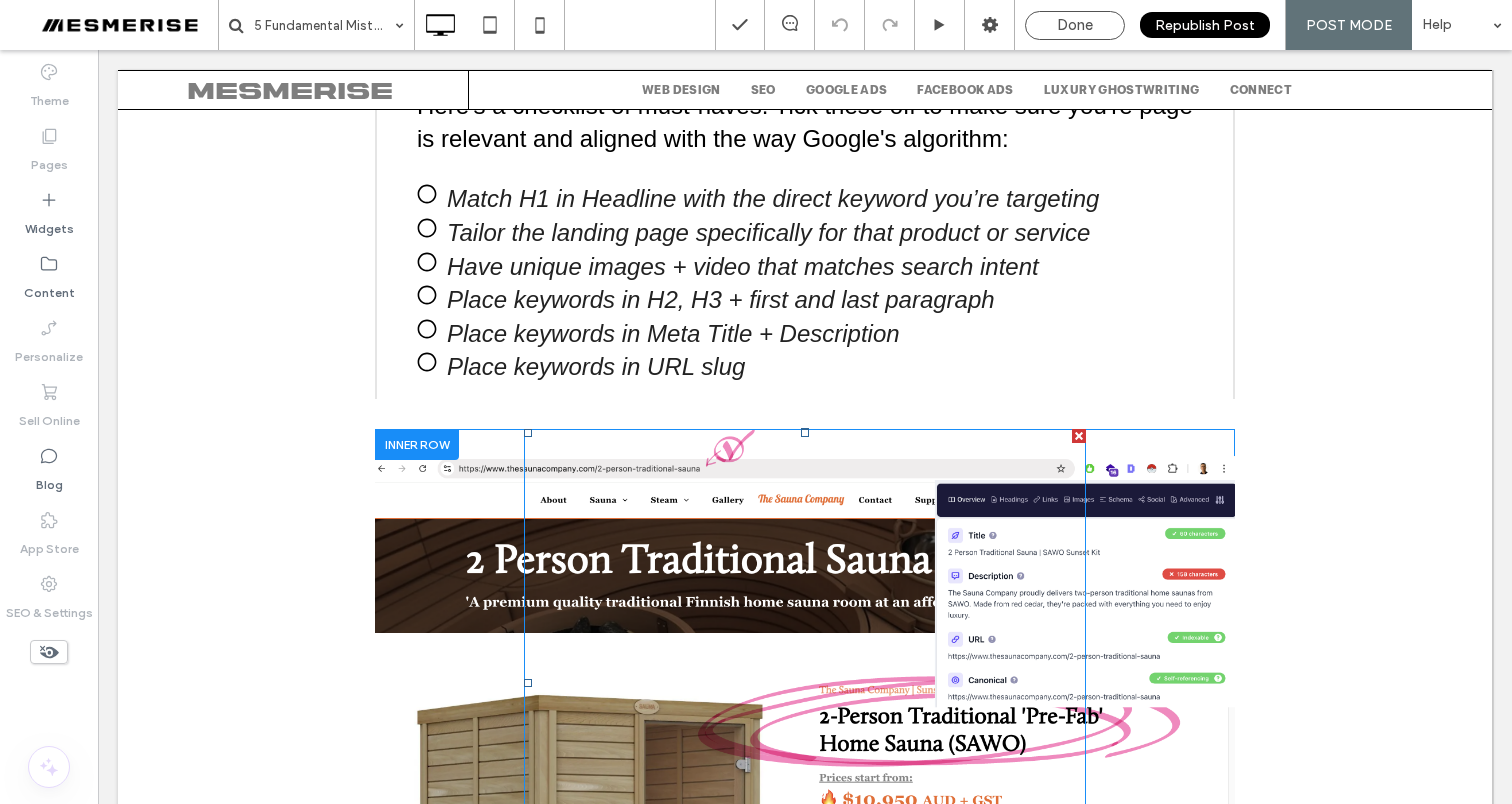 scroll, scrollTop: 7518, scrollLeft: 0, axis: vertical 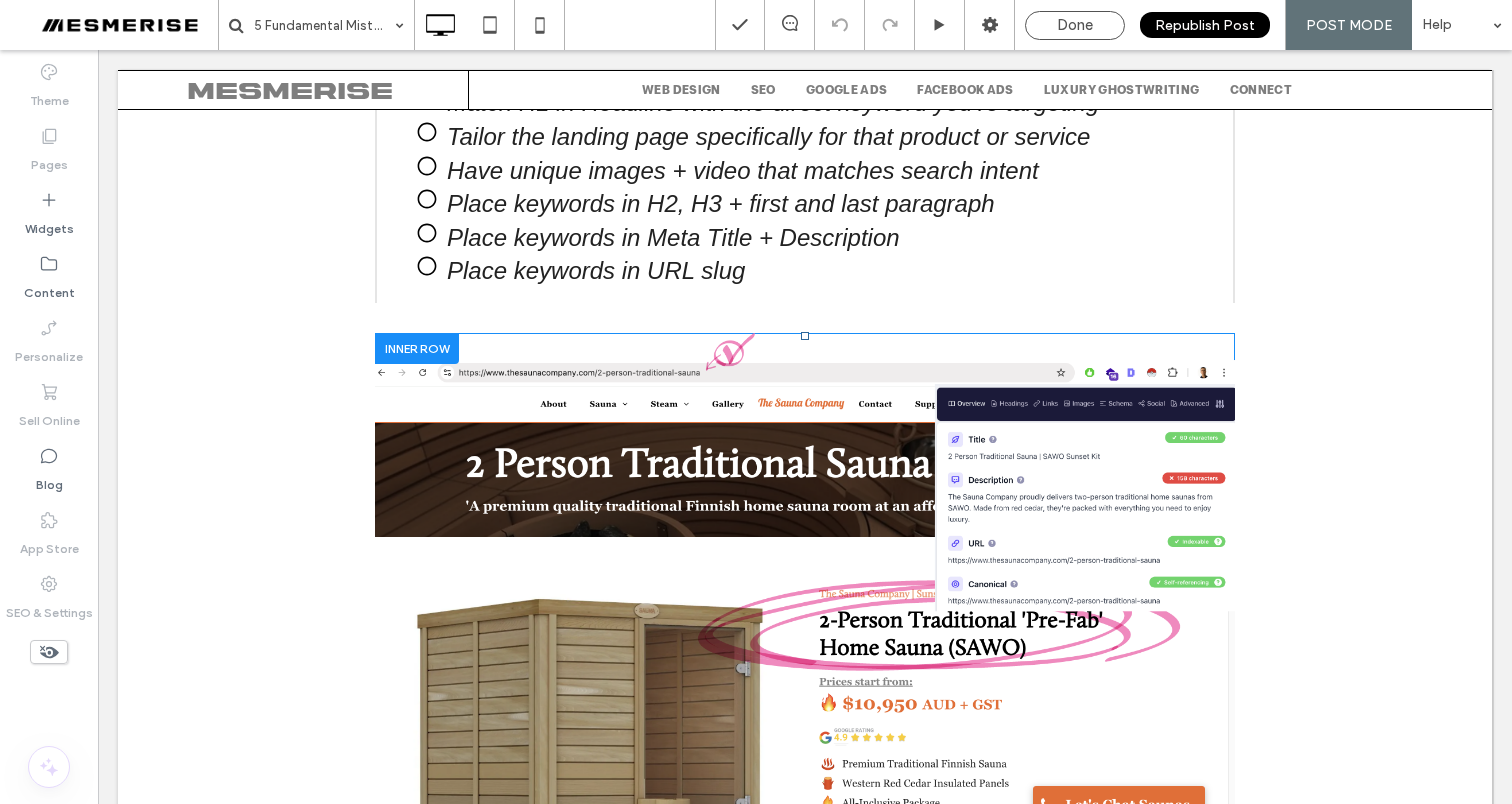 click on "Click To Paste" at bounding box center [805, 587] 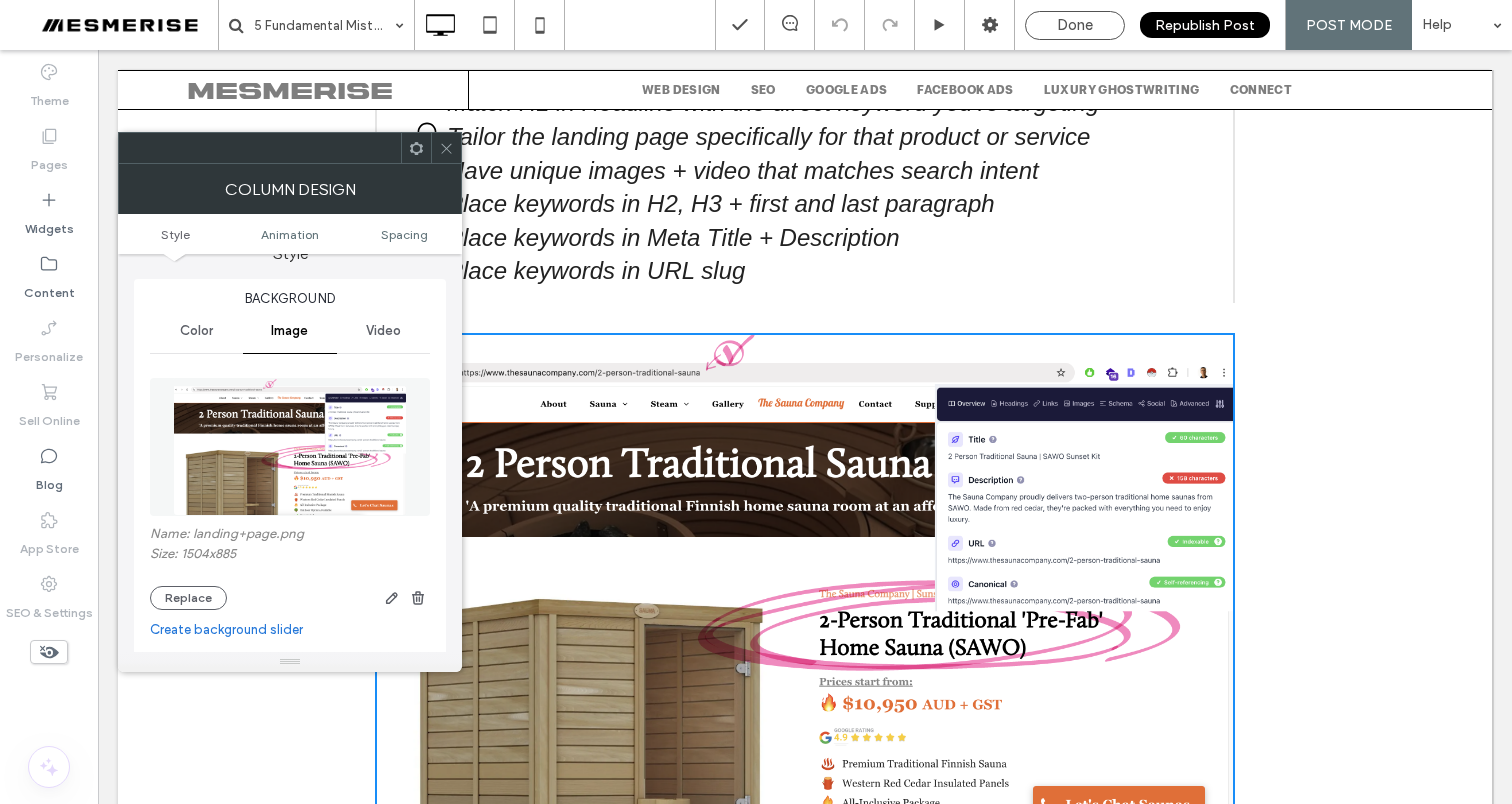 scroll, scrollTop: 141, scrollLeft: 0, axis: vertical 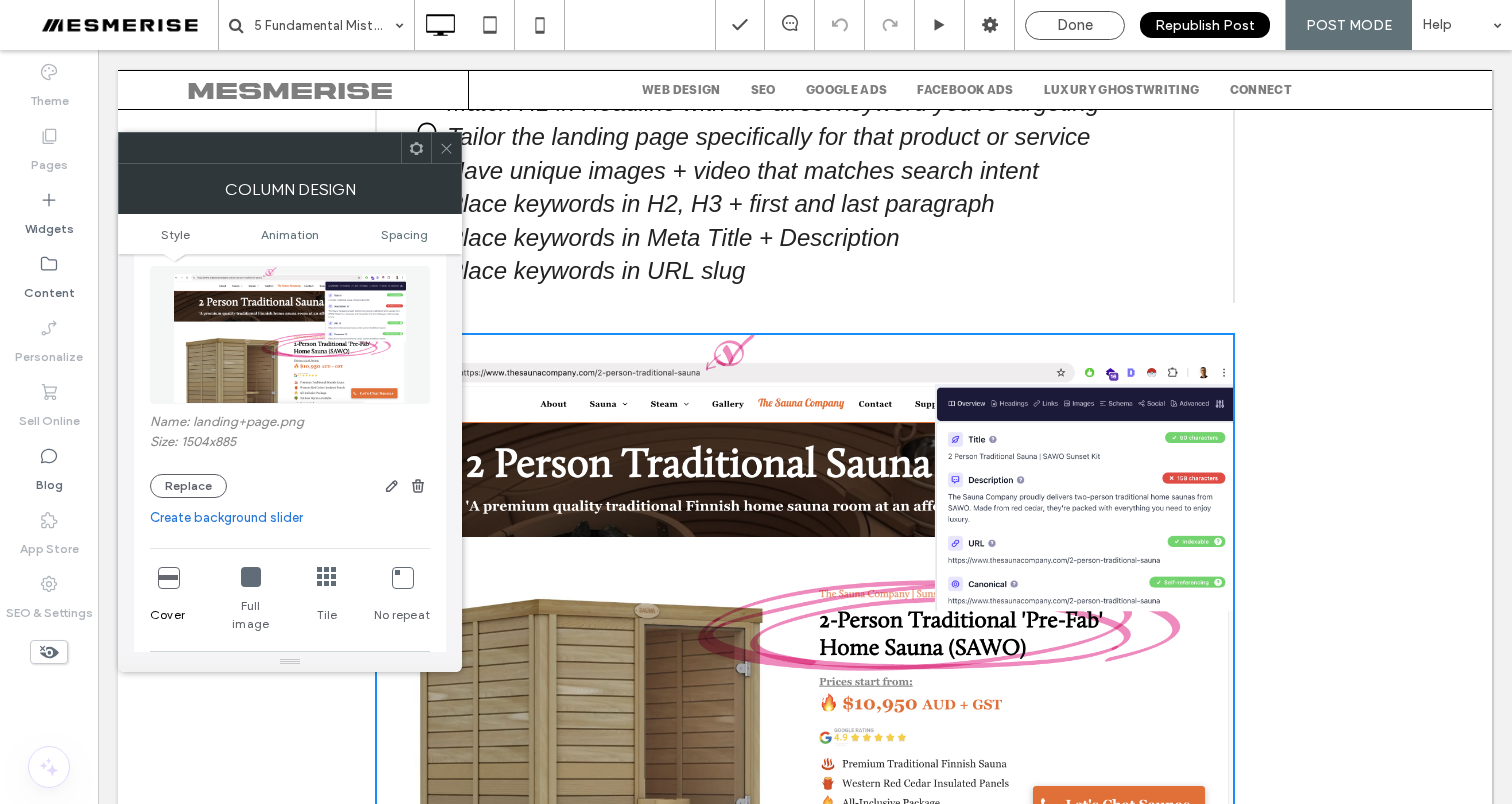 click on "Name: landing+page.png" at bounding box center [290, 424] 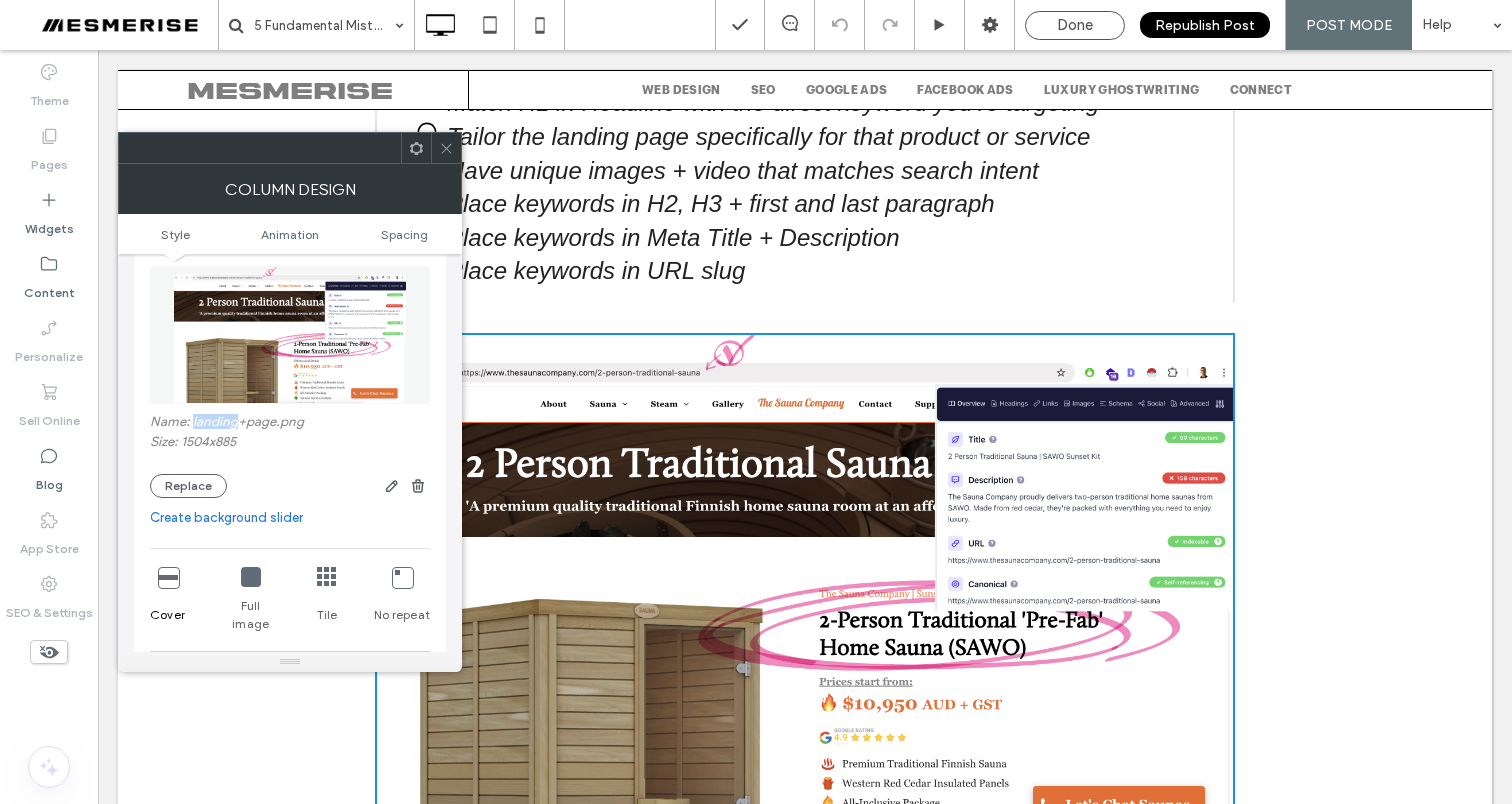 click on "Name: landing+page.png" at bounding box center (290, 424) 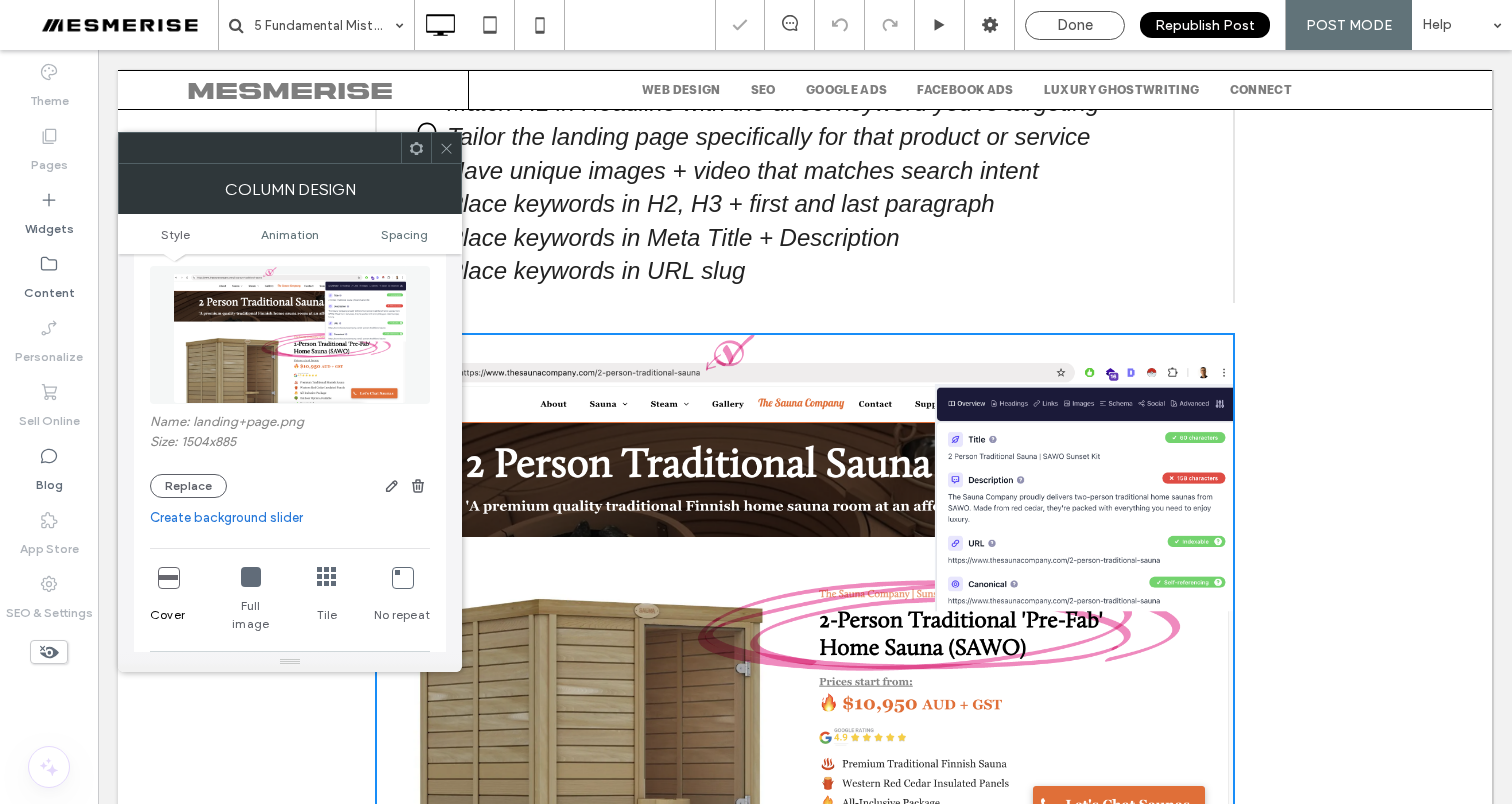 click 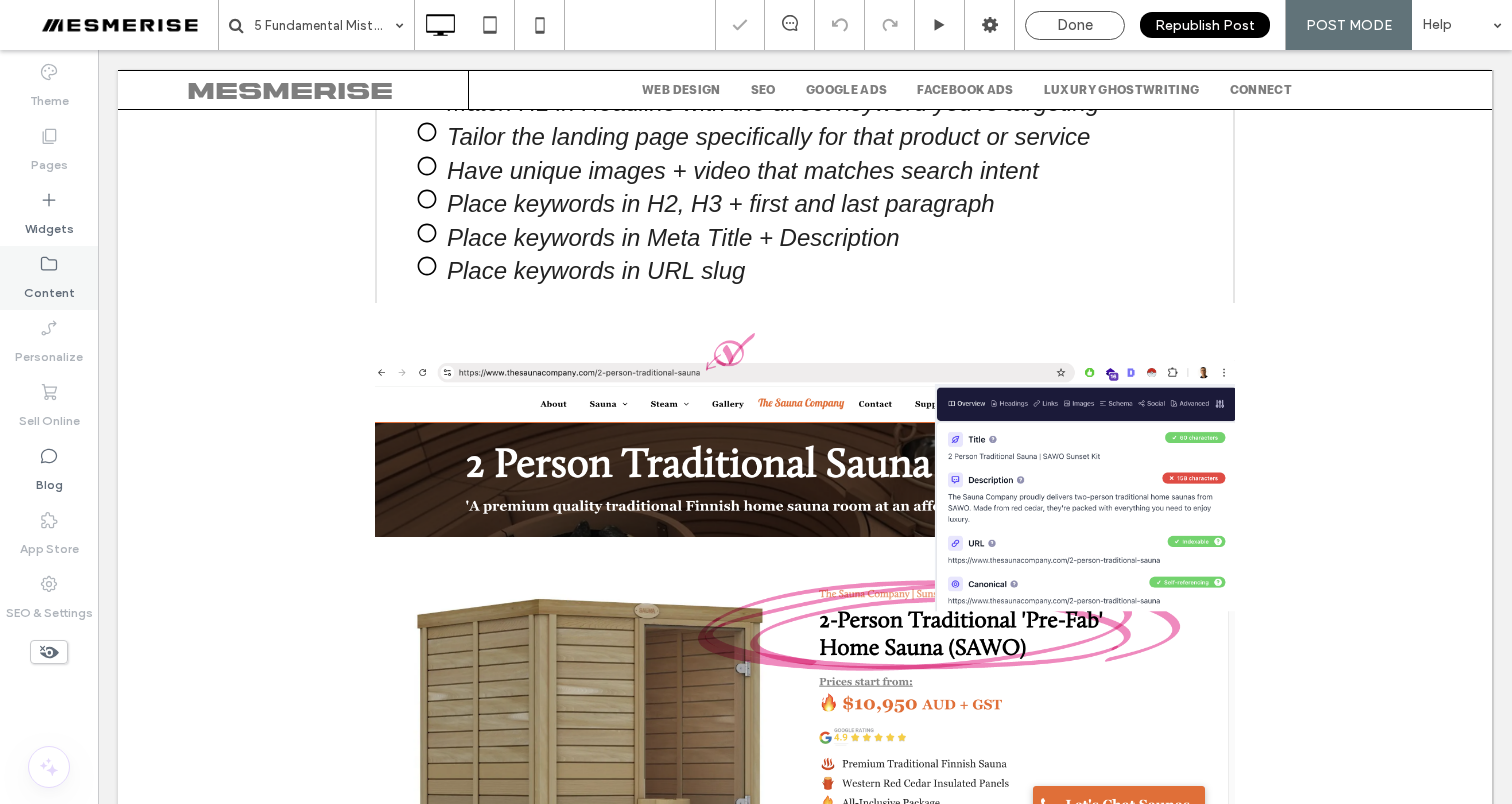 click on "Content" at bounding box center (49, 288) 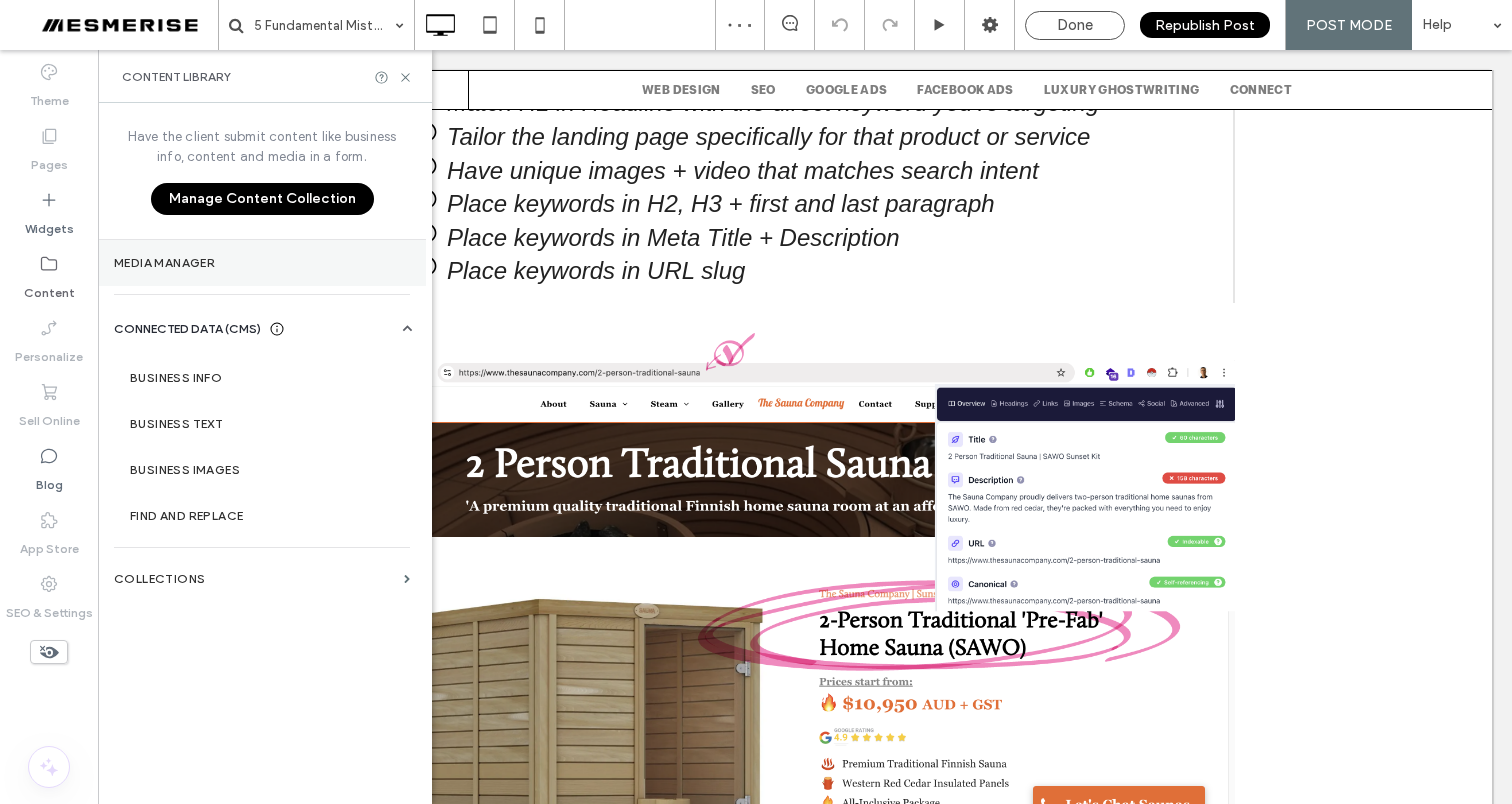 click on "Media Manager" at bounding box center [262, 263] 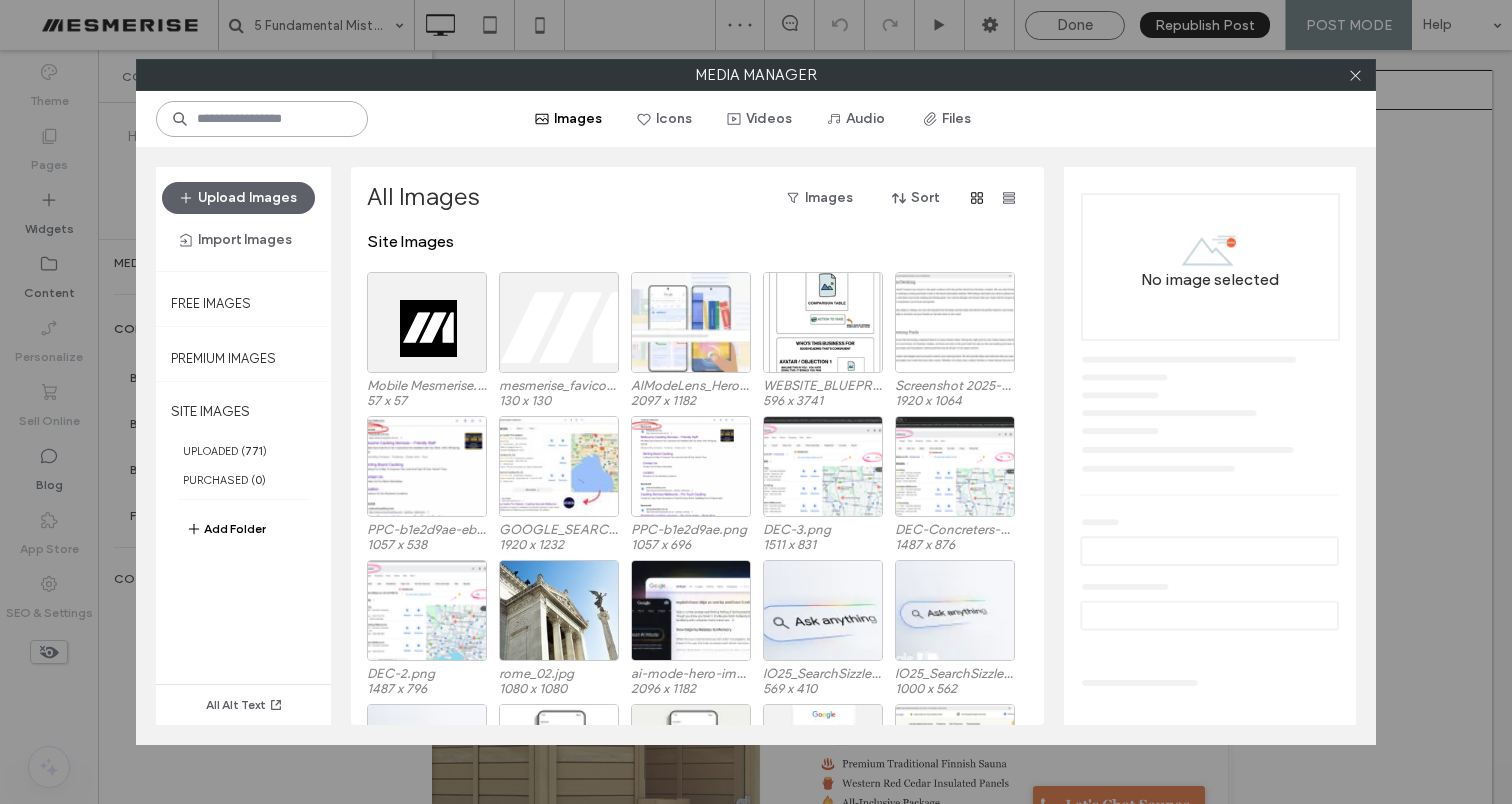 click at bounding box center [262, 119] 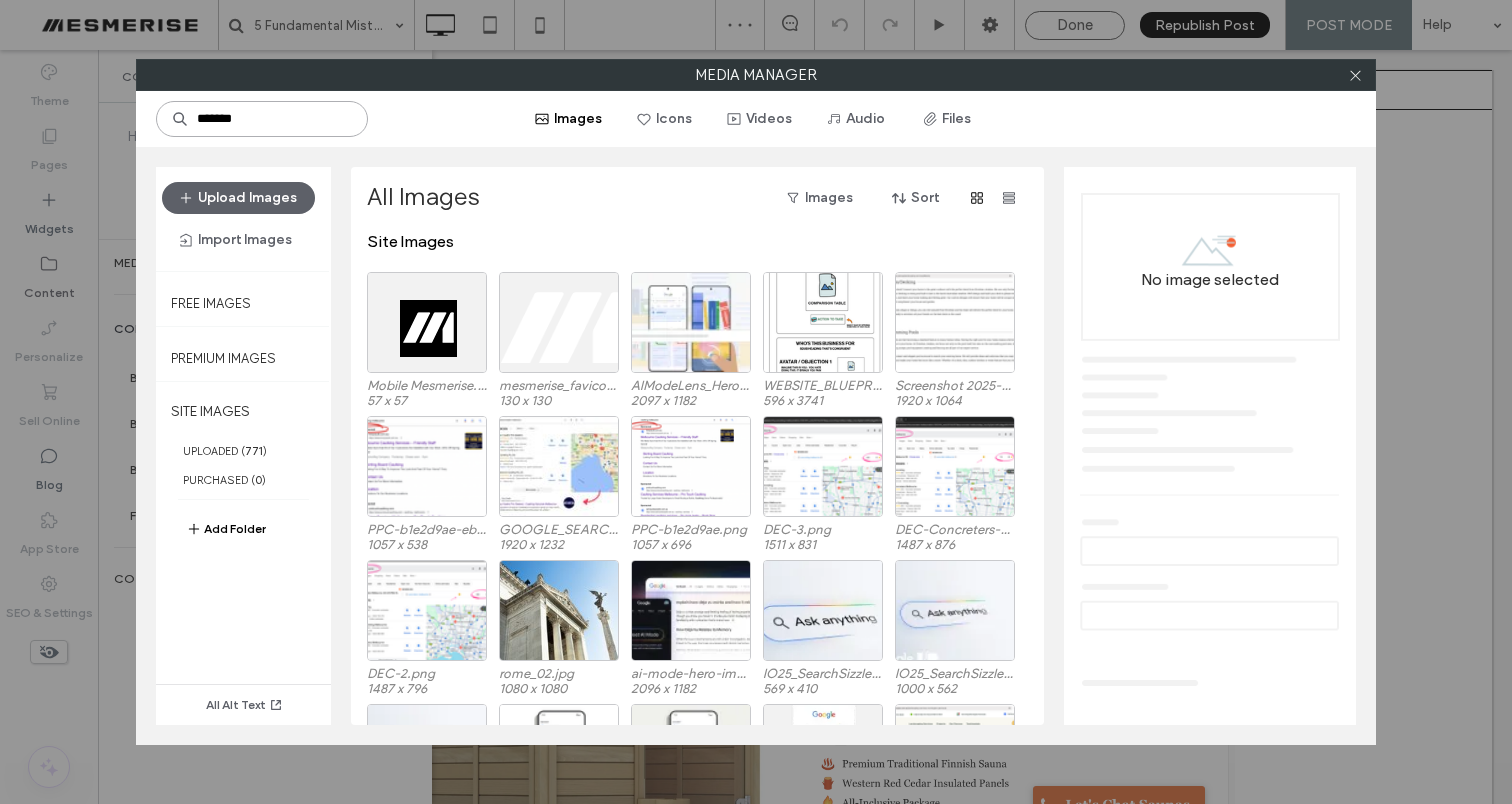 type on "*******" 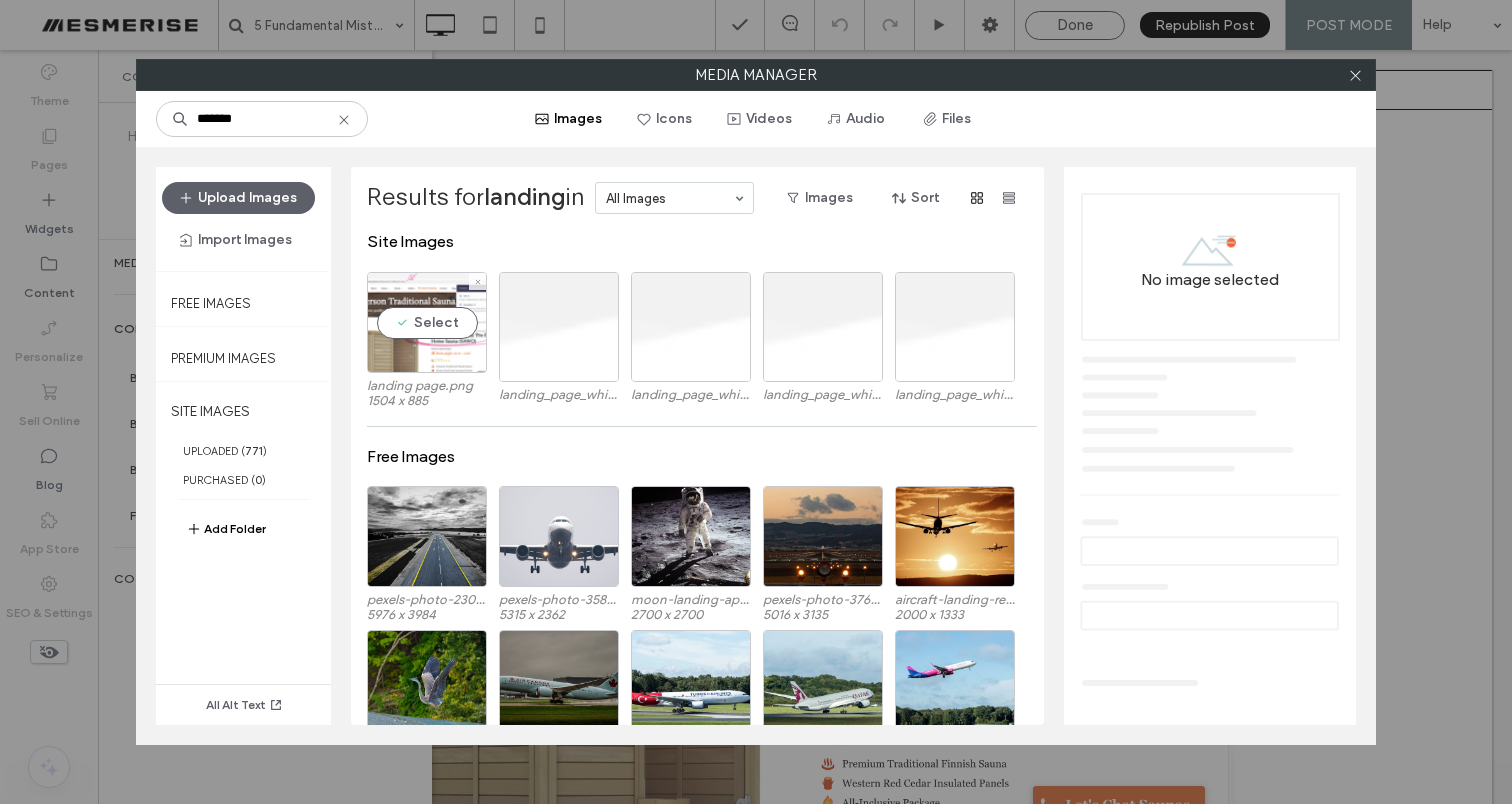 click on "Select" at bounding box center [427, 322] 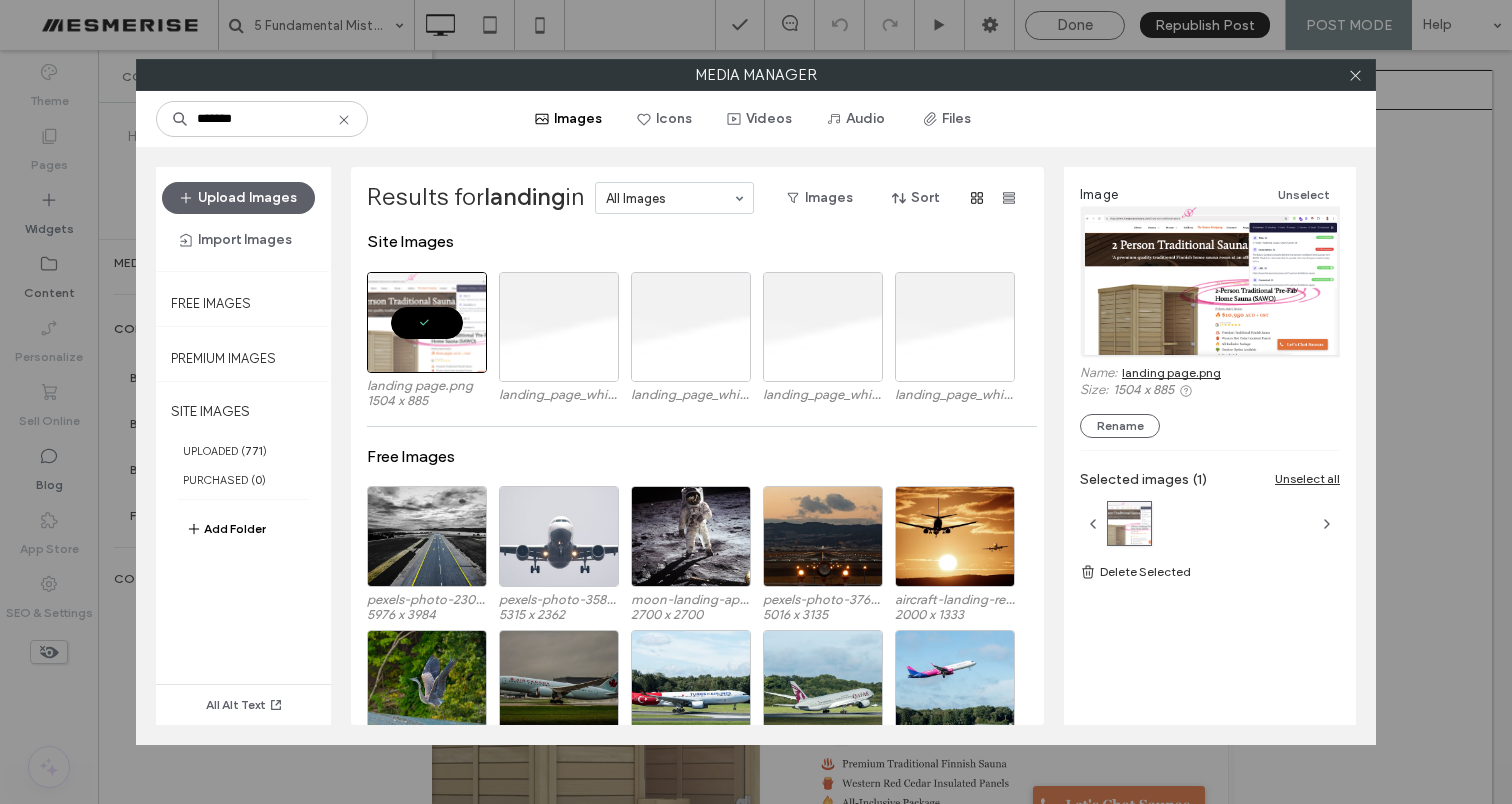 click on "landing page.png" at bounding box center [1171, 372] 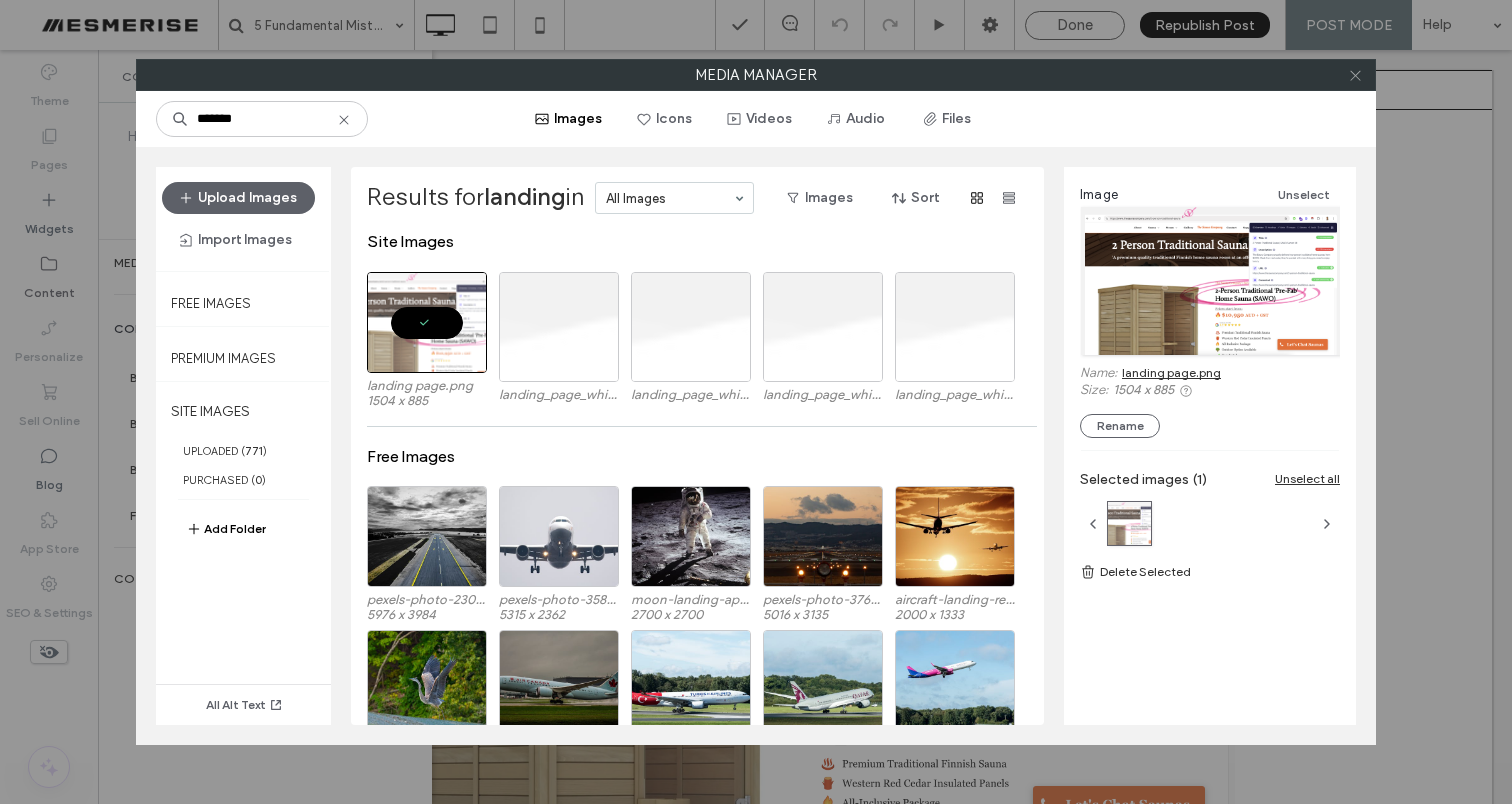 click 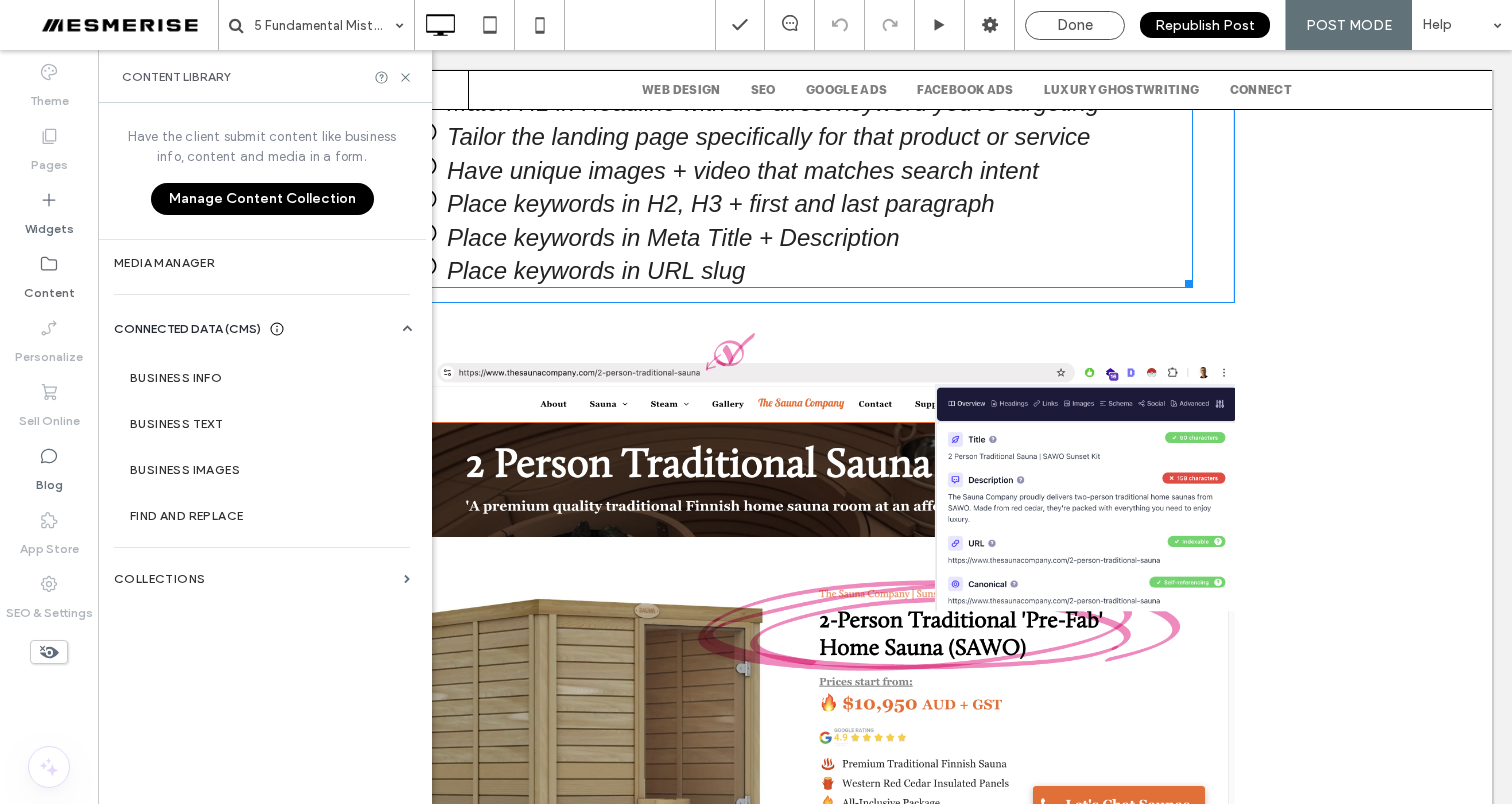 scroll, scrollTop: 7827, scrollLeft: 0, axis: vertical 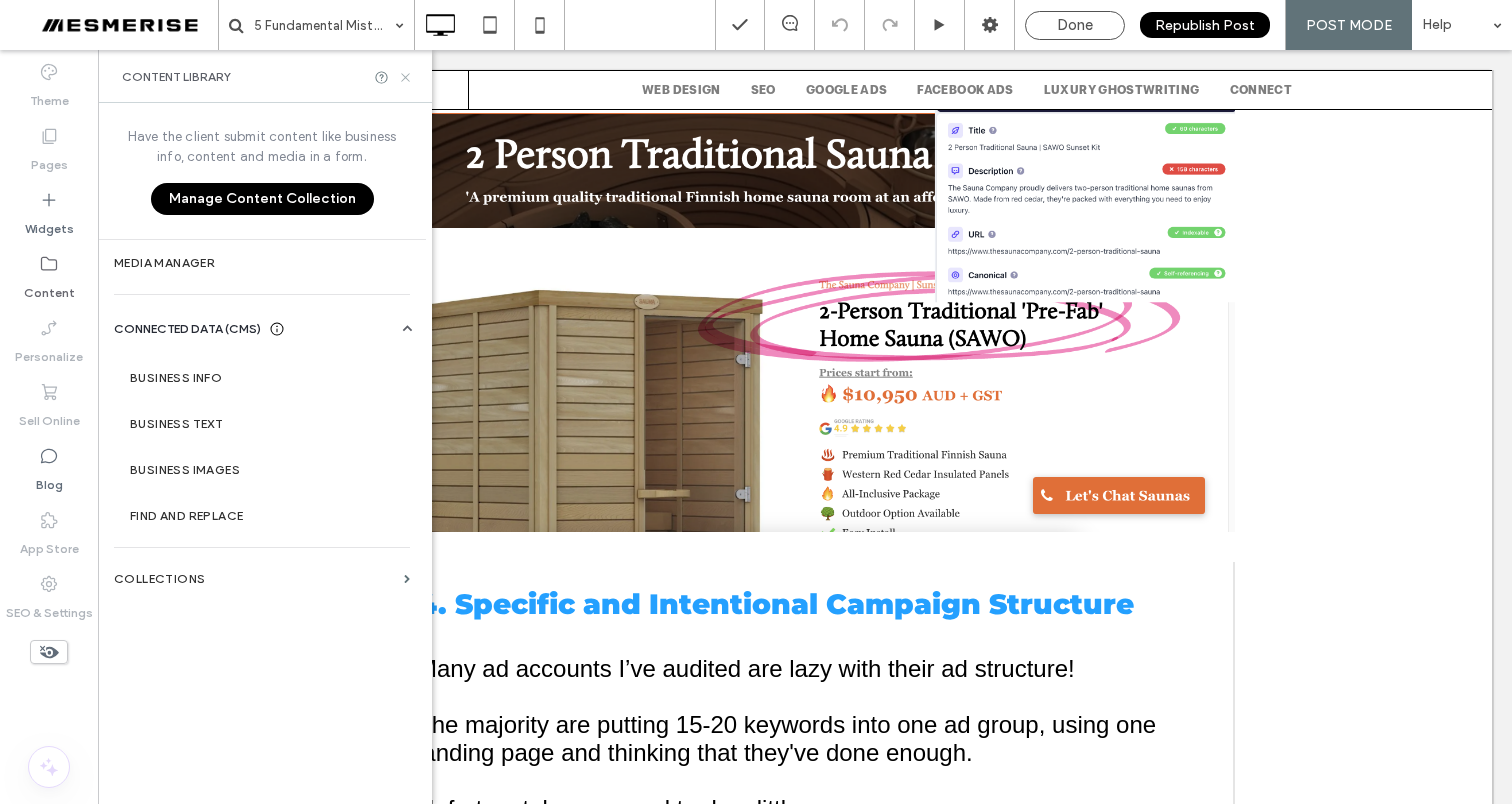 click 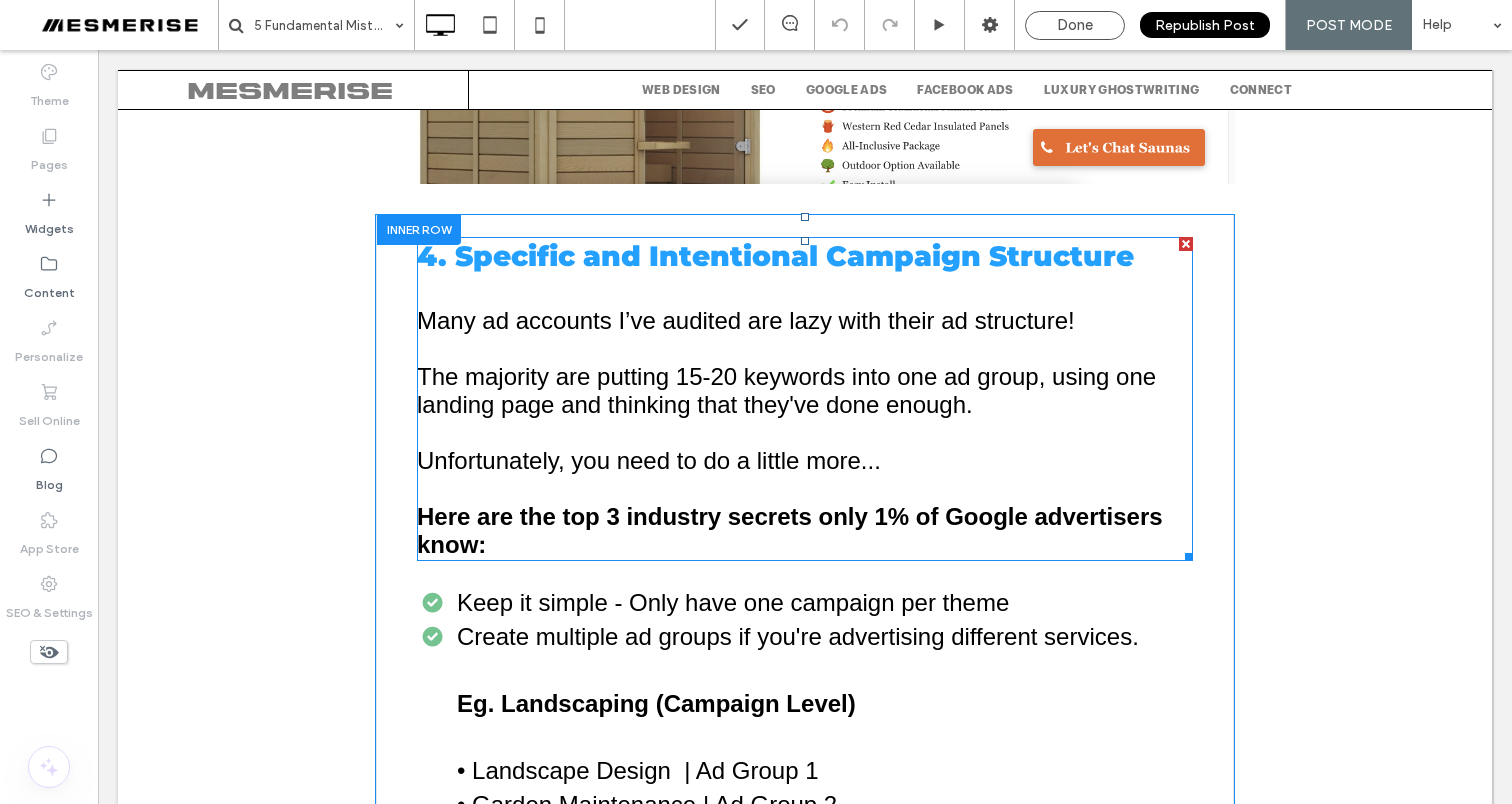 scroll, scrollTop: 8035, scrollLeft: 0, axis: vertical 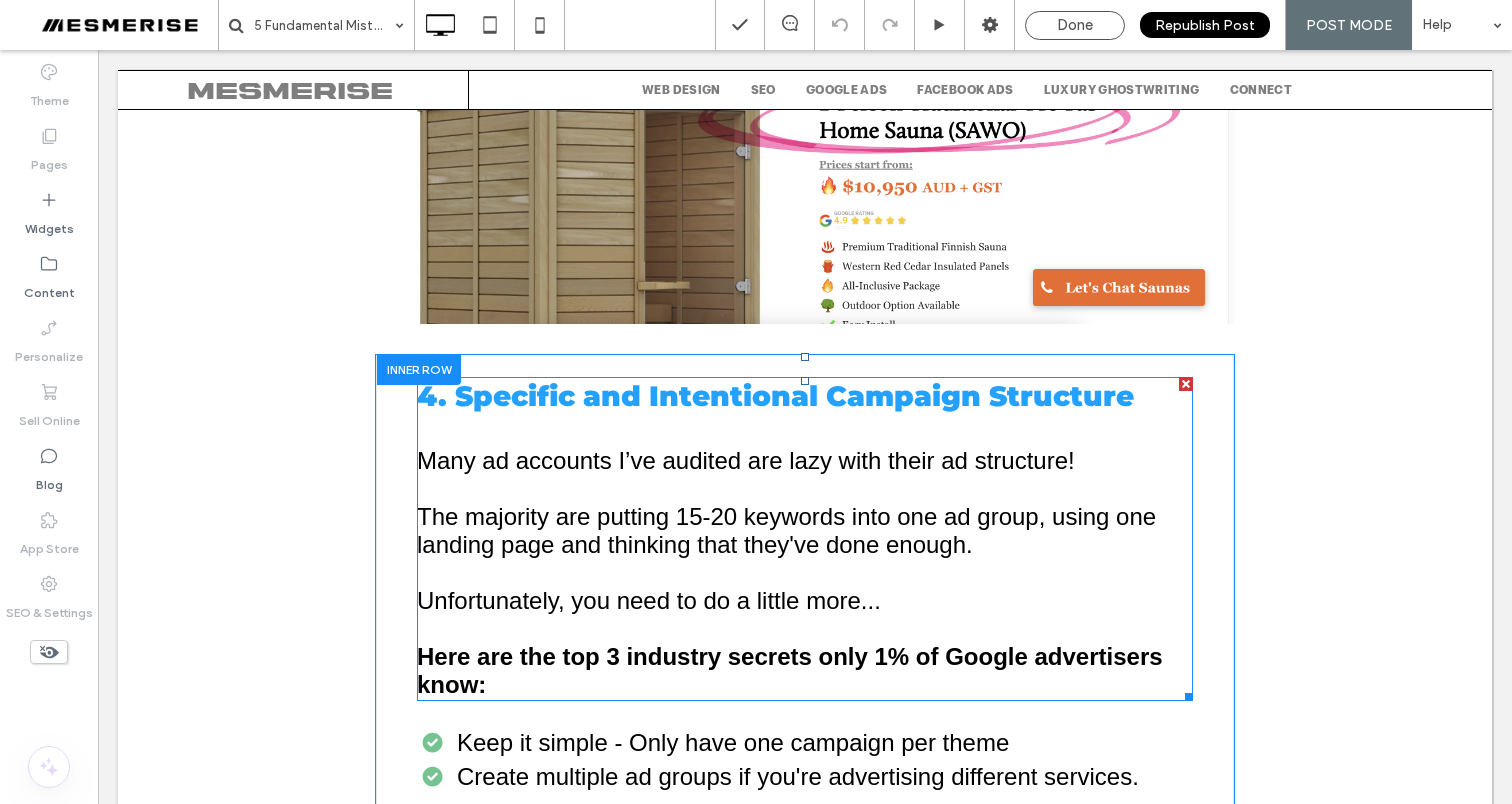 click on "4. Specific and Intentional Campaign Structure" at bounding box center [775, 396] 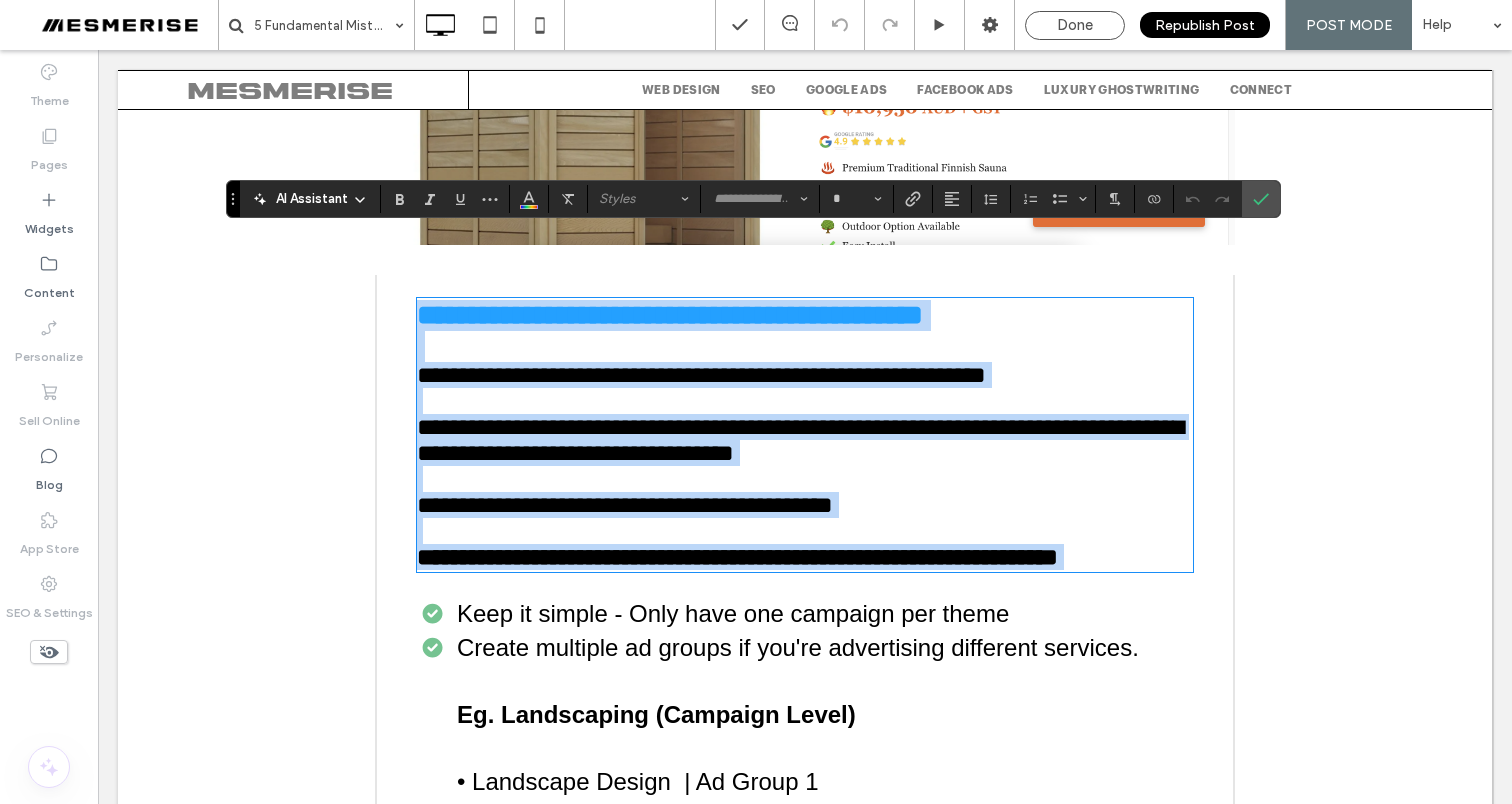 scroll, scrollTop: 8311, scrollLeft: 0, axis: vertical 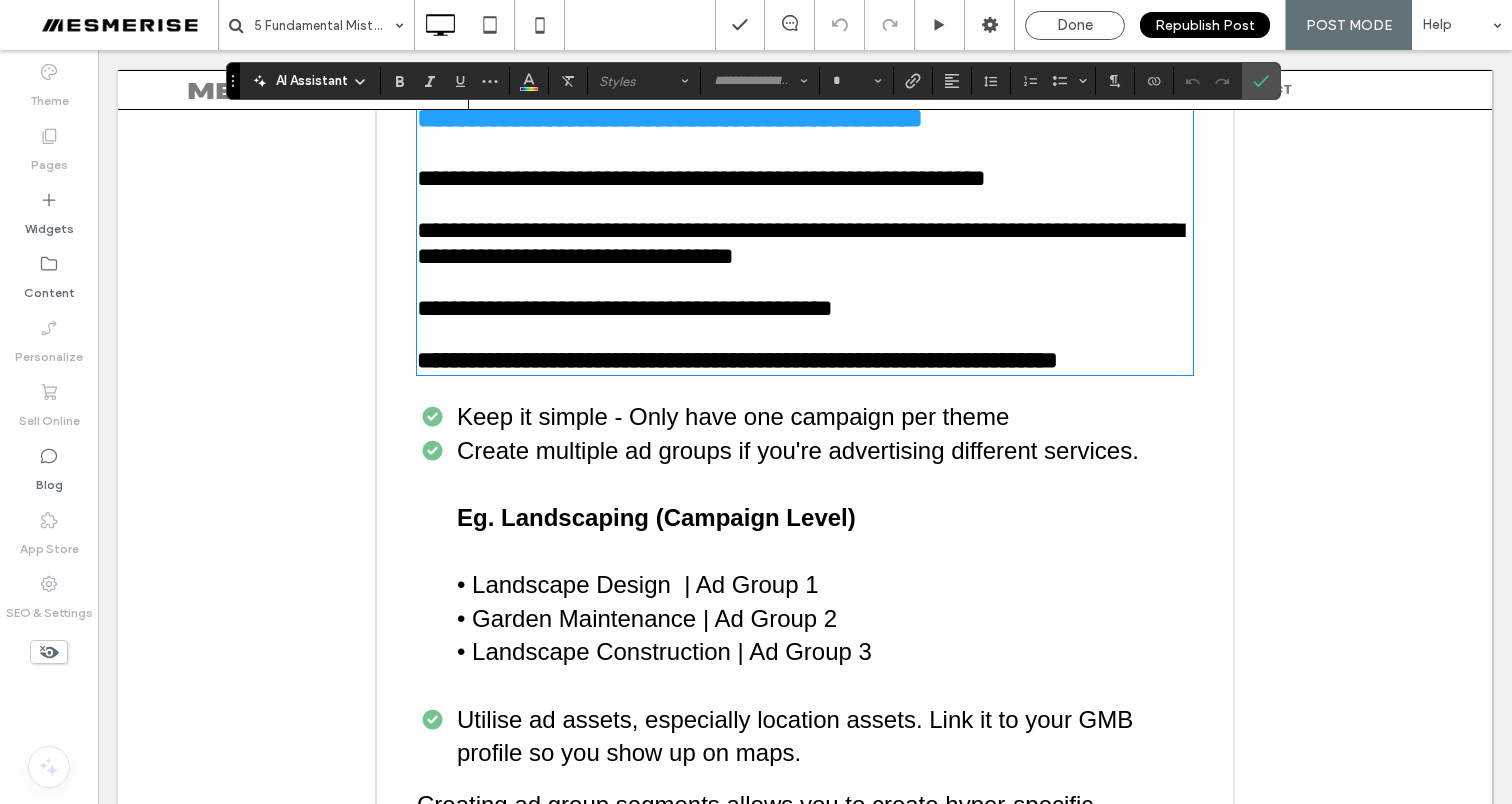 click on "Keep it simple - Only have one campaign per theme" at bounding box center [733, 417] 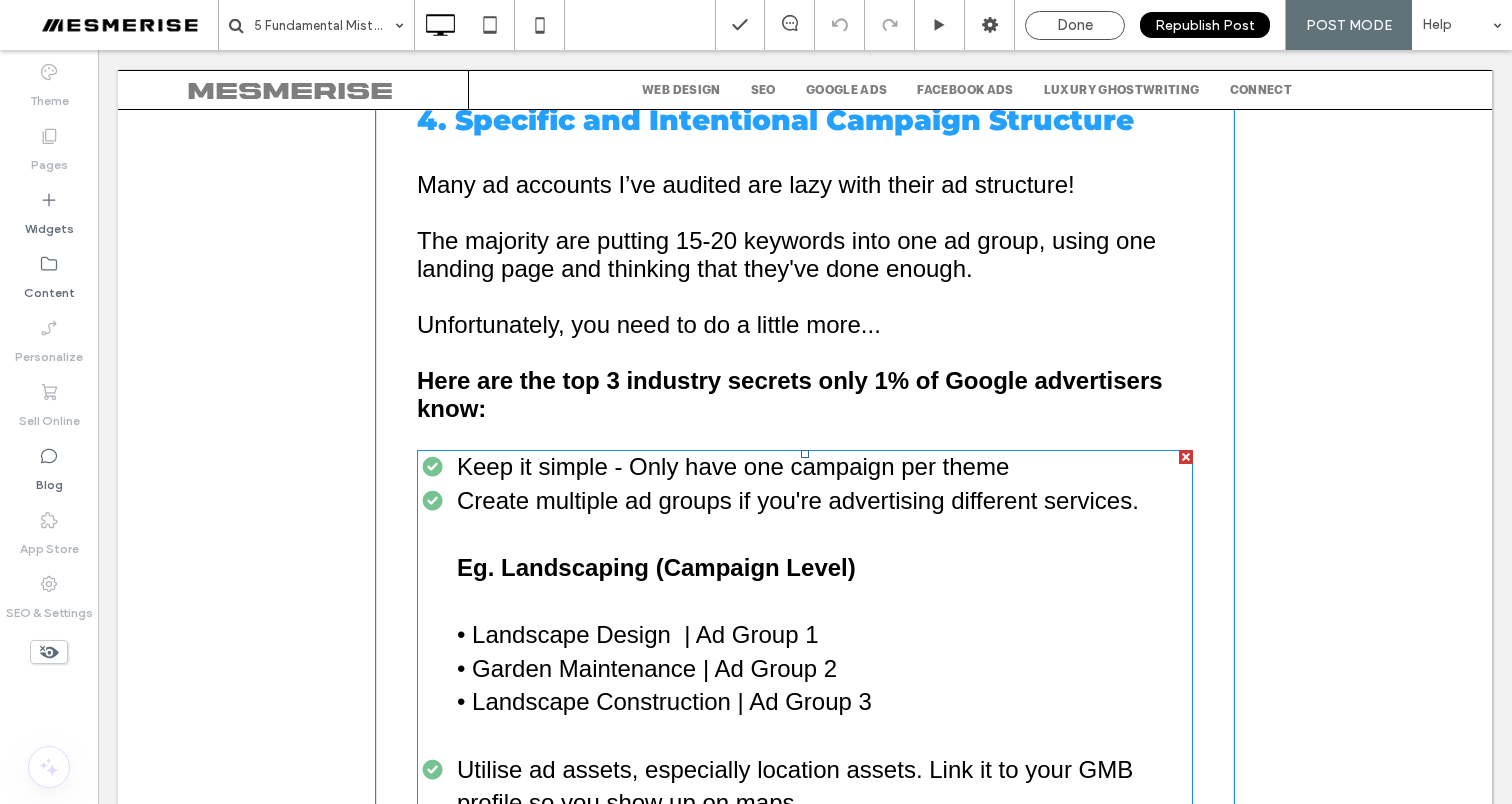 click at bounding box center [805, 635] 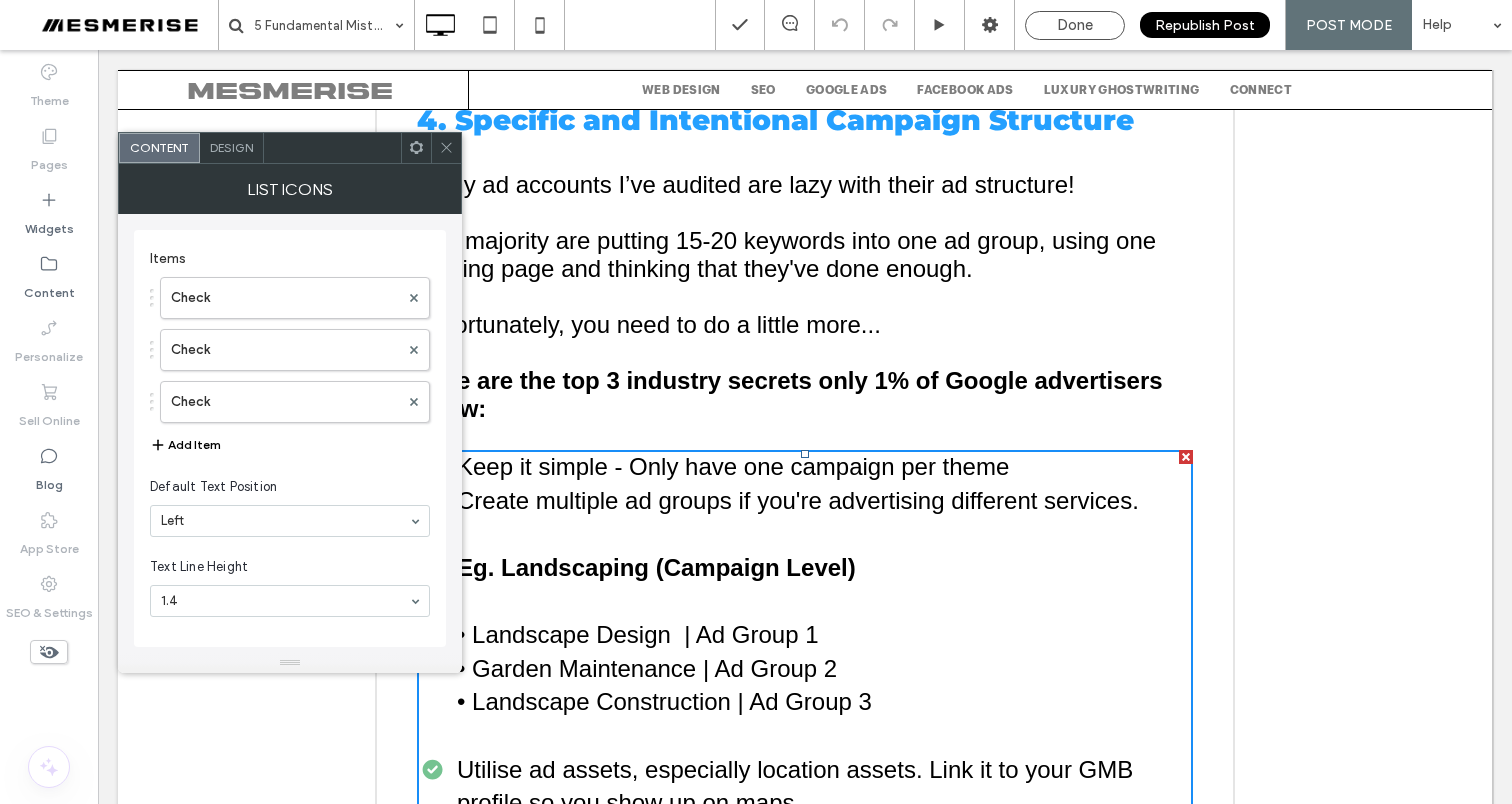 click at bounding box center (446, 148) 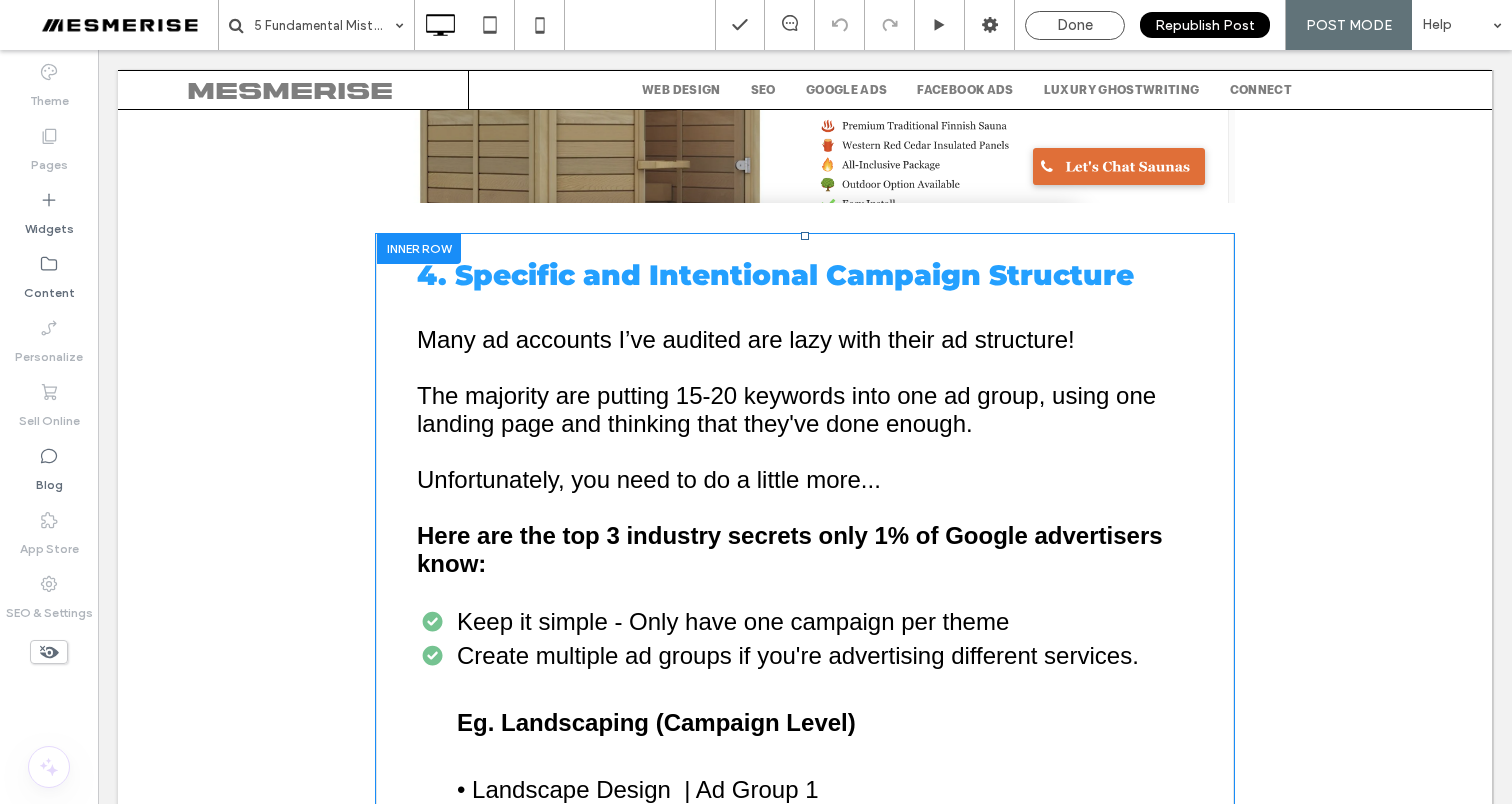 scroll, scrollTop: 8180, scrollLeft: 0, axis: vertical 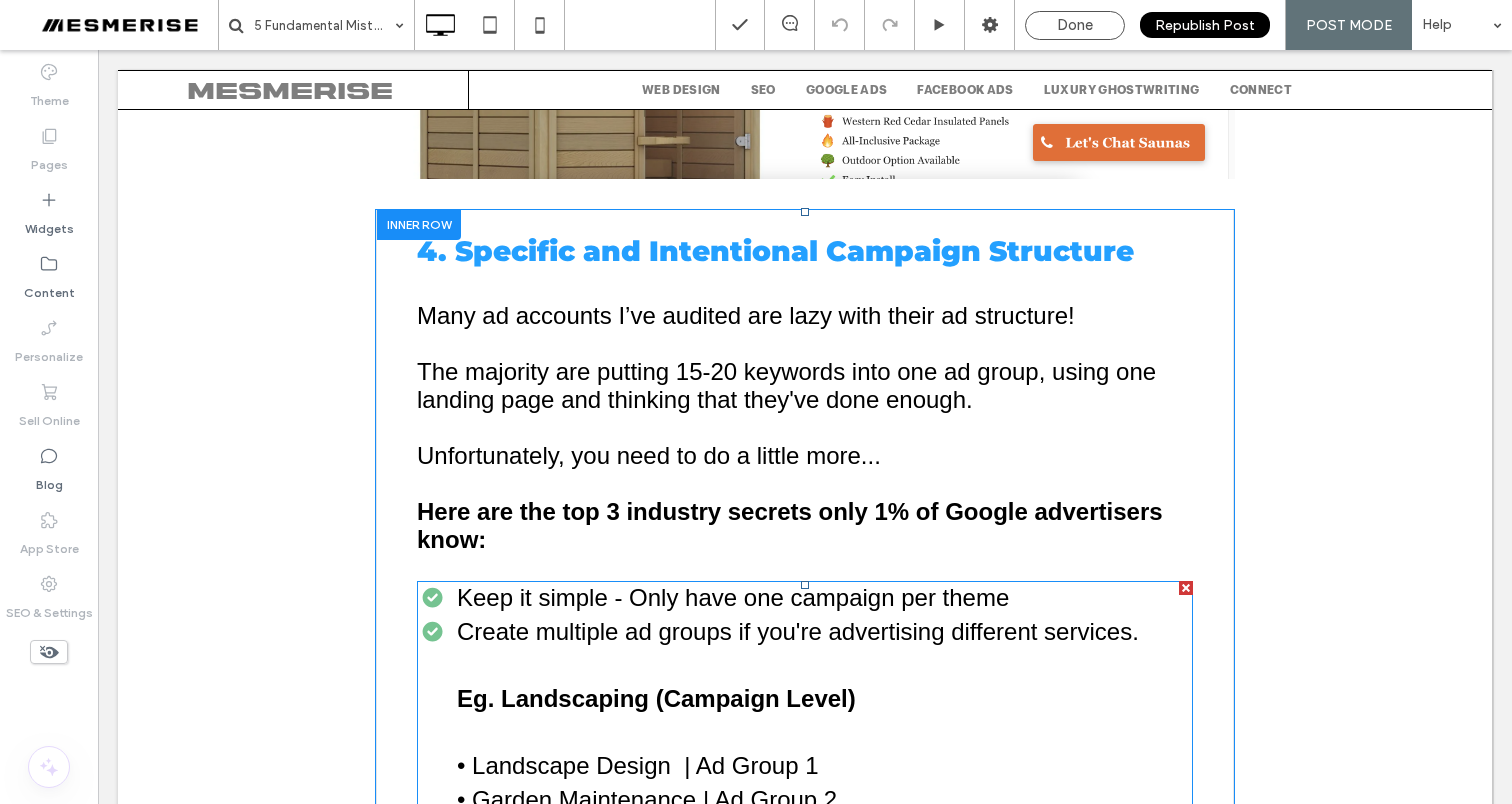 click at bounding box center [805, 766] 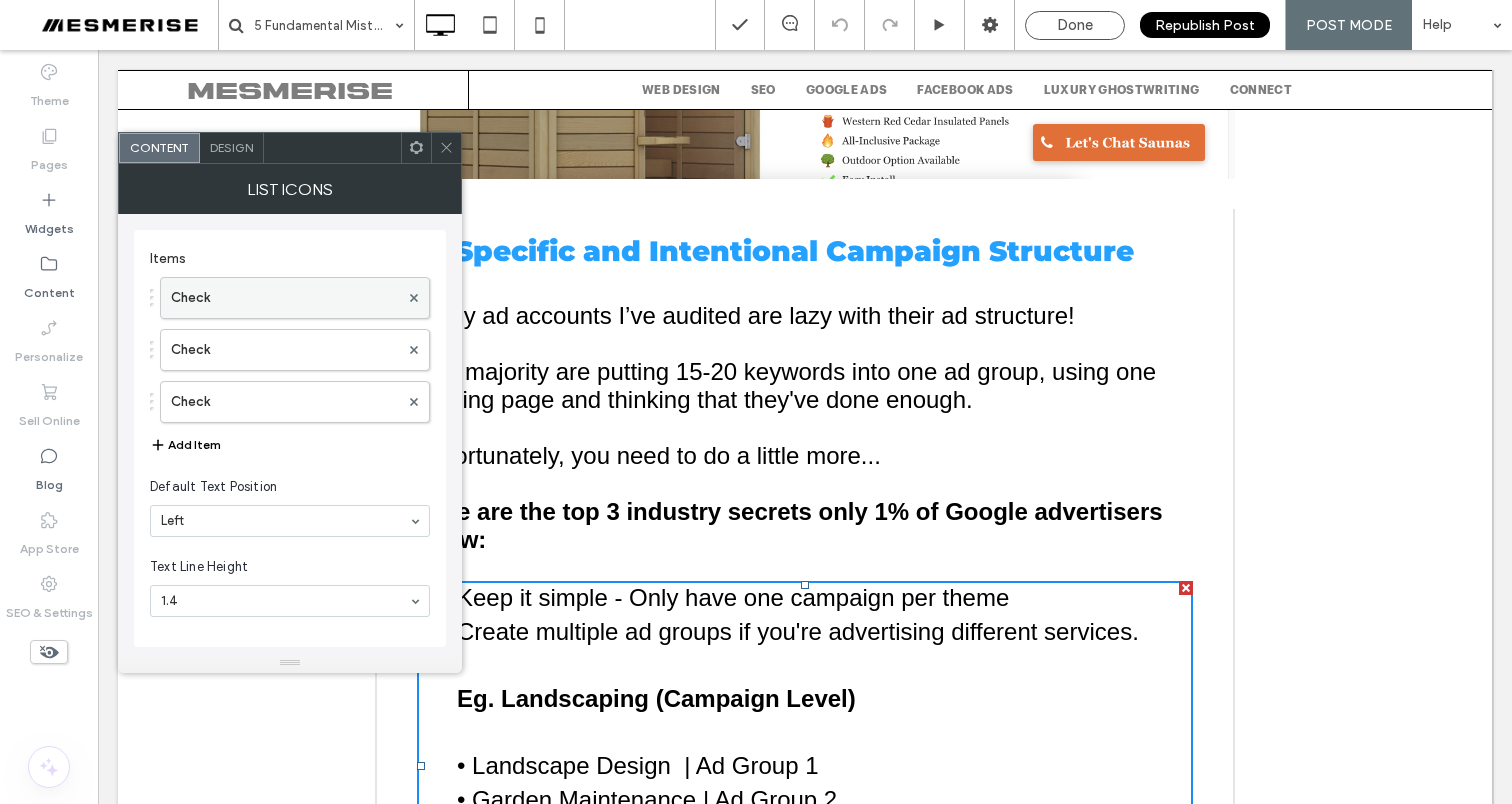 click on "Check" at bounding box center (285, 298) 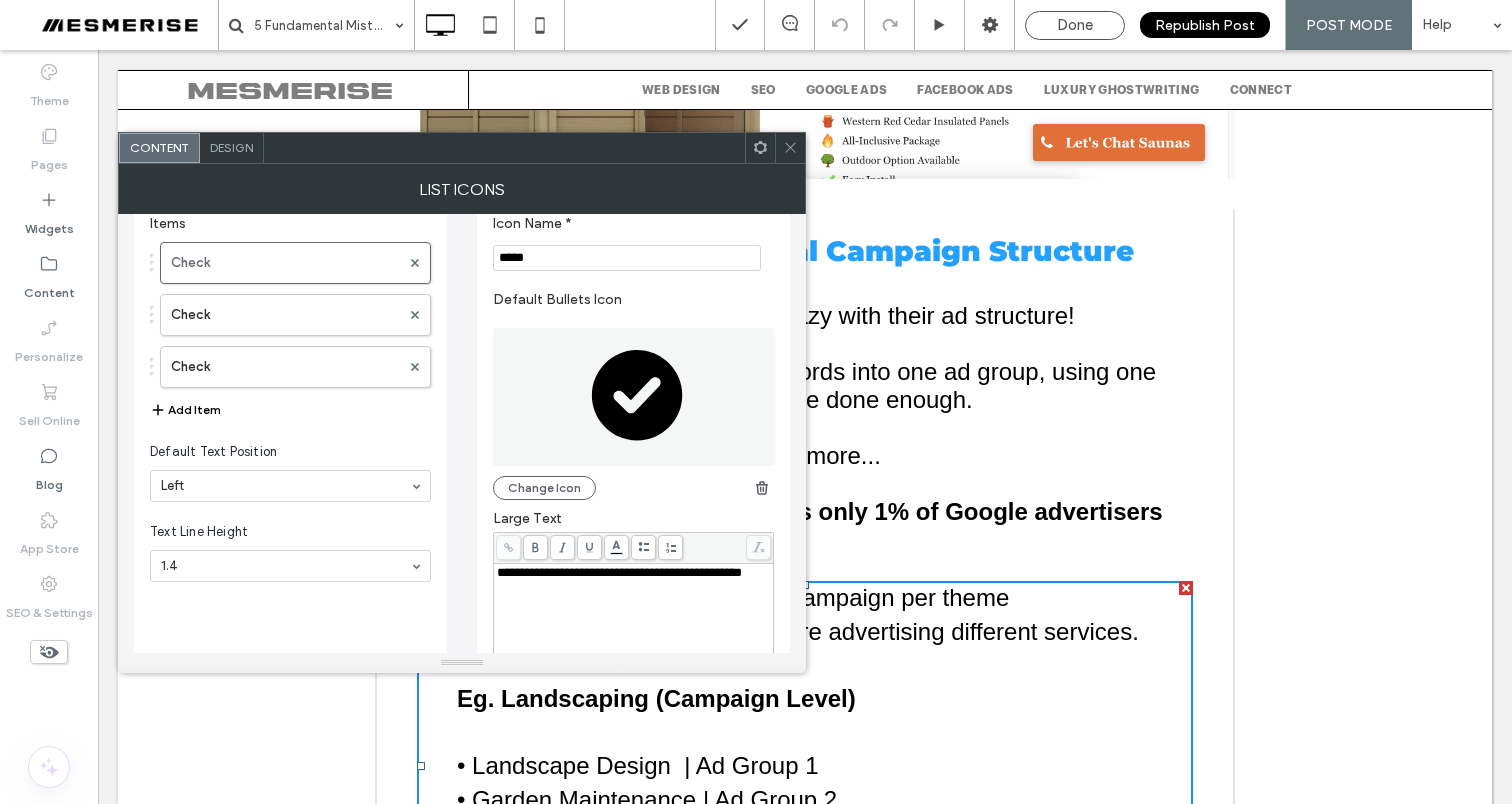 scroll, scrollTop: 93, scrollLeft: 0, axis: vertical 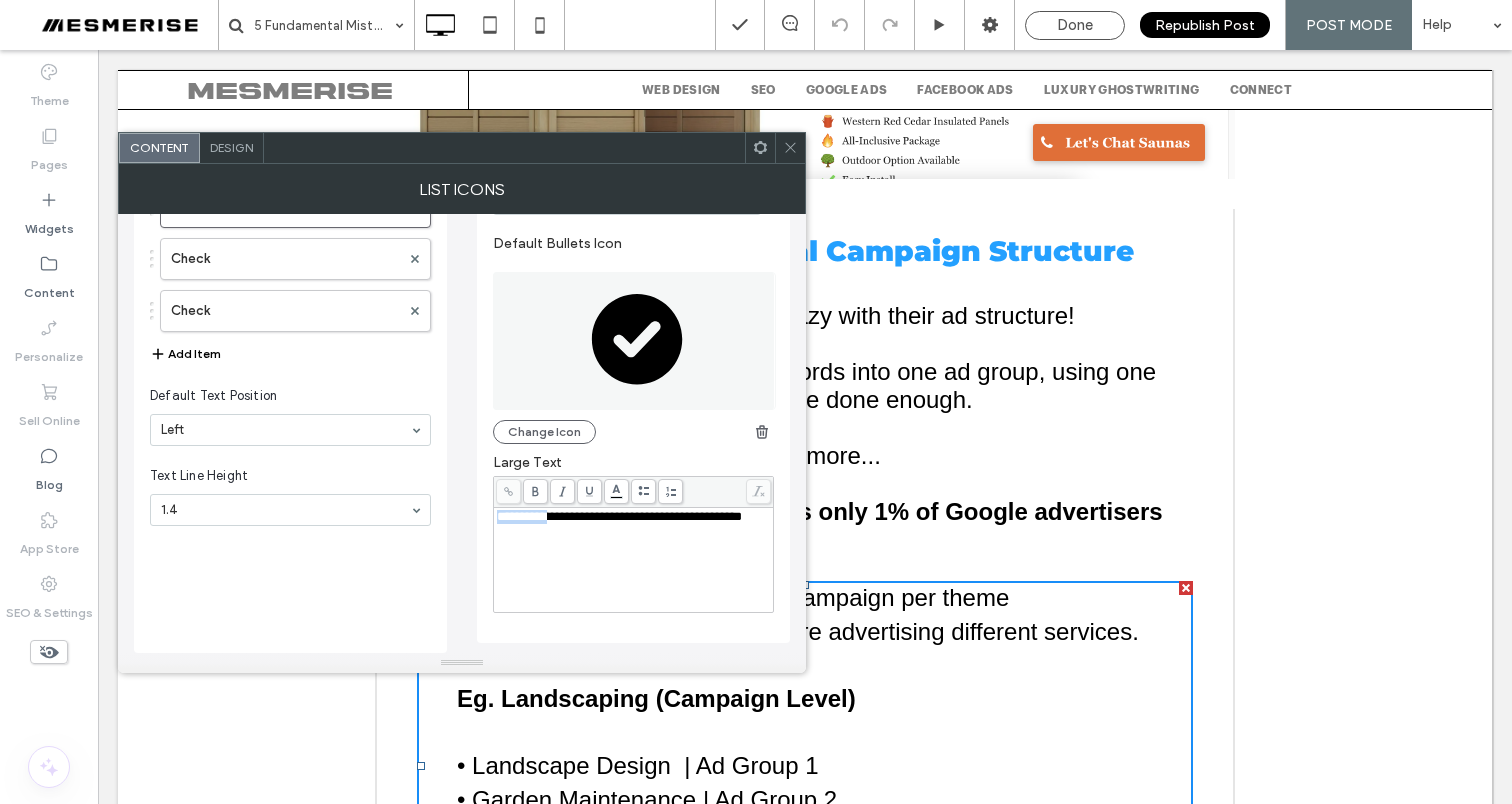 drag, startPoint x: 551, startPoint y: 516, endPoint x: 448, endPoint y: 478, distance: 109.786156 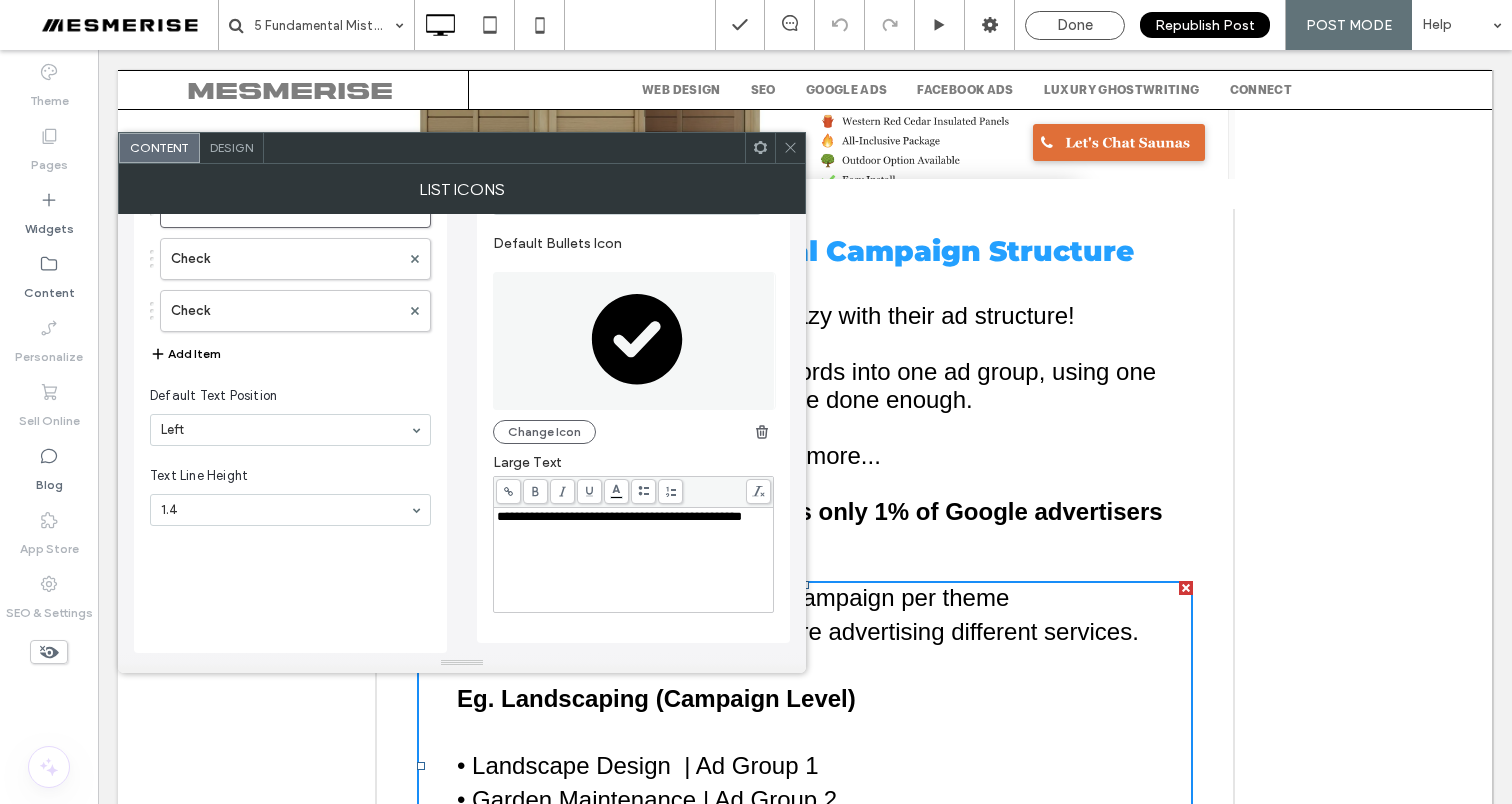 click on "**********" at bounding box center [634, 560] 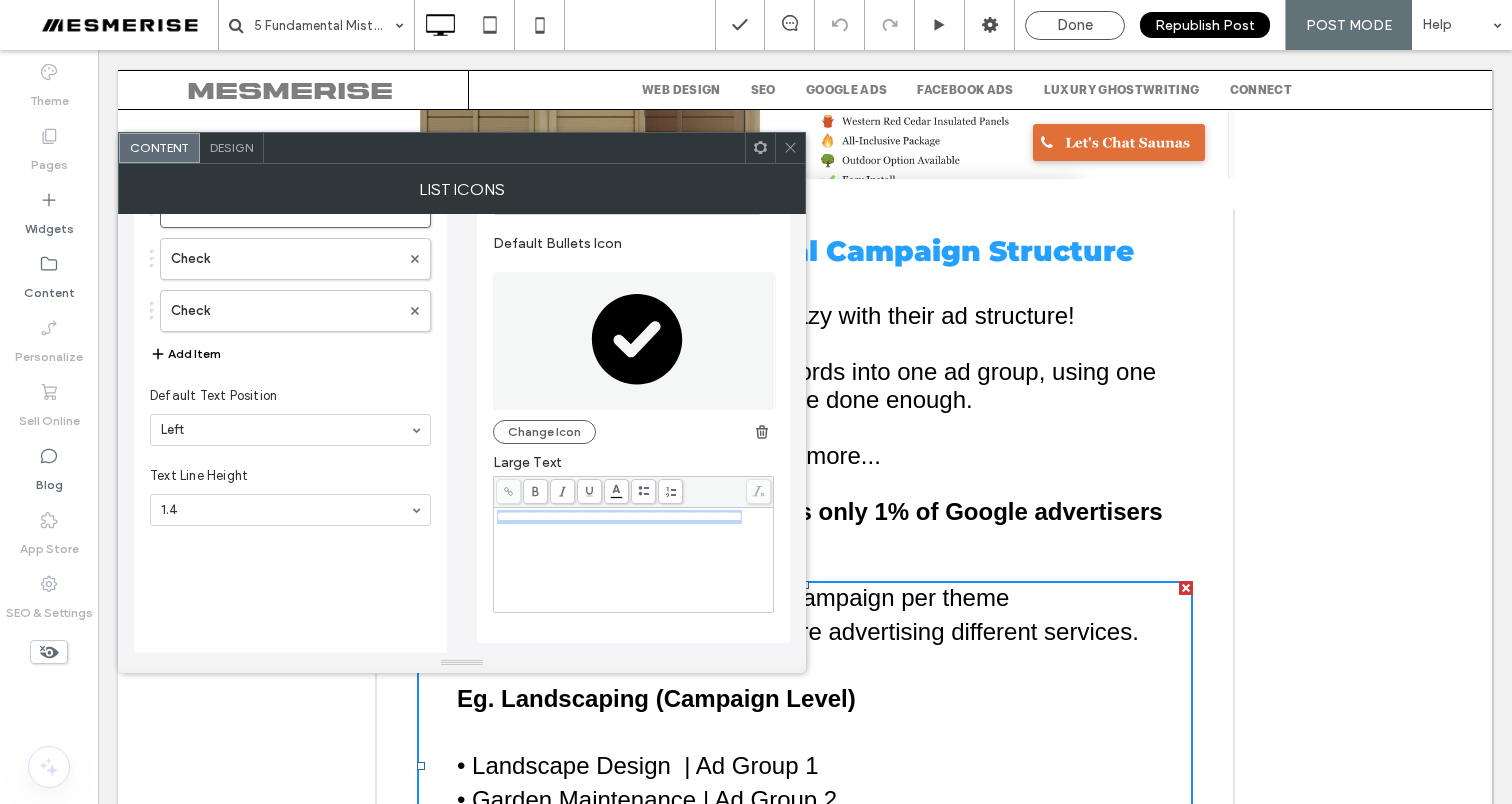 drag, startPoint x: 574, startPoint y: 539, endPoint x: 416, endPoint y: 492, distance: 164.84235 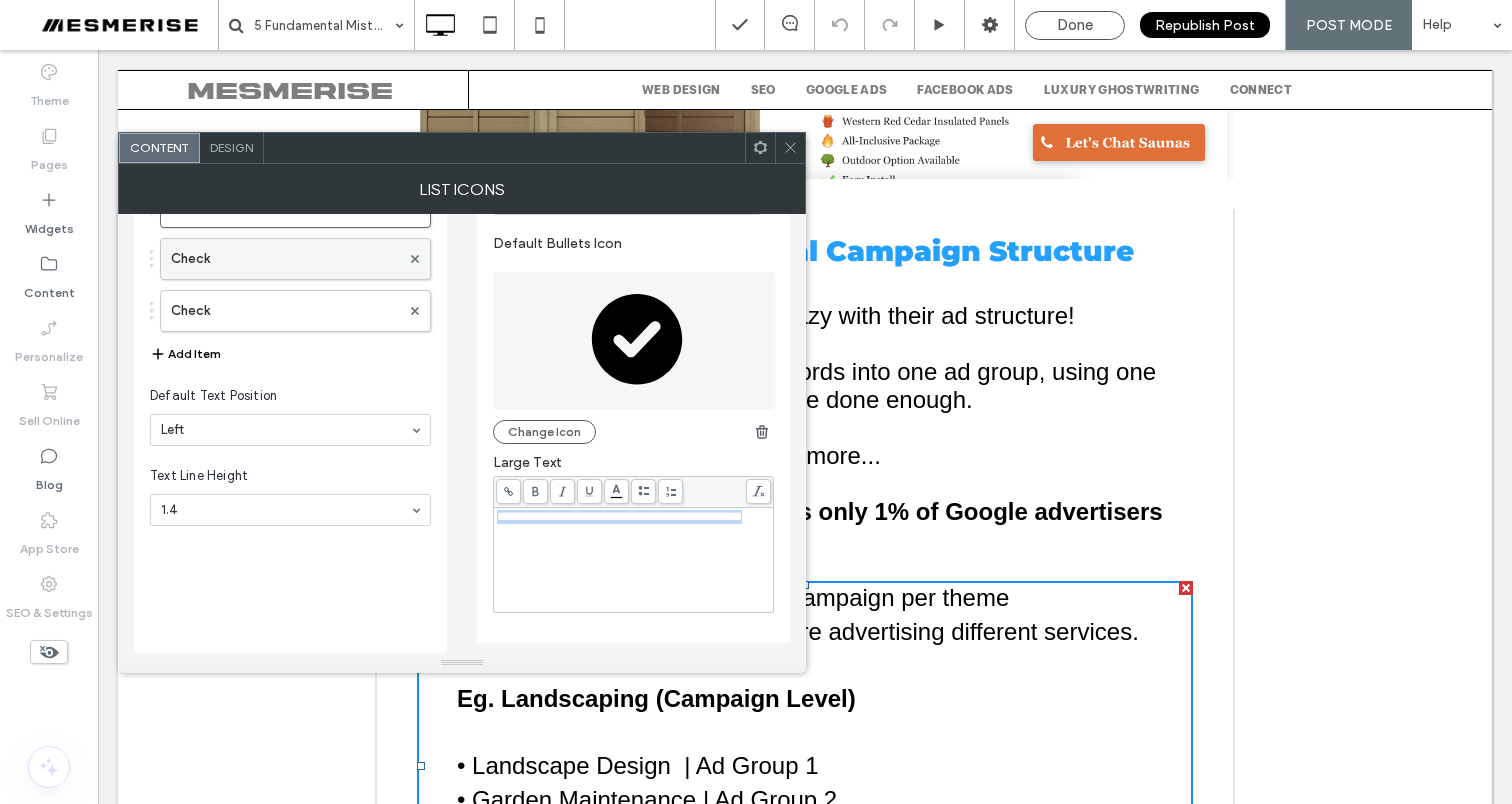 click on "Check" at bounding box center [285, 259] 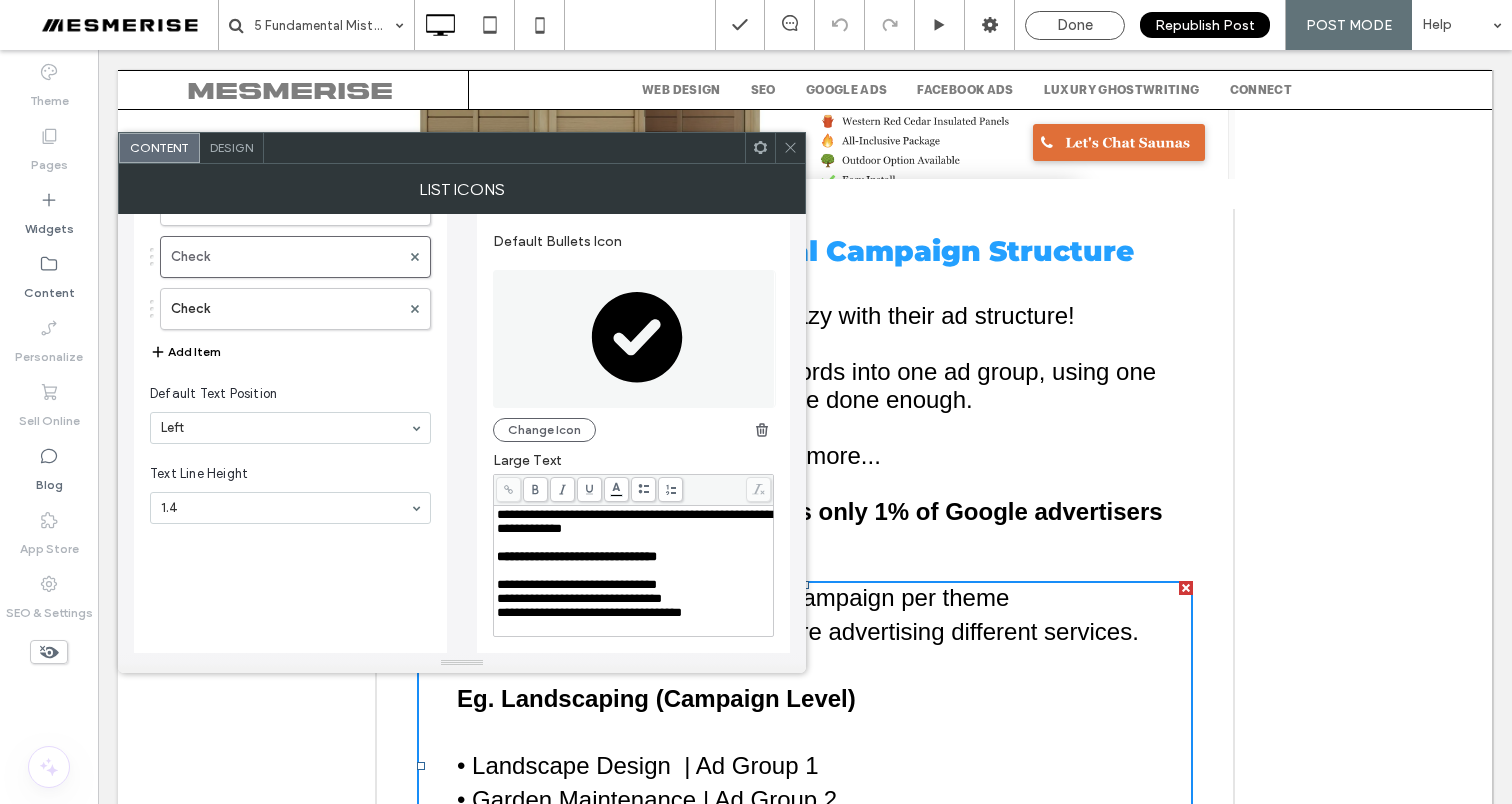 drag, startPoint x: 495, startPoint y: 516, endPoint x: 696, endPoint y: 618, distance: 225.39964 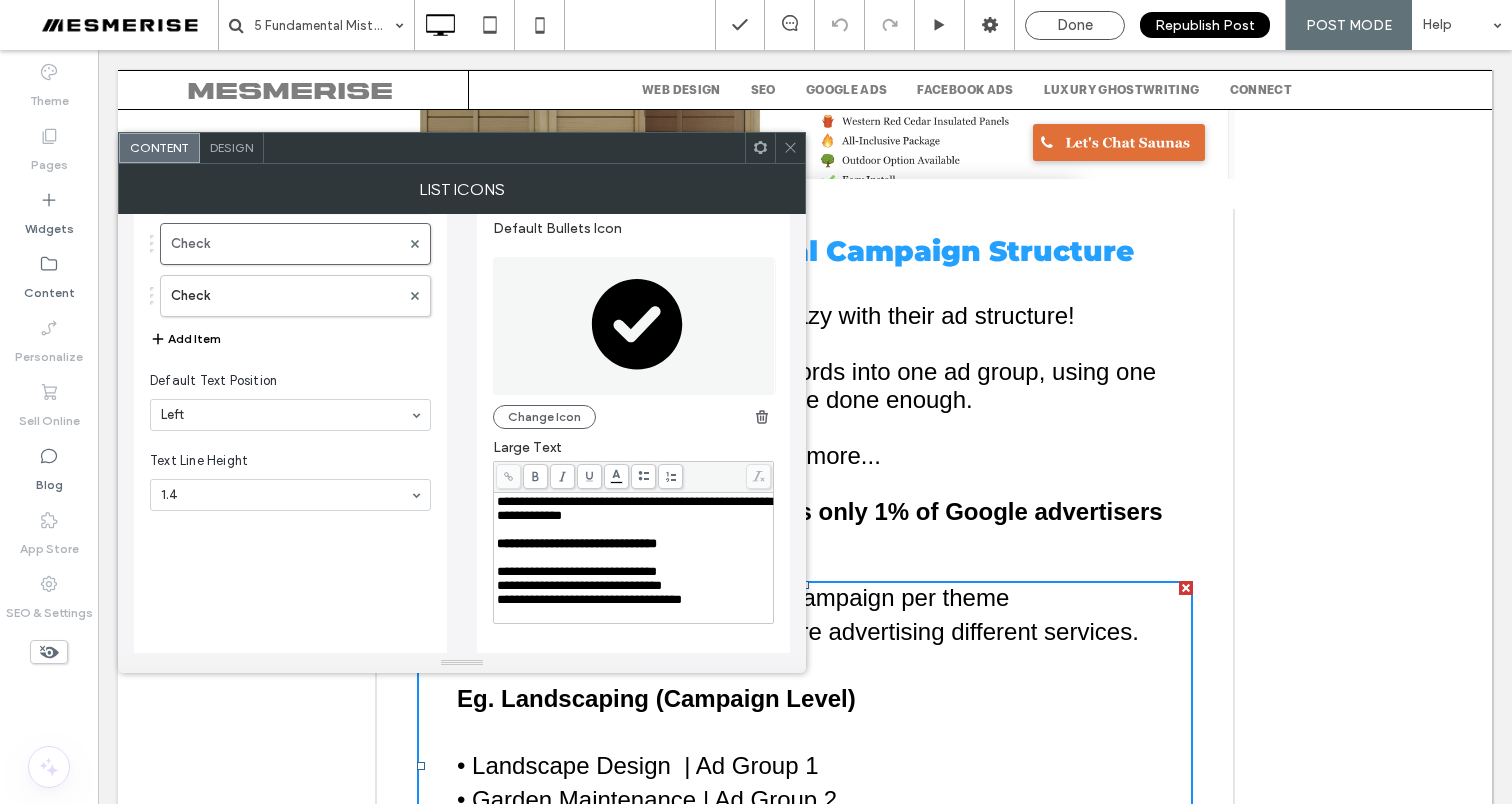 click on "**********" at bounding box center (634, 600) 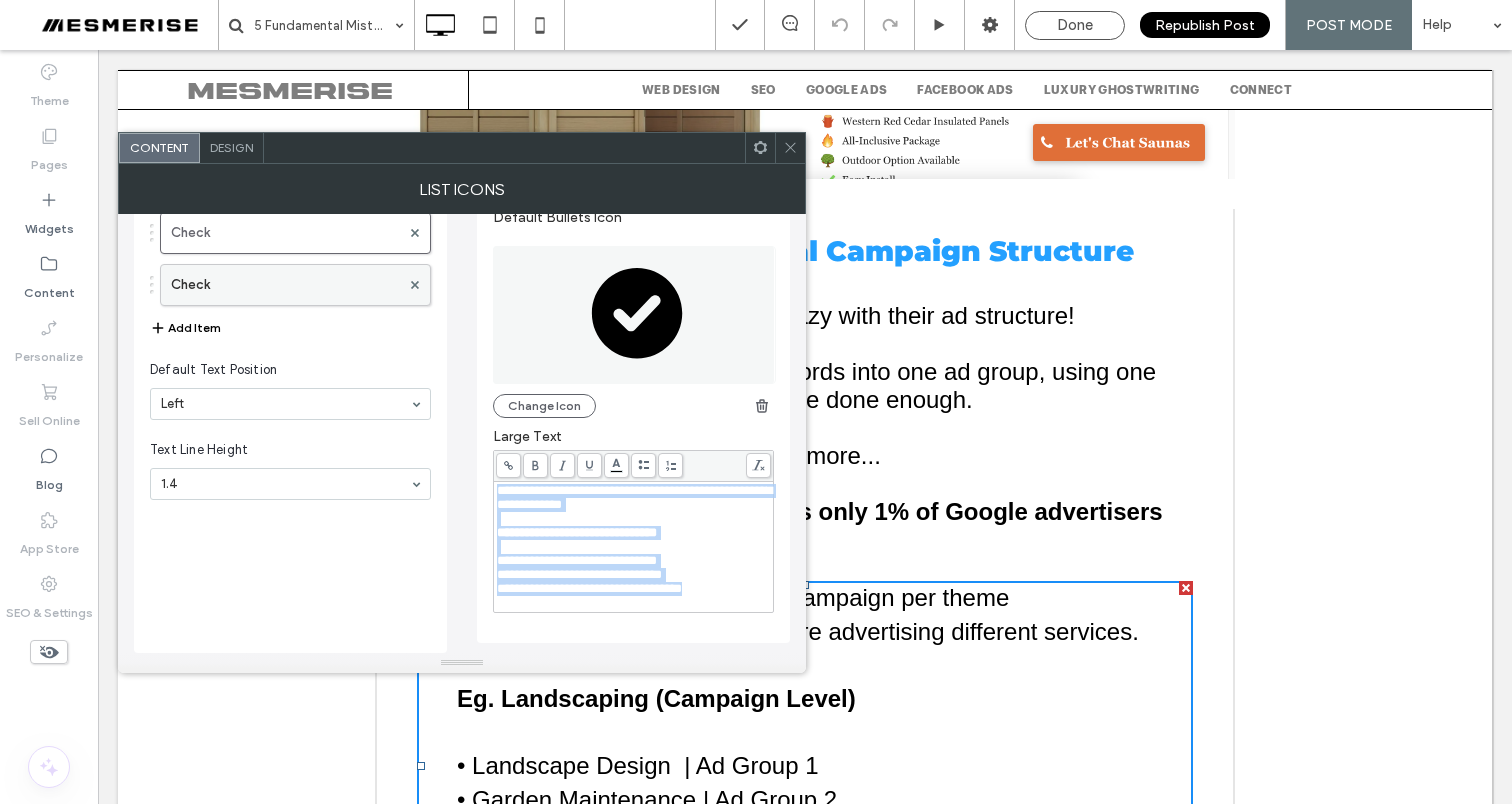 click on "Check" at bounding box center [285, 285] 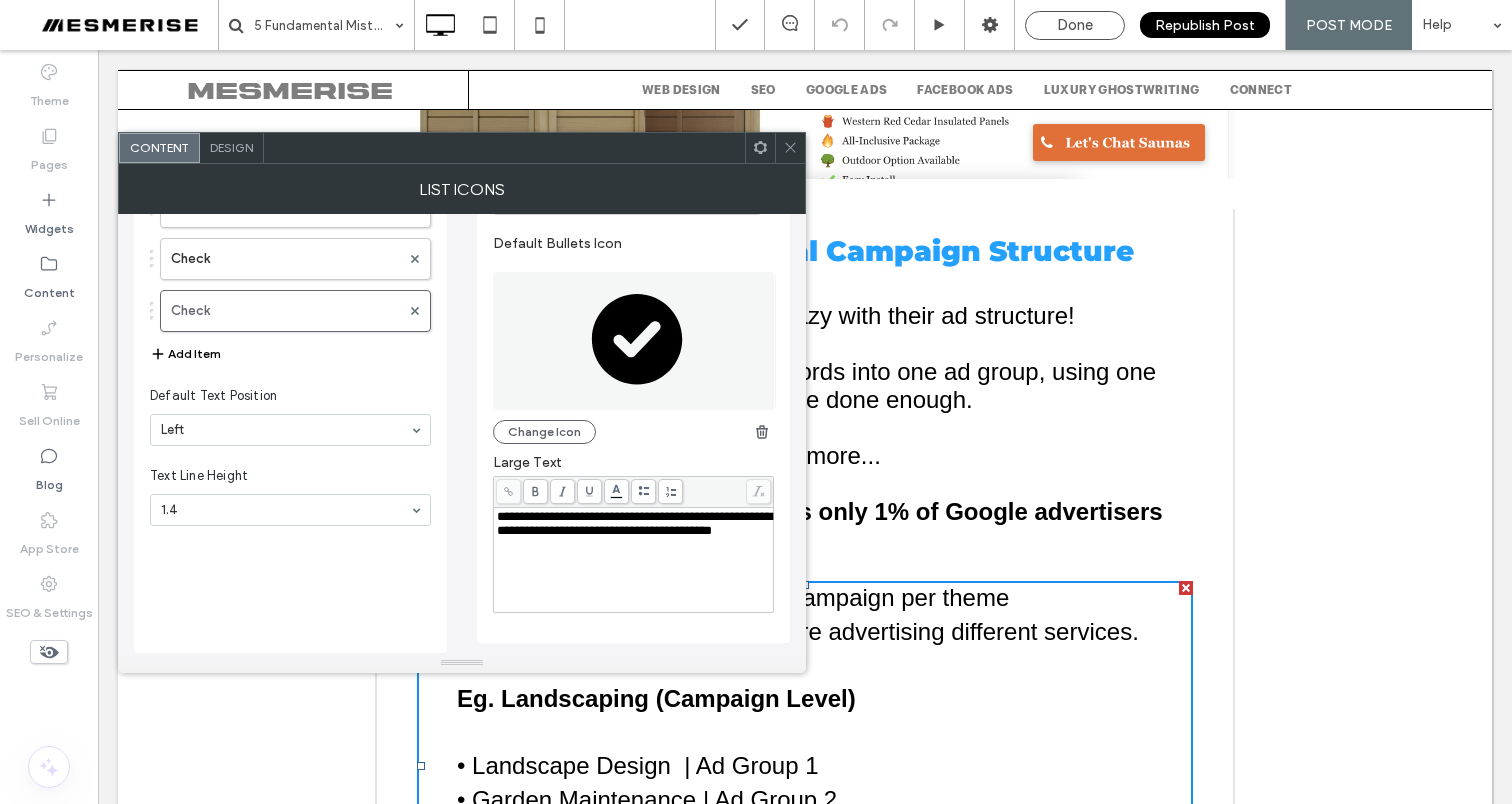 scroll, scrollTop: 93, scrollLeft: 0, axis: vertical 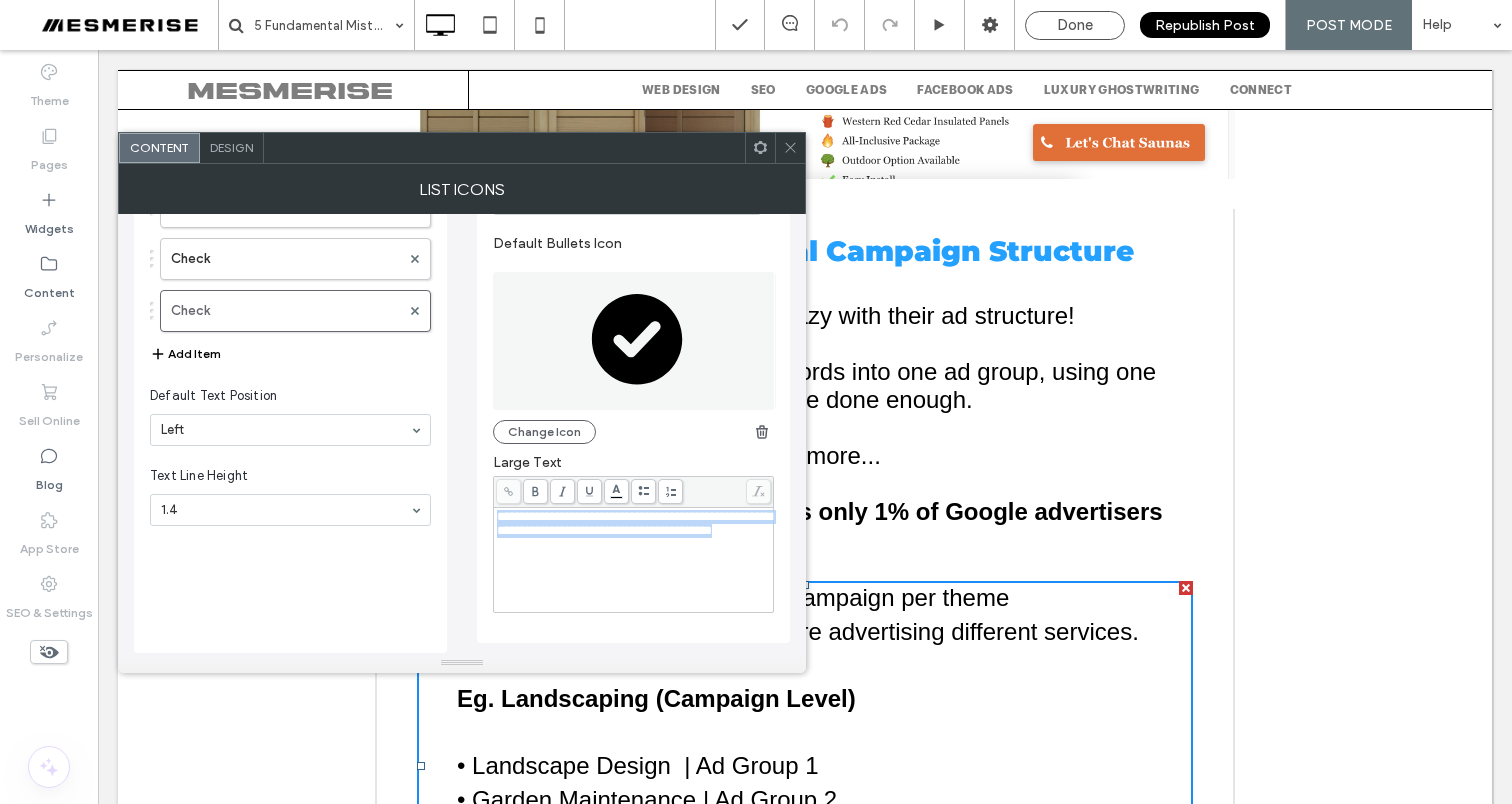 drag, startPoint x: 585, startPoint y: 552, endPoint x: 412, endPoint y: 473, distance: 190.18413 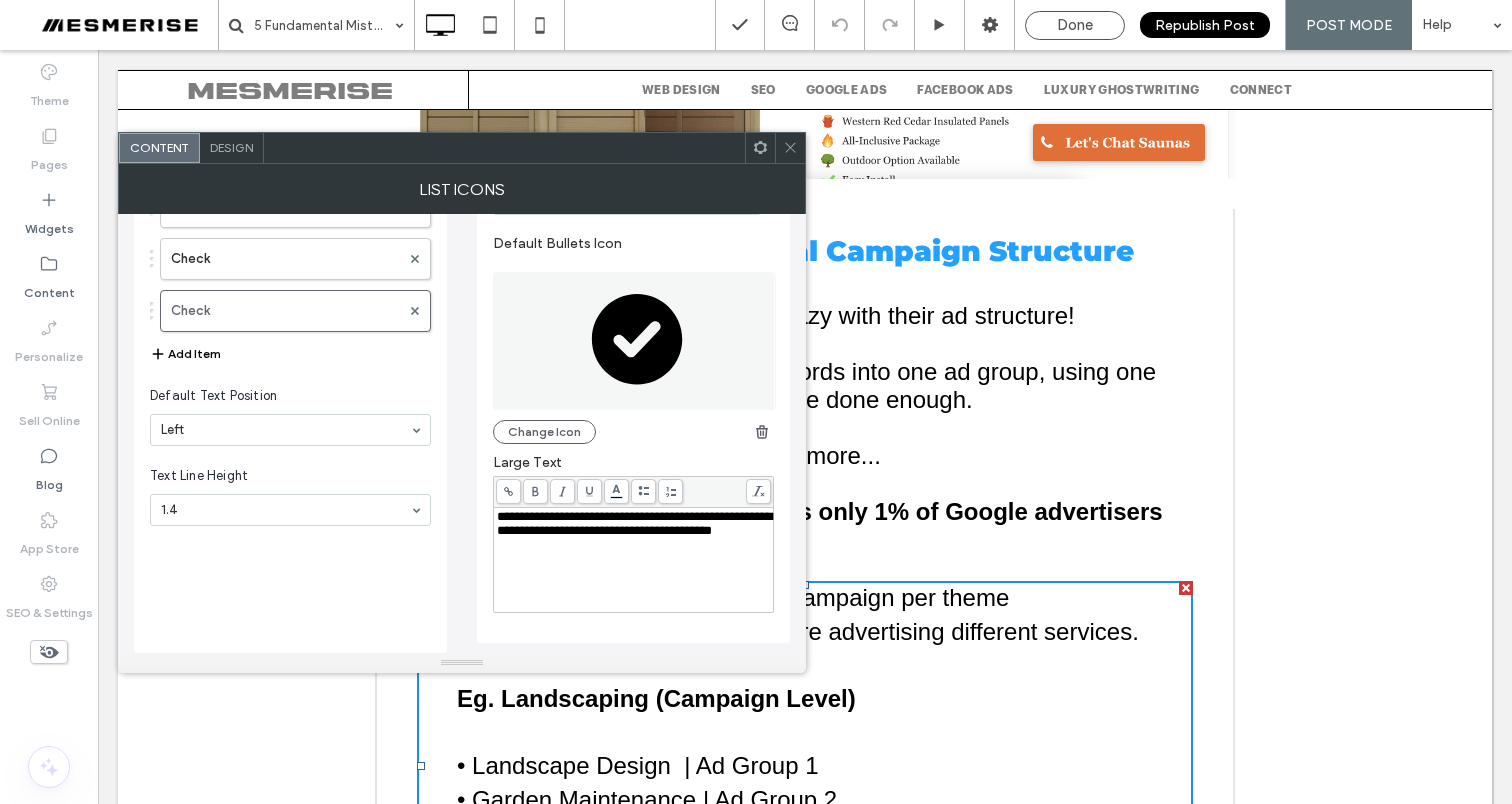 click 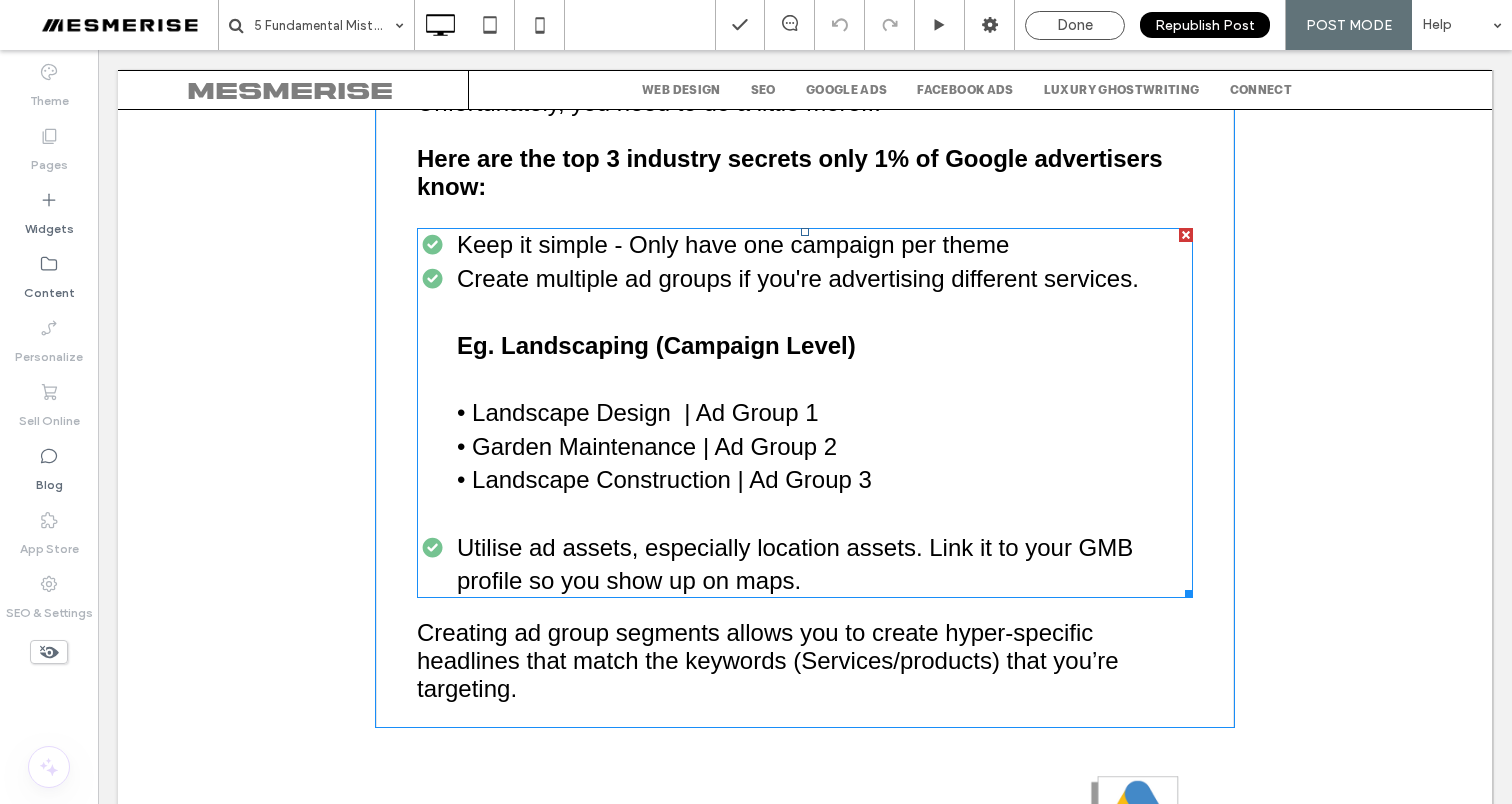 scroll, scrollTop: 8547, scrollLeft: 0, axis: vertical 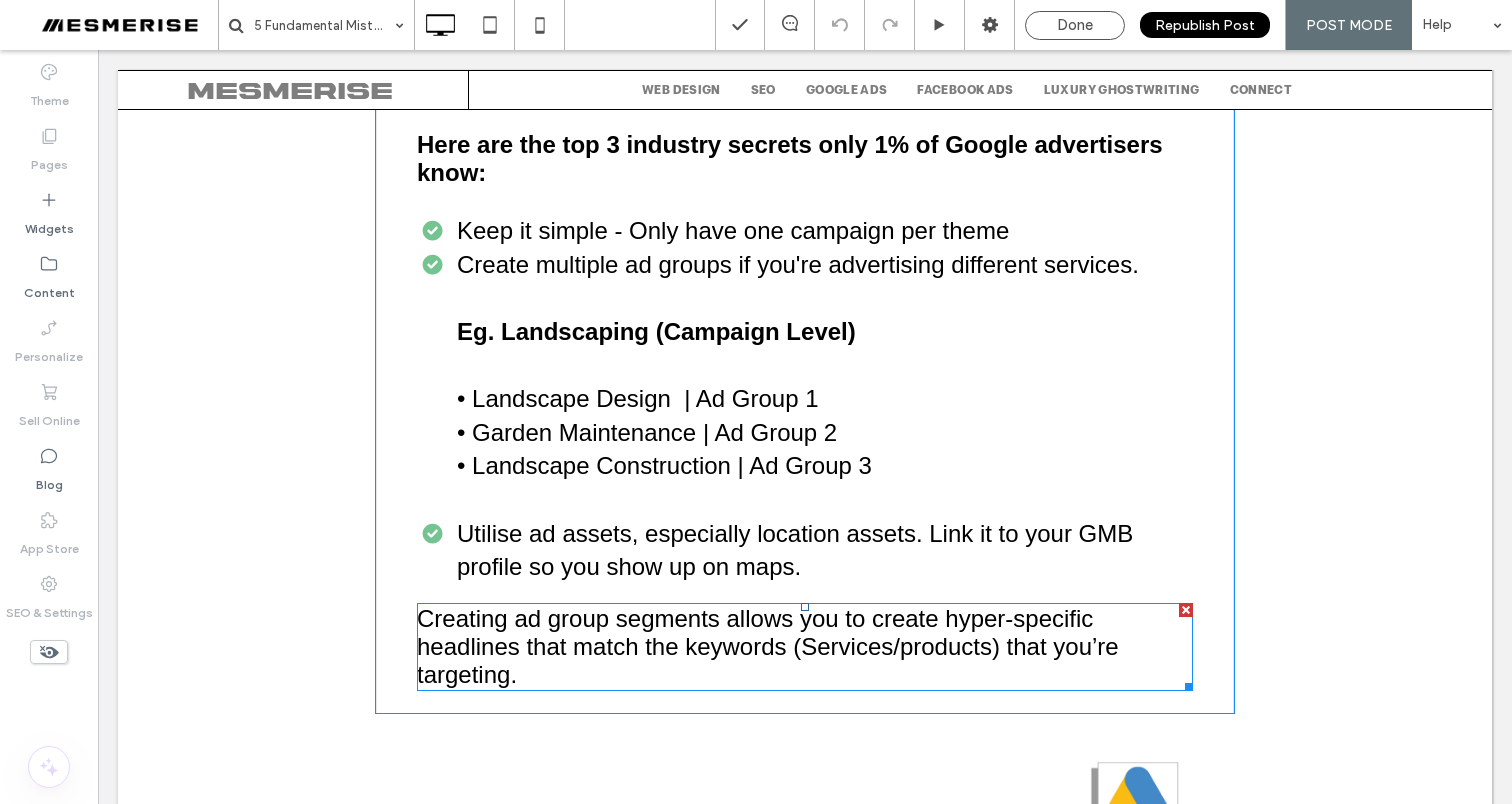 click on "Creating ad group segments allows you to create hyper-specific headlines that match the keywords (Services/products) that you’re targeting." at bounding box center [768, 646] 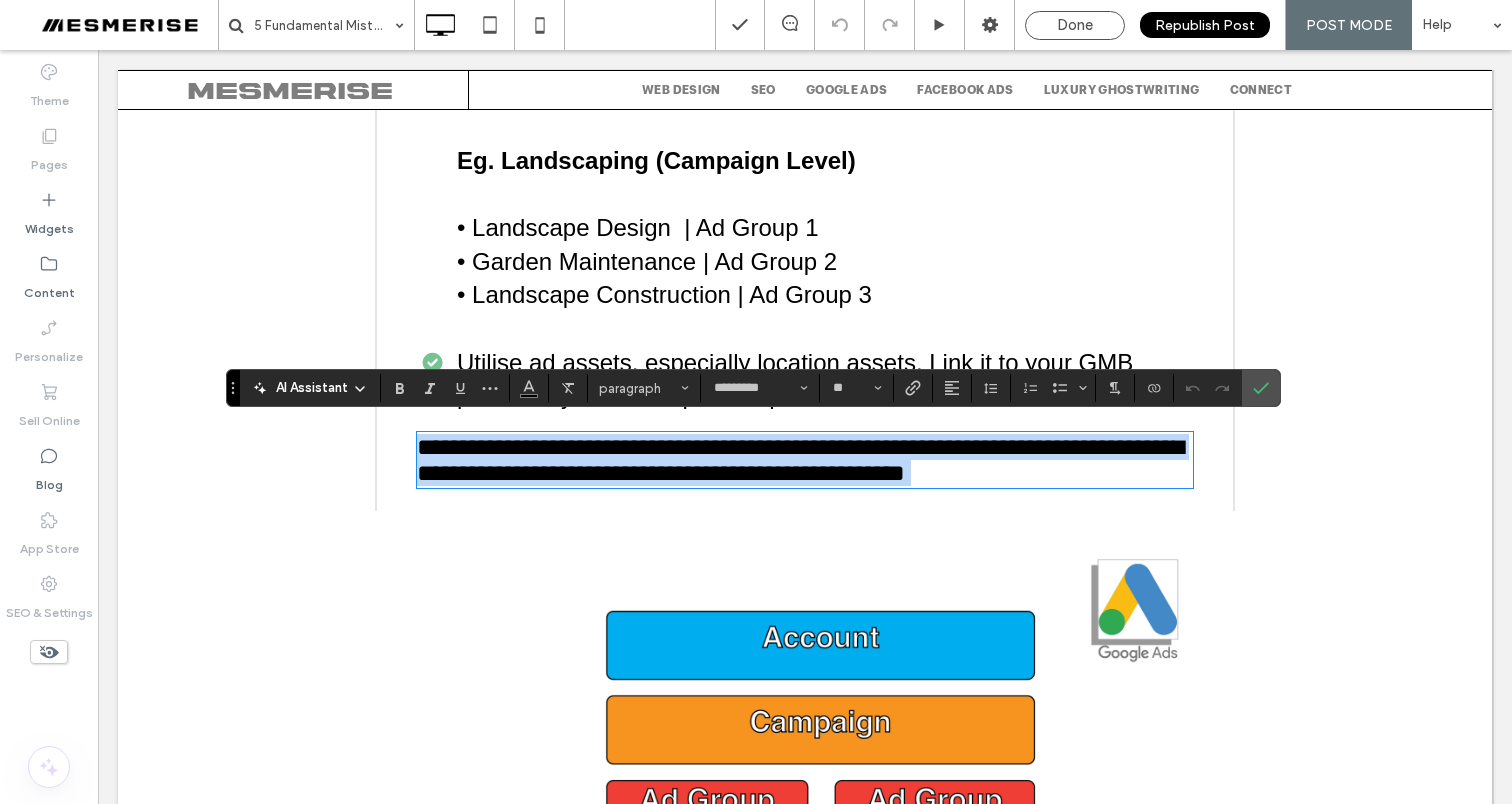 scroll, scrollTop: 8988, scrollLeft: 0, axis: vertical 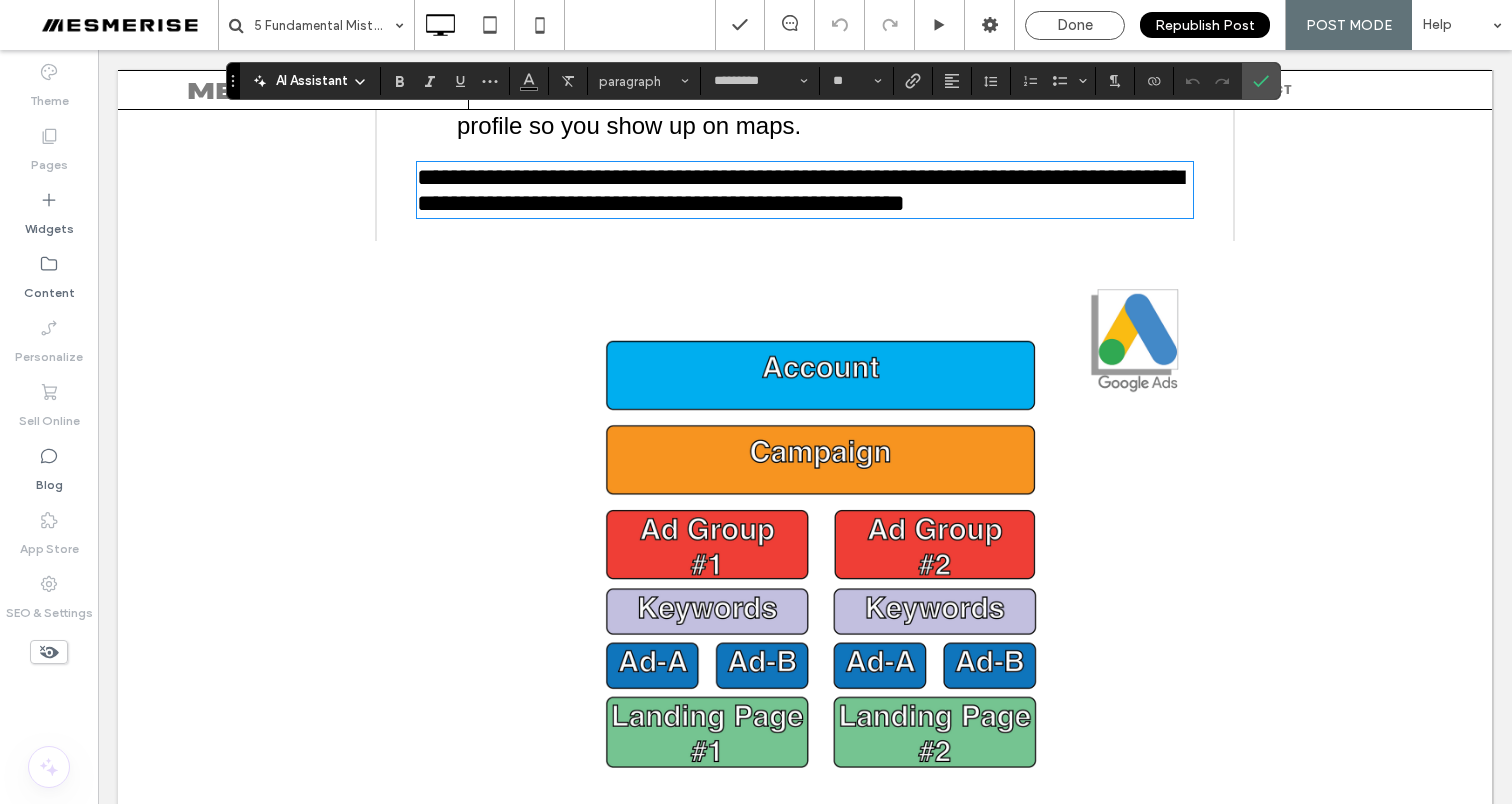click at bounding box center [805, 543] 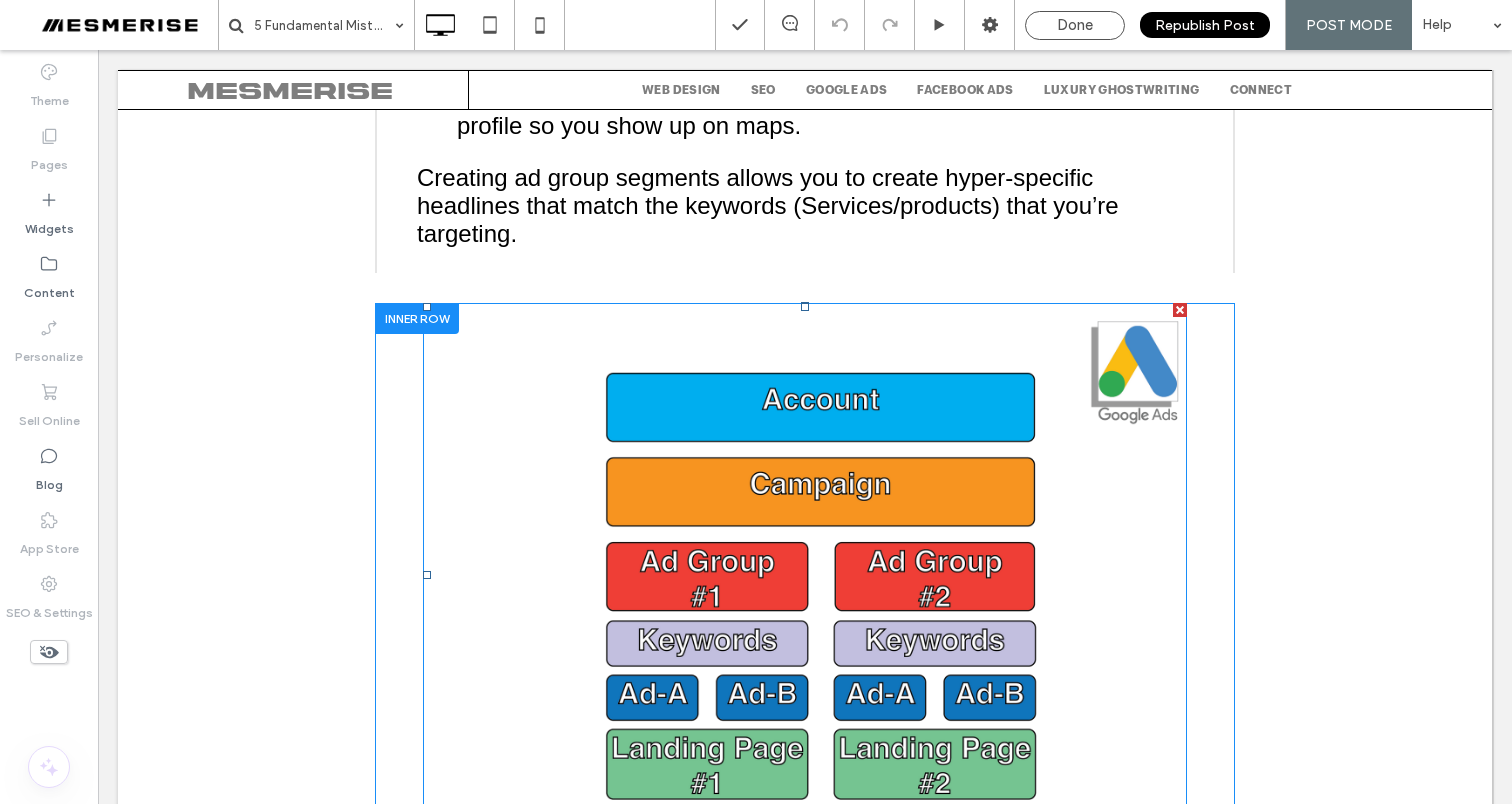 click at bounding box center (805, 575) 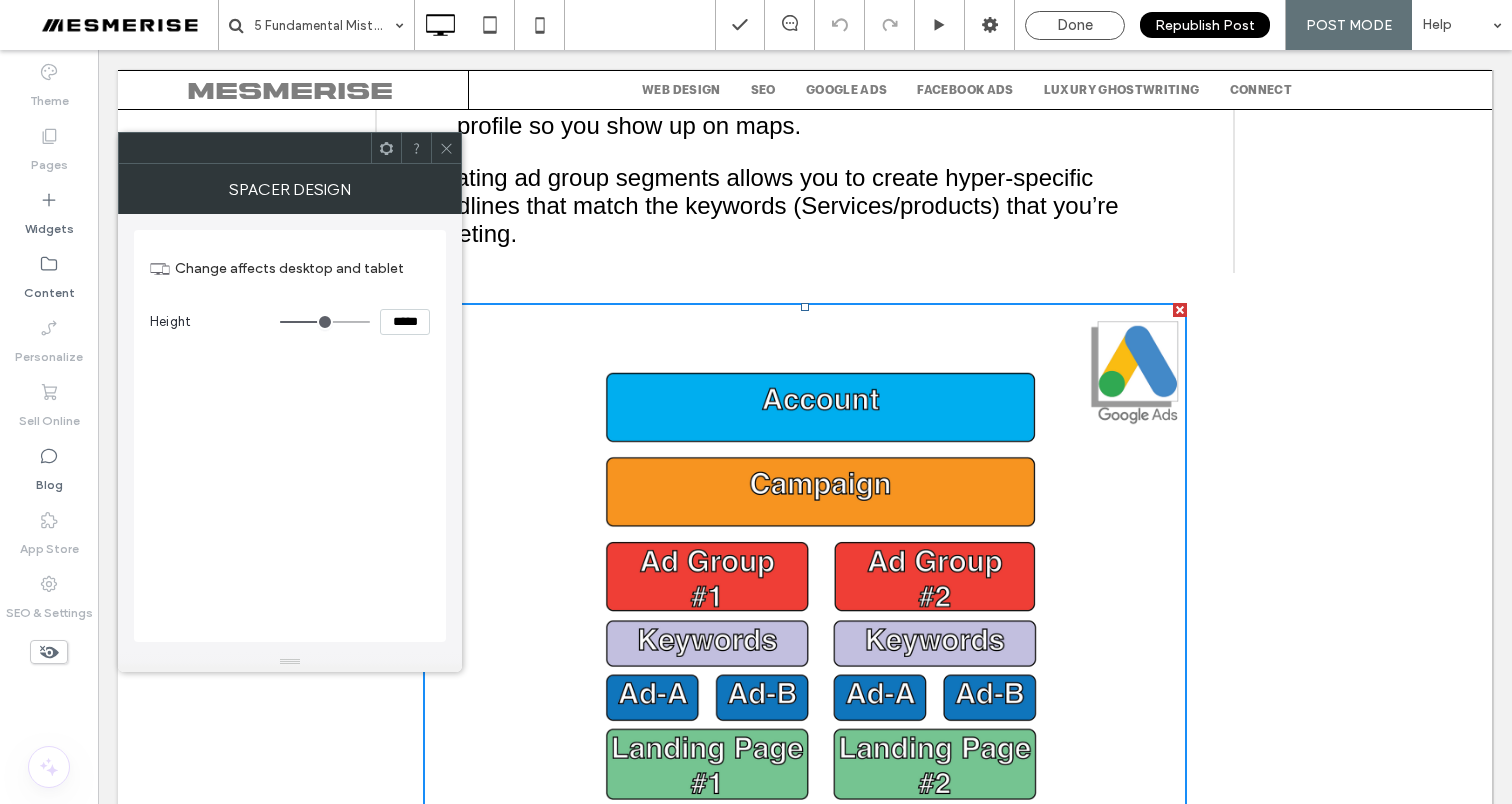 click 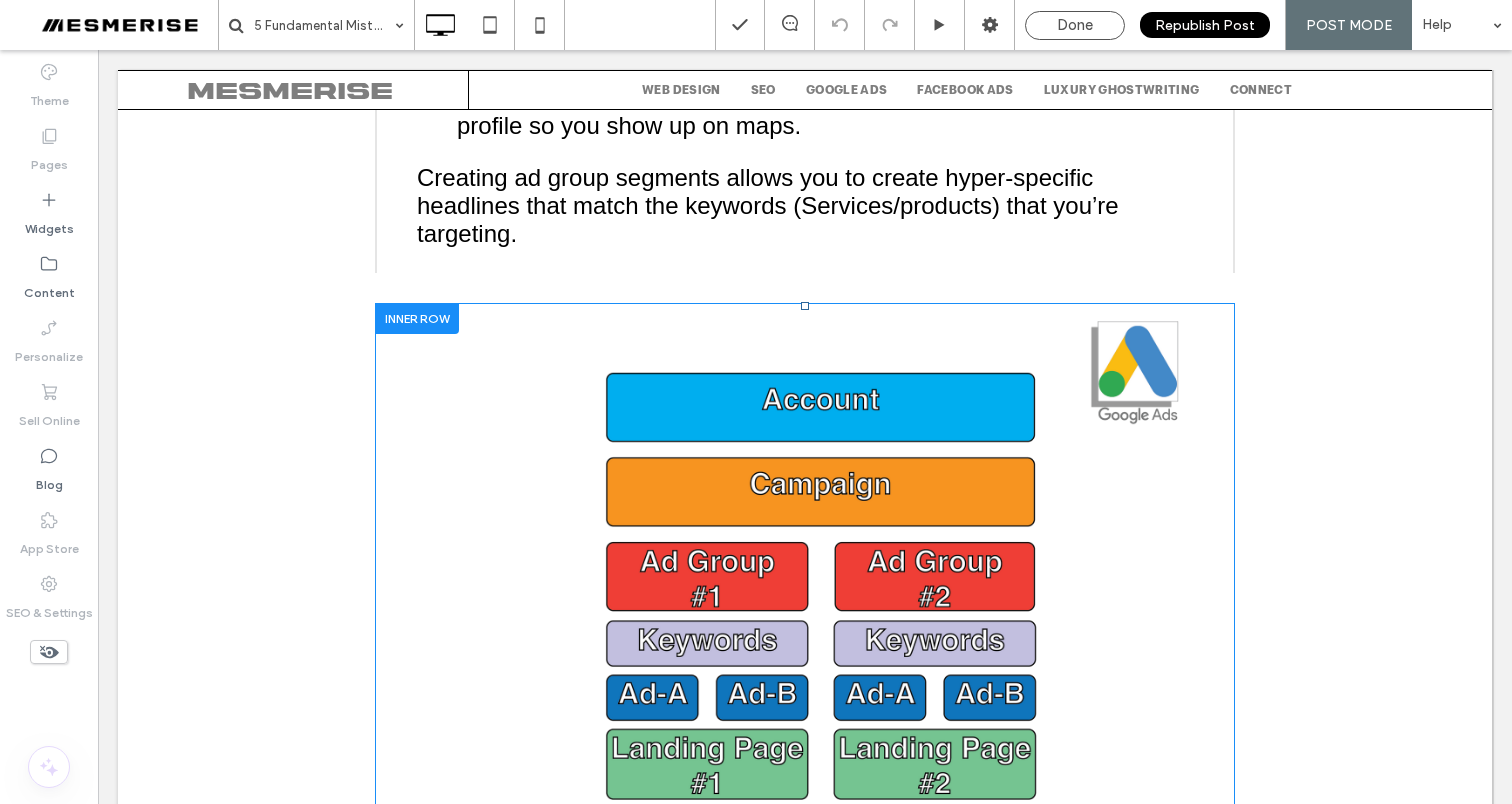 click on "Click To Paste" at bounding box center (805, 575) 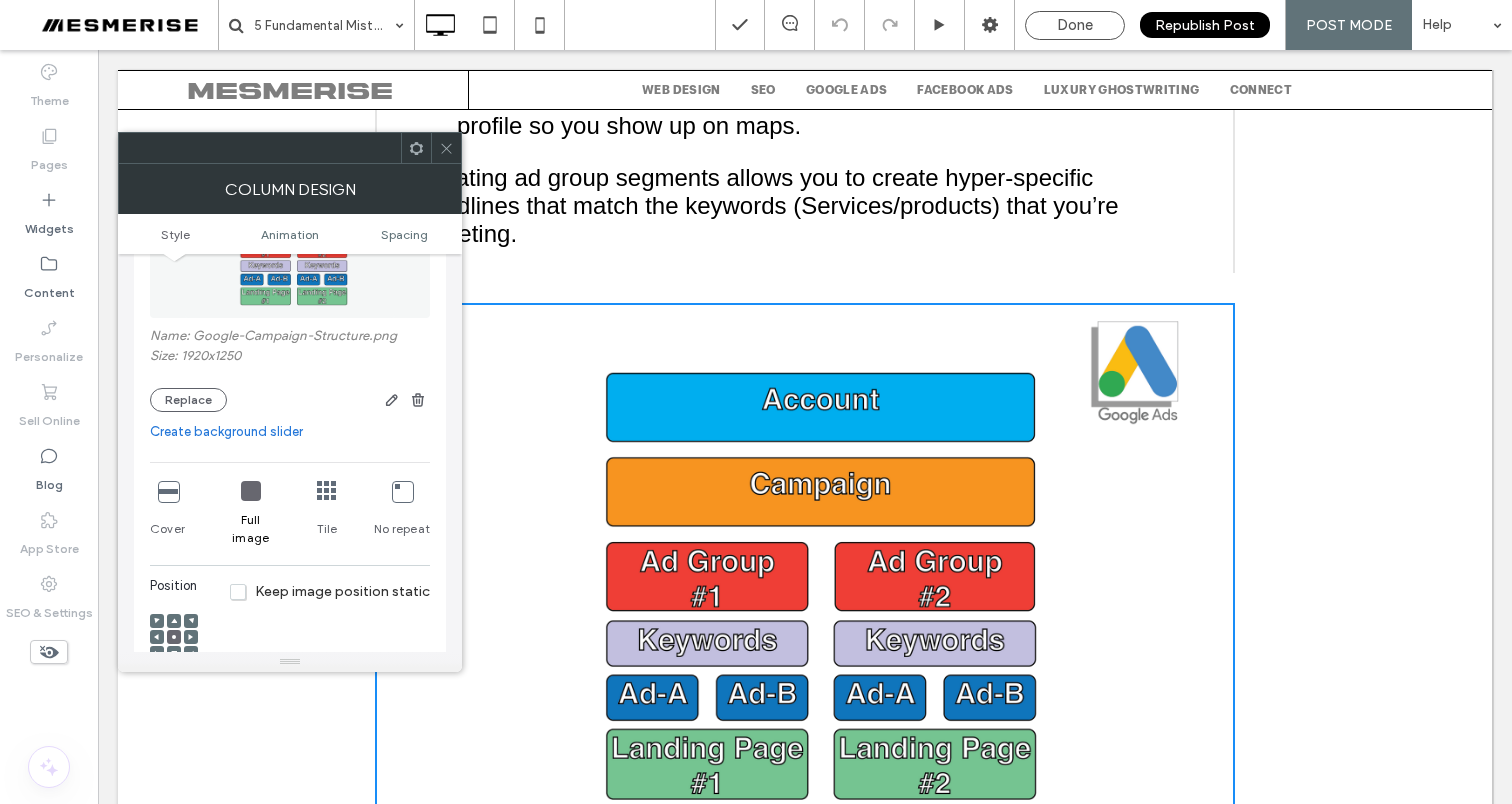 scroll, scrollTop: 80, scrollLeft: 0, axis: vertical 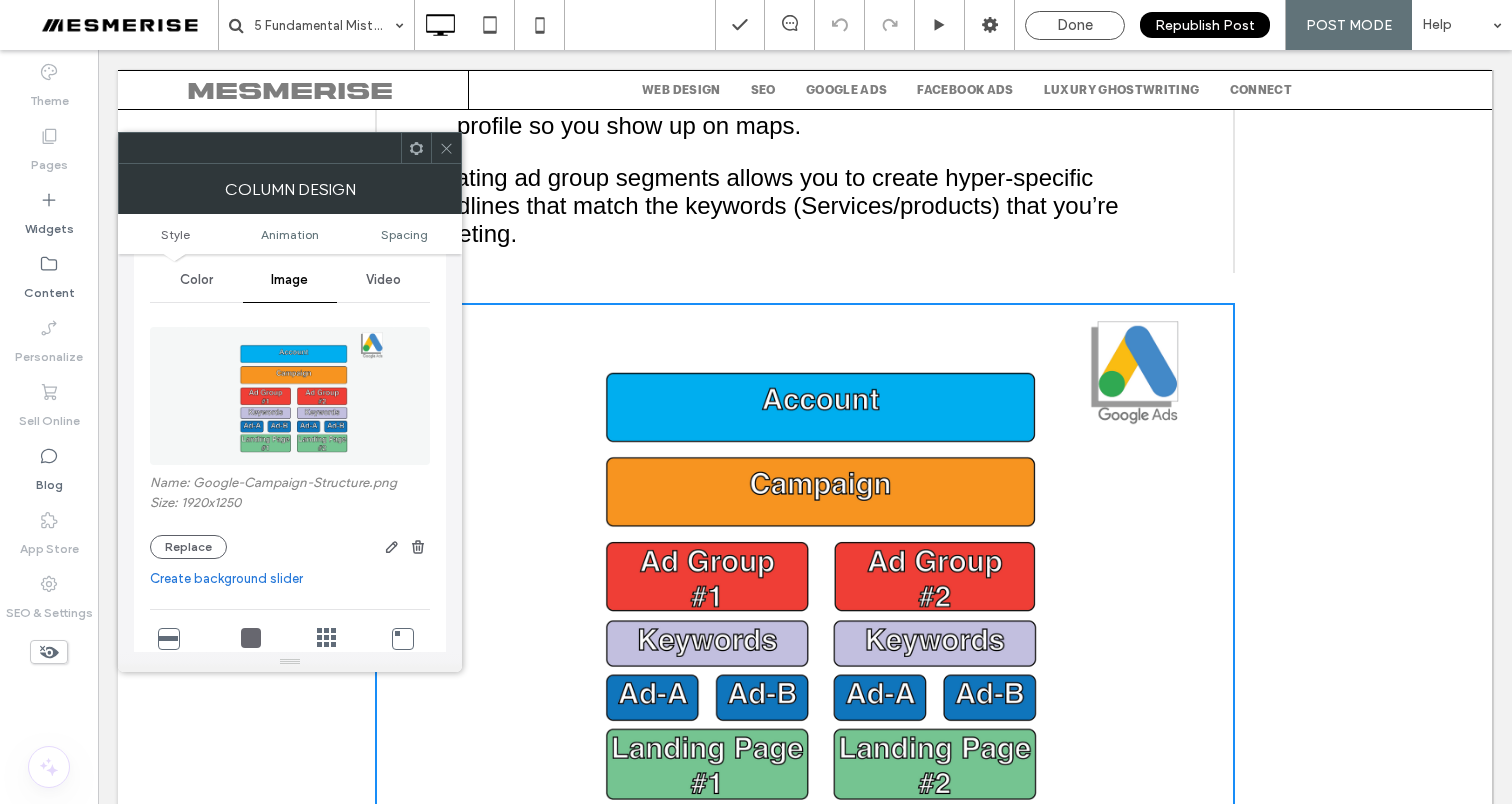 click on "Name: Google-Campaign-Structure.png" at bounding box center [290, 485] 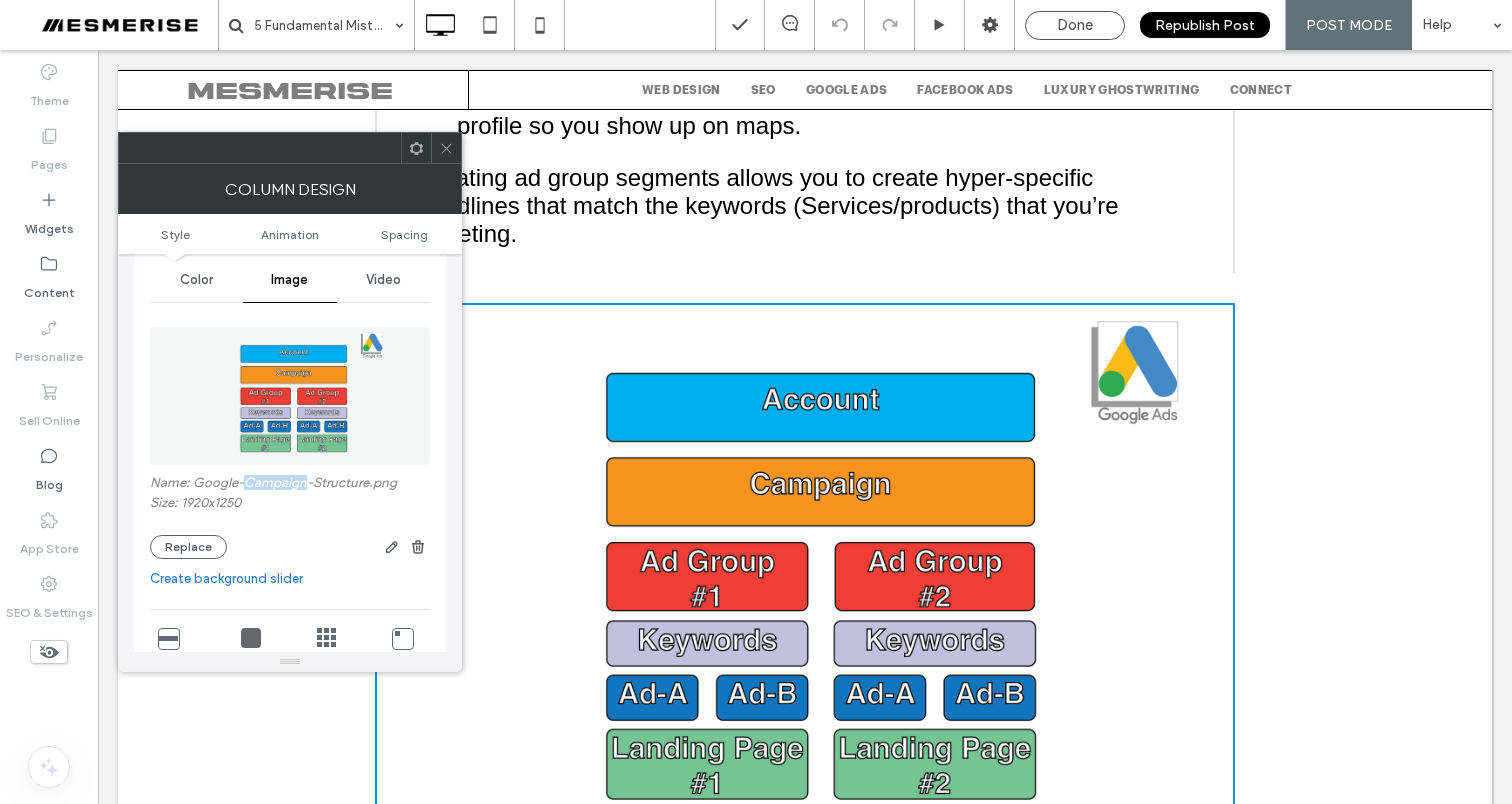 click on "Name: Google-Campaign-Structure.png" at bounding box center (290, 485) 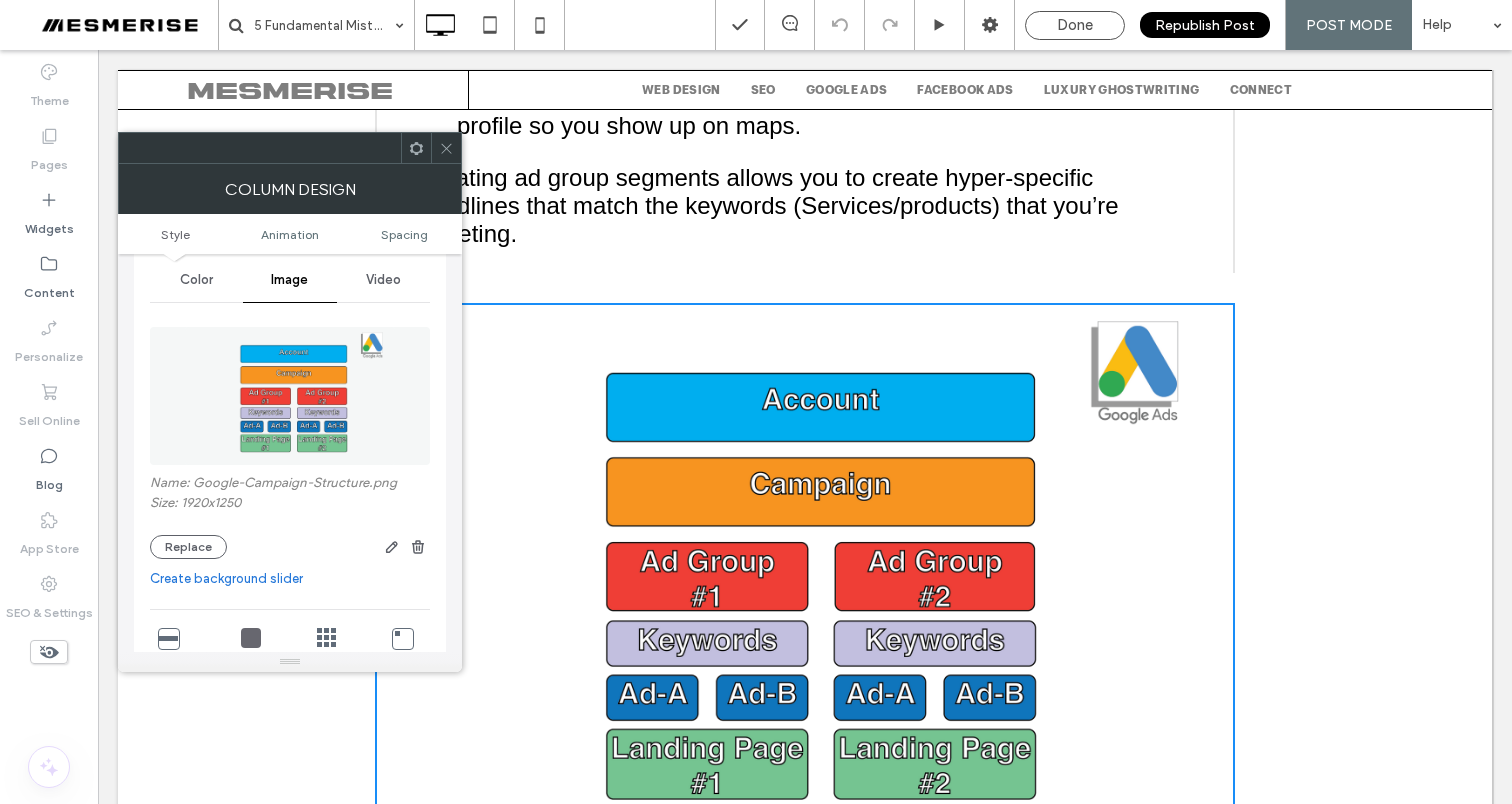 click on "Name: Google-Campaign-Structure.png" at bounding box center [290, 485] 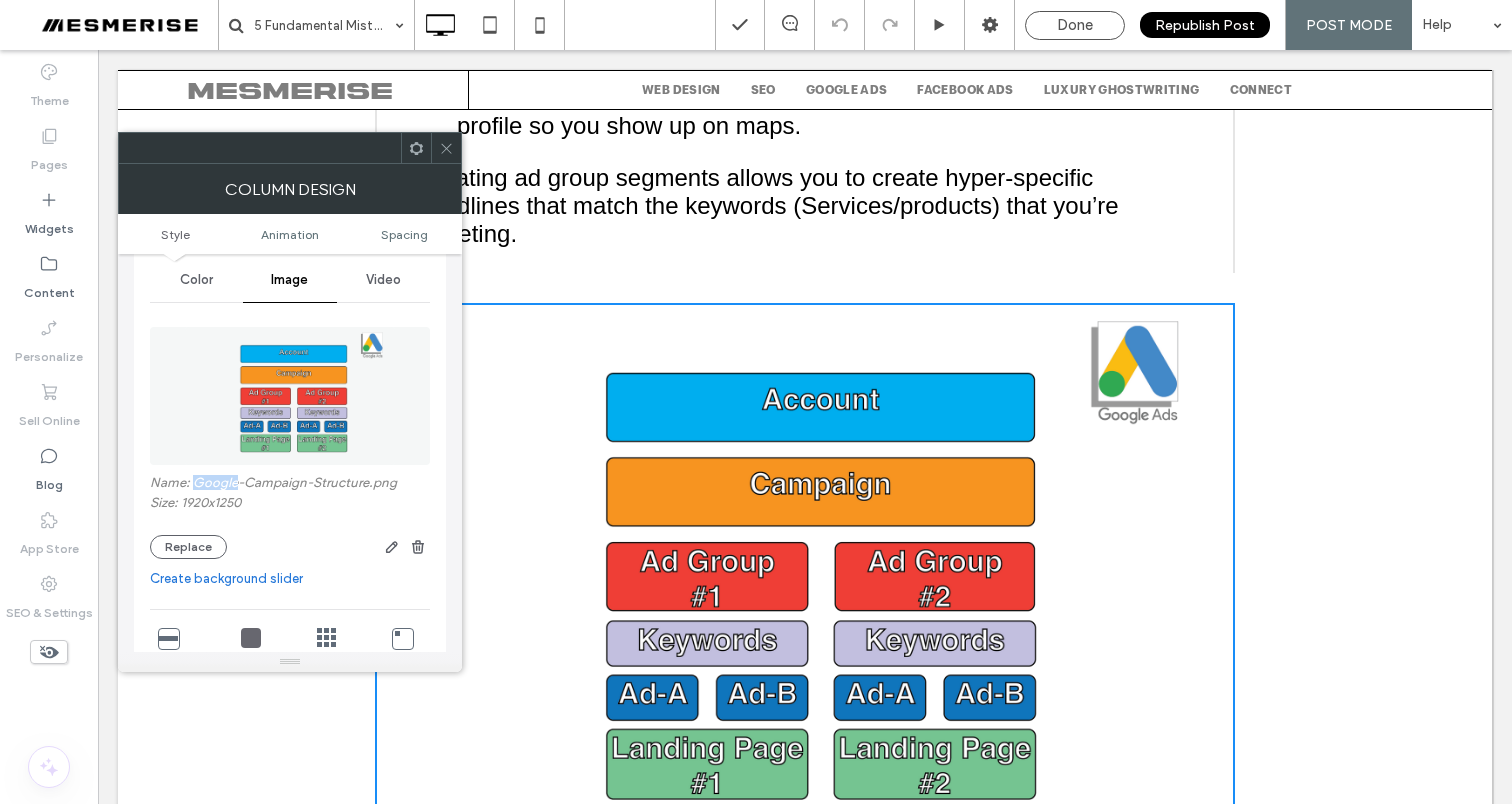 click on "Name: Google-Campaign-Structure.png" at bounding box center [290, 485] 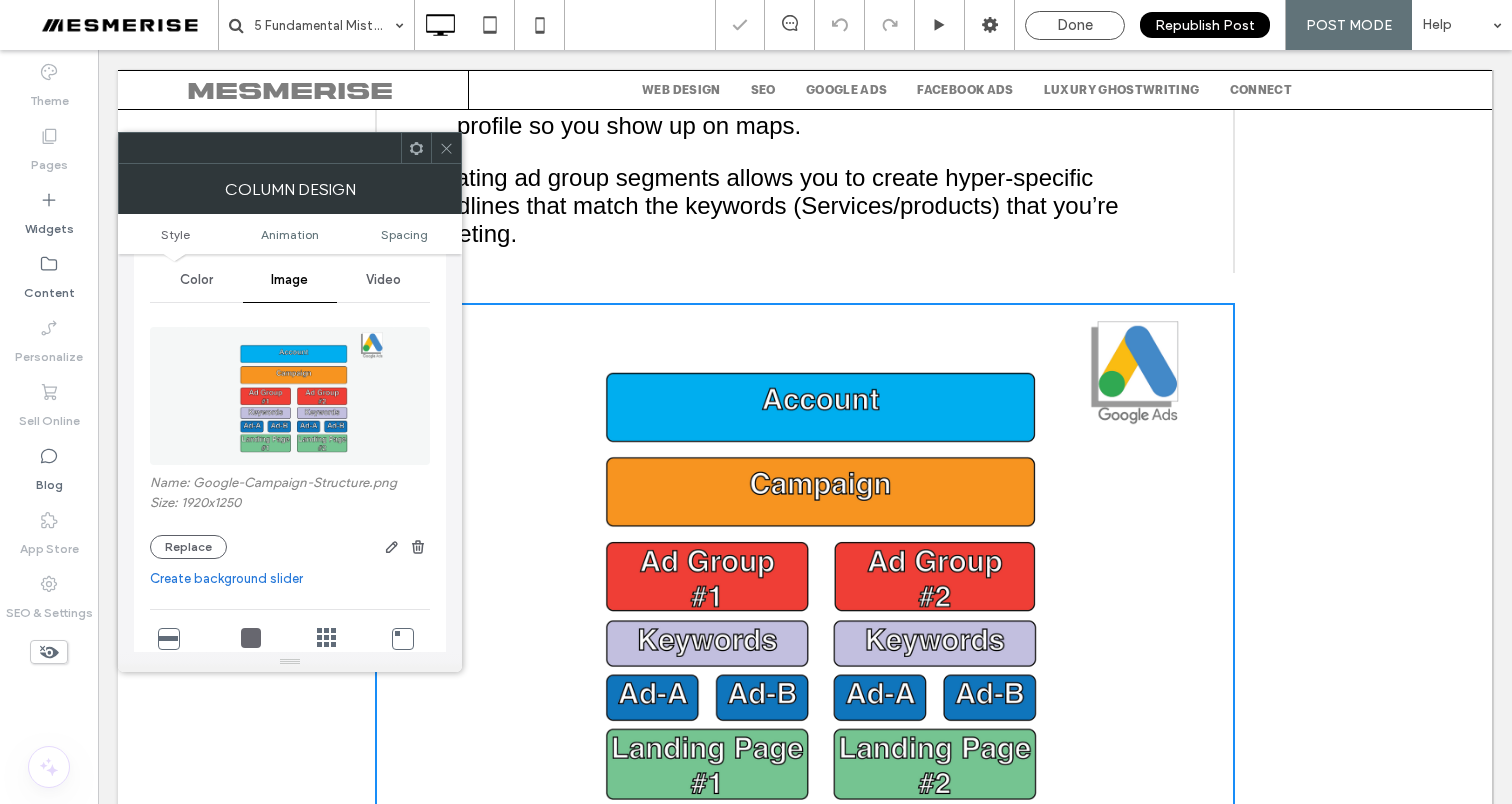 click at bounding box center (446, 148) 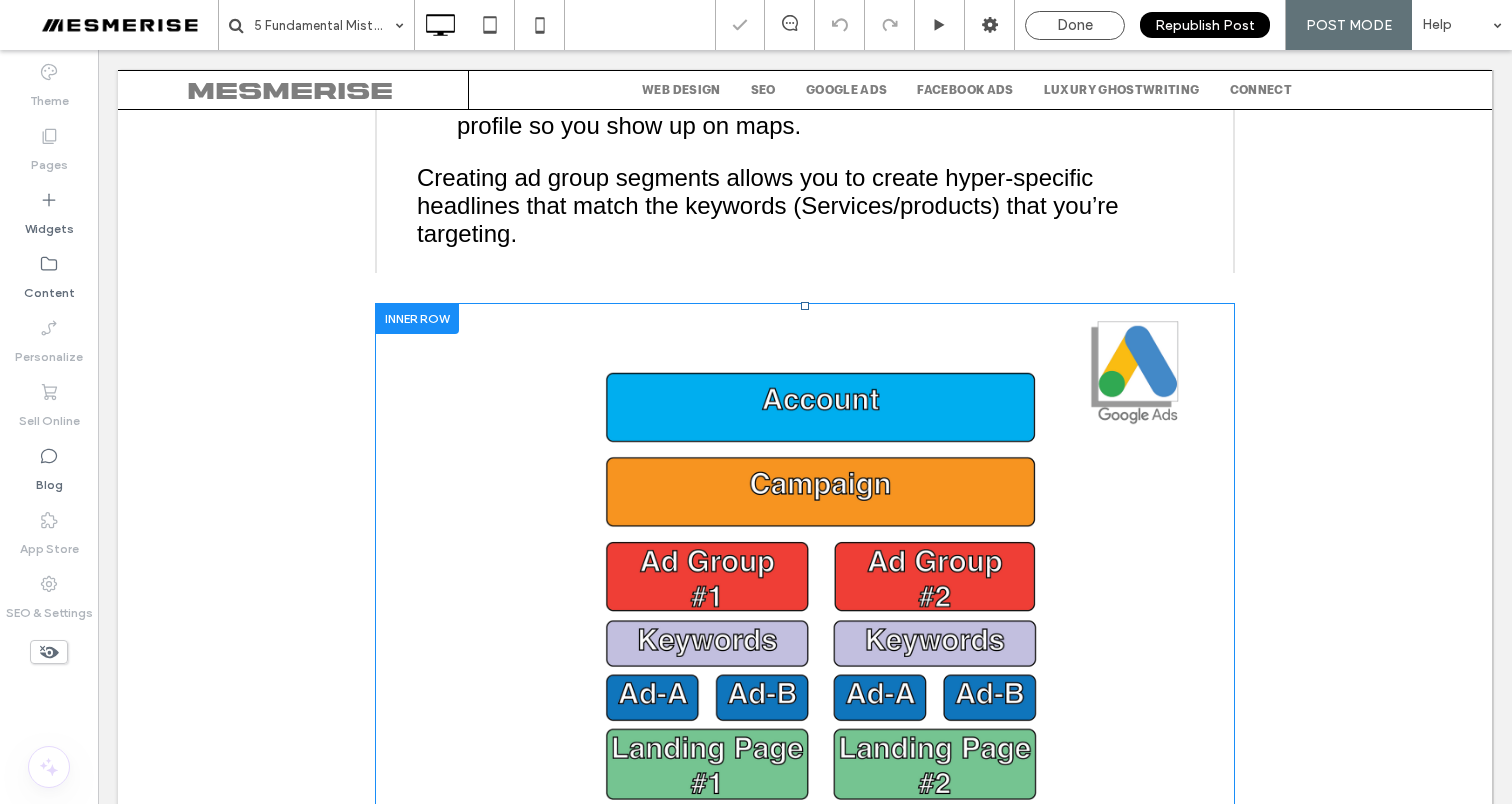 scroll, scrollTop: 9154, scrollLeft: 0, axis: vertical 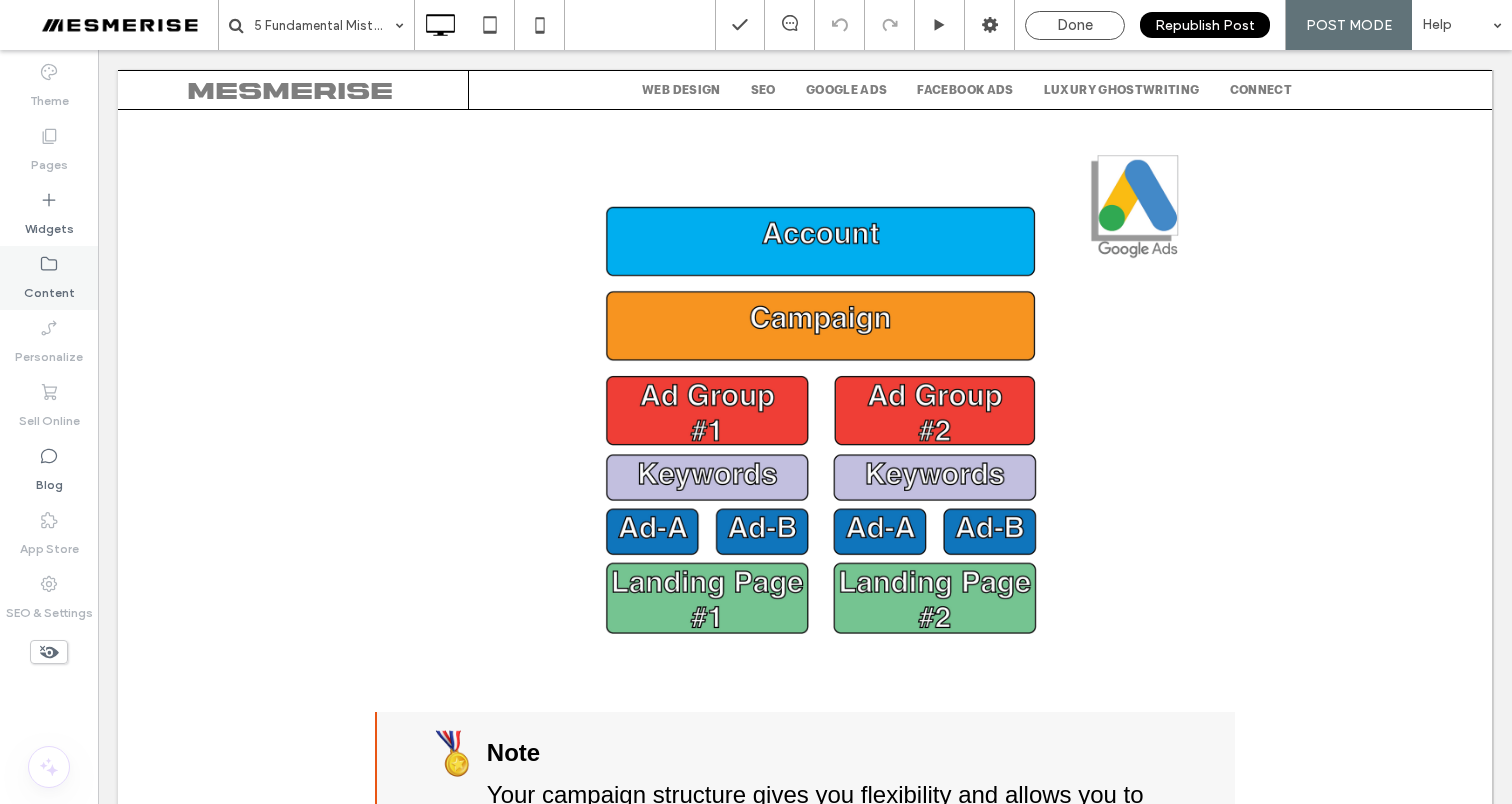 click on "Content" at bounding box center (49, 278) 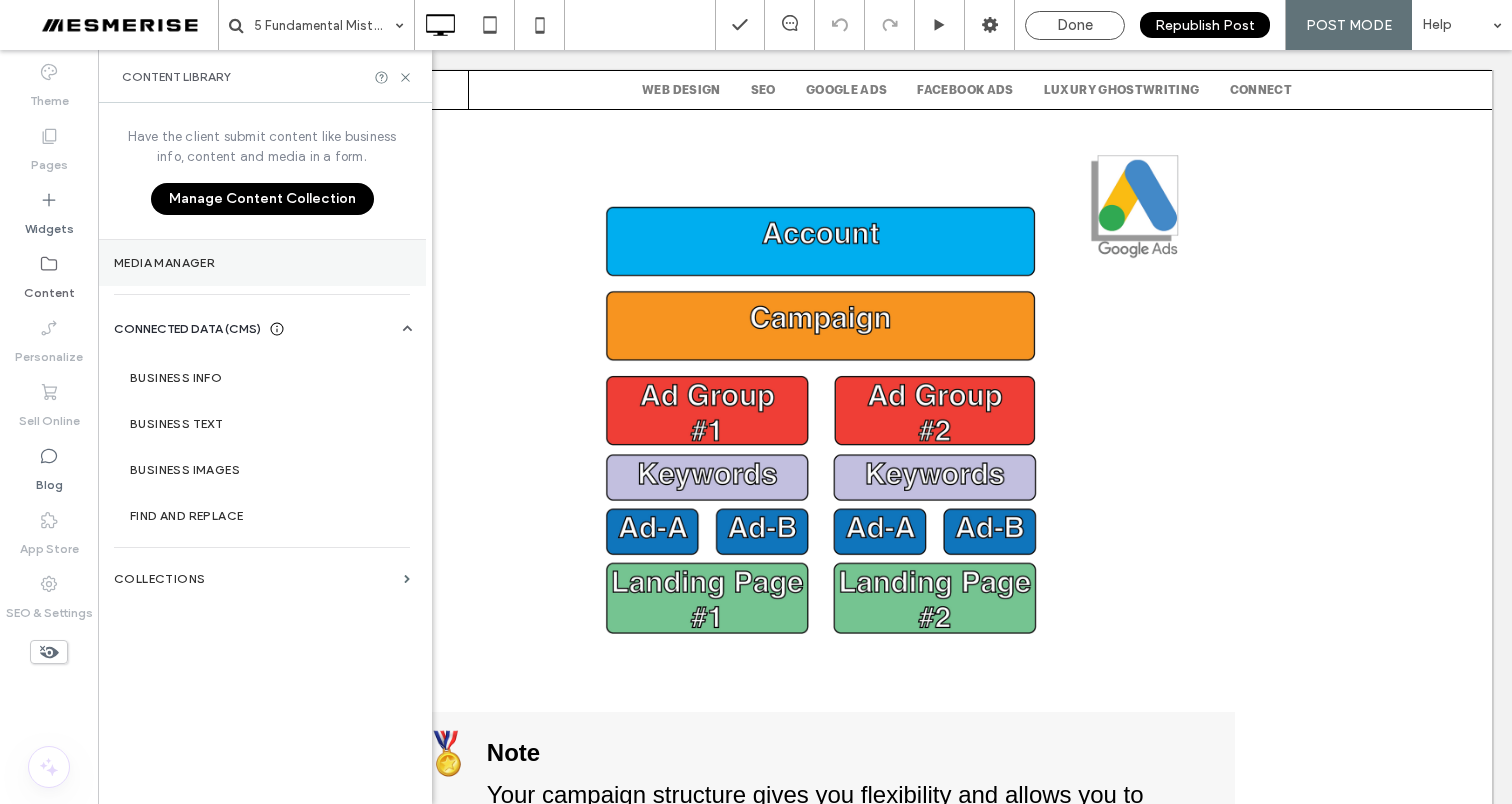 click on "Media Manager" at bounding box center [262, 263] 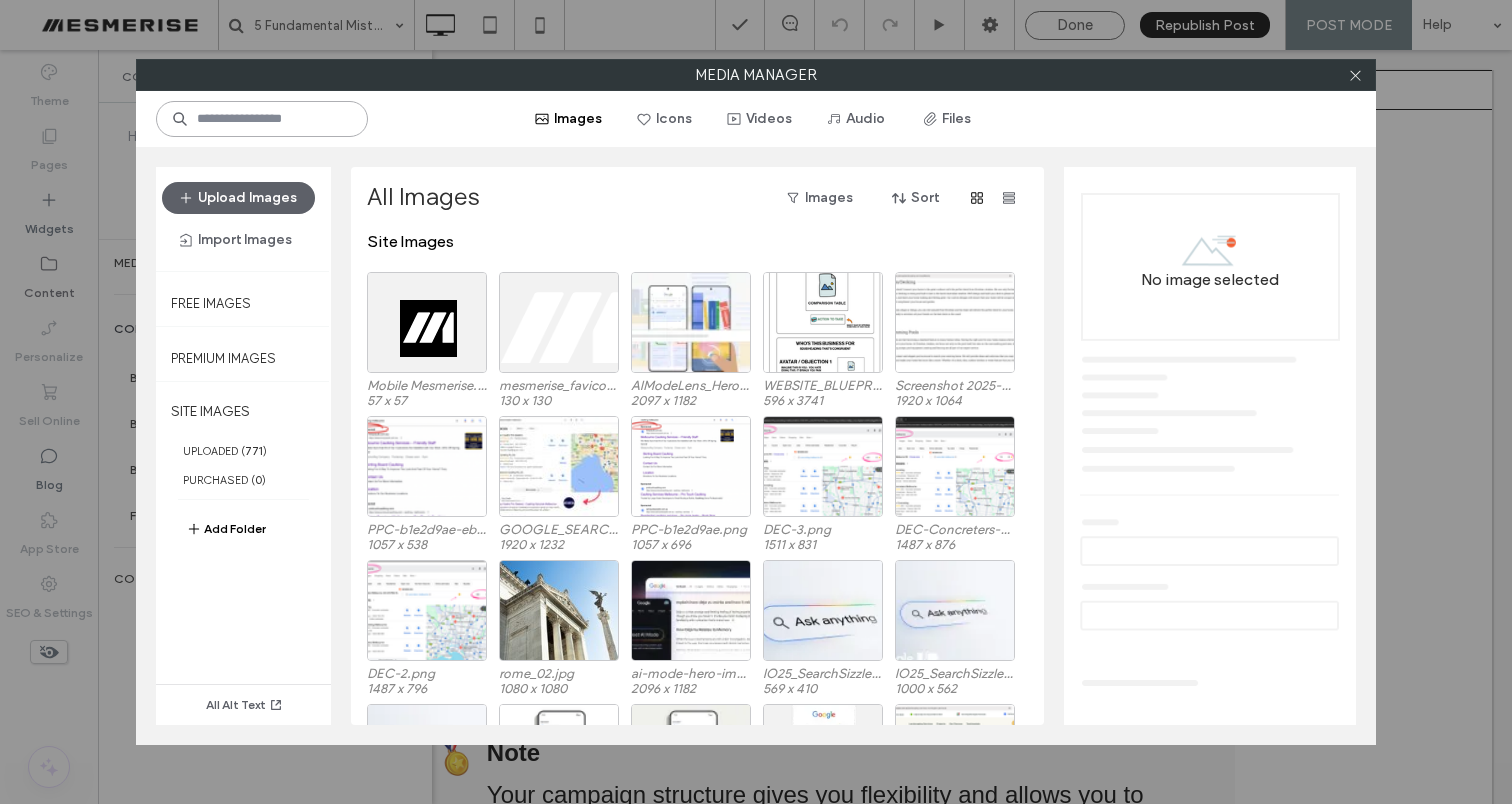 click at bounding box center [262, 119] 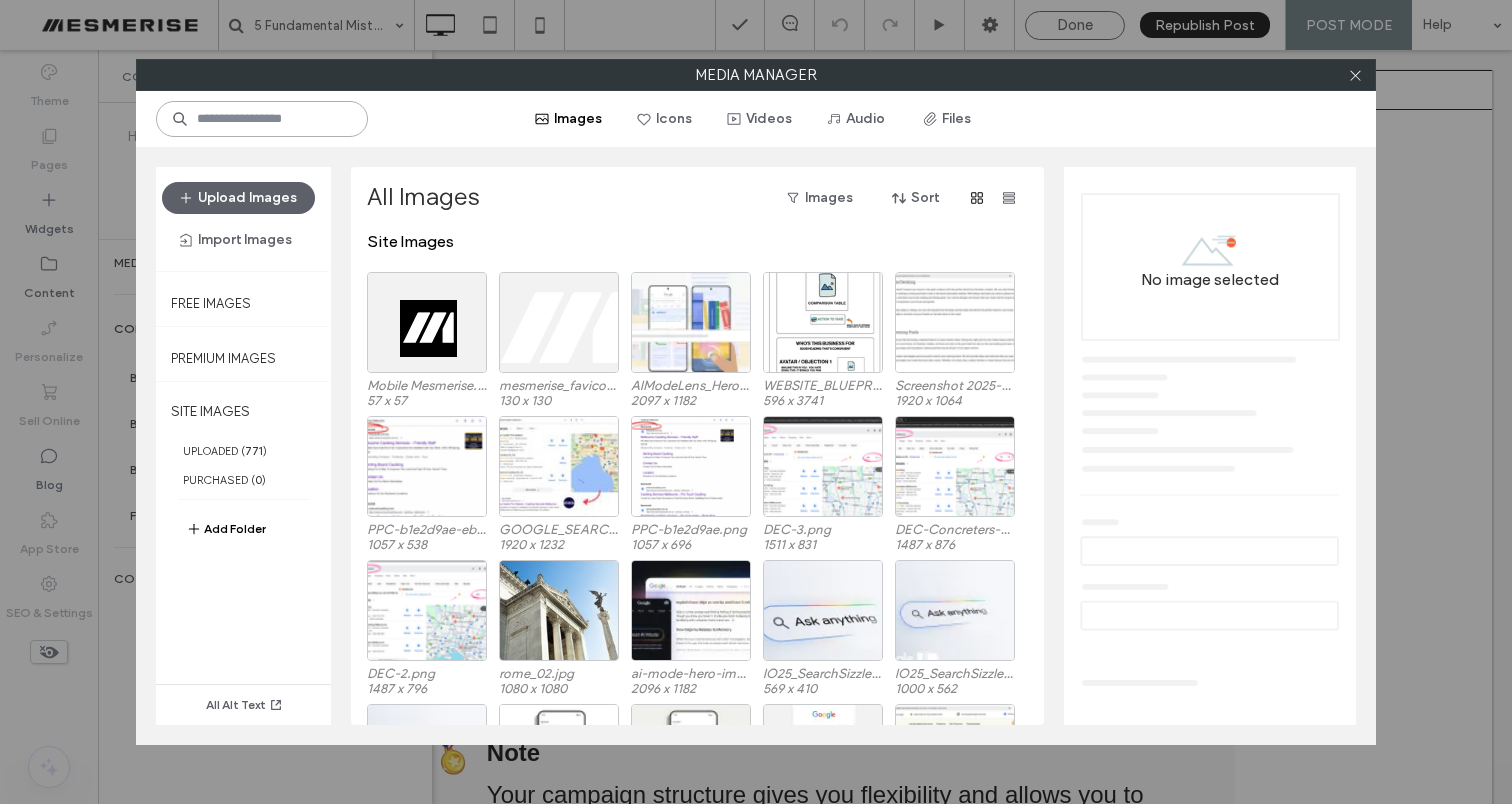 paste on "******" 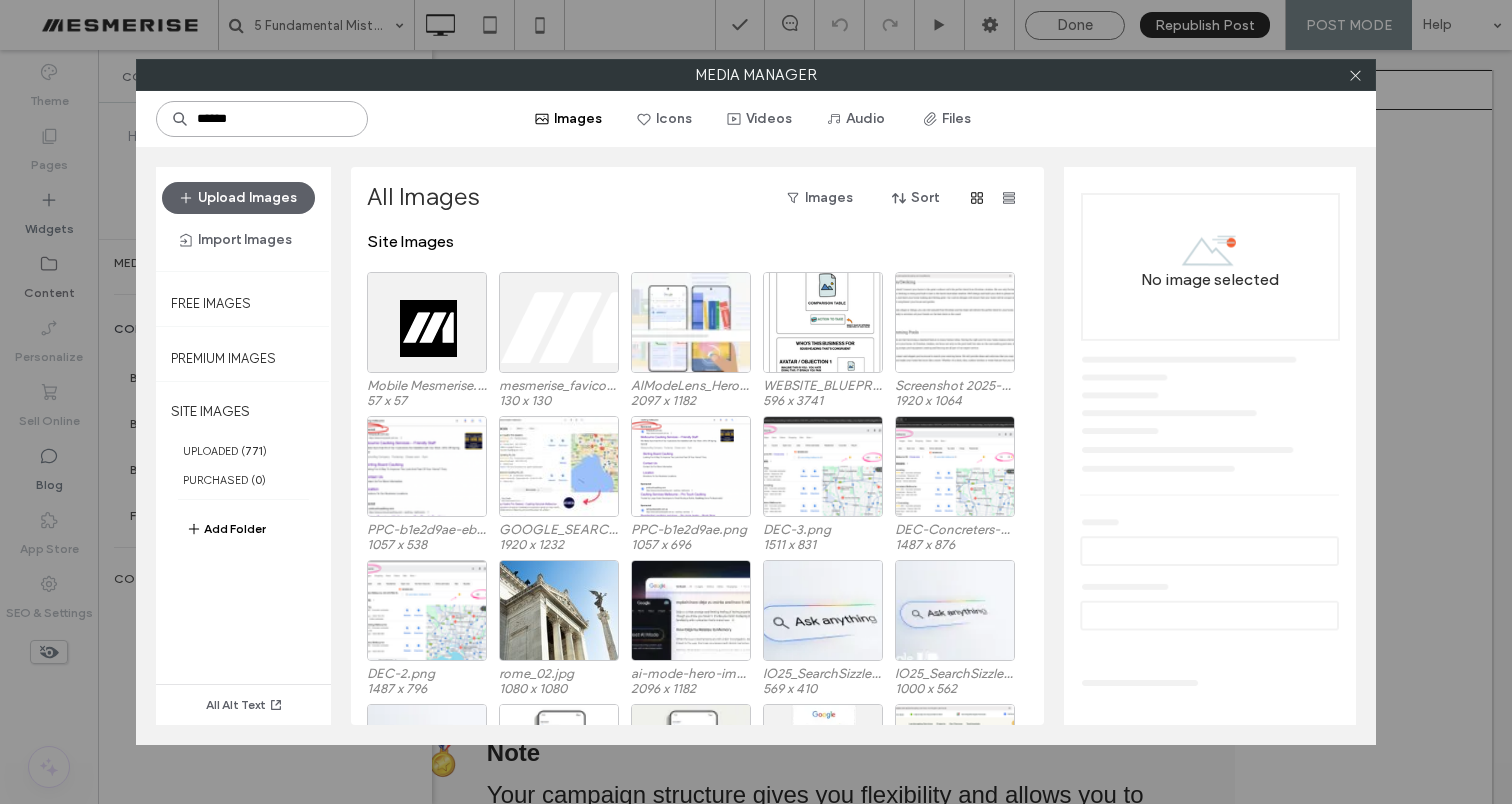 type on "******" 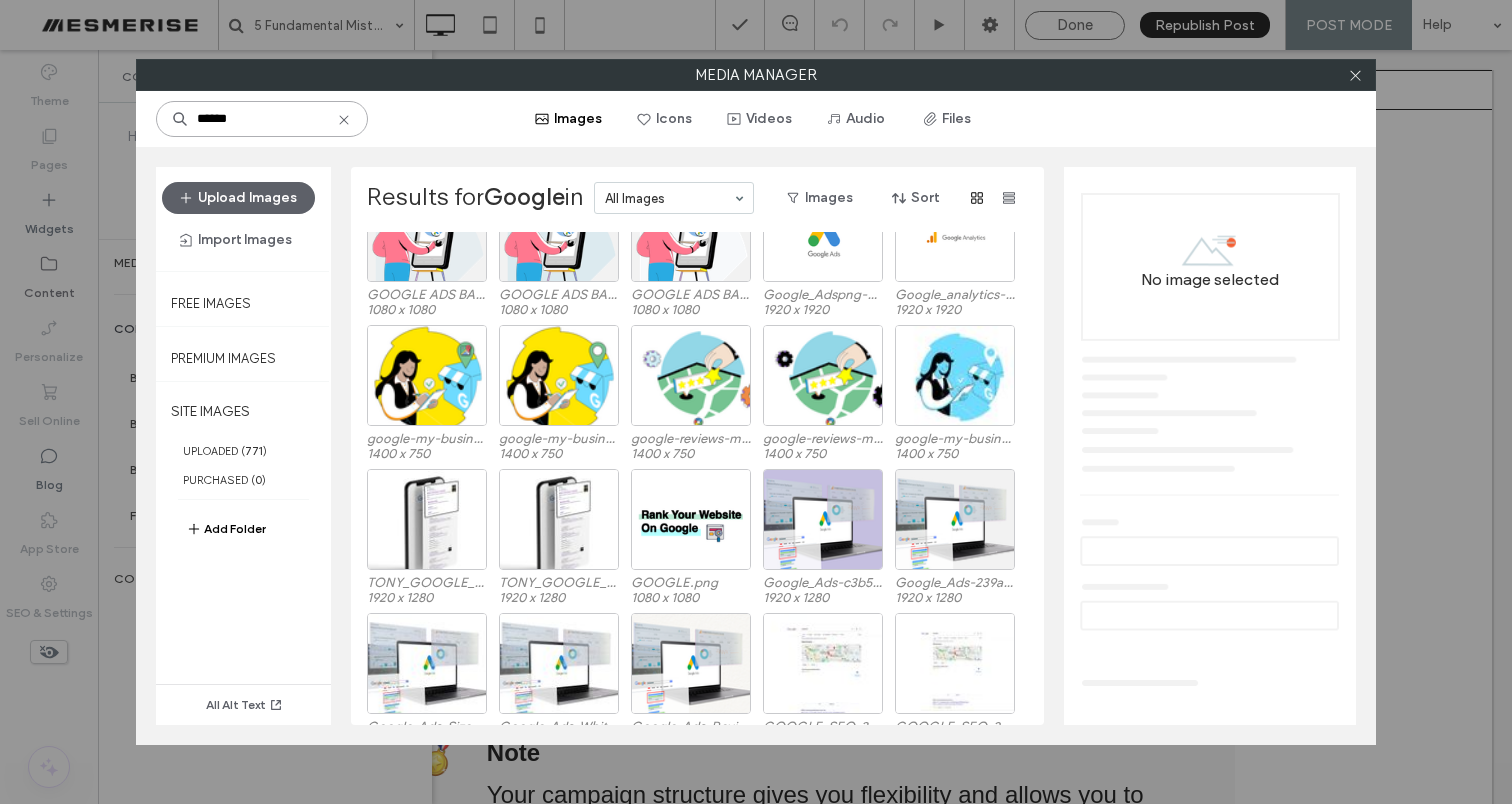 scroll, scrollTop: 0, scrollLeft: 0, axis: both 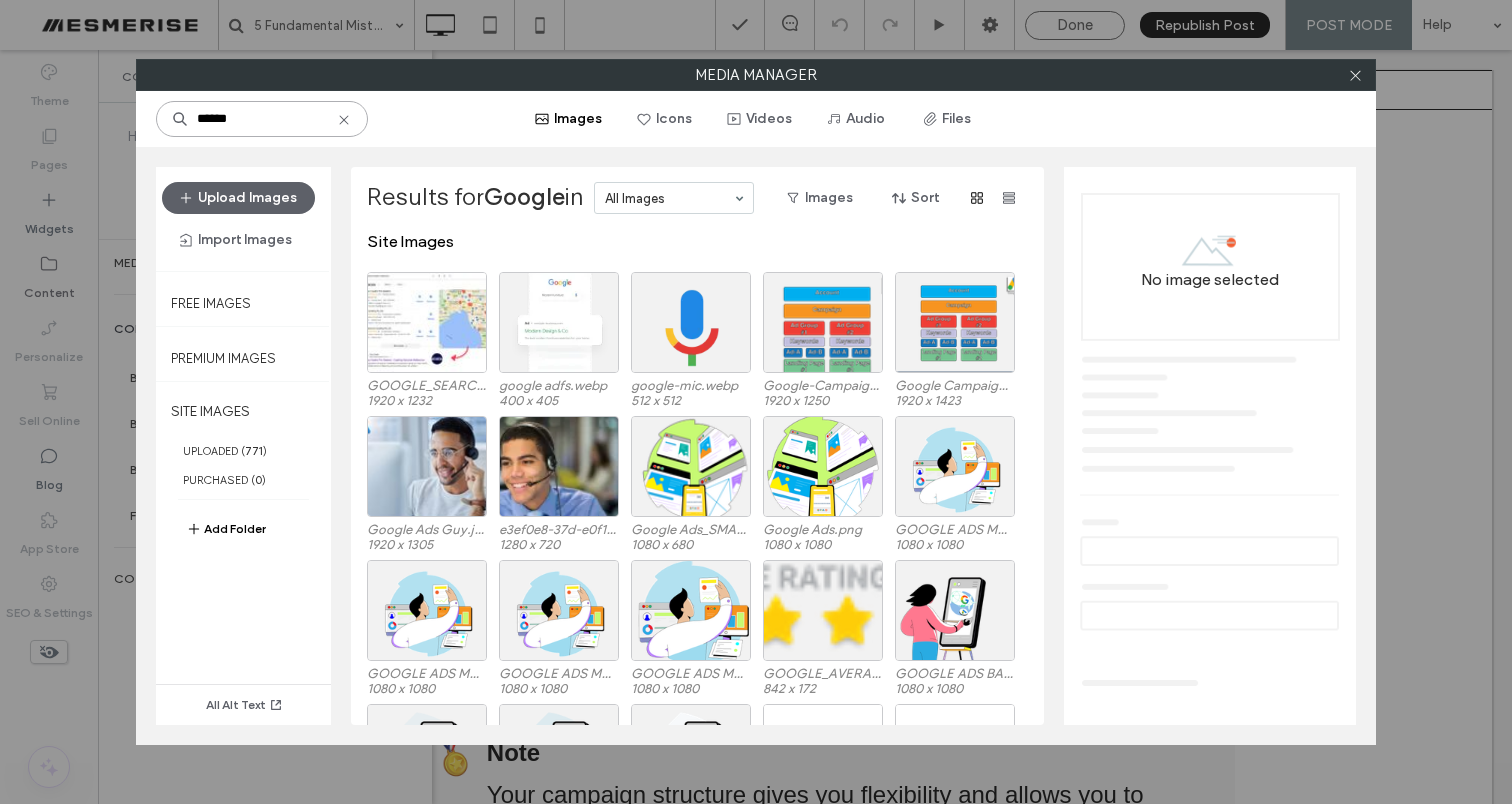 click on "******" at bounding box center (262, 119) 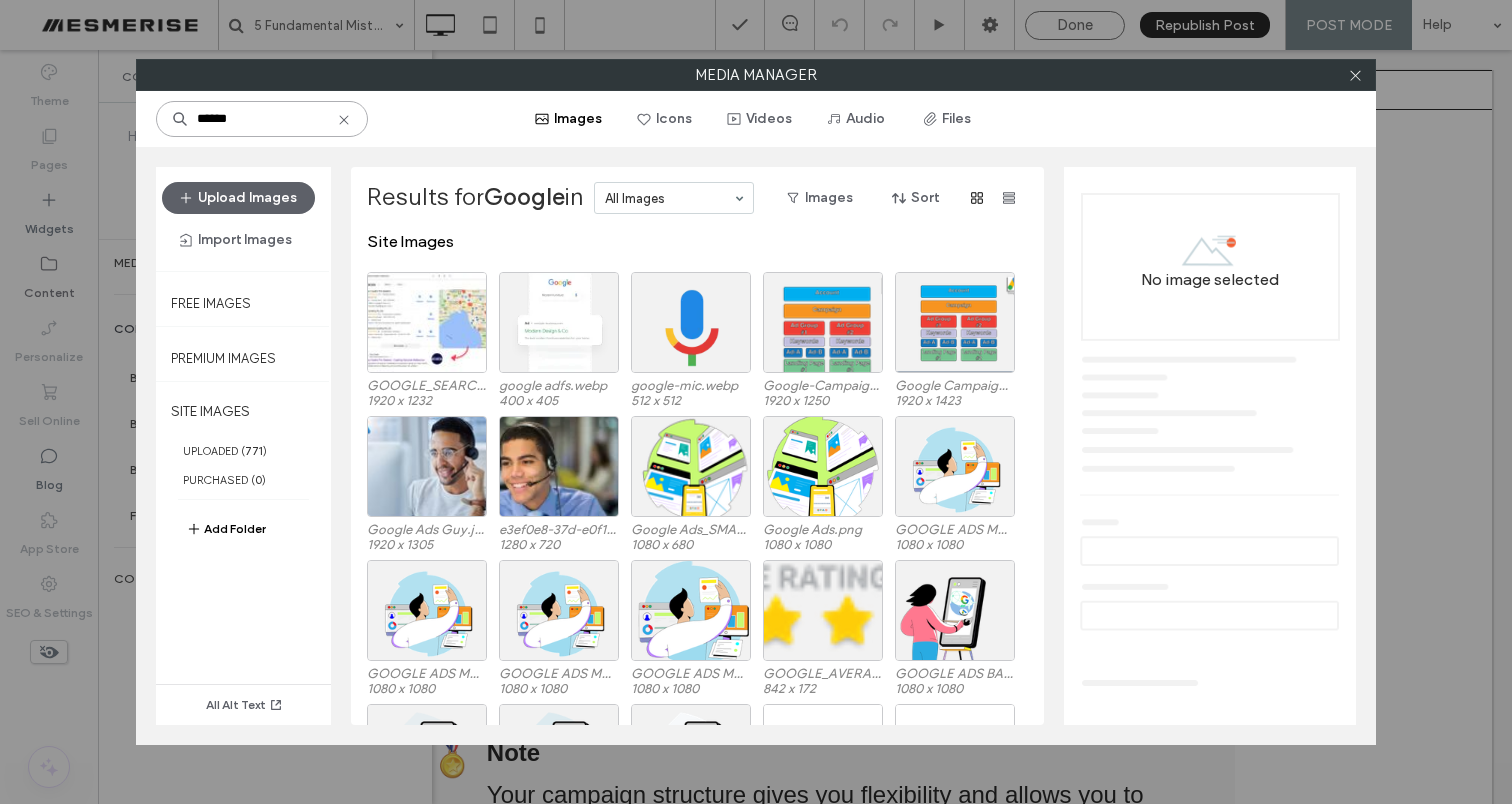 click on "******" at bounding box center (262, 119) 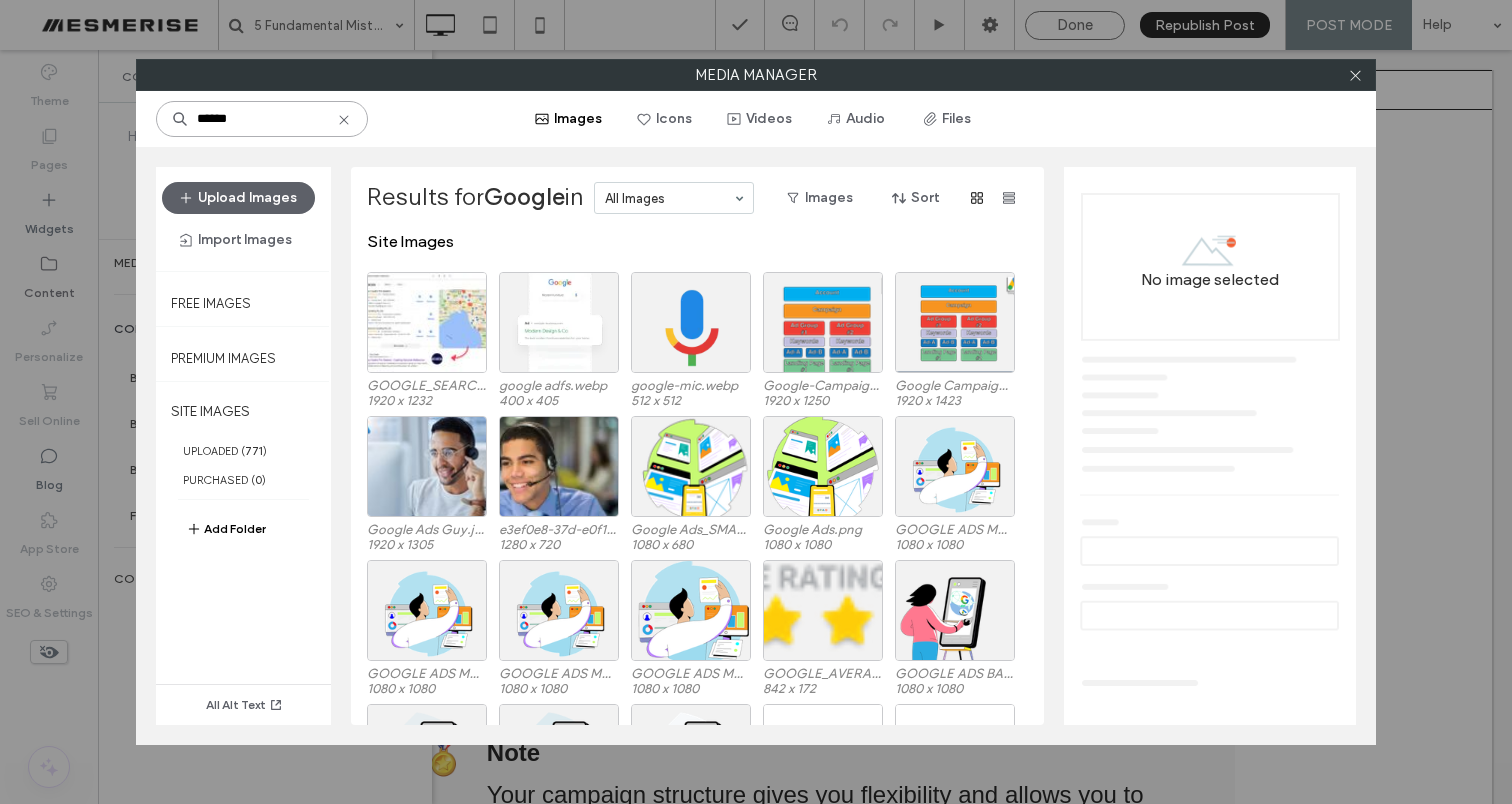 click on "******" at bounding box center (262, 119) 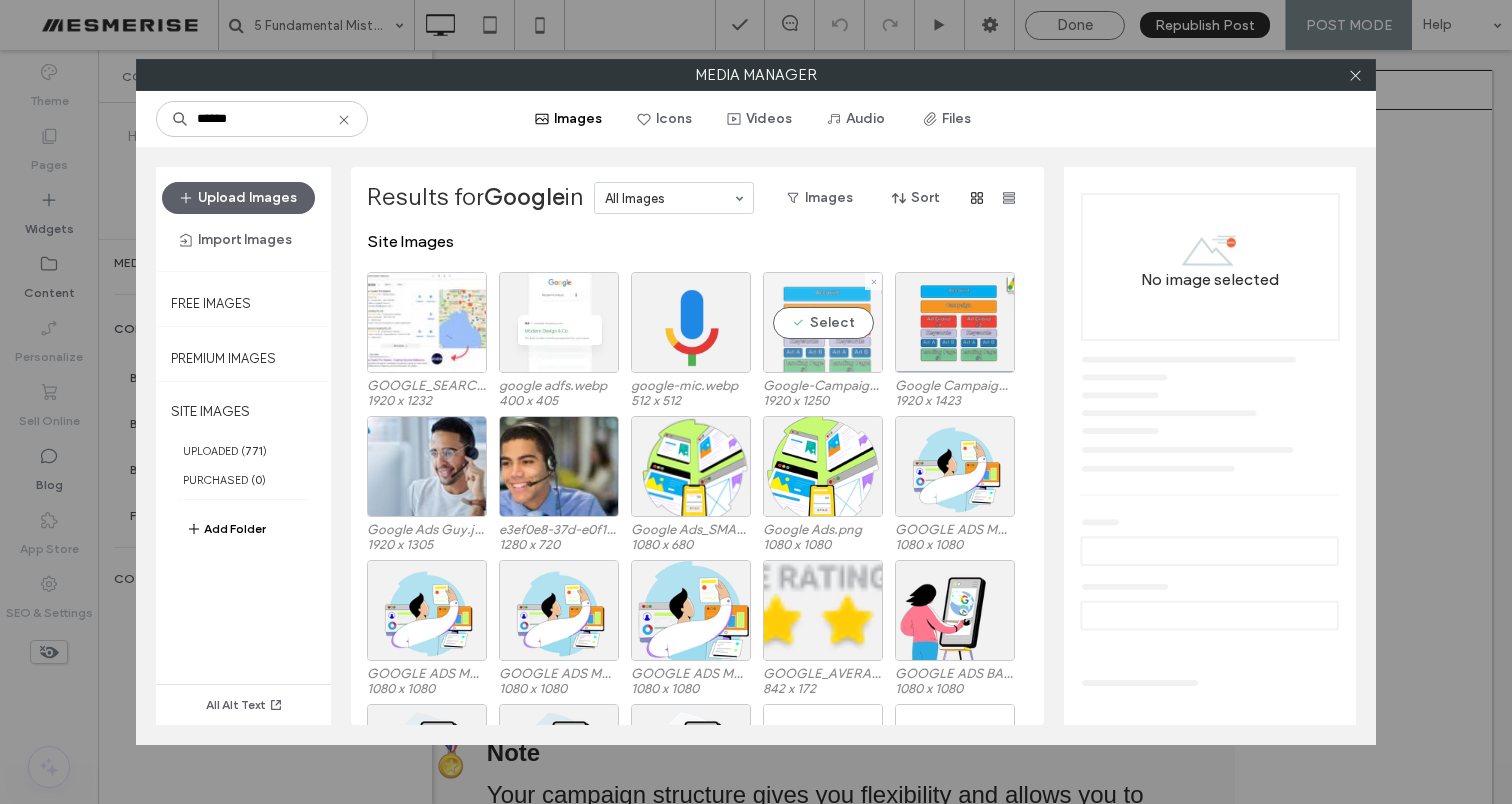 click on "Select" at bounding box center (823, 322) 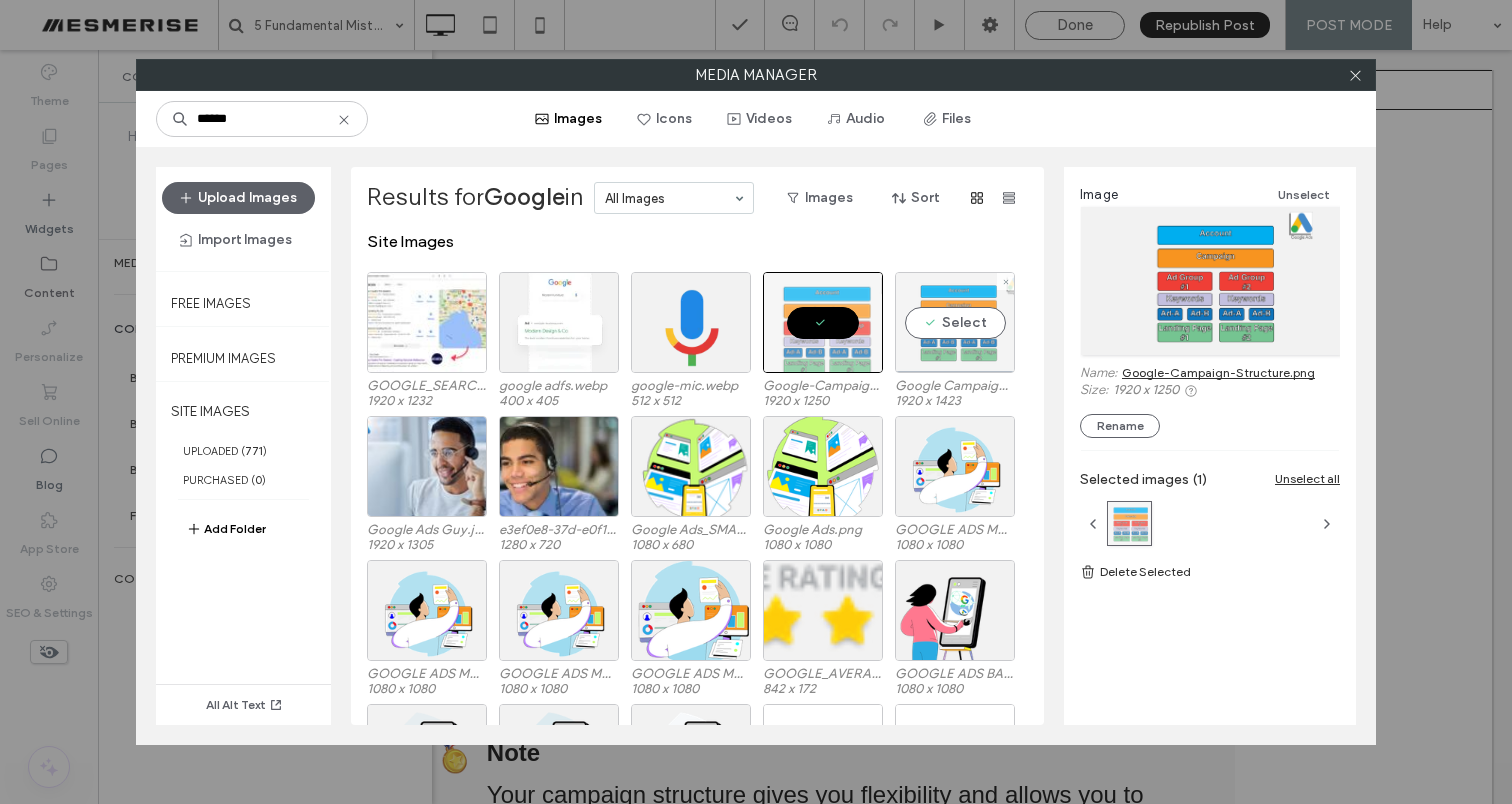 click on "Select" at bounding box center (955, 322) 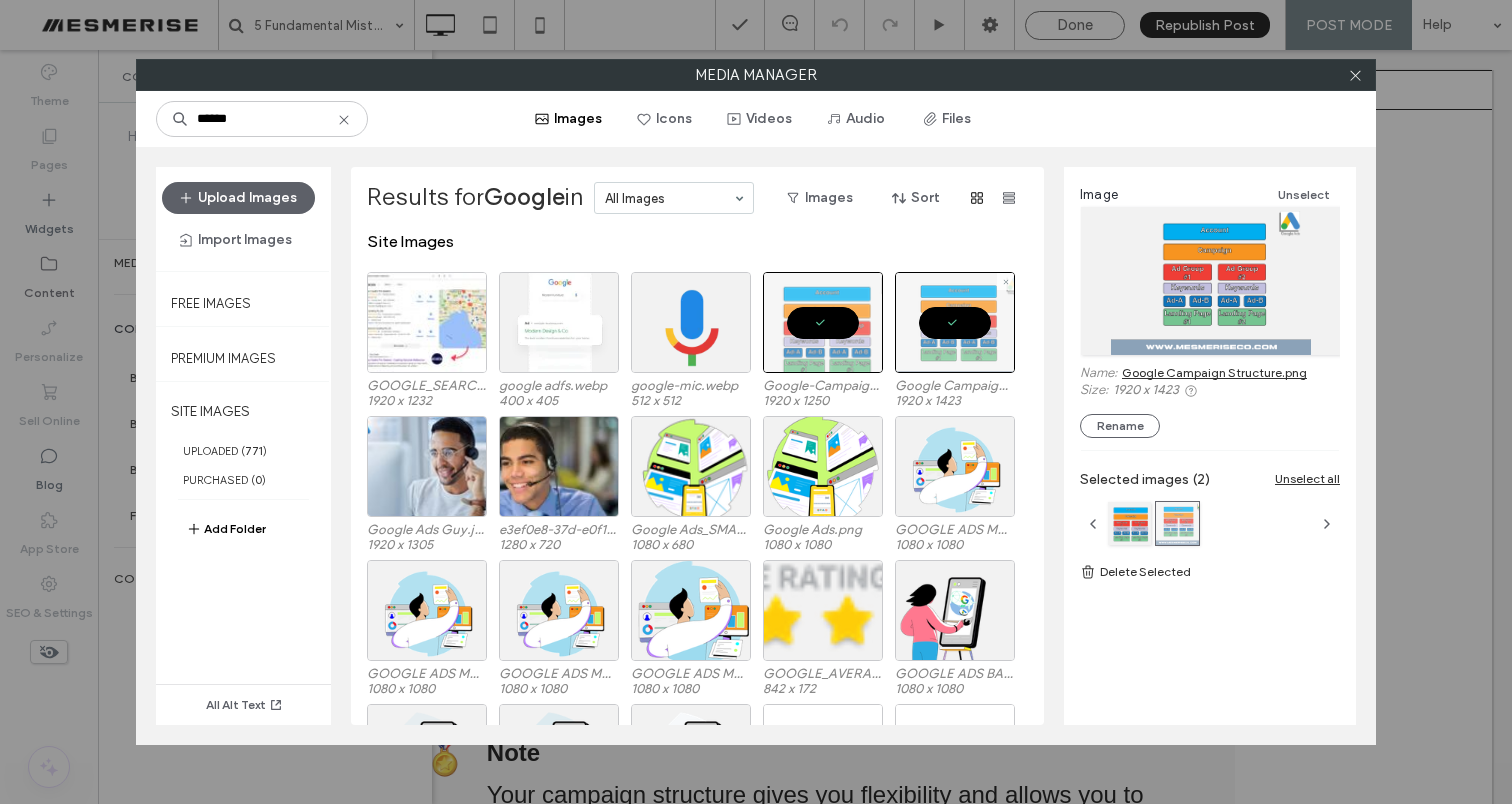 click at bounding box center (955, 322) 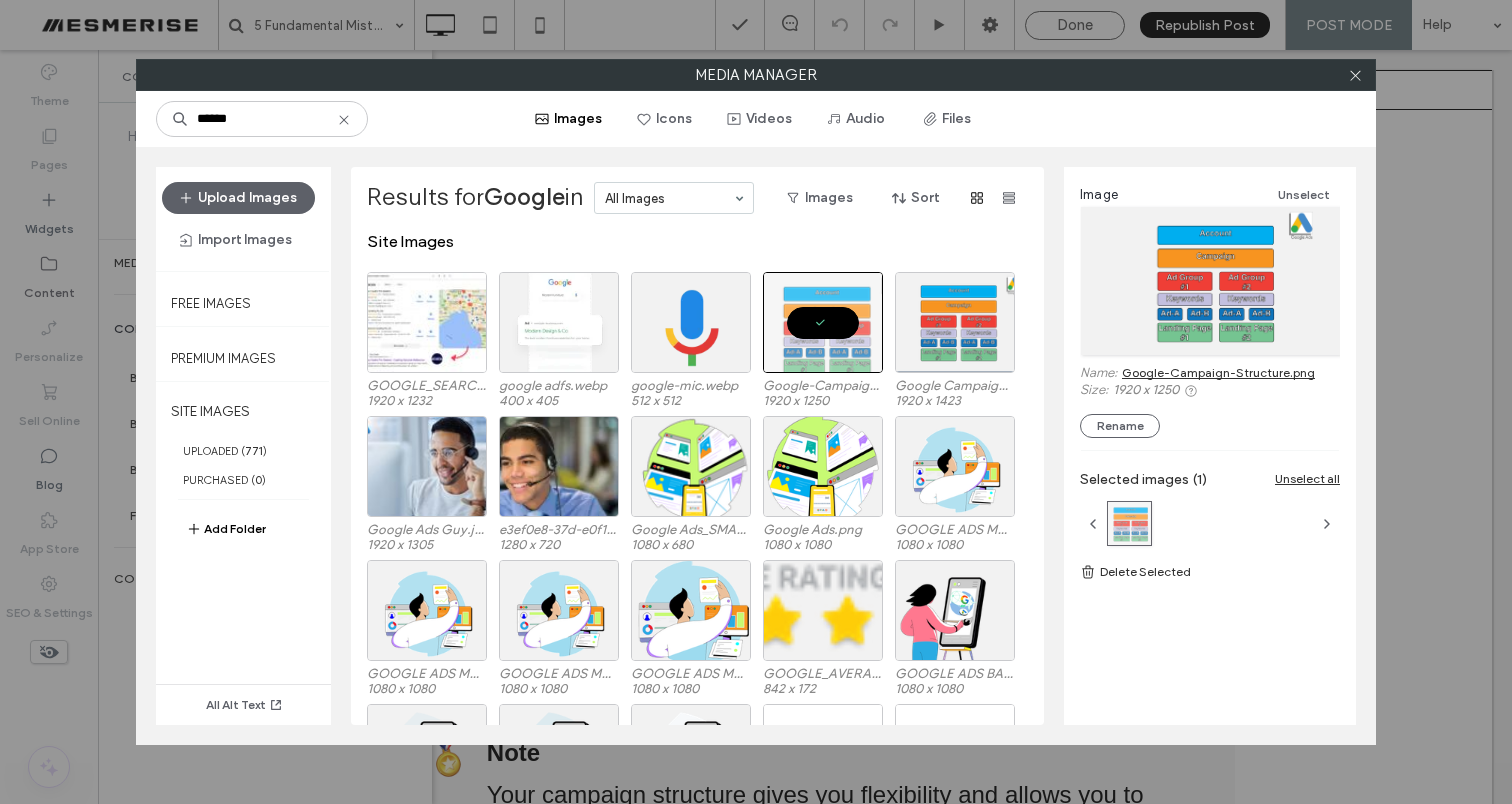 click on "Google-Campaign-Structure.png" at bounding box center (1218, 372) 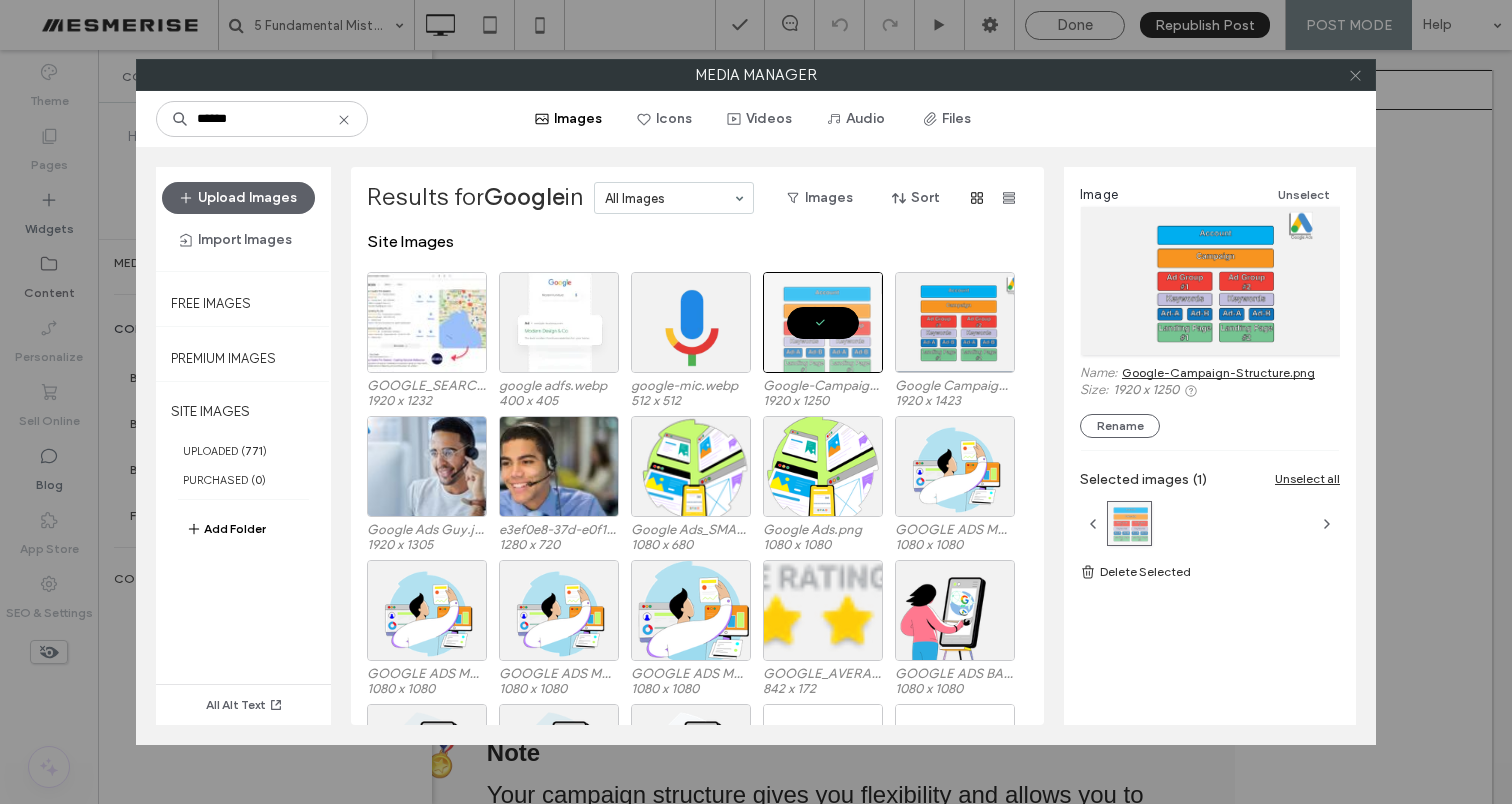 click 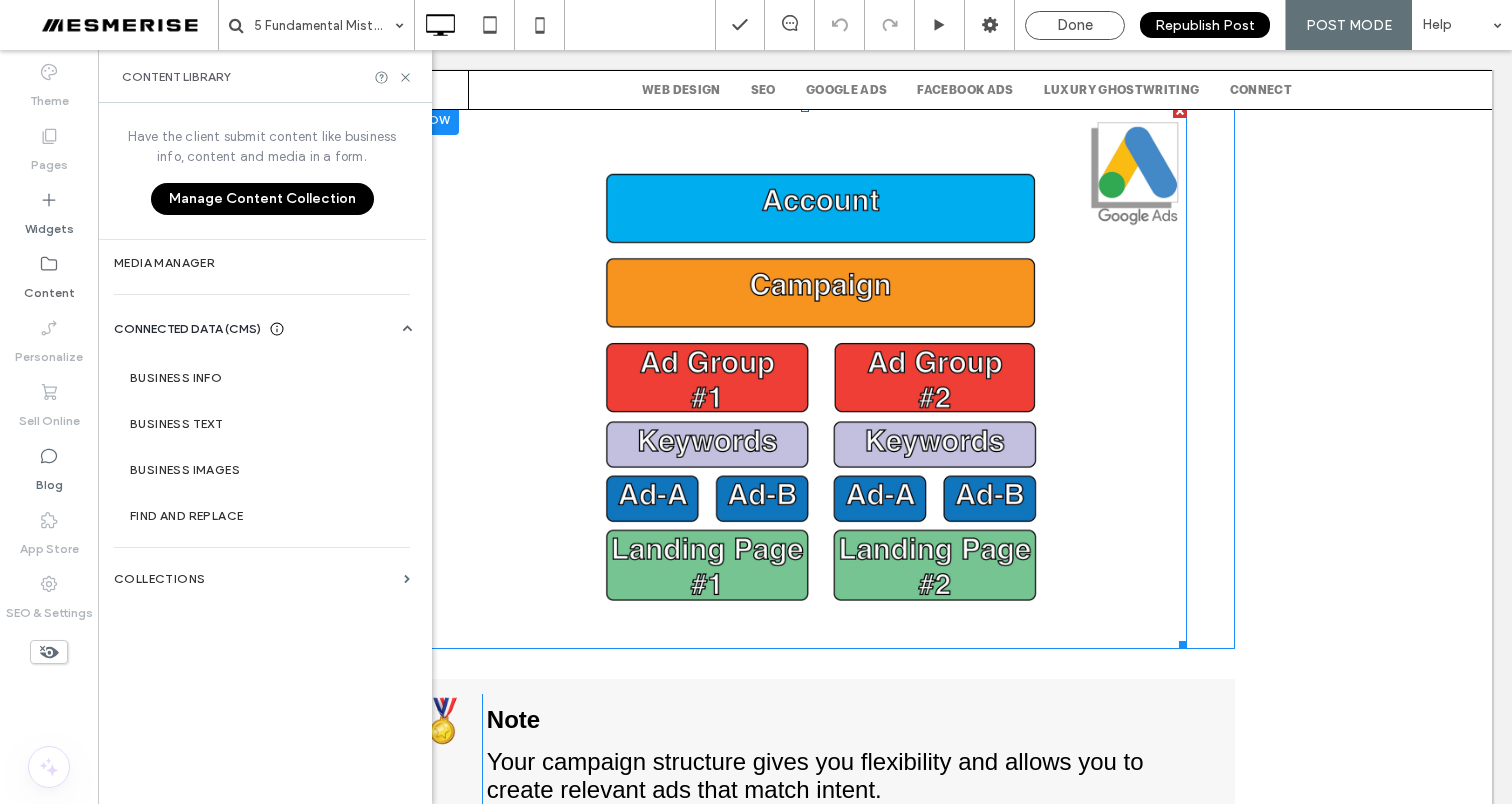 scroll, scrollTop: 9322, scrollLeft: 0, axis: vertical 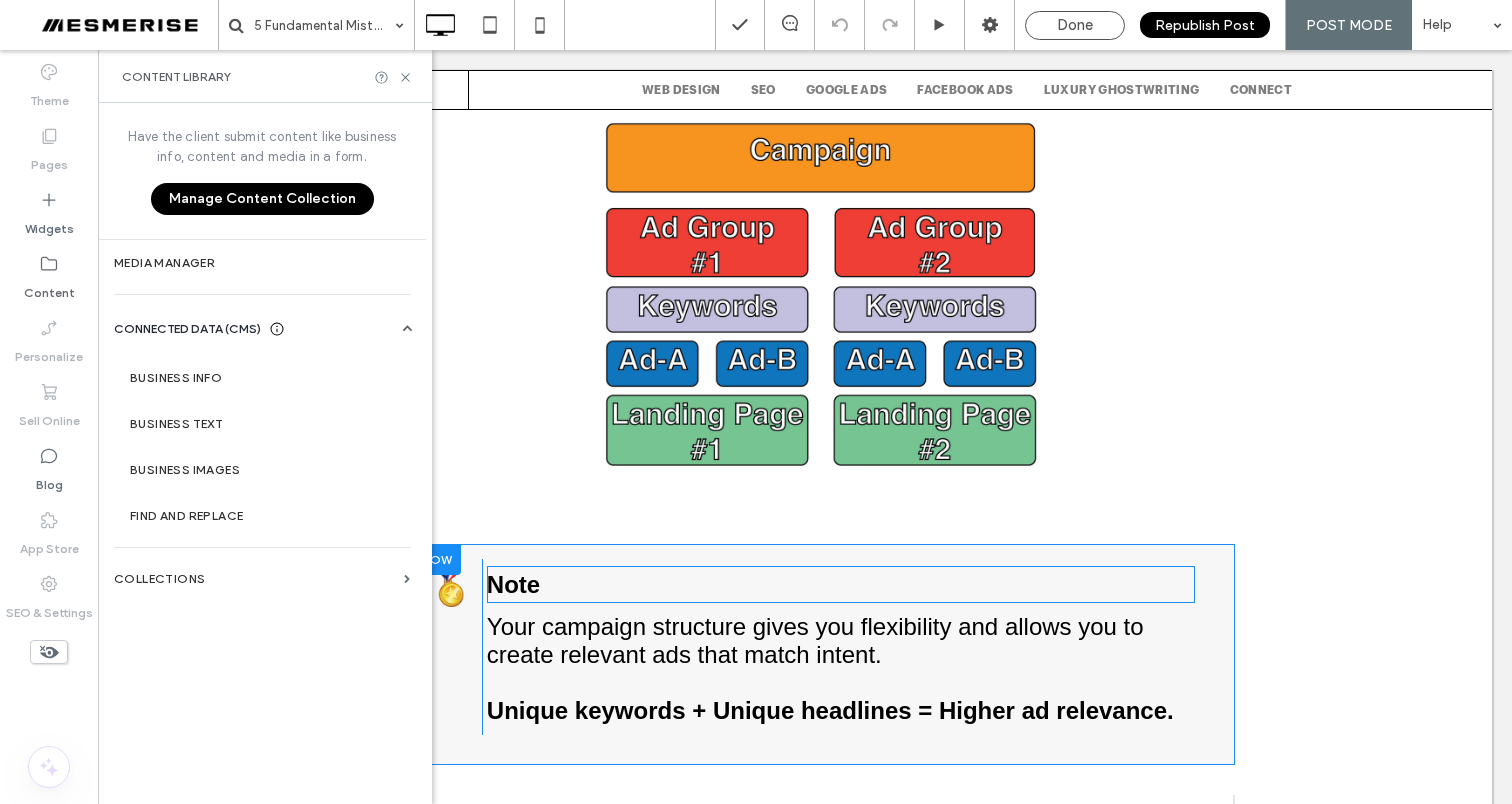 click on "Note
Your campaign structure gives you flexibility and allows you to create relevant ads that match intent. Unique keywords + Unique headlines = Higher ad relevance.
Click To Paste" at bounding box center [838, 647] 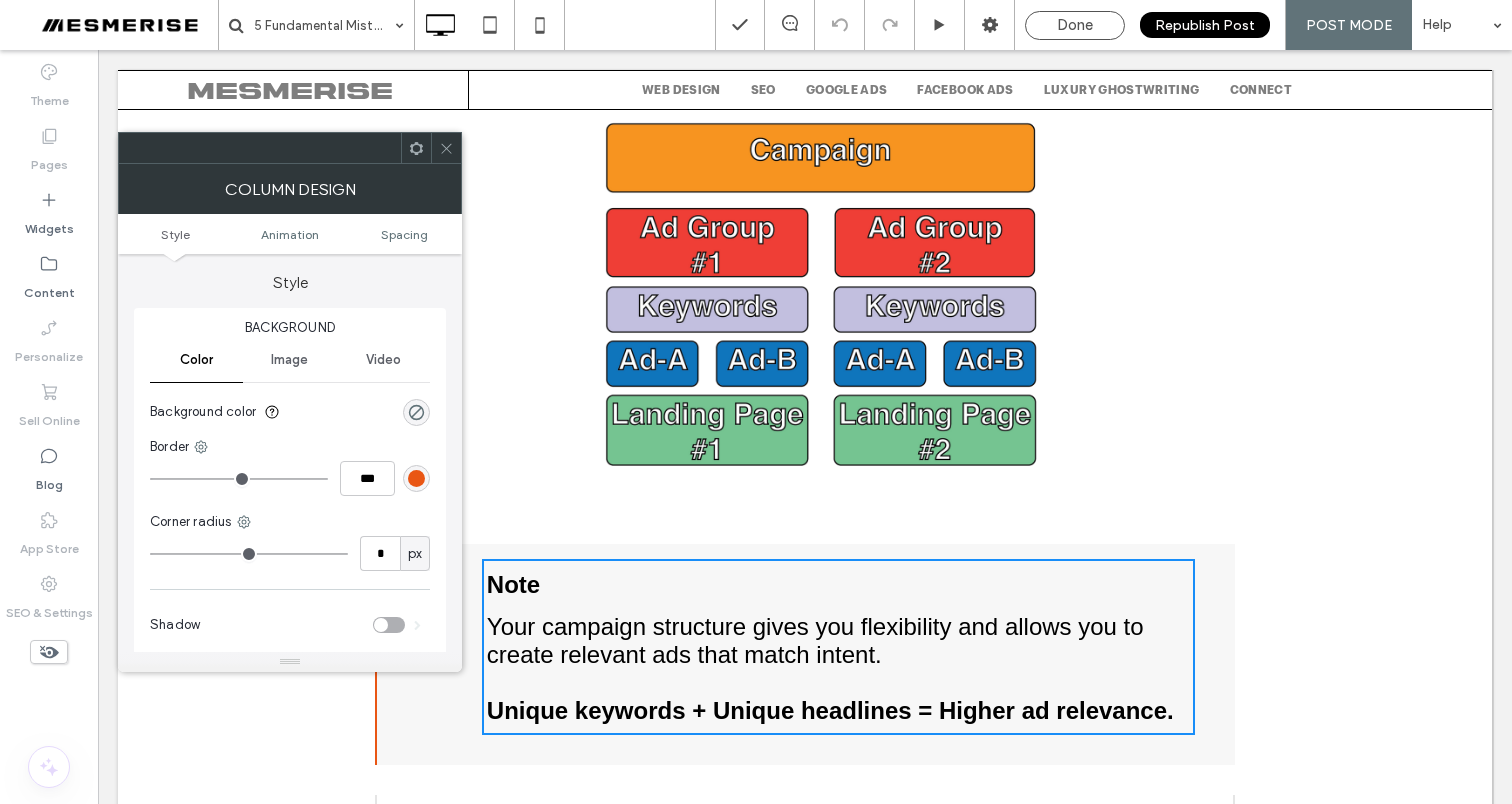 click on "Your campaign structure gives you flexibility and allows you to create relevant ads that match intent." at bounding box center [815, 640] 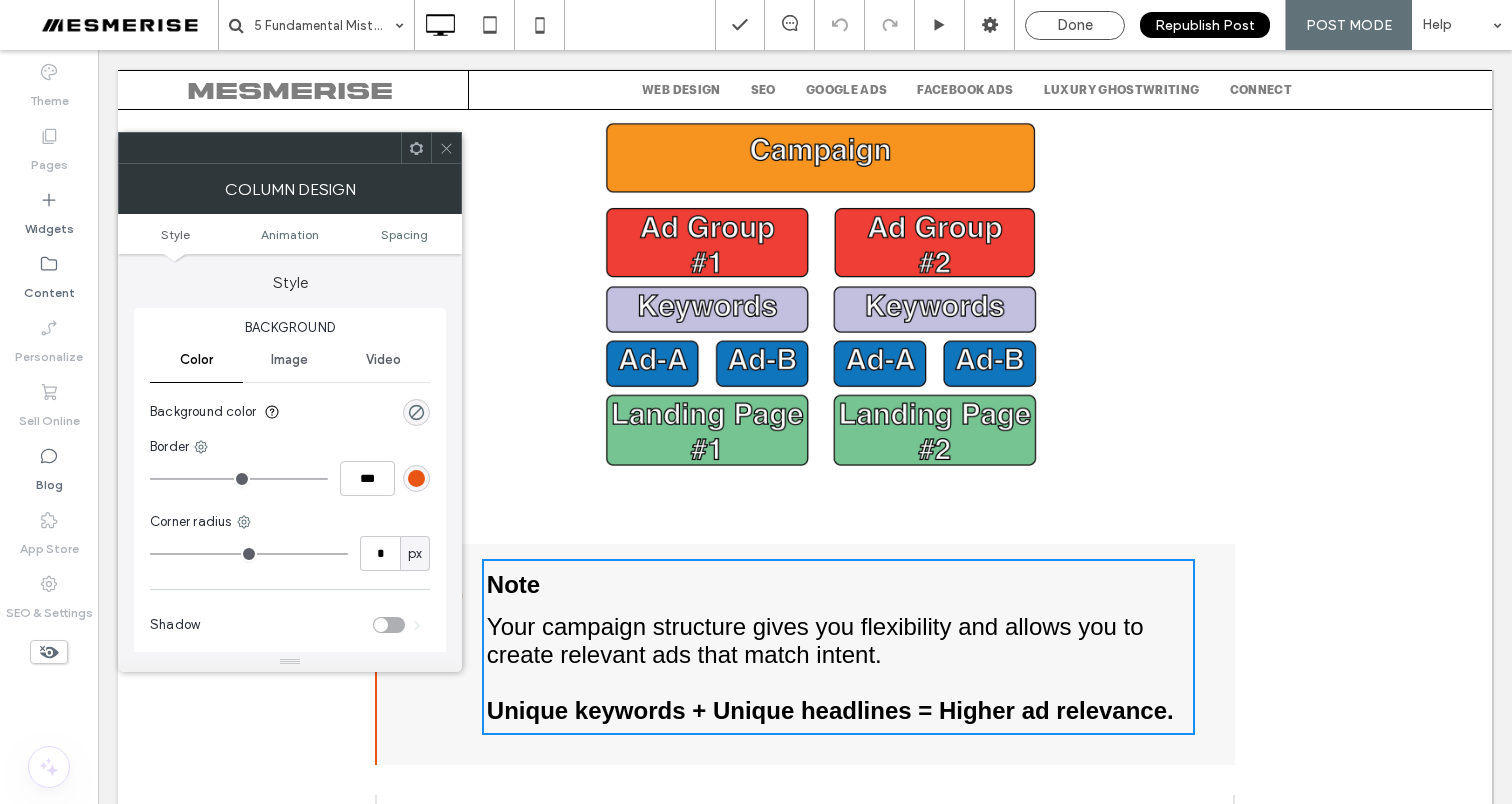 click at bounding box center [446, 148] 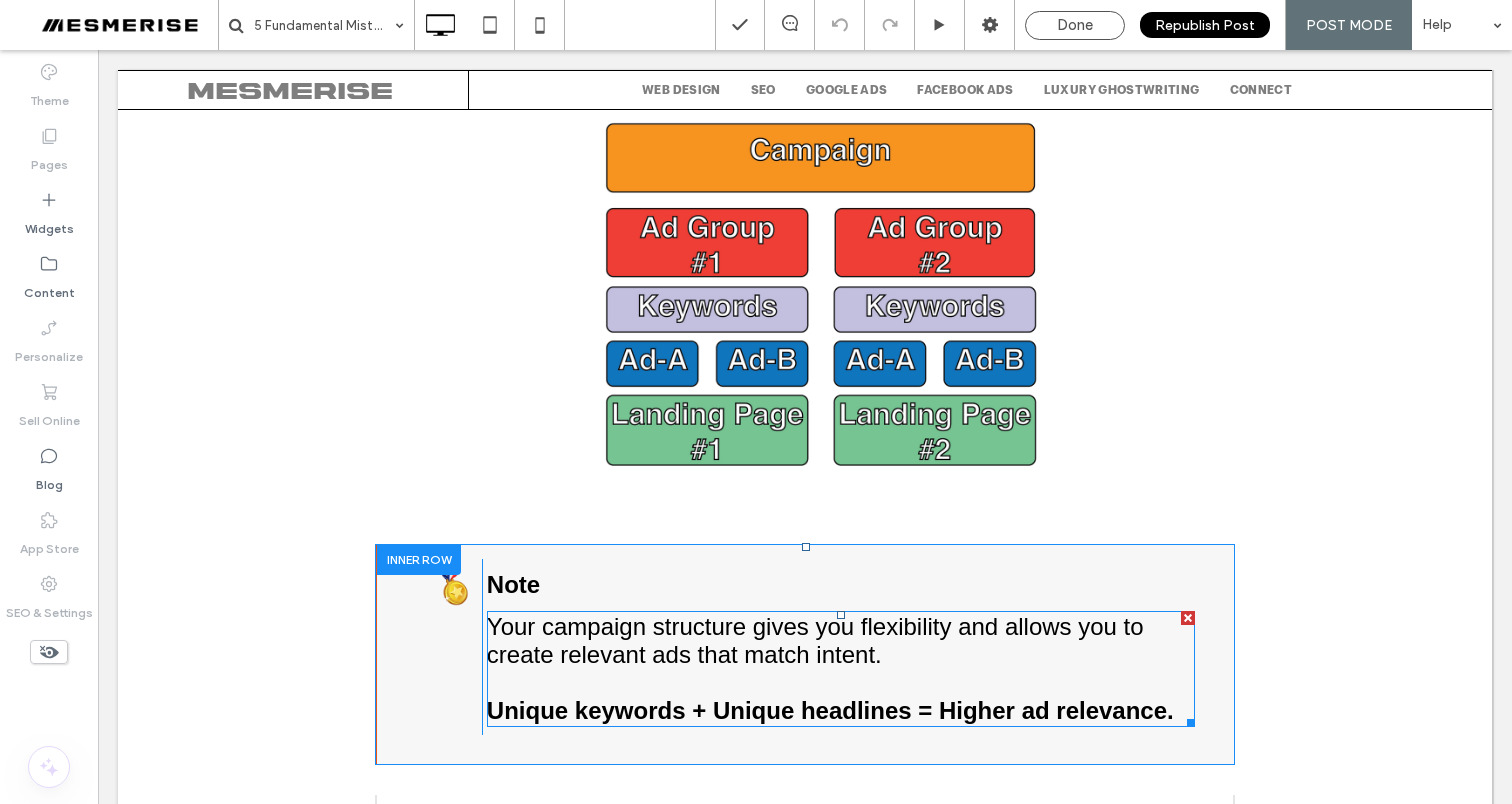 click on "Unique keywords + Unique headlines = Higher ad relevance." at bounding box center [830, 710] 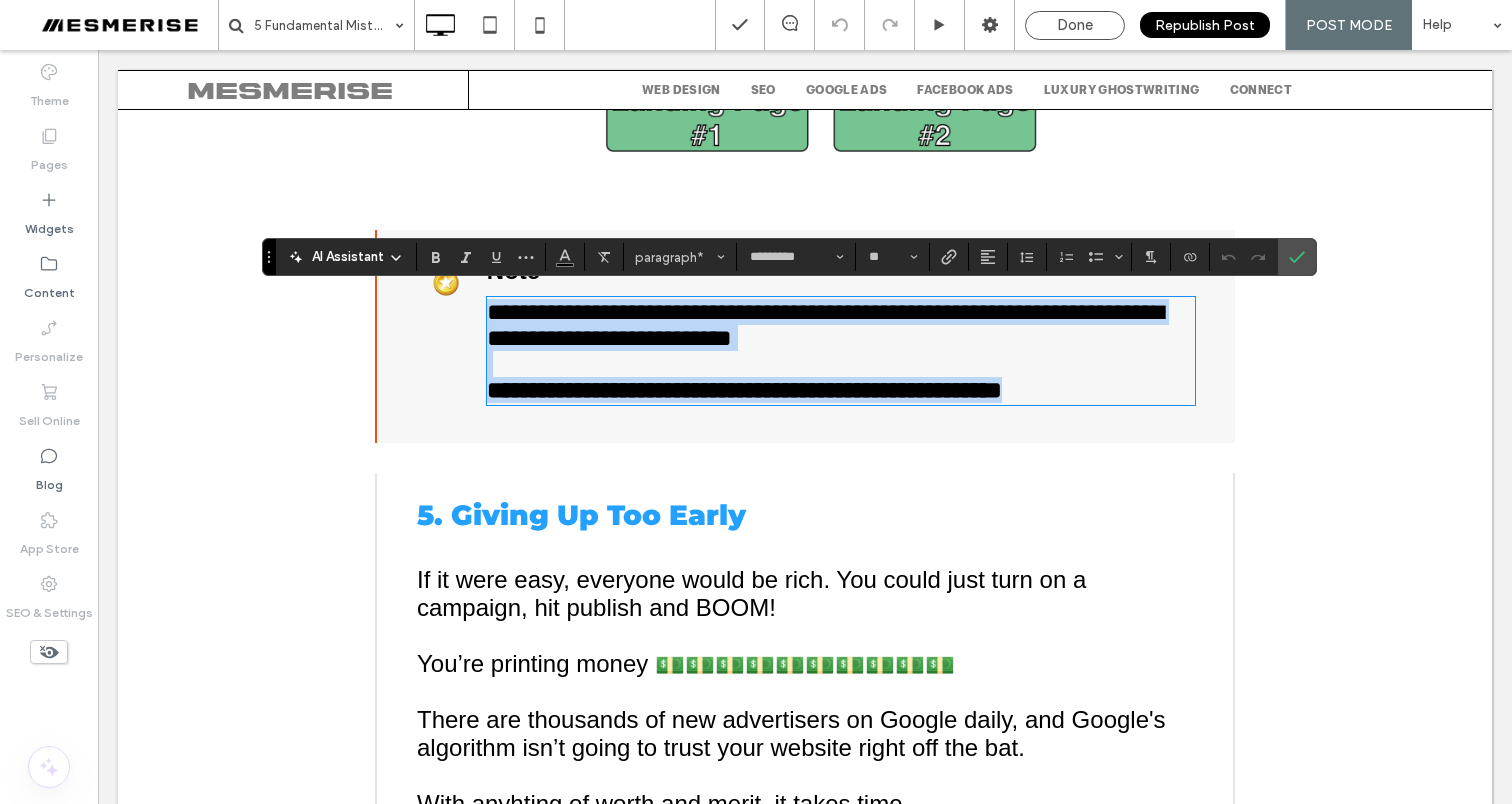 scroll, scrollTop: 9770, scrollLeft: 0, axis: vertical 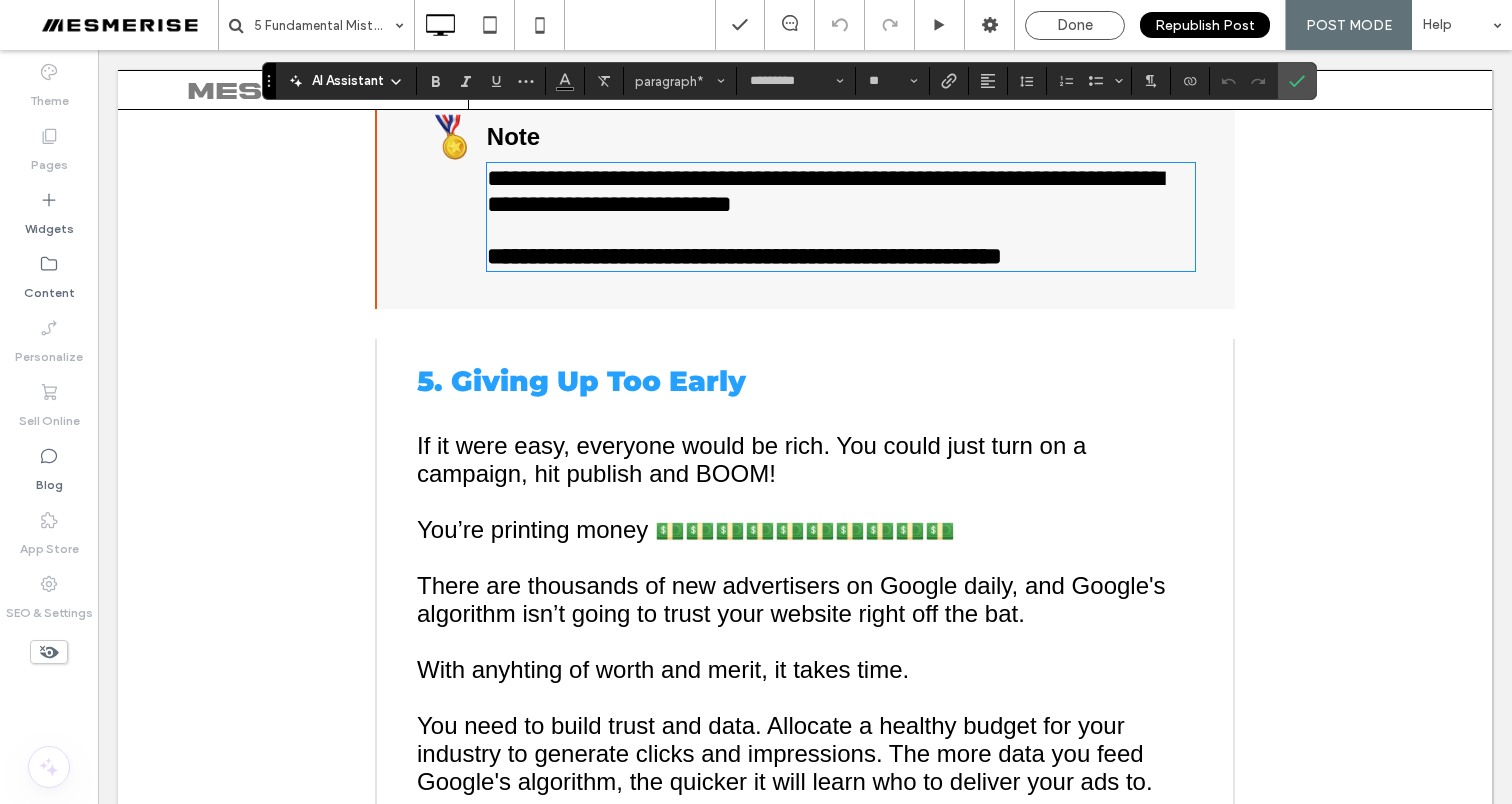 click on "5. Giving Up Too Early" at bounding box center (581, 381) 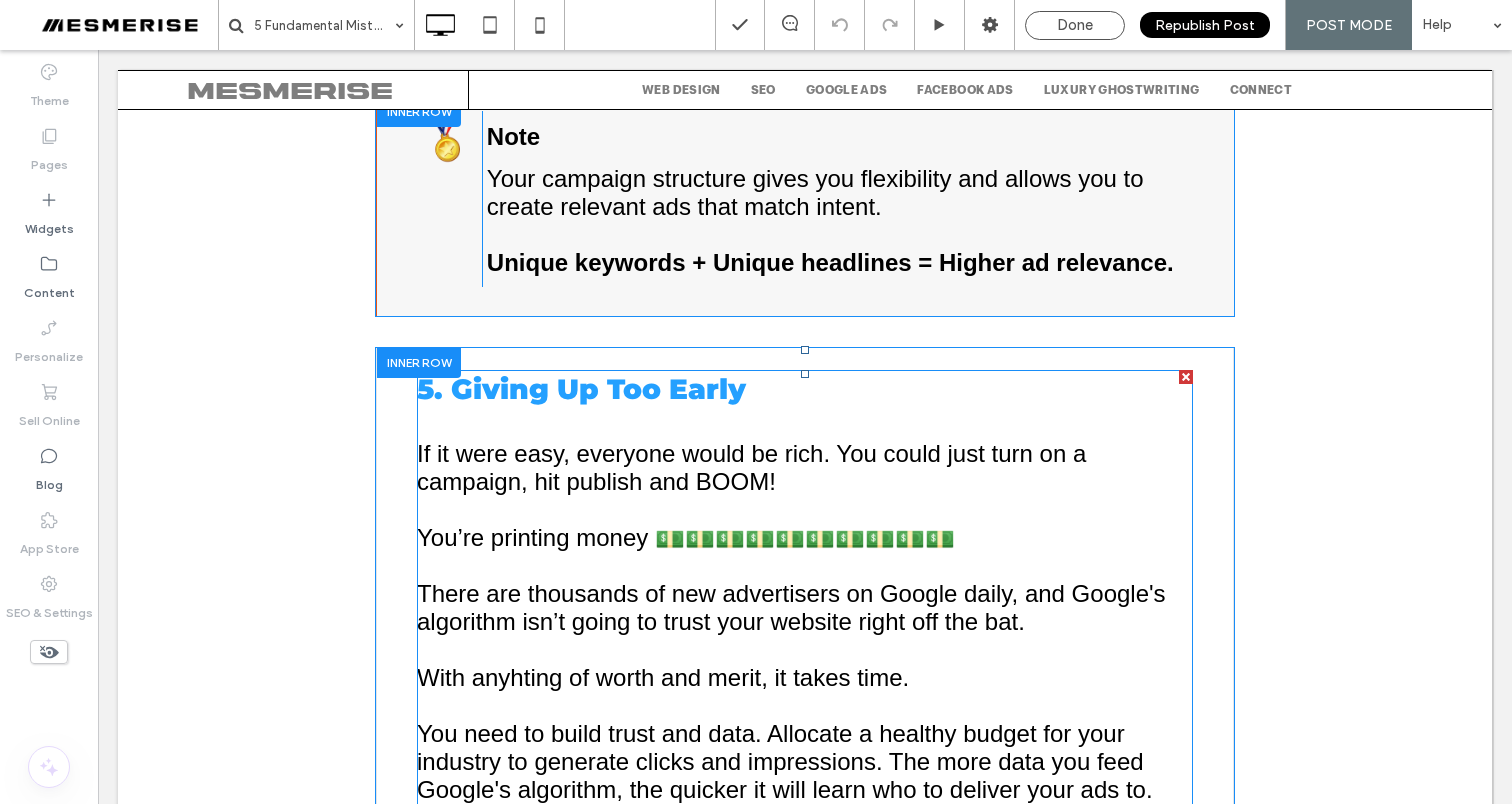 click on "5. Giving Up Too Early" at bounding box center [581, 389] 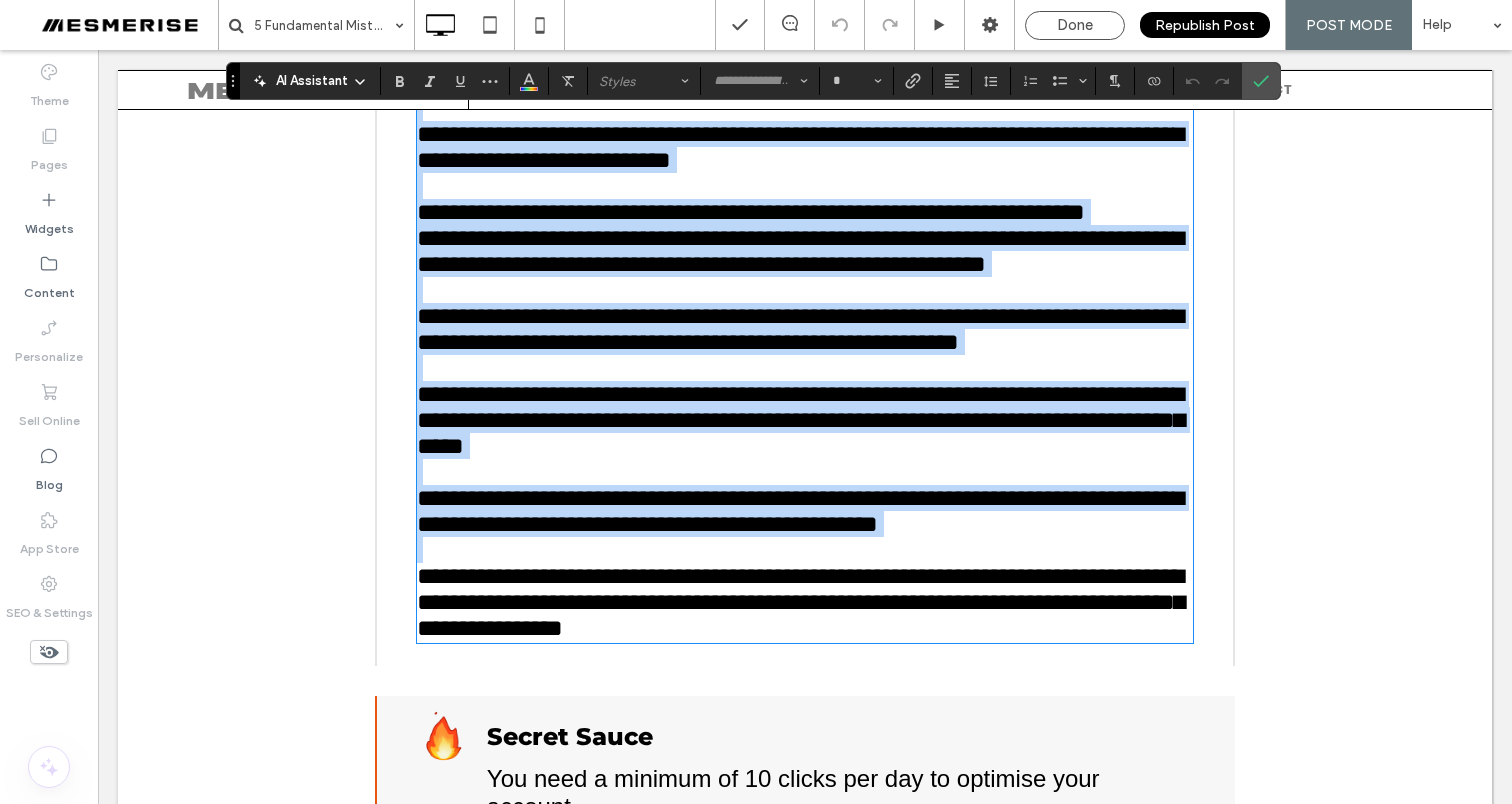 scroll, scrollTop: 10864, scrollLeft: 0, axis: vertical 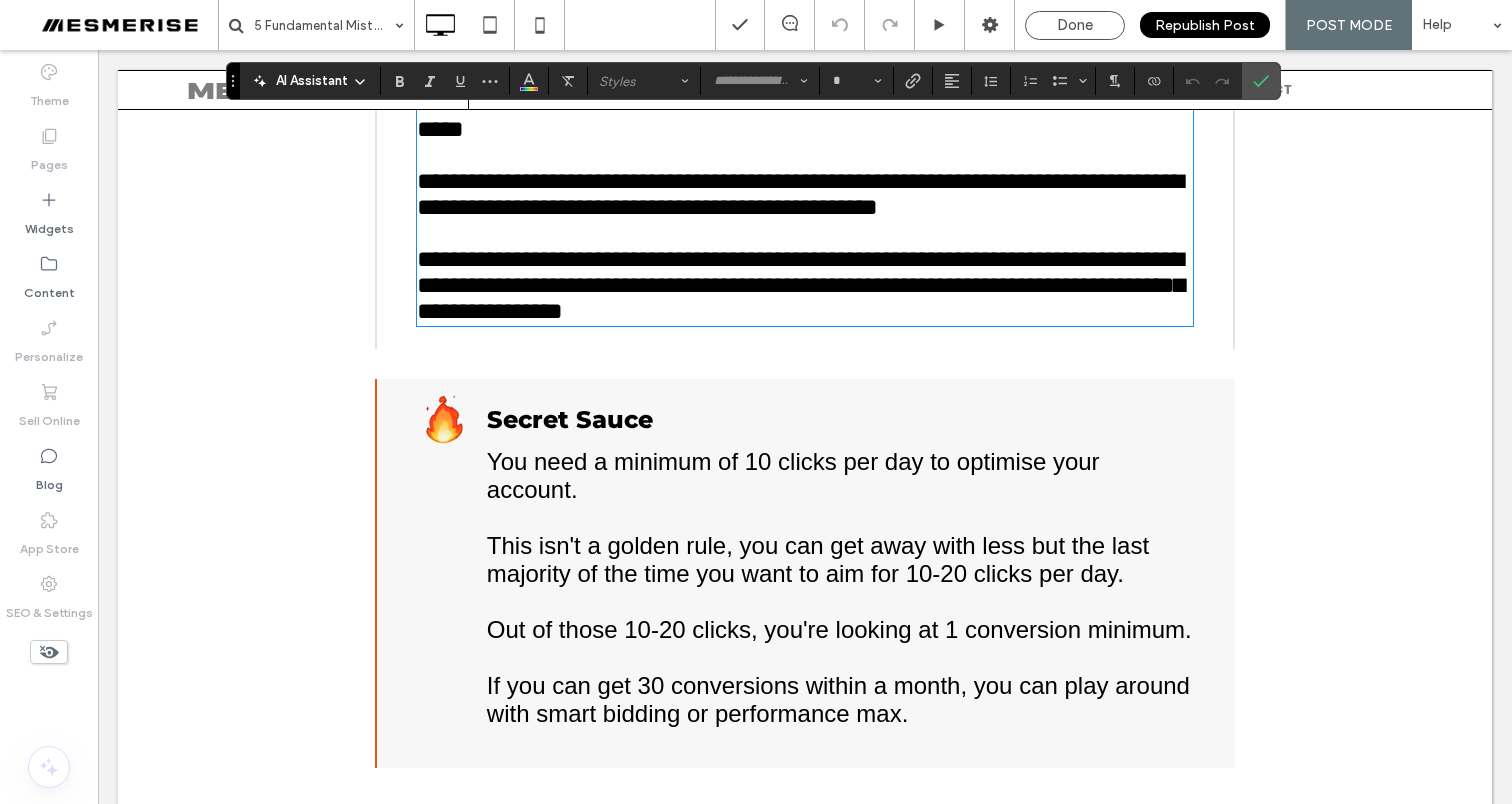 click at bounding box center [841, 518] 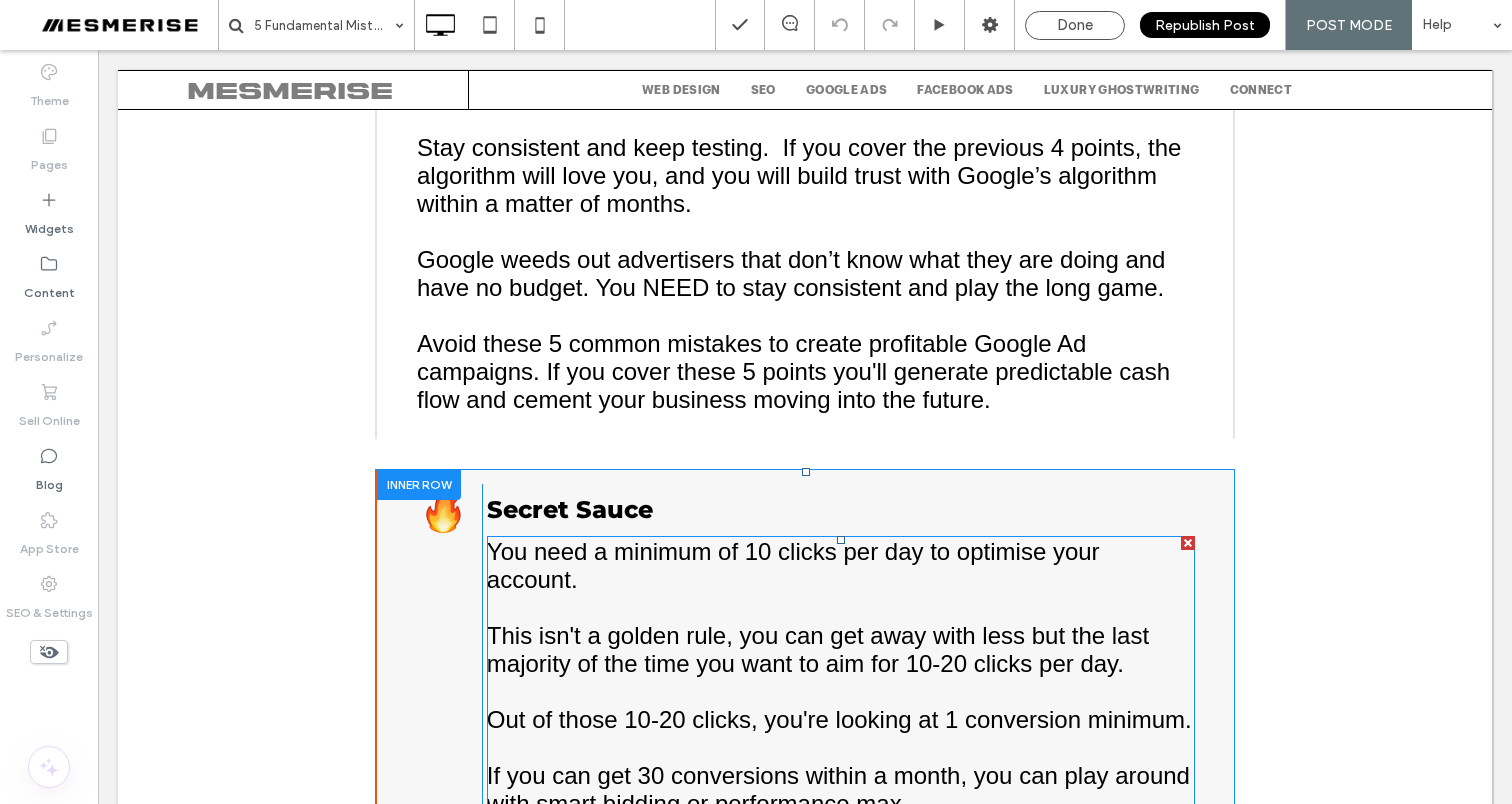 click on "You need a minimum of 10 clicks per day to optimise your account." at bounding box center [793, 565] 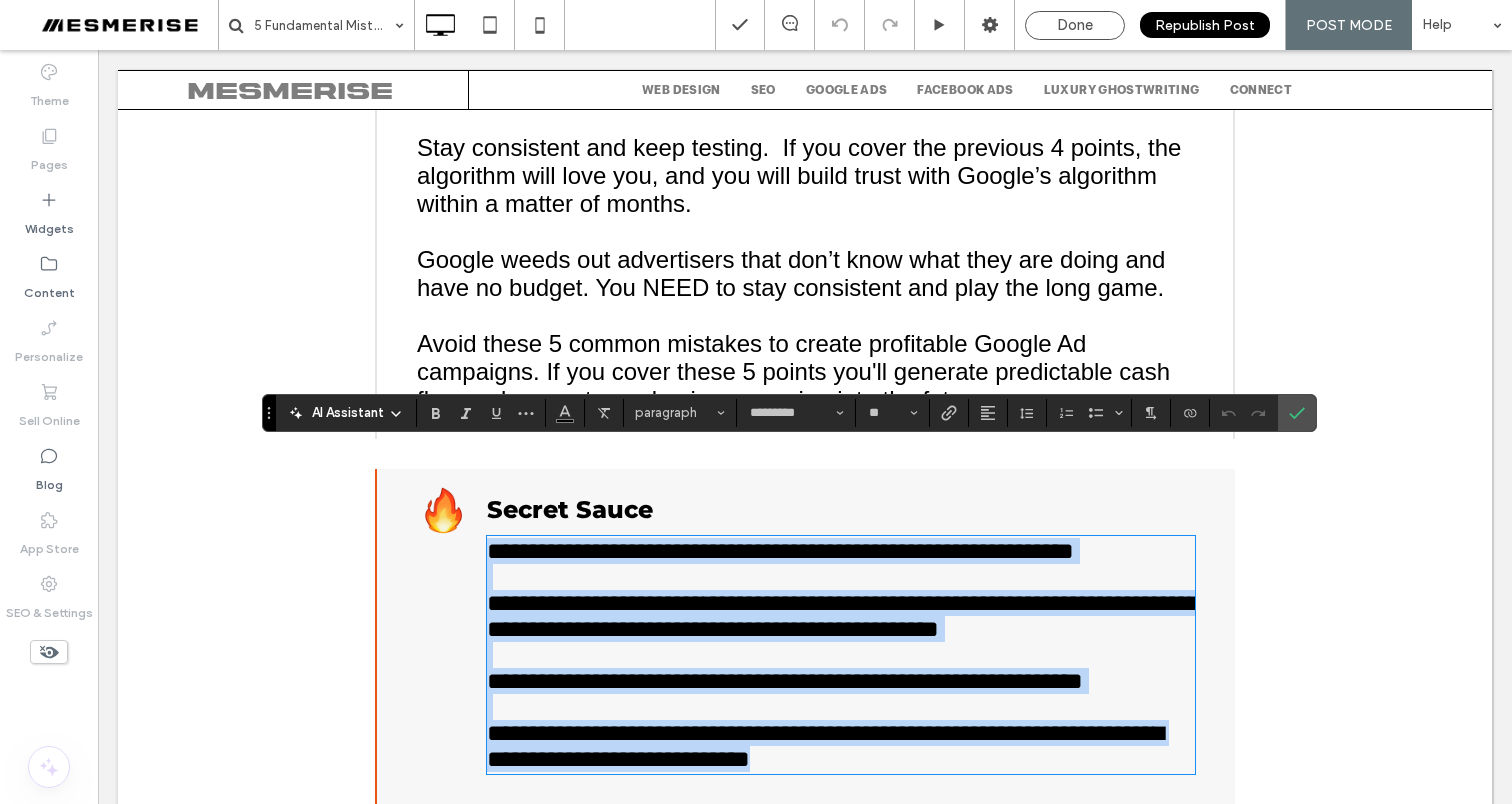 click on "**********" at bounding box center (843, 616) 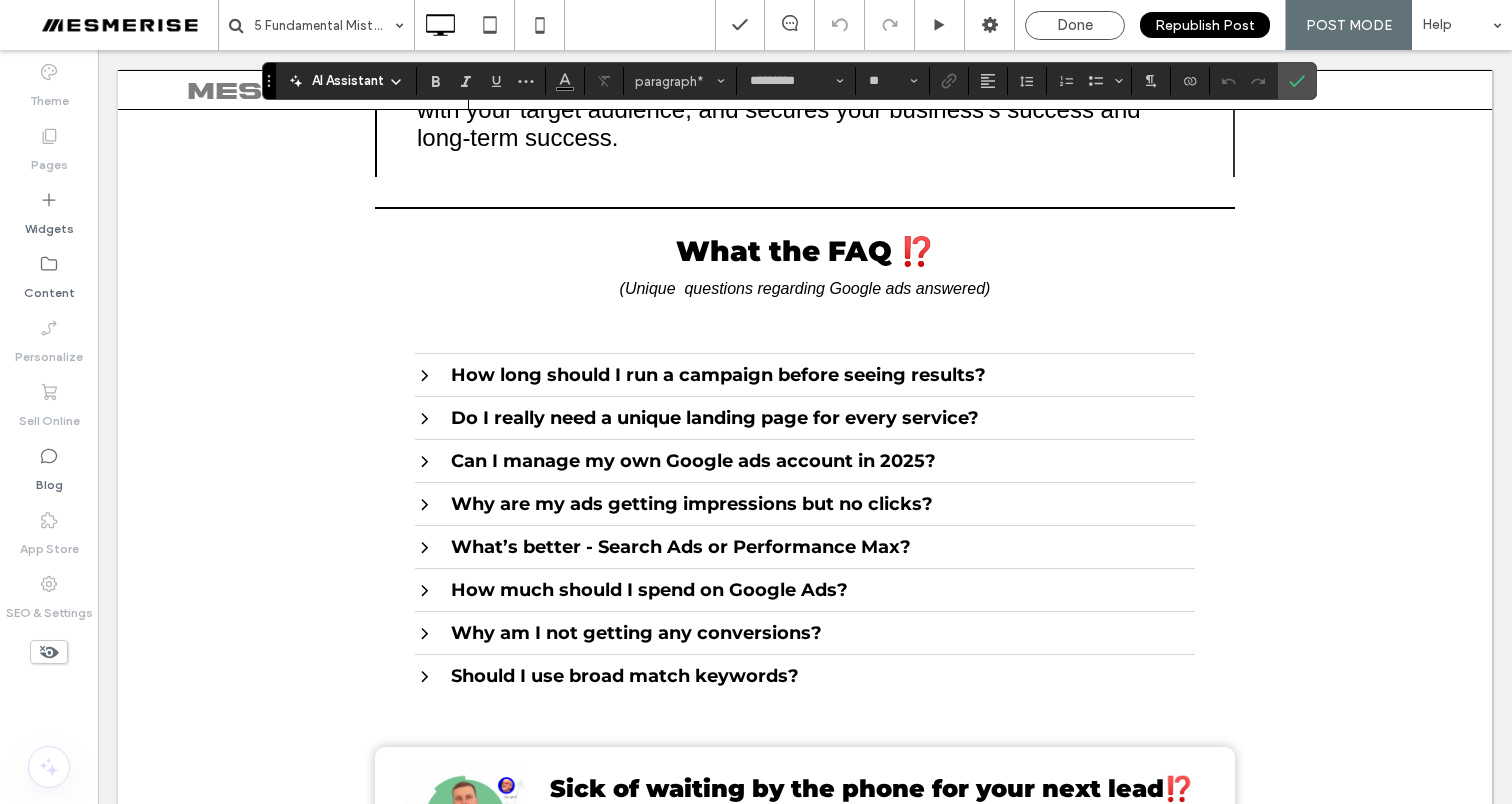 scroll, scrollTop: 13392, scrollLeft: 0, axis: vertical 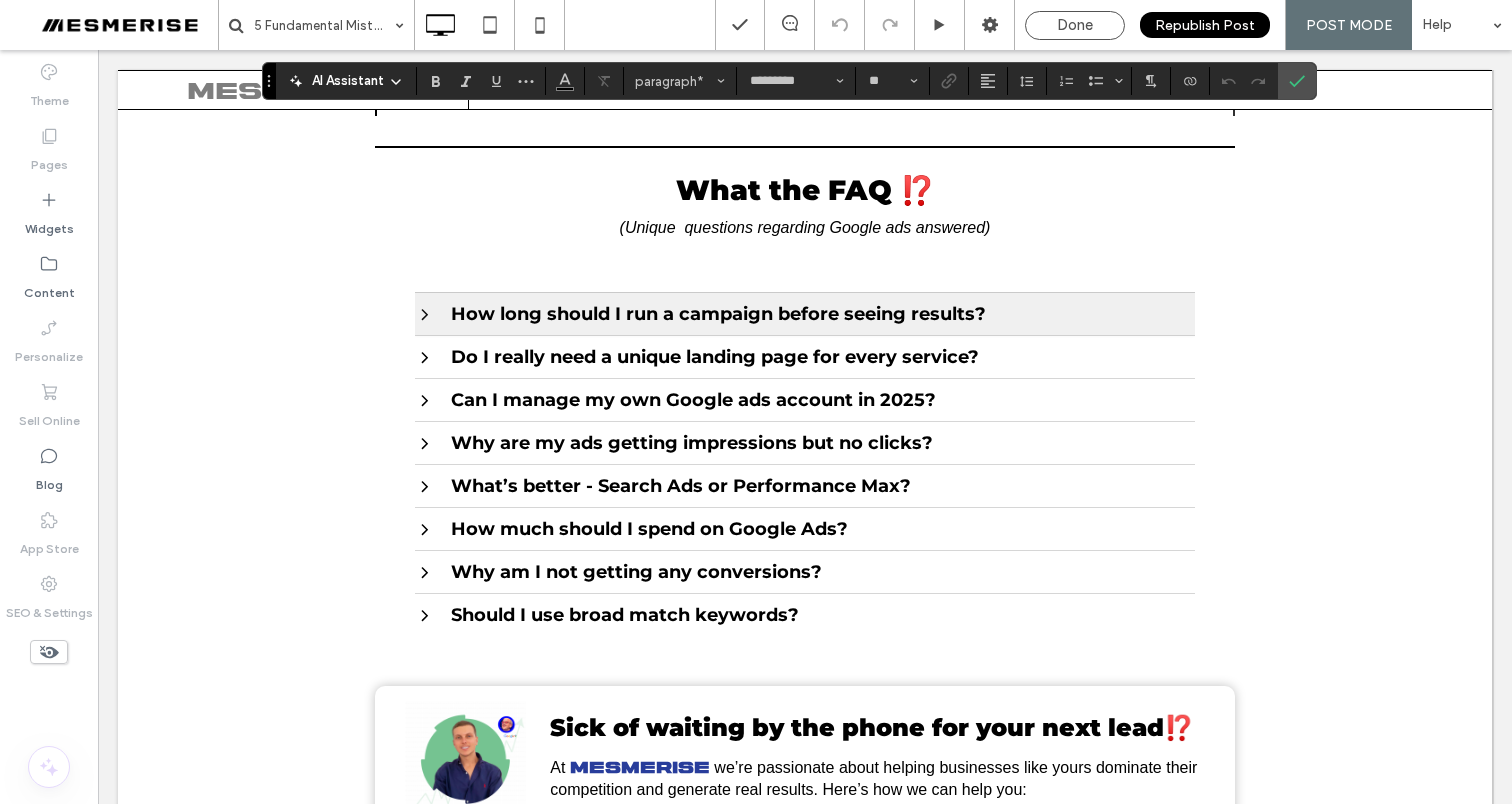 click on "How long should I run a campaign before seeing results?" at bounding box center (718, 314) 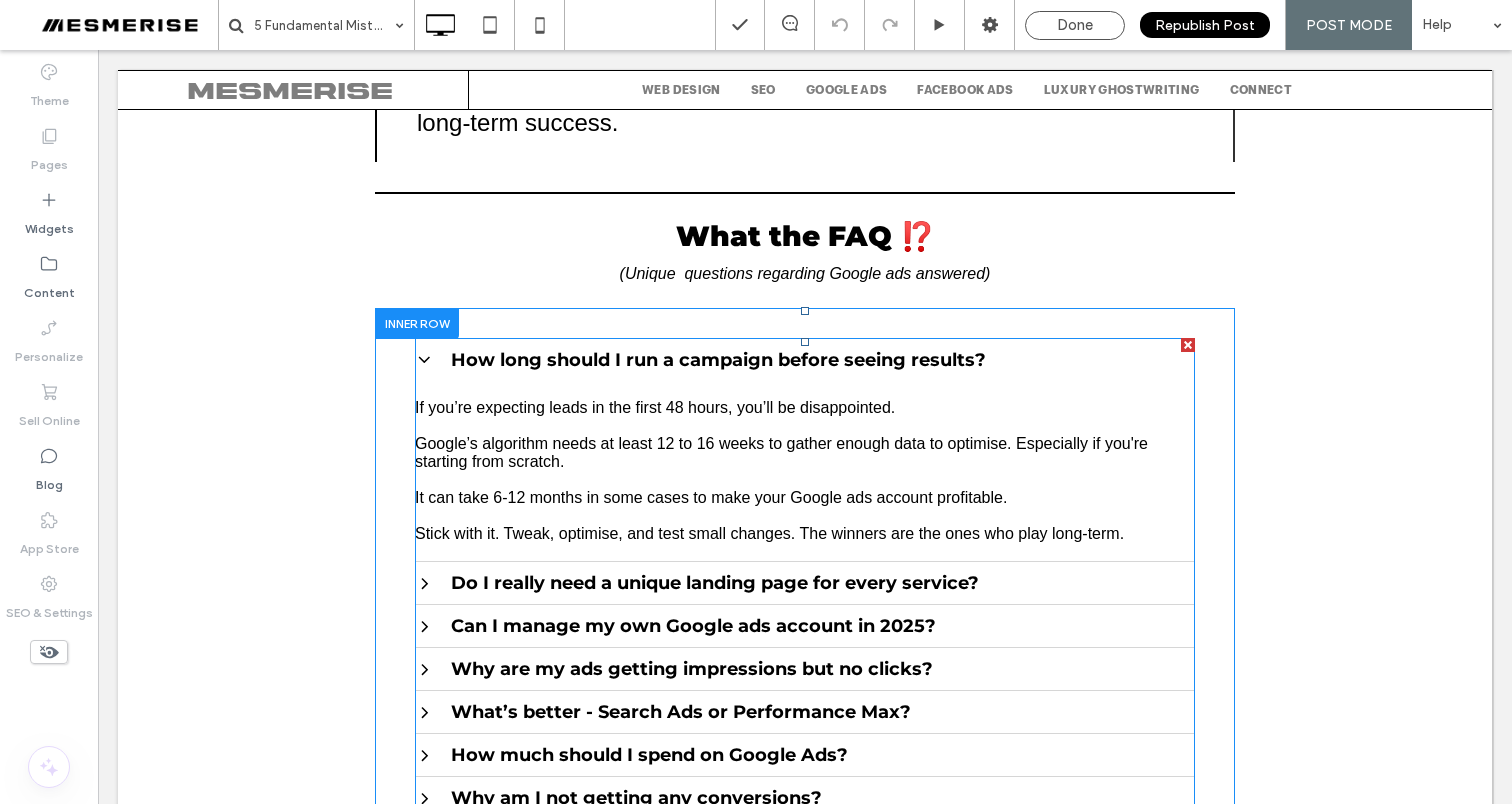 click at bounding box center [805, 600] 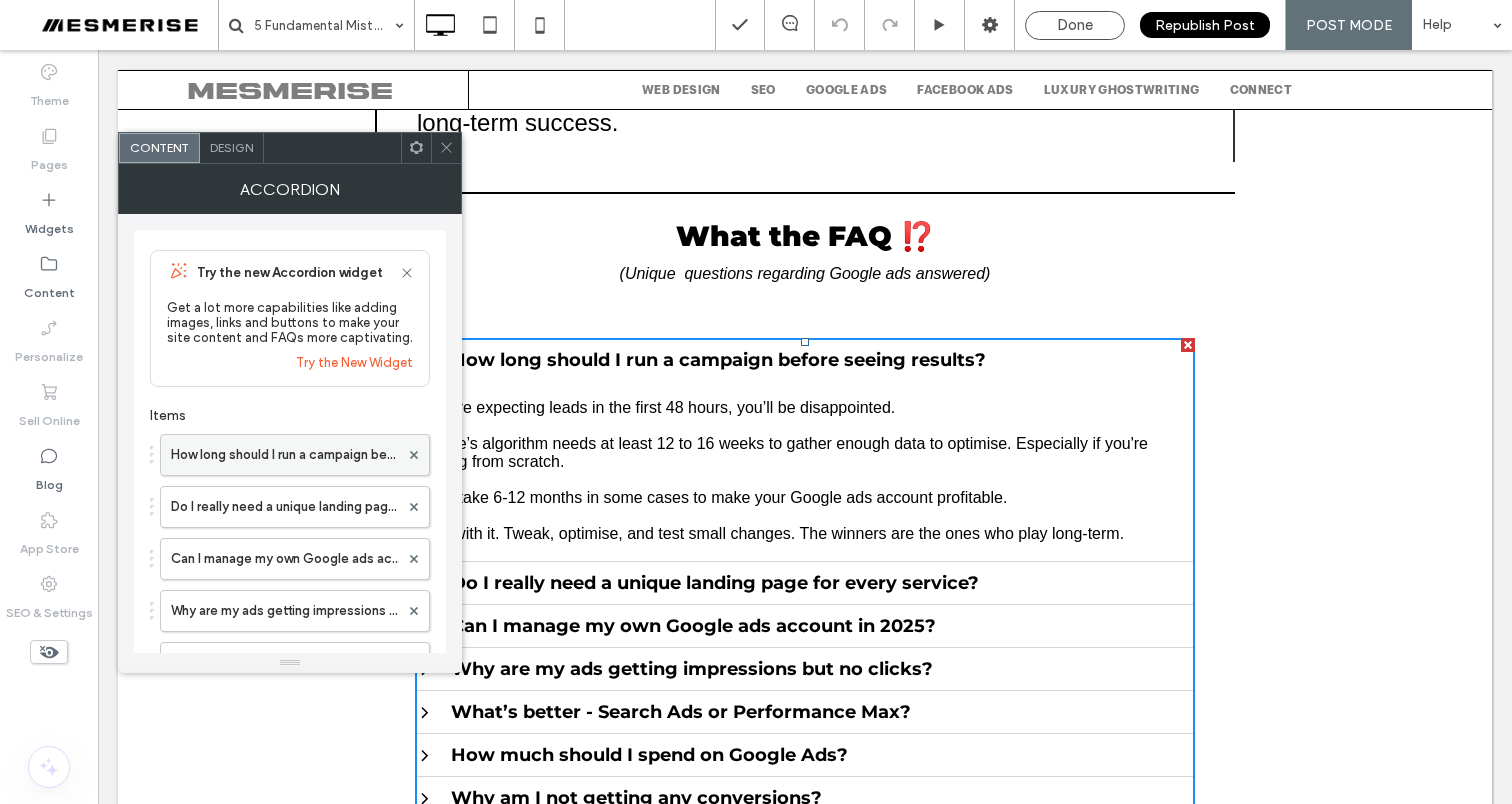 click on "How long should I run a campaign before seeing results?" at bounding box center (285, 455) 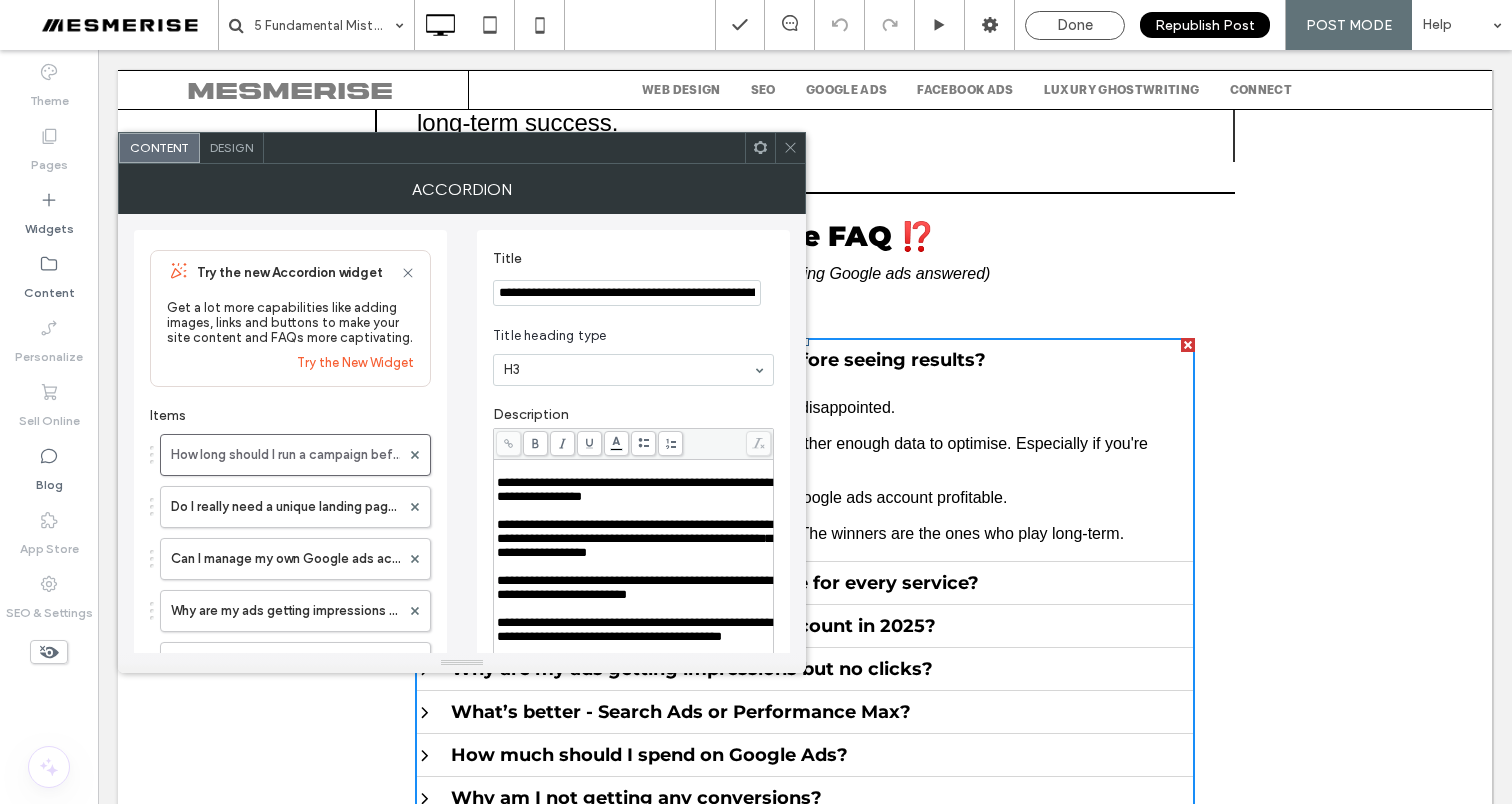 click on "**********" at bounding box center [627, 293] 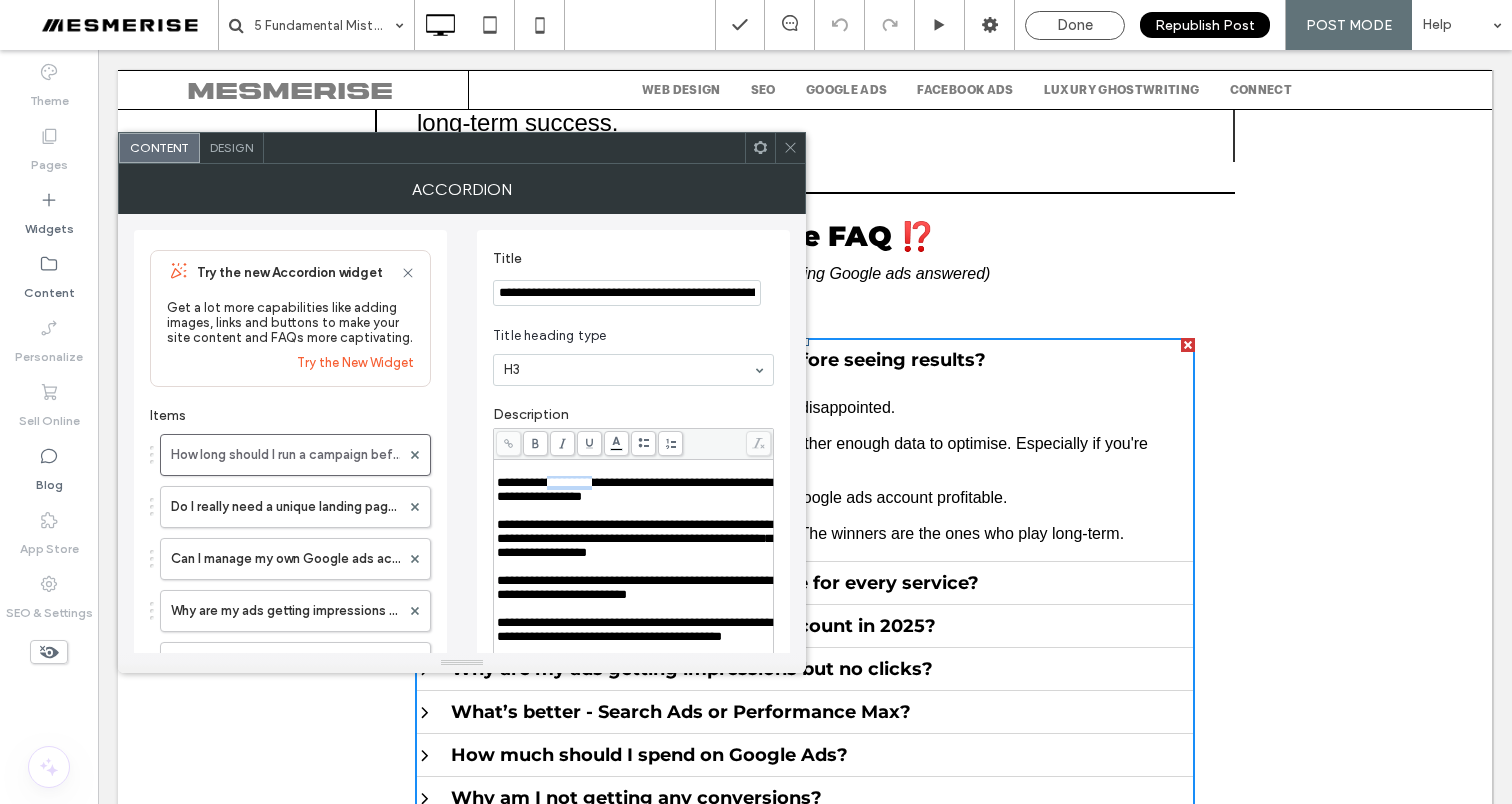 click on "**********" at bounding box center (634, 489) 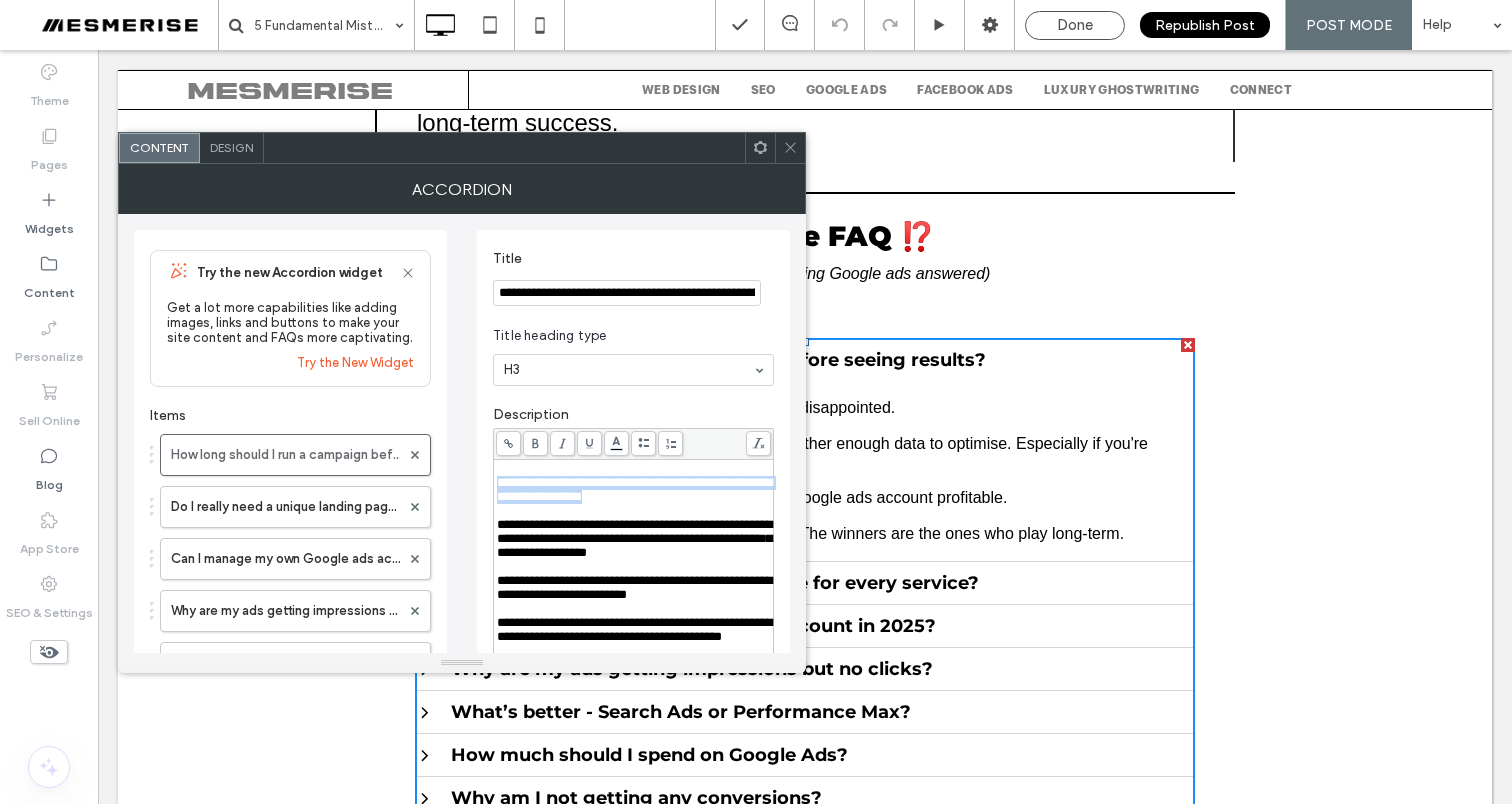 click on "**********" at bounding box center (634, 489) 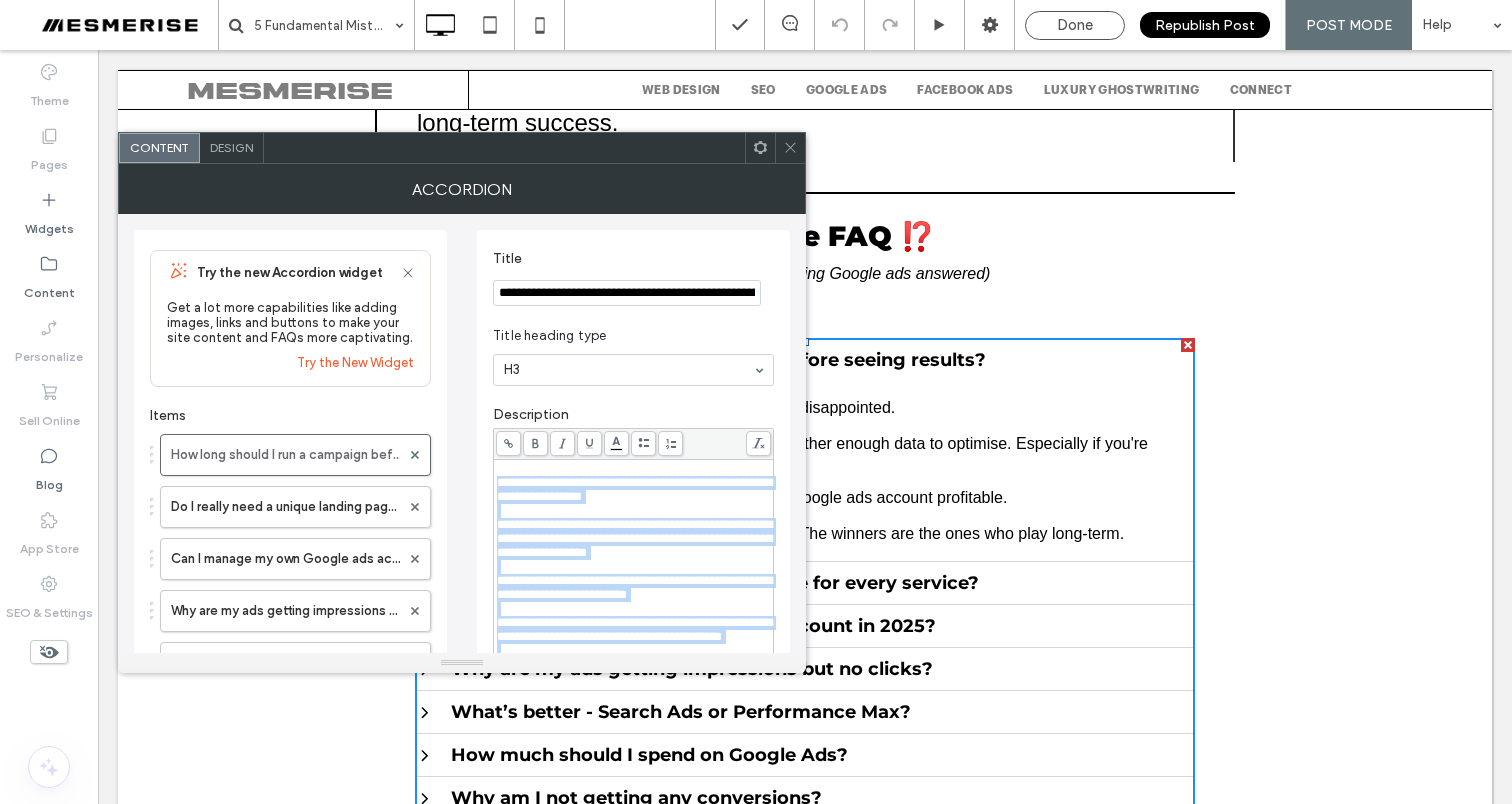 scroll, scrollTop: 262, scrollLeft: 0, axis: vertical 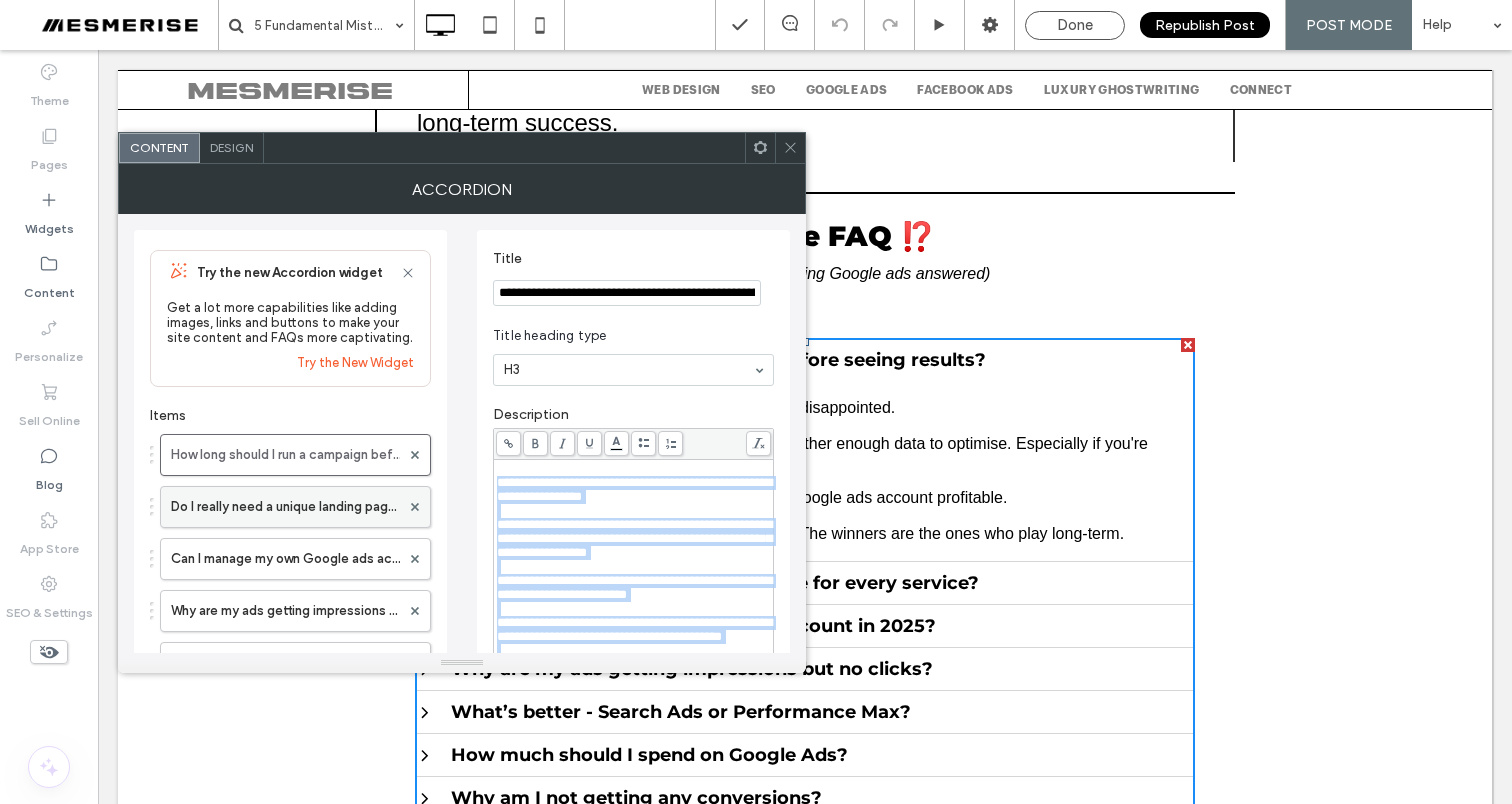 click on "Do I really need a unique landing page for every service?" at bounding box center [285, 507] 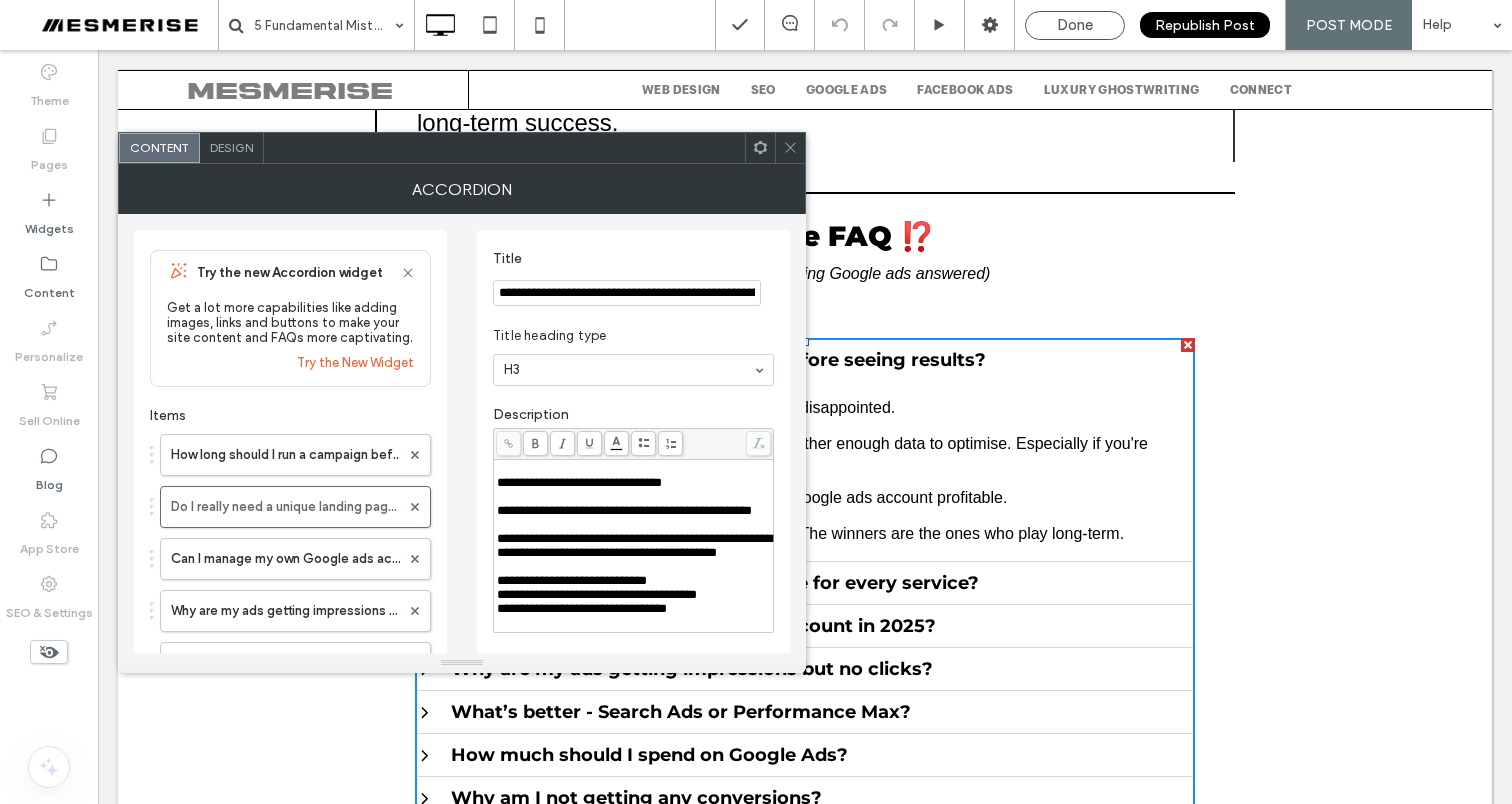 click on "**********" at bounding box center [627, 293] 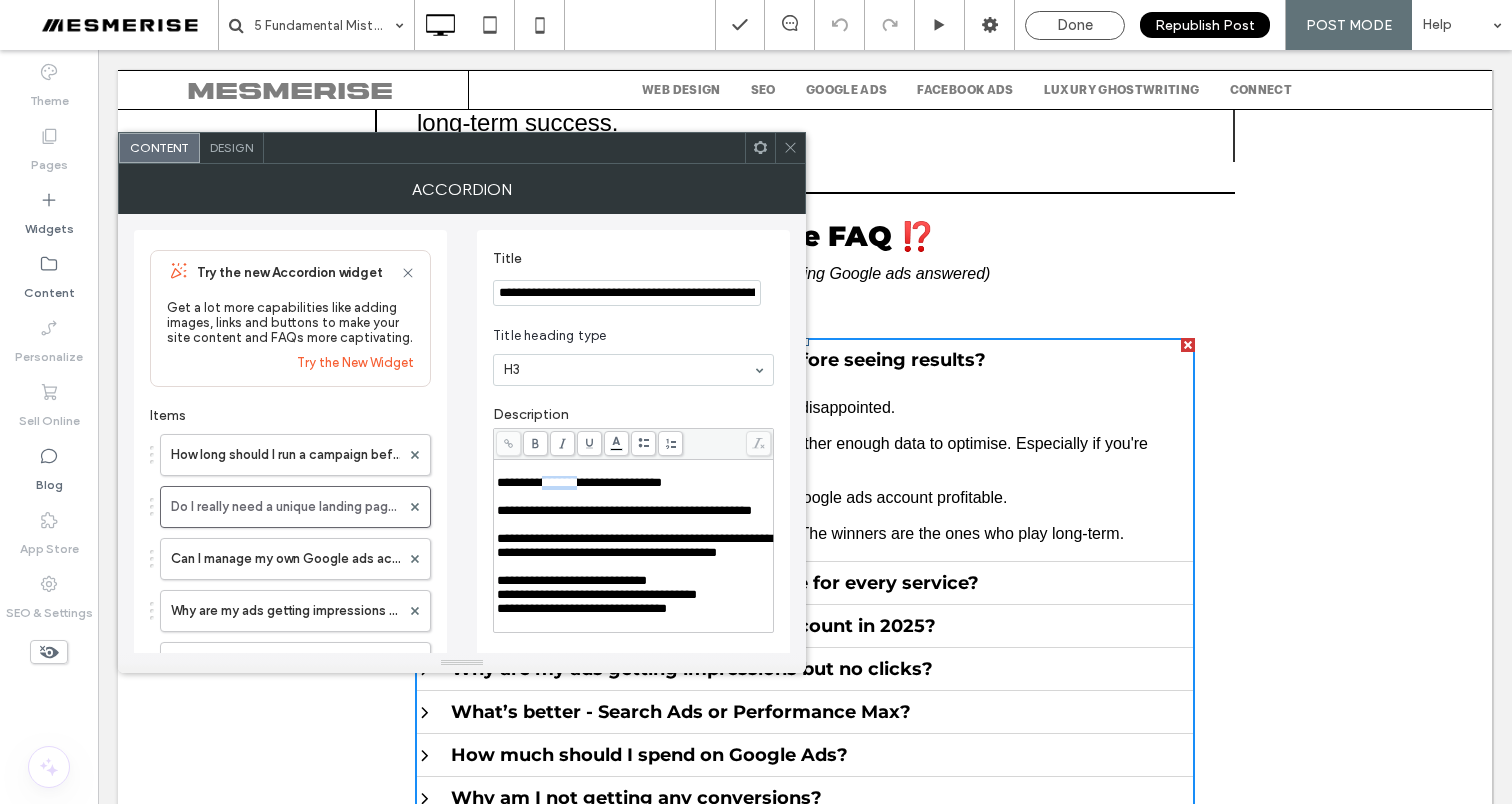 click on "**********" at bounding box center [579, 482] 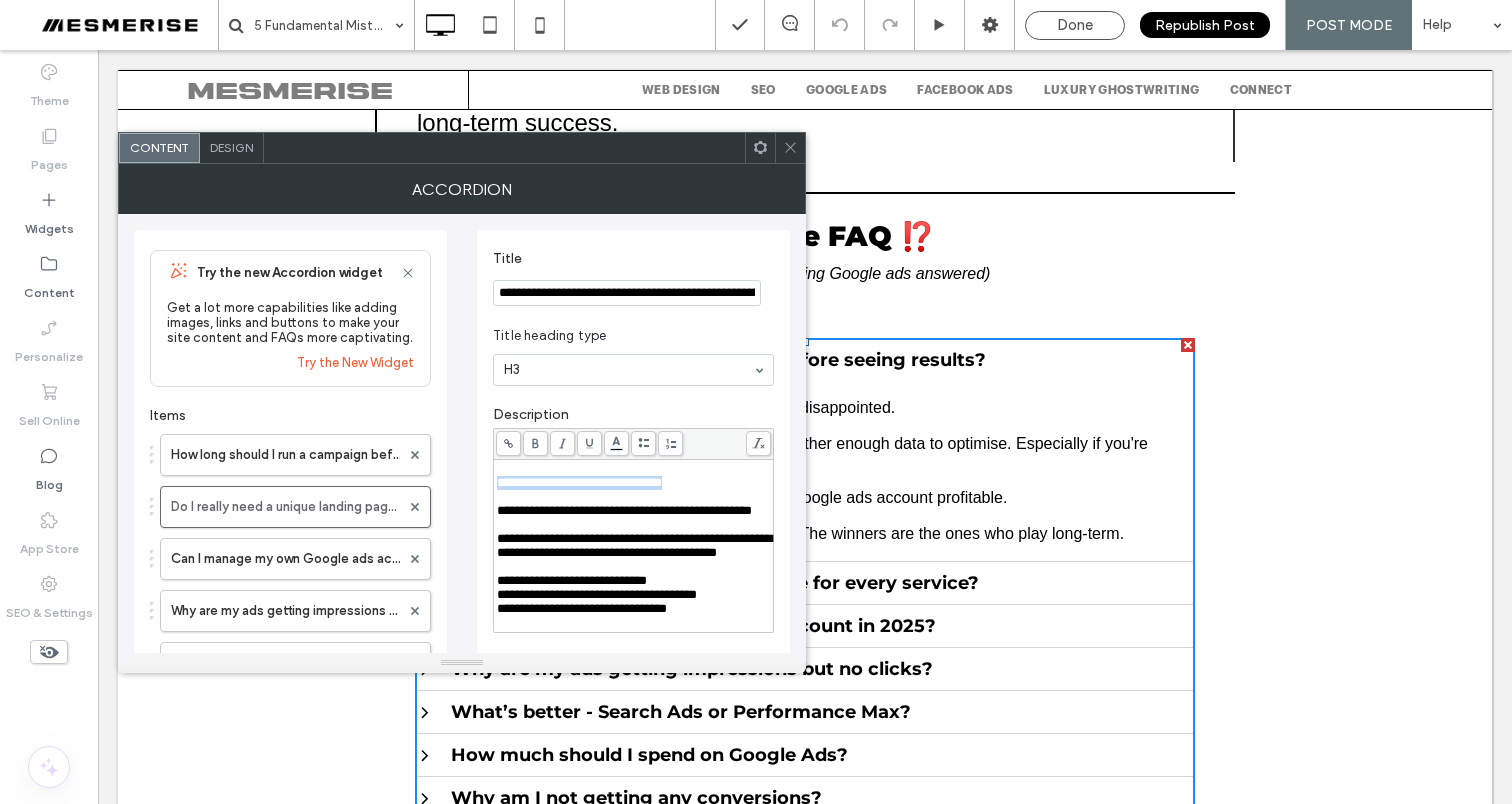 click on "**********" at bounding box center [579, 482] 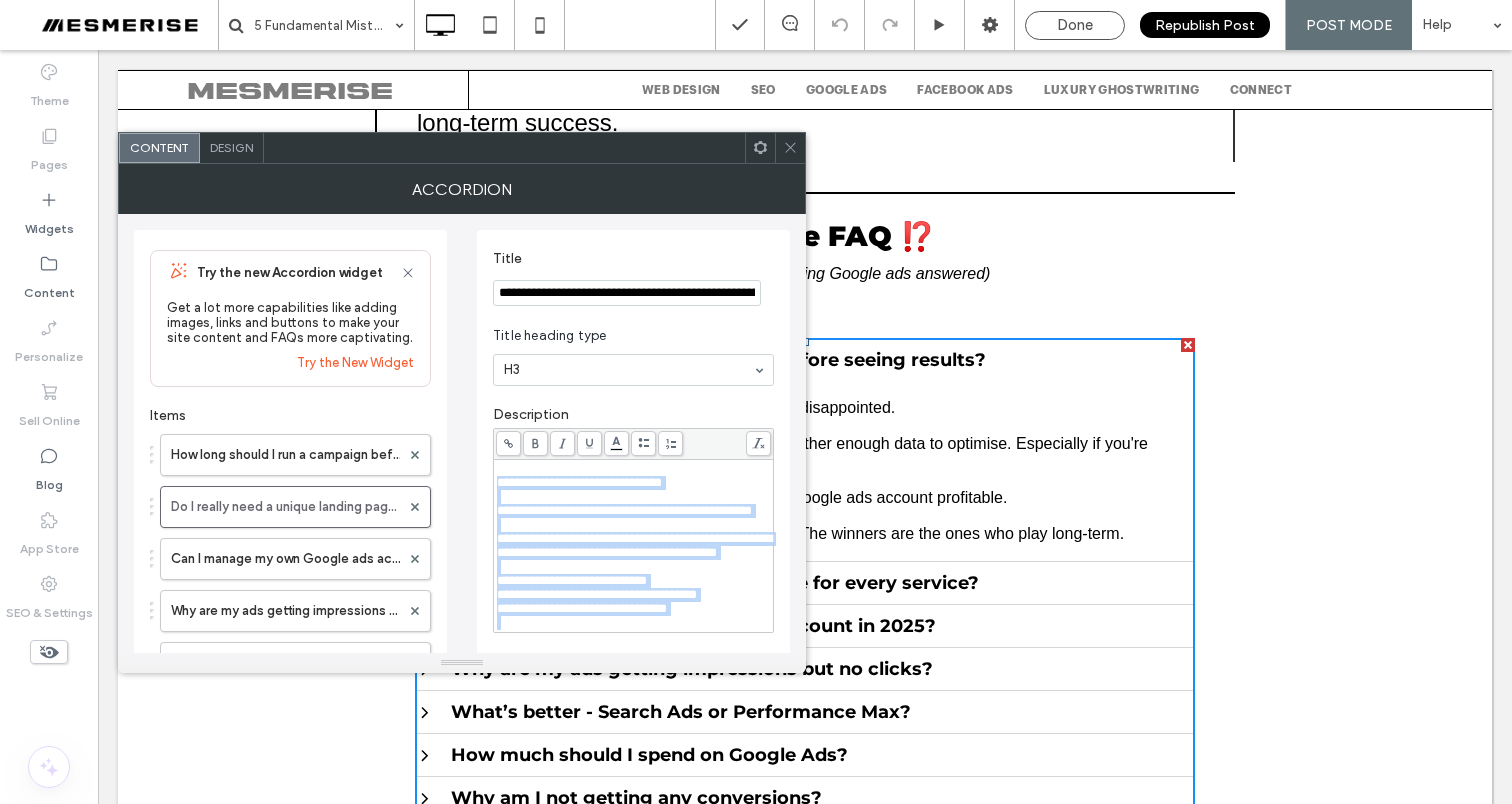 scroll, scrollTop: 246, scrollLeft: 0, axis: vertical 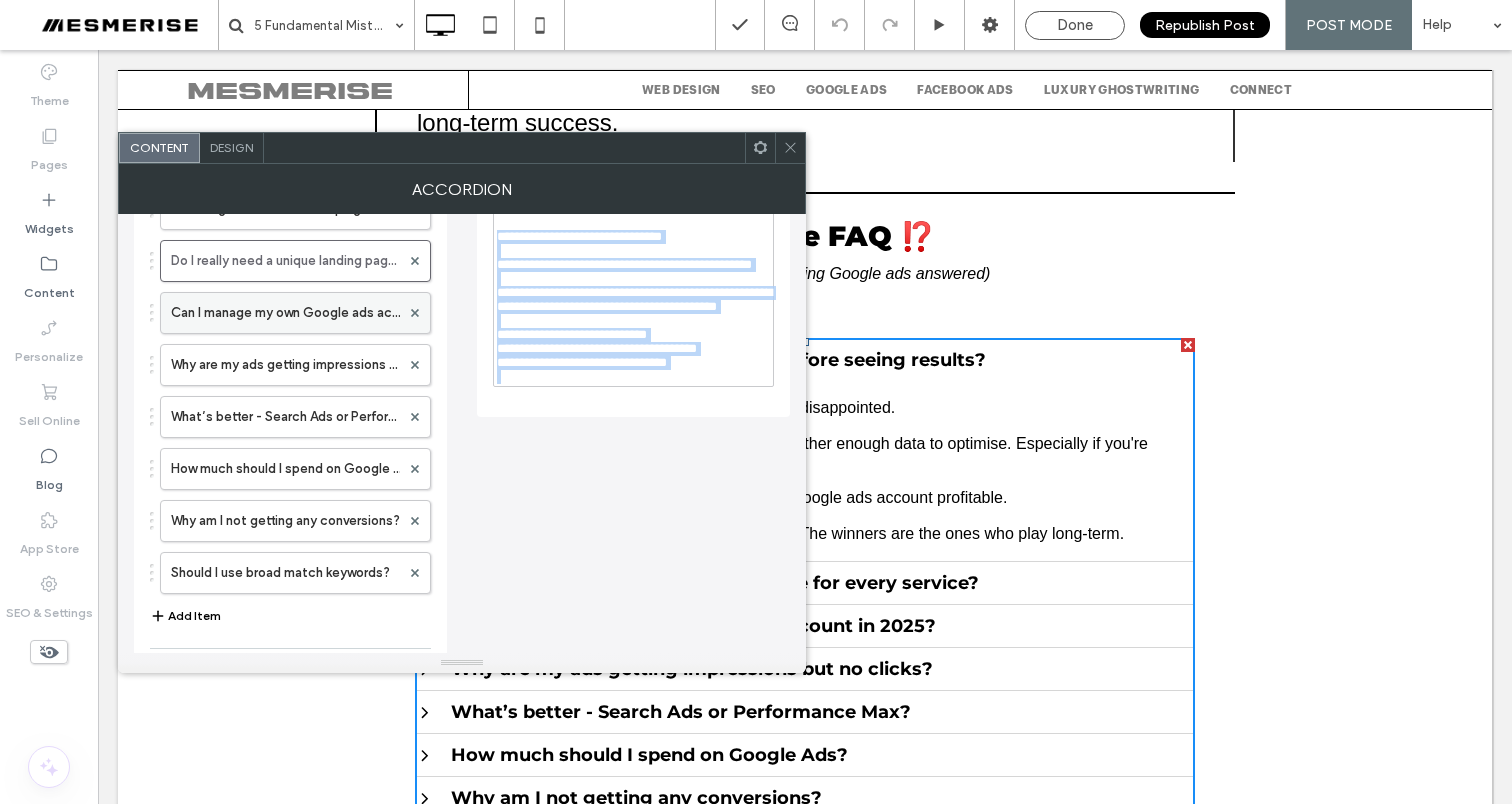 click on "Can I manage my own Google ads account in 2025?" at bounding box center [285, 313] 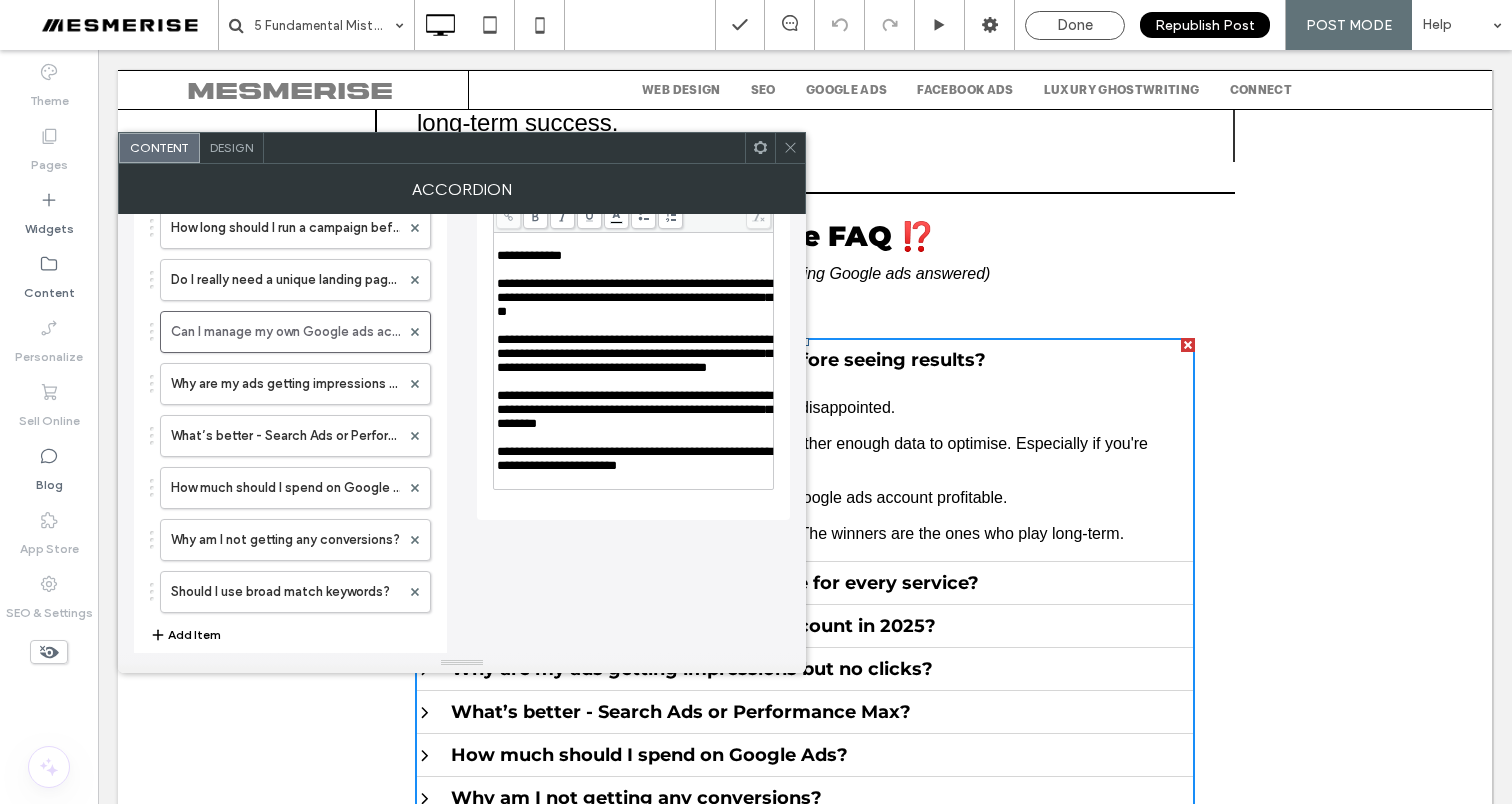 scroll, scrollTop: 0, scrollLeft: 0, axis: both 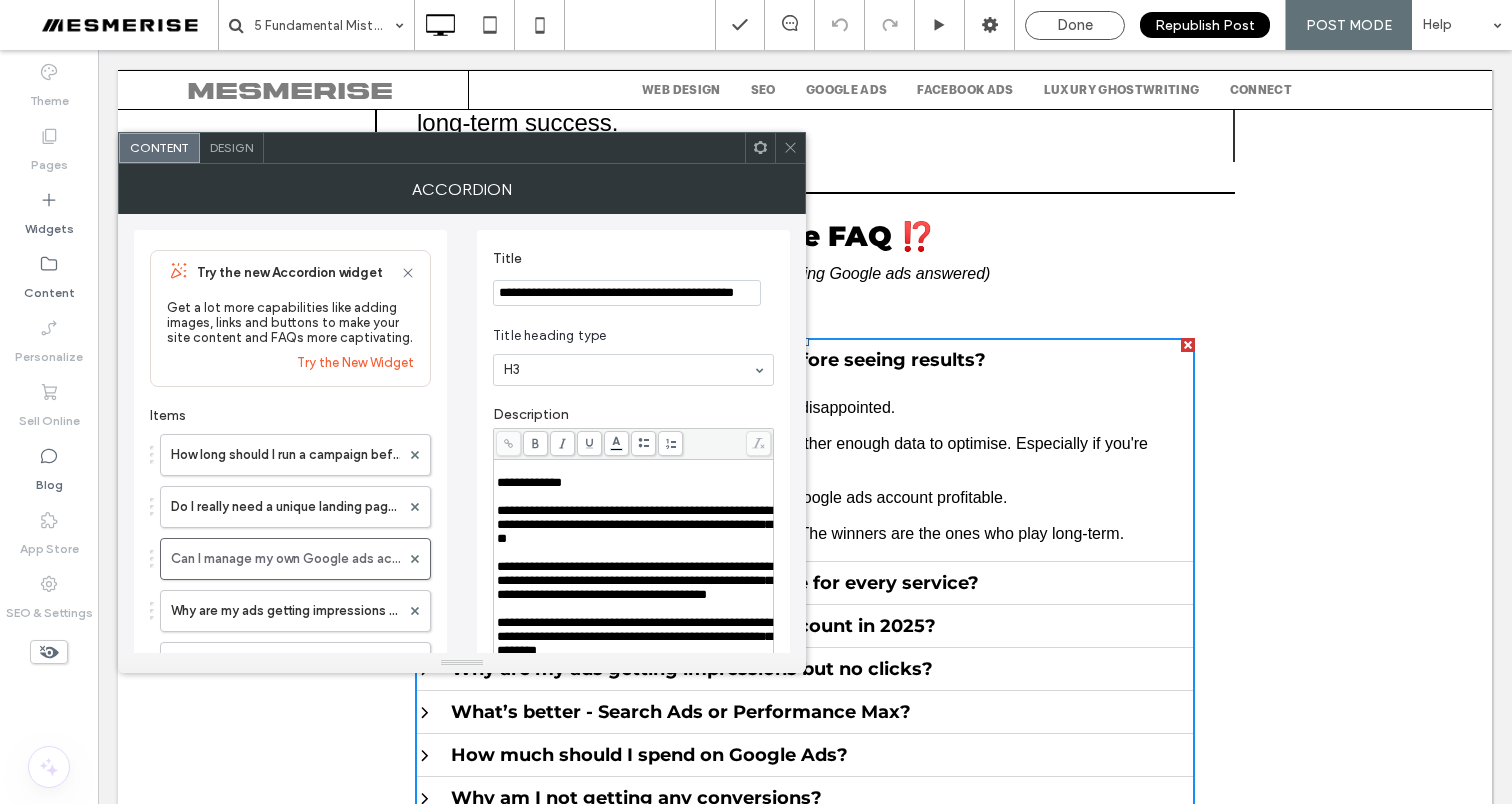 click on "**********" at bounding box center [627, 293] 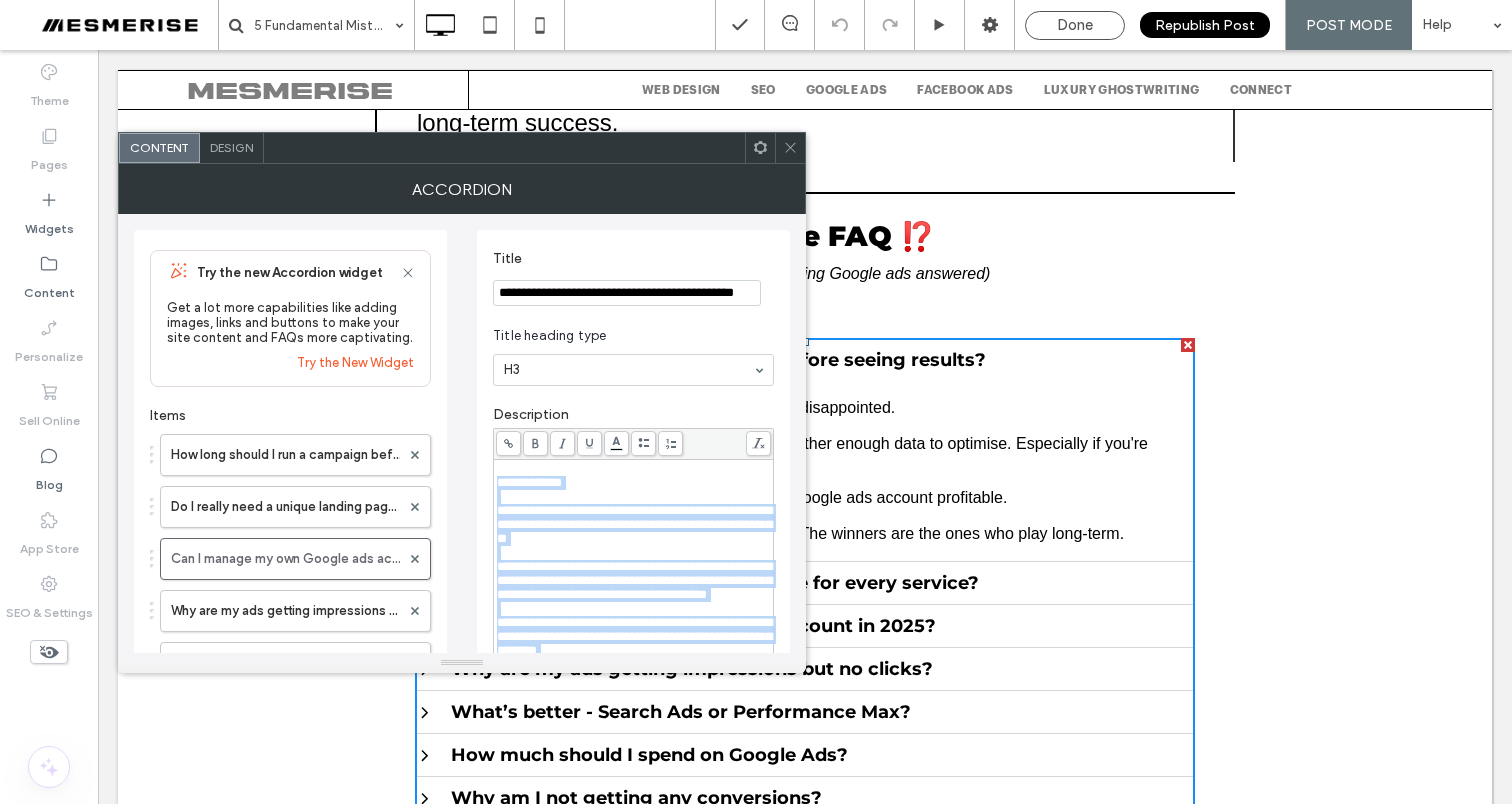 scroll, scrollTop: 342, scrollLeft: 0, axis: vertical 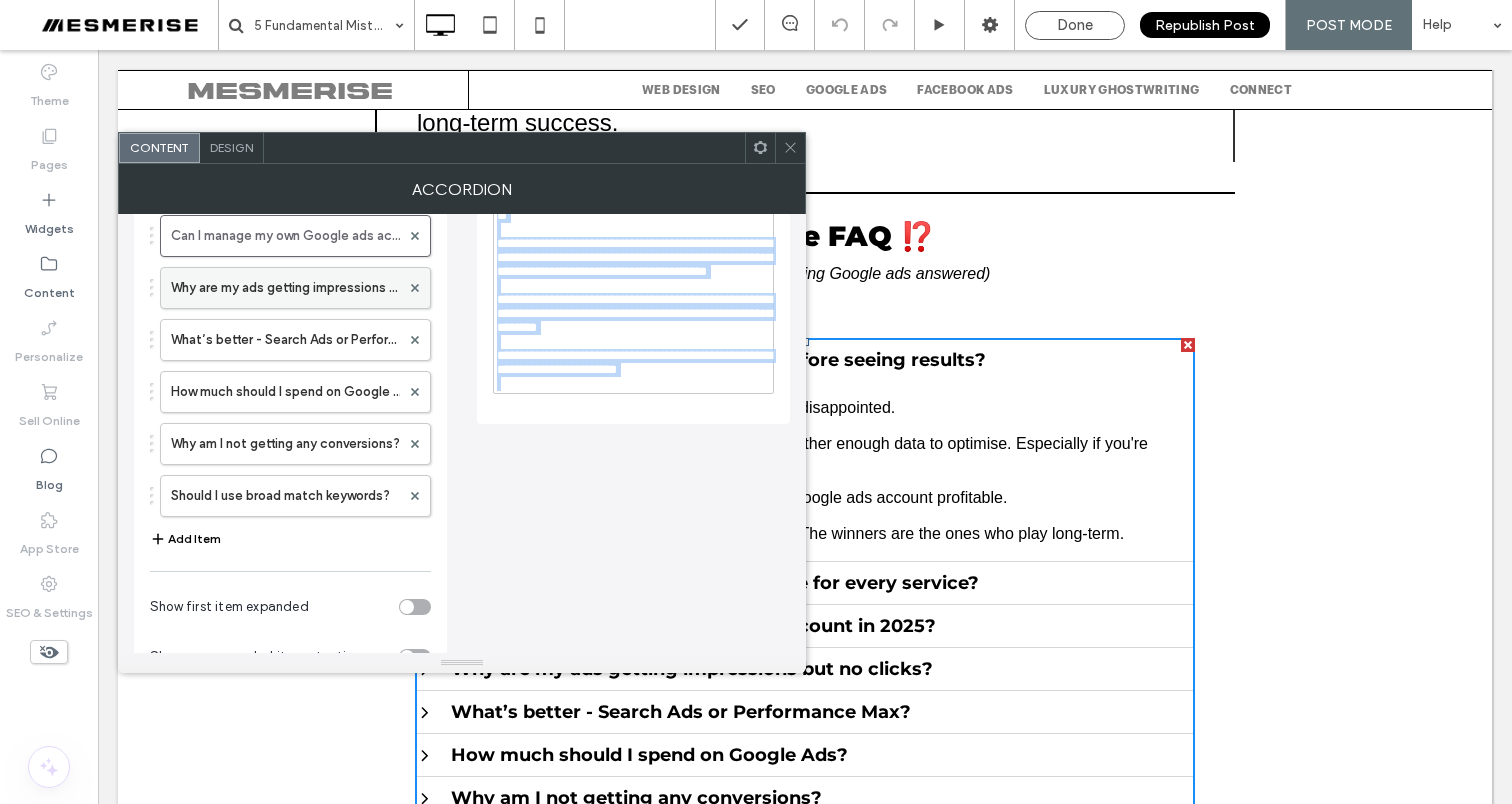 click on "Why are my ads getting impressions but no clicks?" at bounding box center [285, 288] 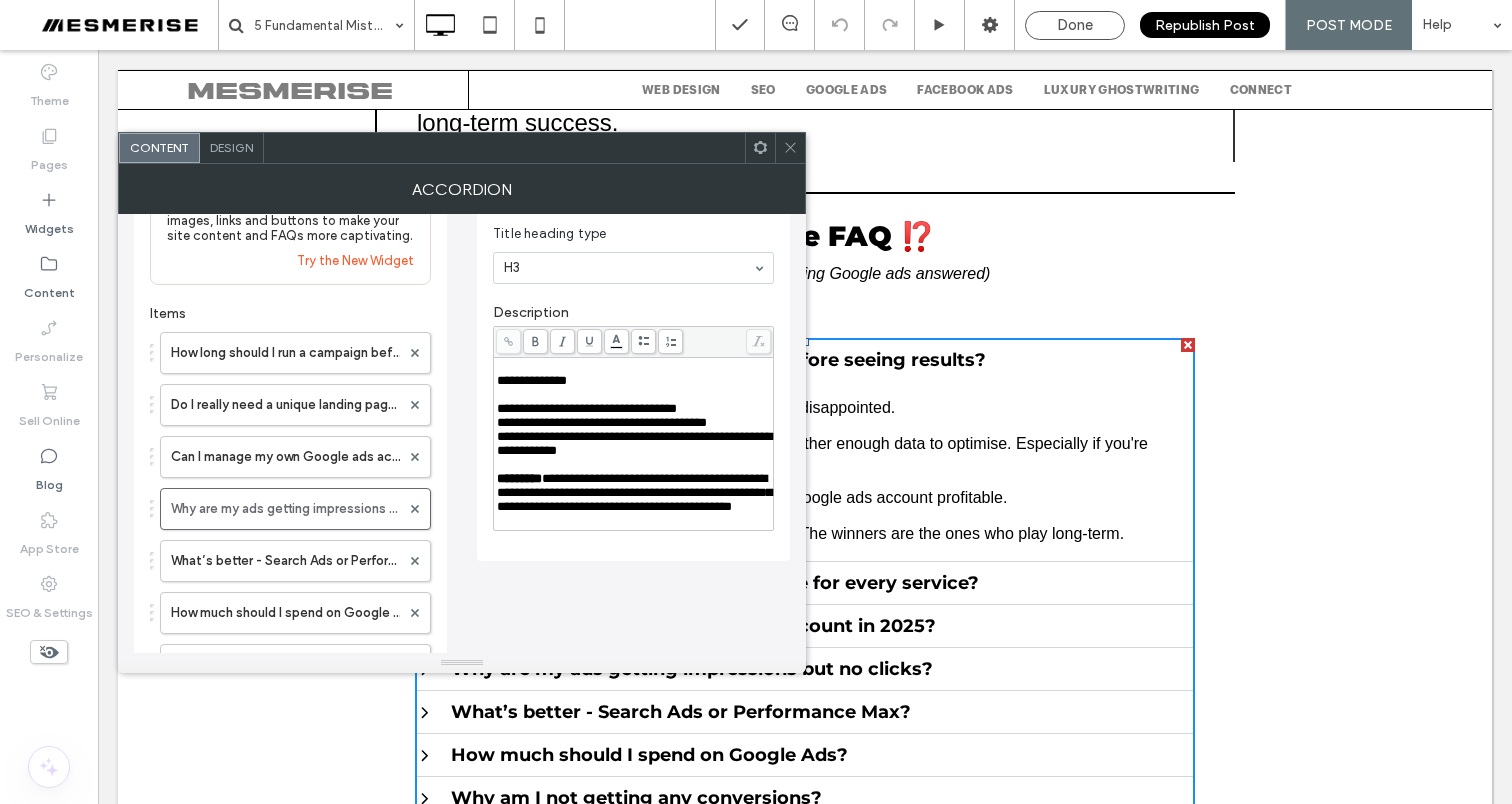 scroll, scrollTop: 10, scrollLeft: 0, axis: vertical 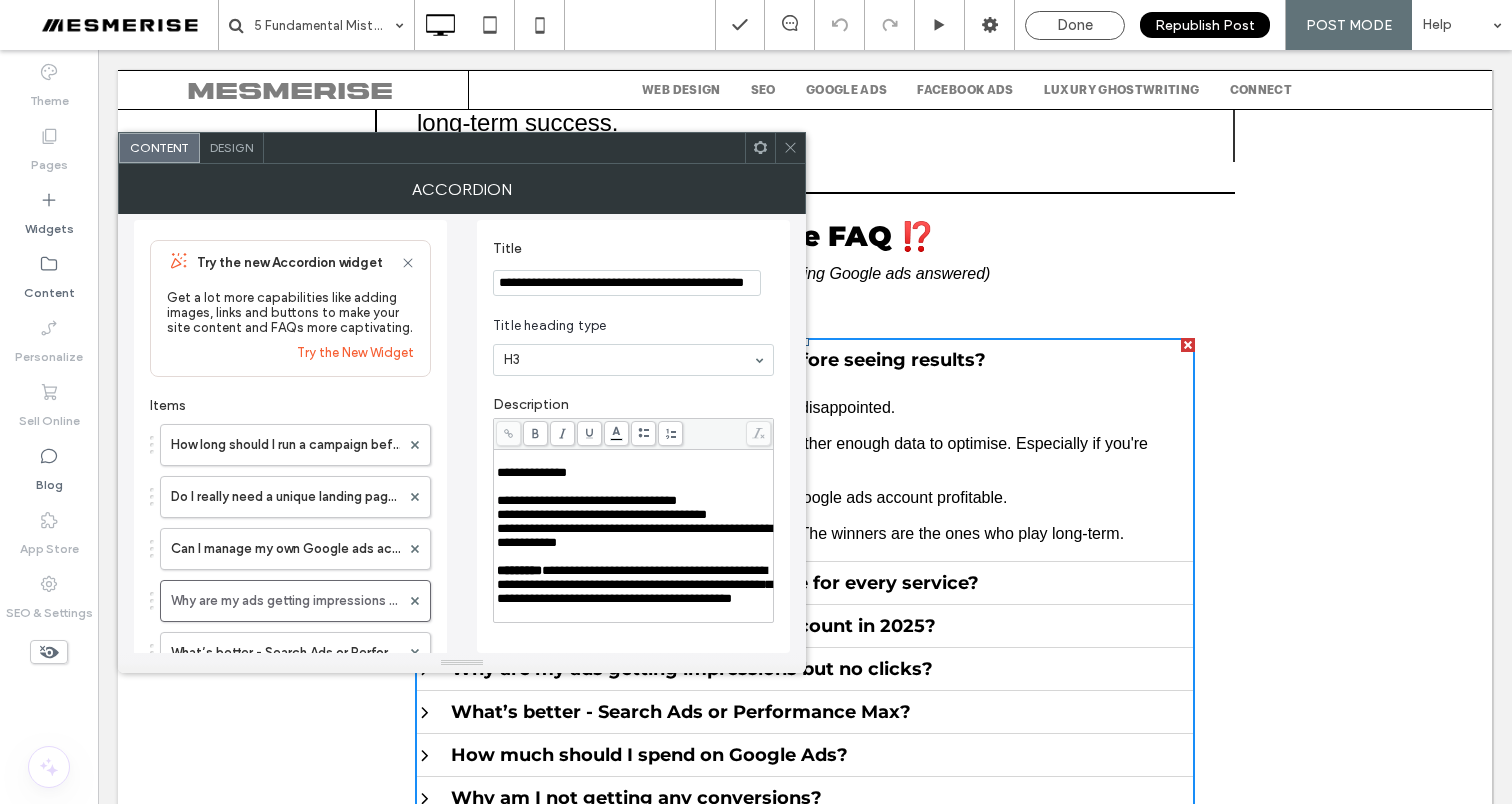 click on "**********" at bounding box center [627, 283] 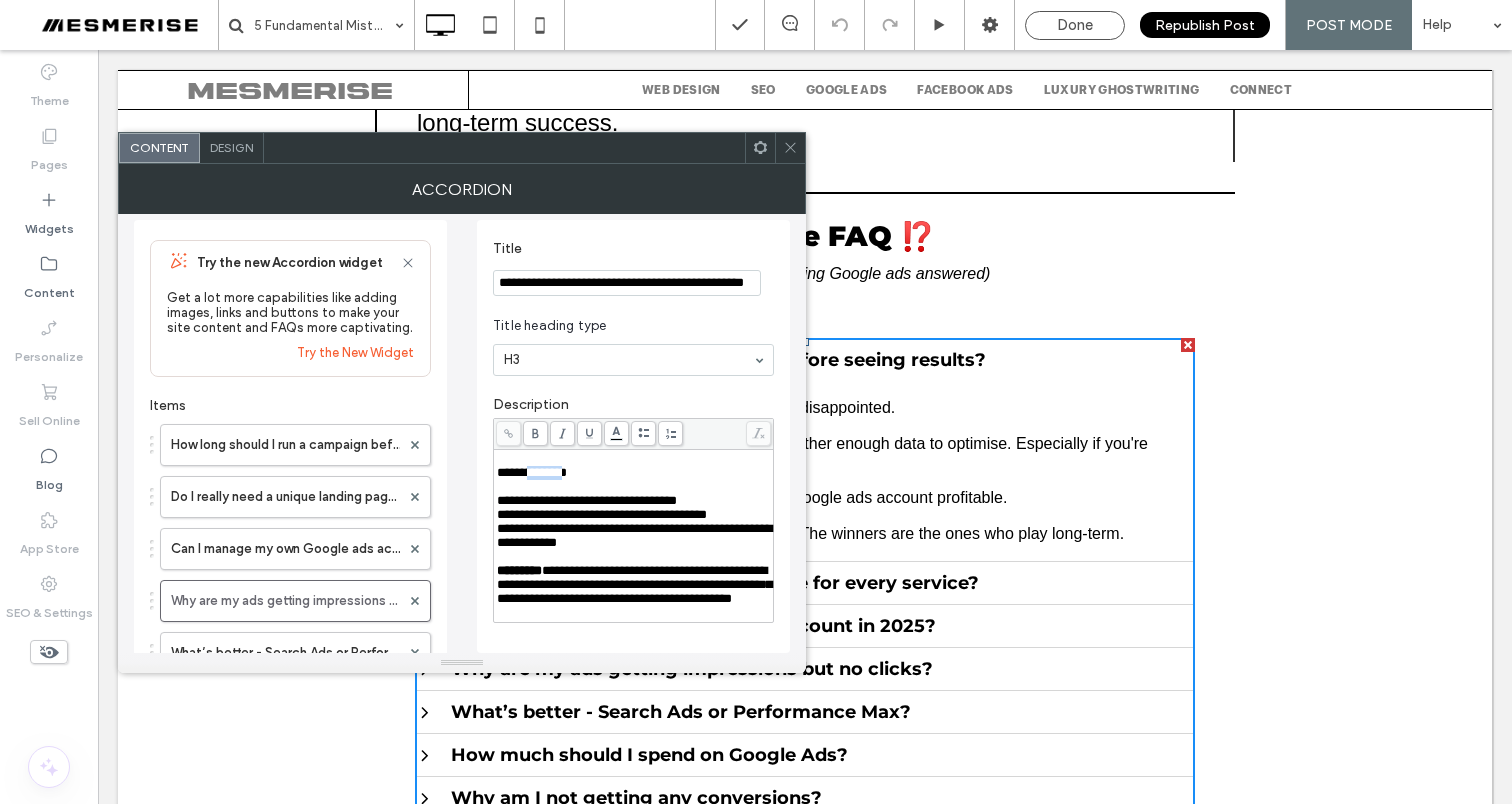 click on "**********" at bounding box center [532, 472] 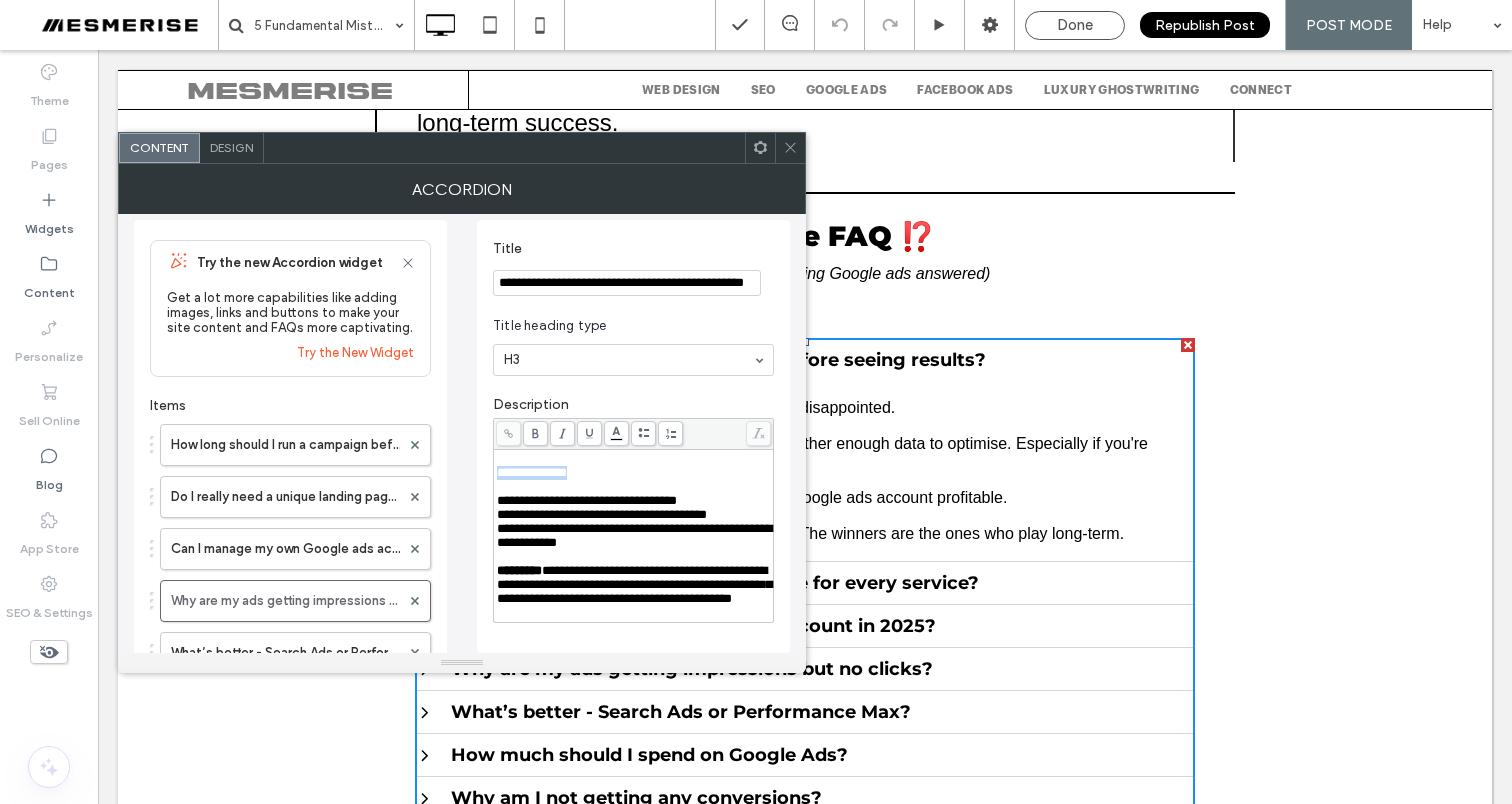 click on "**********" at bounding box center (532, 472) 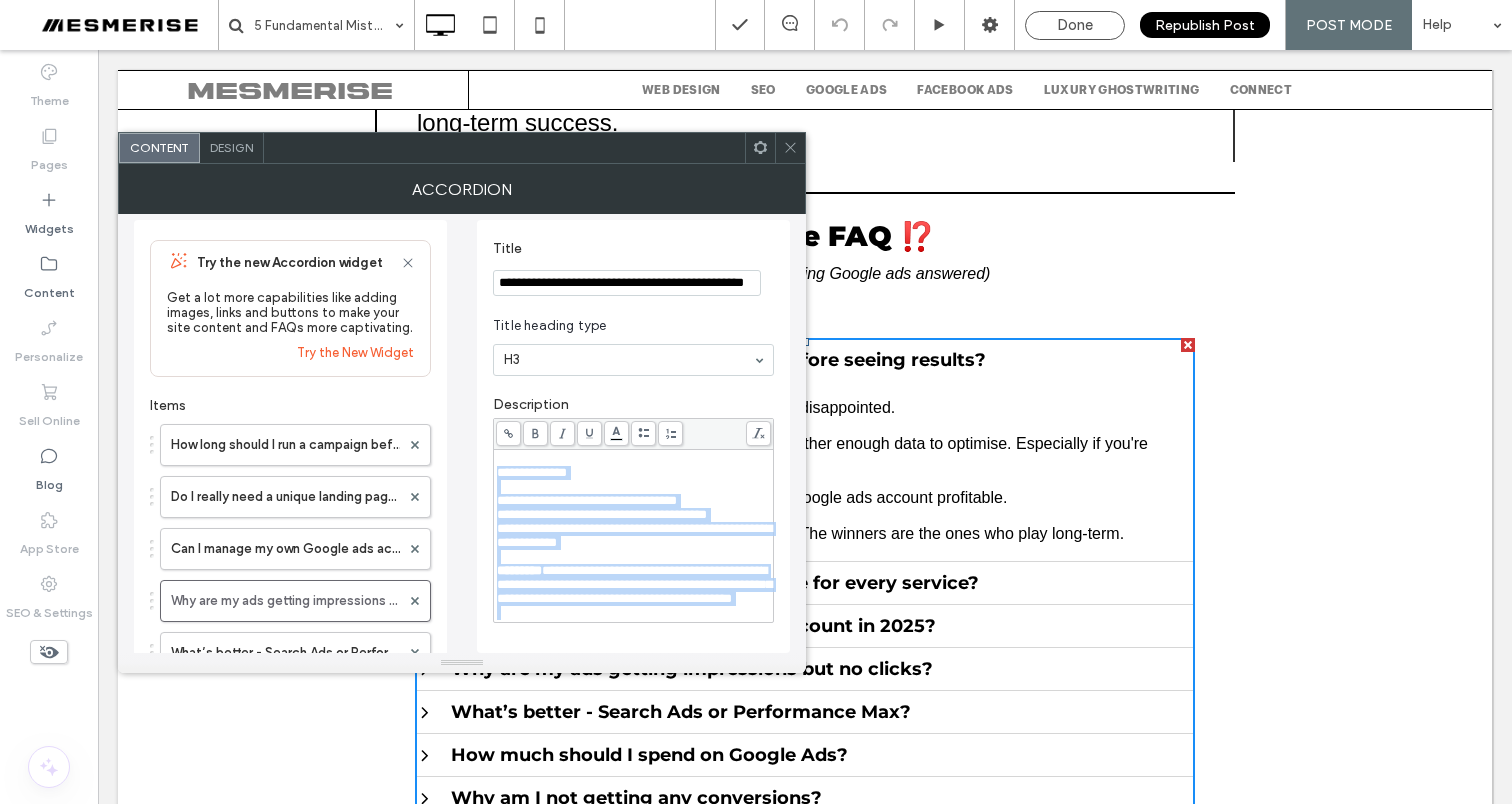 scroll, scrollTop: 19, scrollLeft: 0, axis: vertical 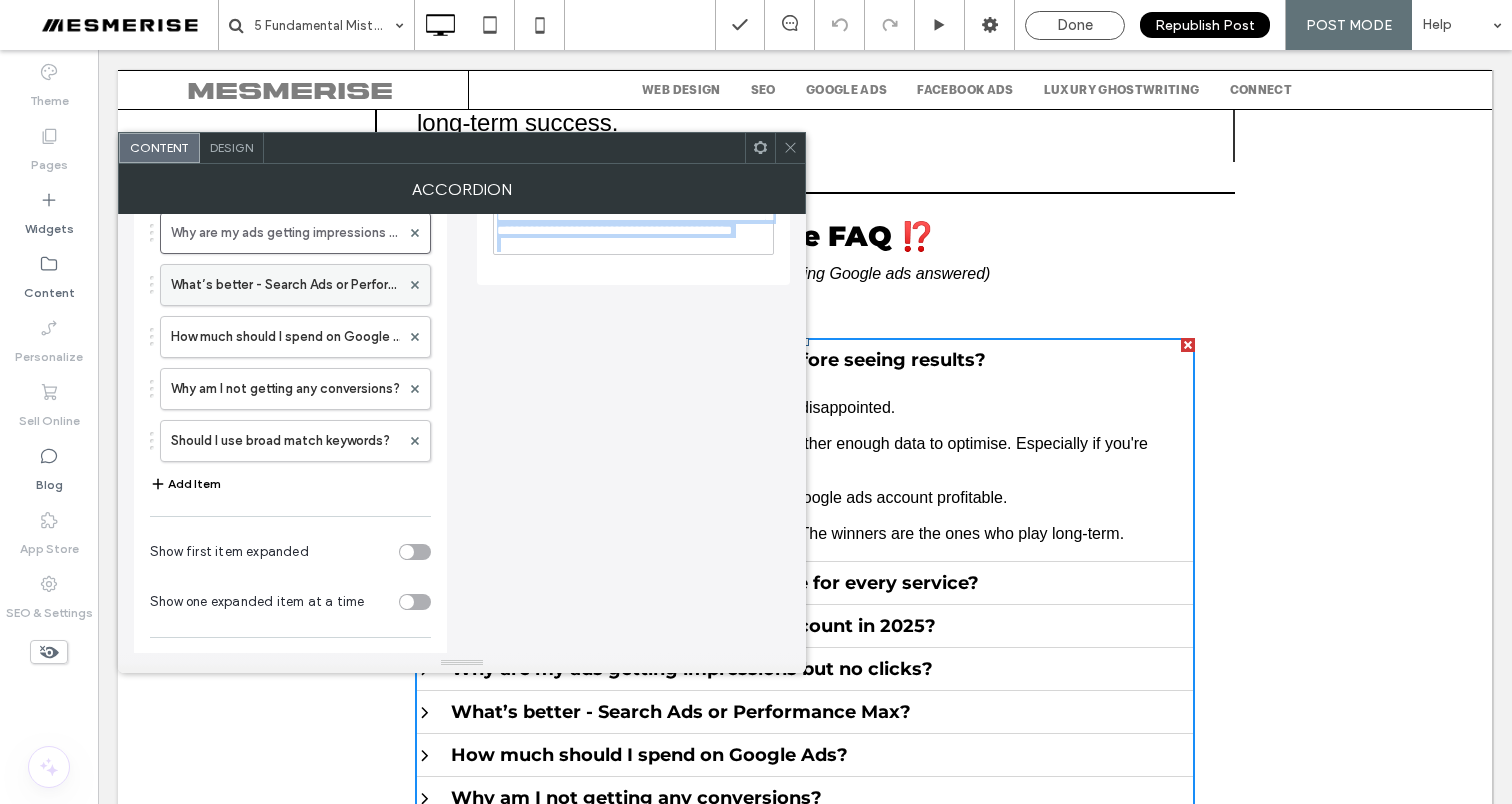 click on "What’s better - Search Ads or Performance Max?" at bounding box center (285, 285) 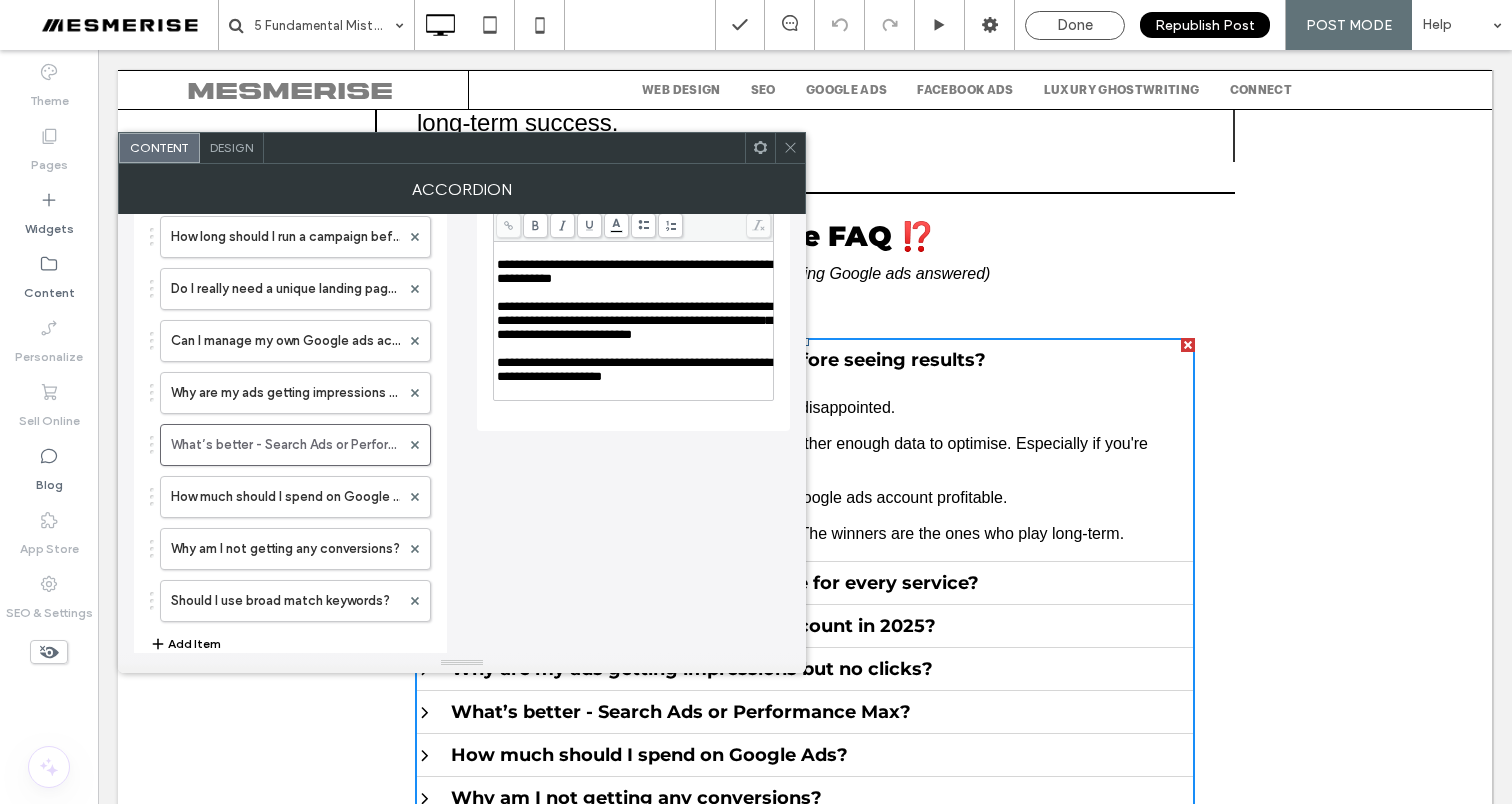 scroll, scrollTop: 0, scrollLeft: 0, axis: both 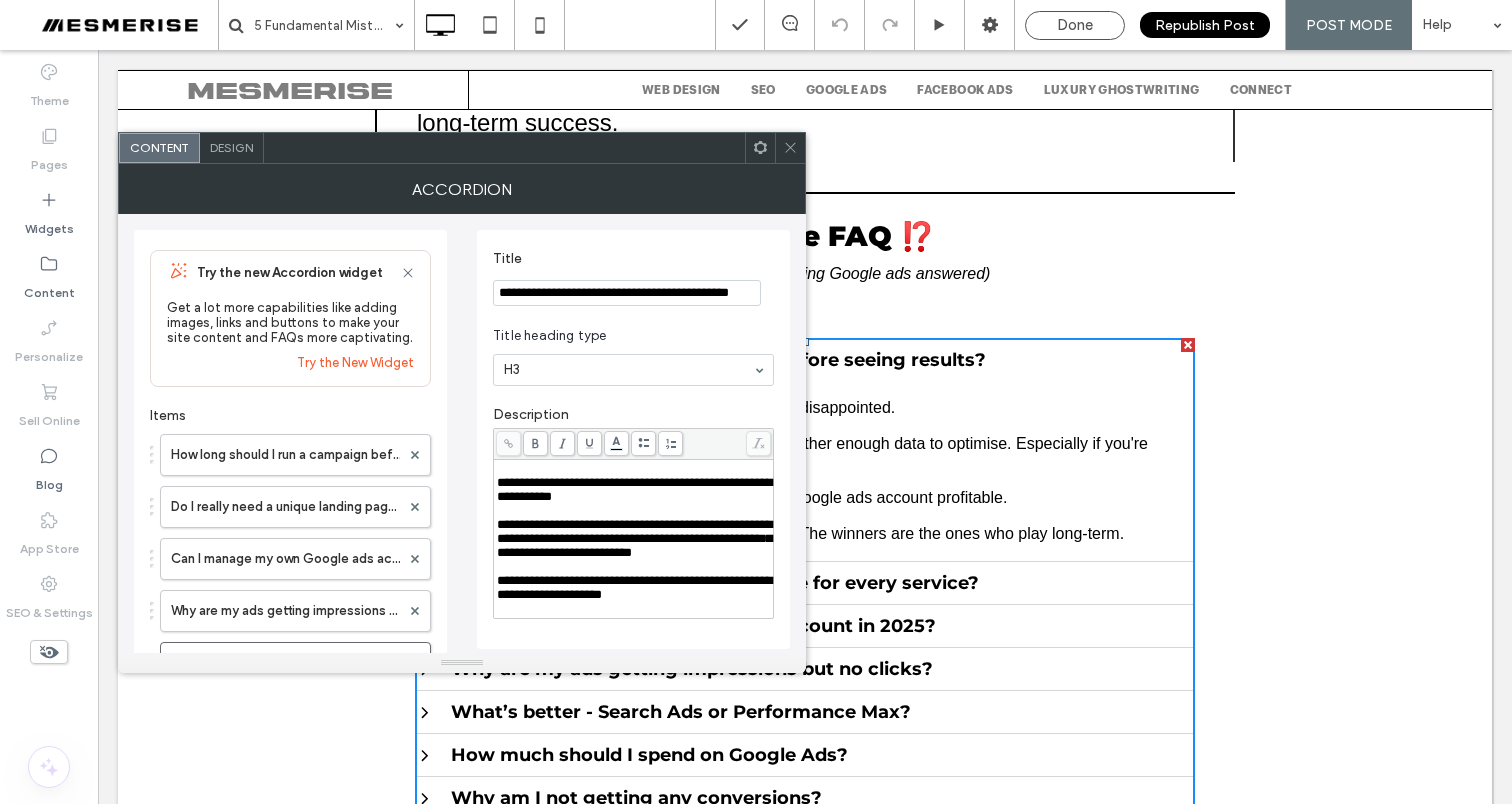 click on "**********" at bounding box center [627, 293] 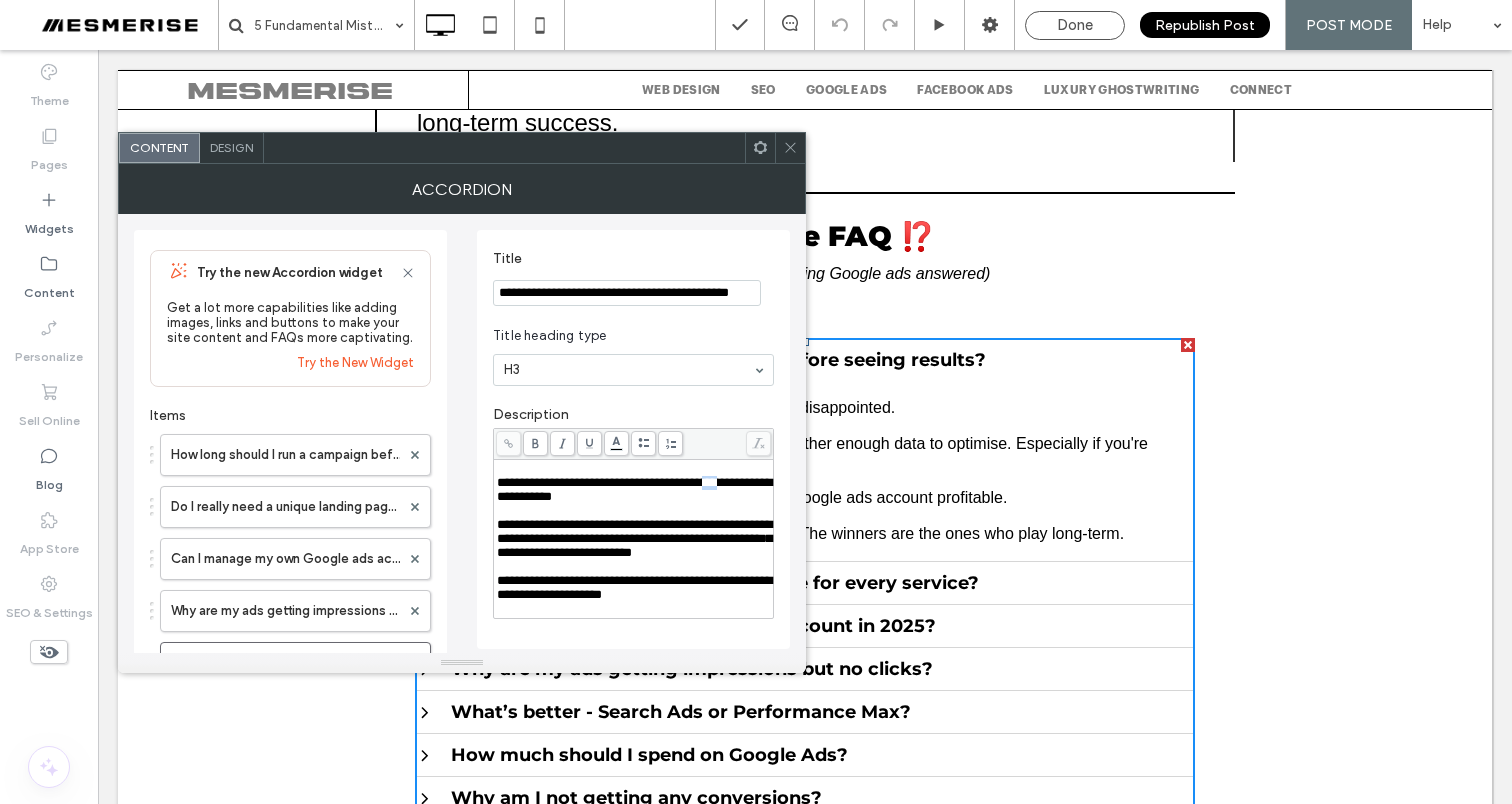 click on "**********" at bounding box center [634, 489] 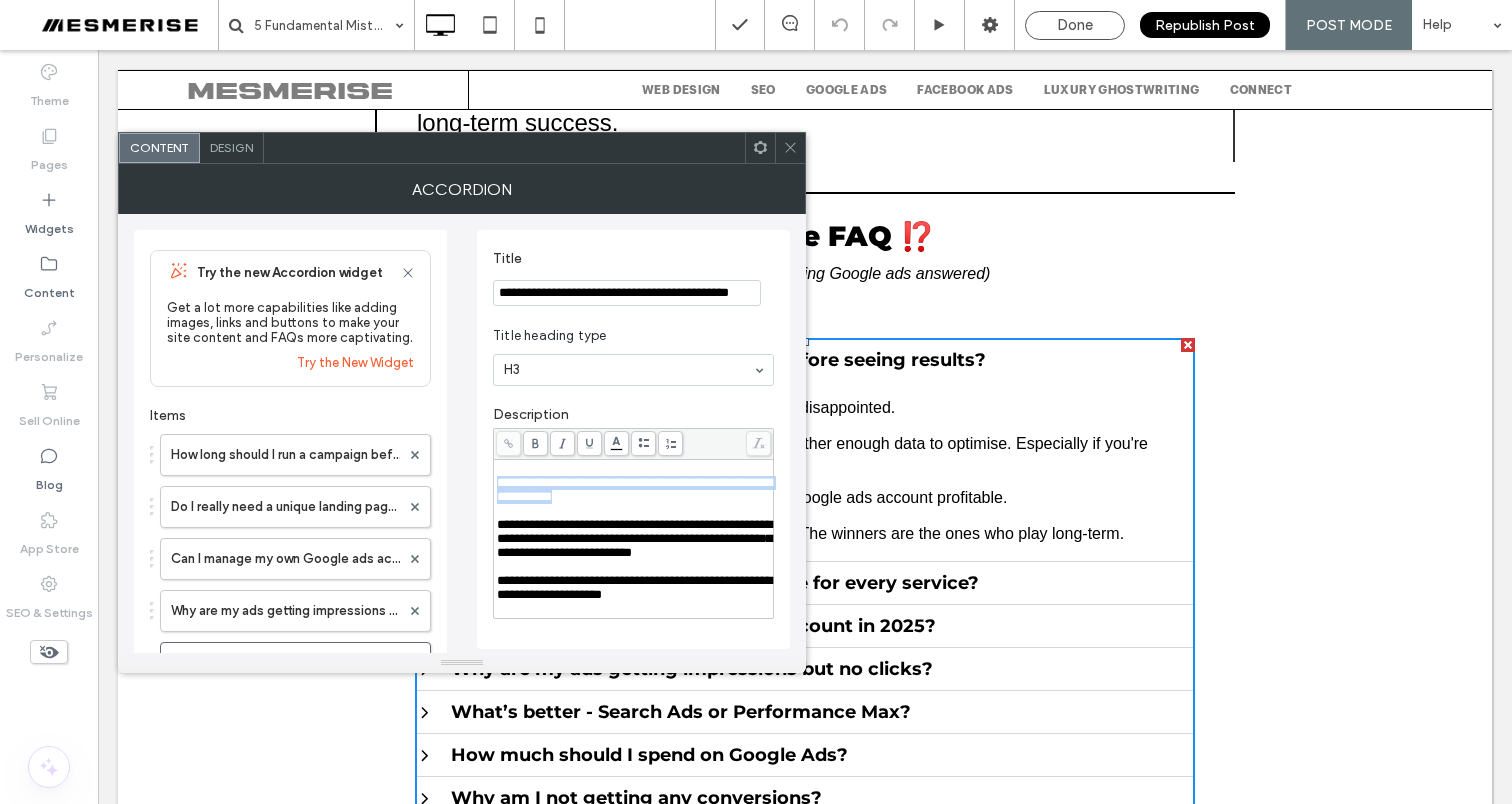 click on "**********" at bounding box center [634, 489] 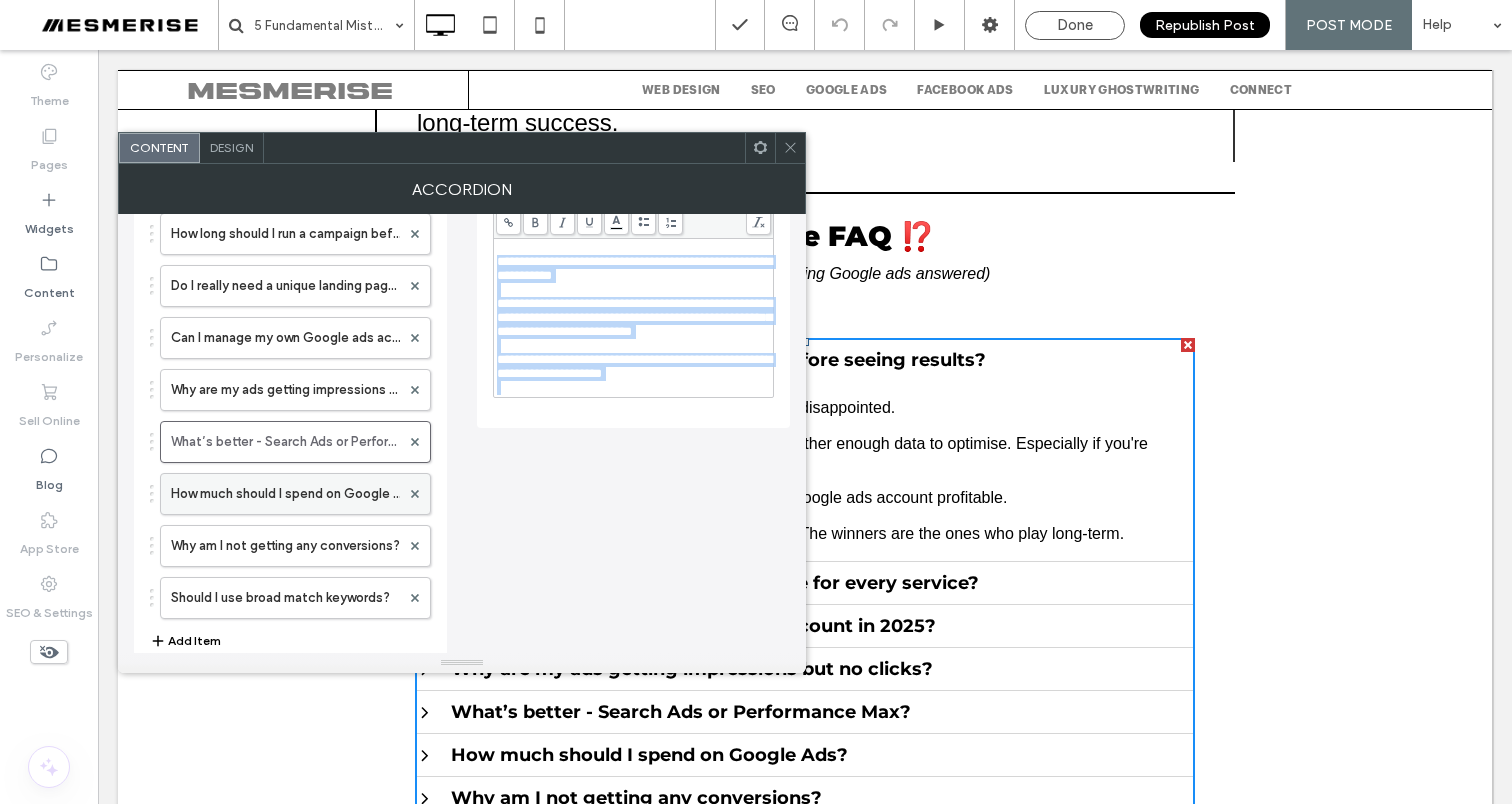 click on "How much should I spend on Google Ads?" at bounding box center [285, 494] 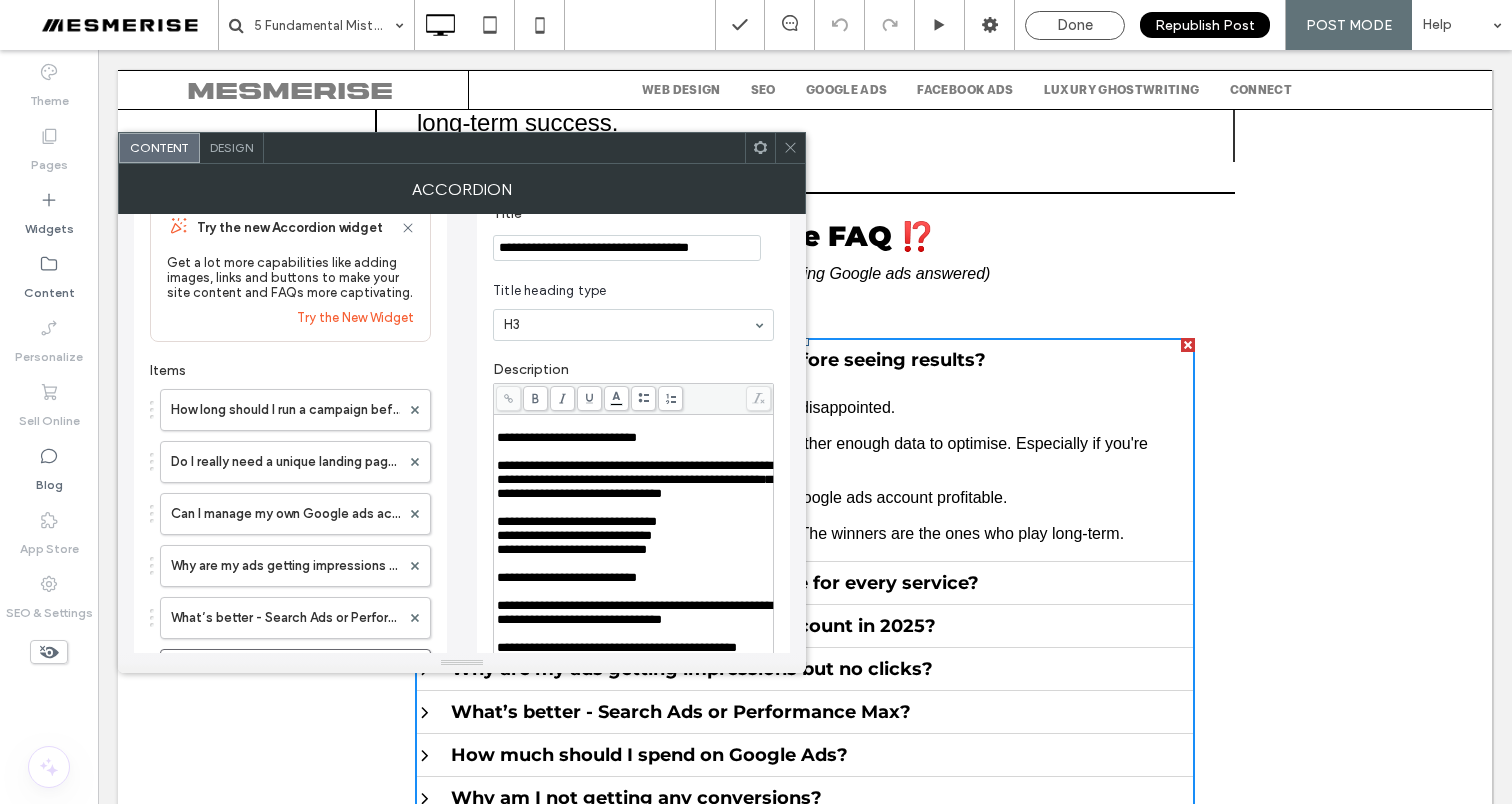scroll, scrollTop: 20, scrollLeft: 0, axis: vertical 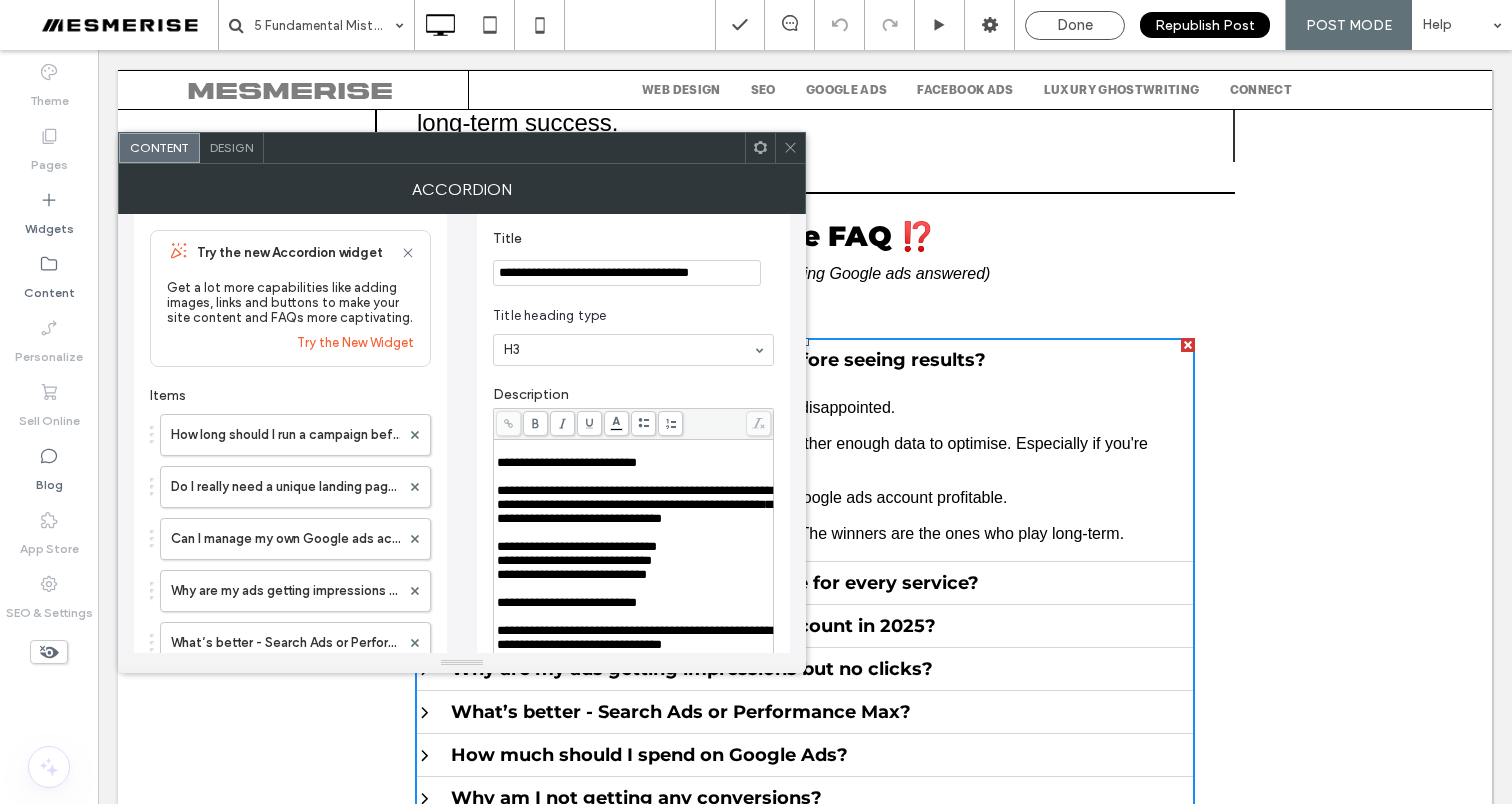 click on "**********" at bounding box center (627, 273) 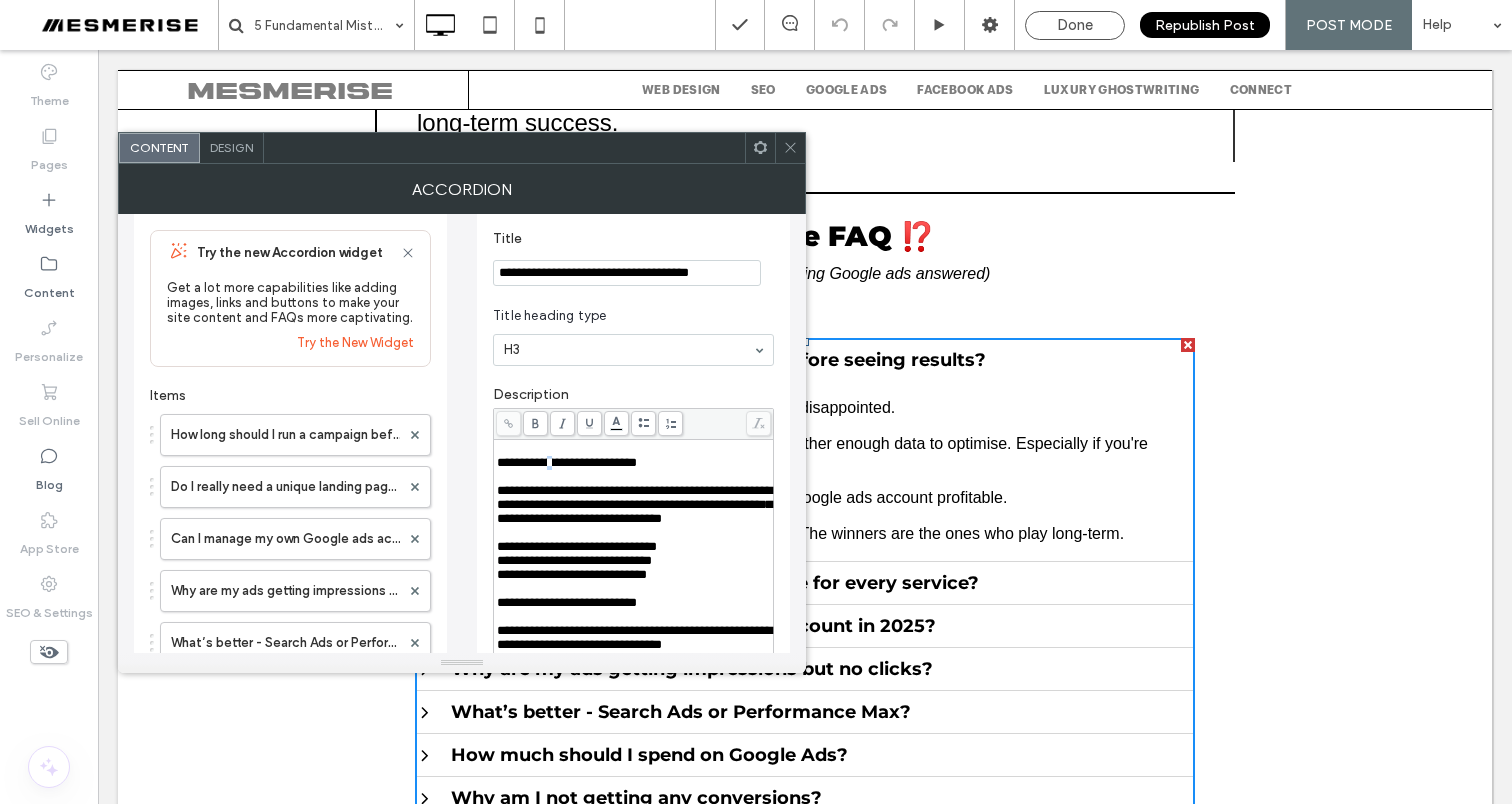 click on "**********" at bounding box center (567, 462) 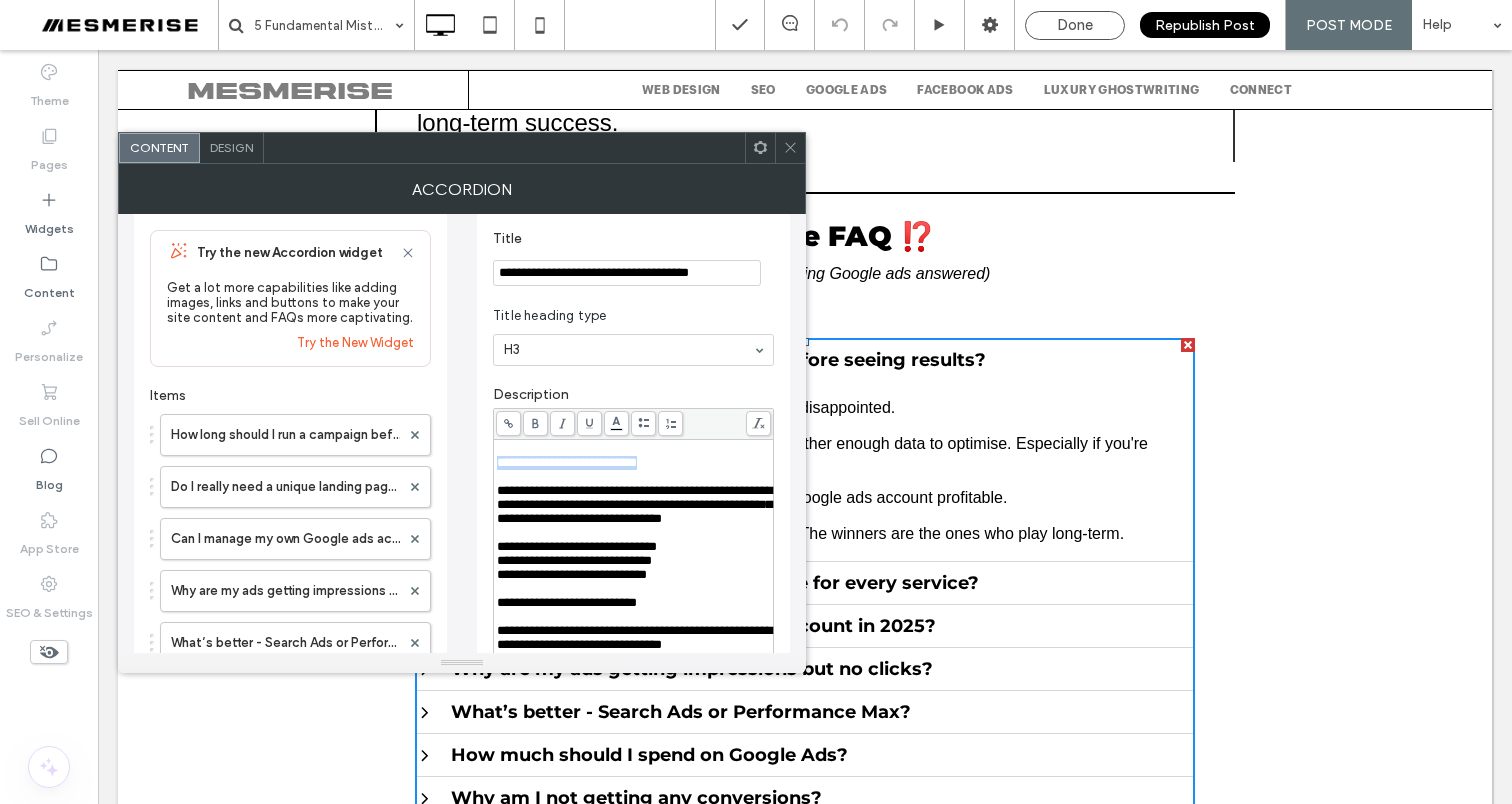 click on "**********" at bounding box center (567, 462) 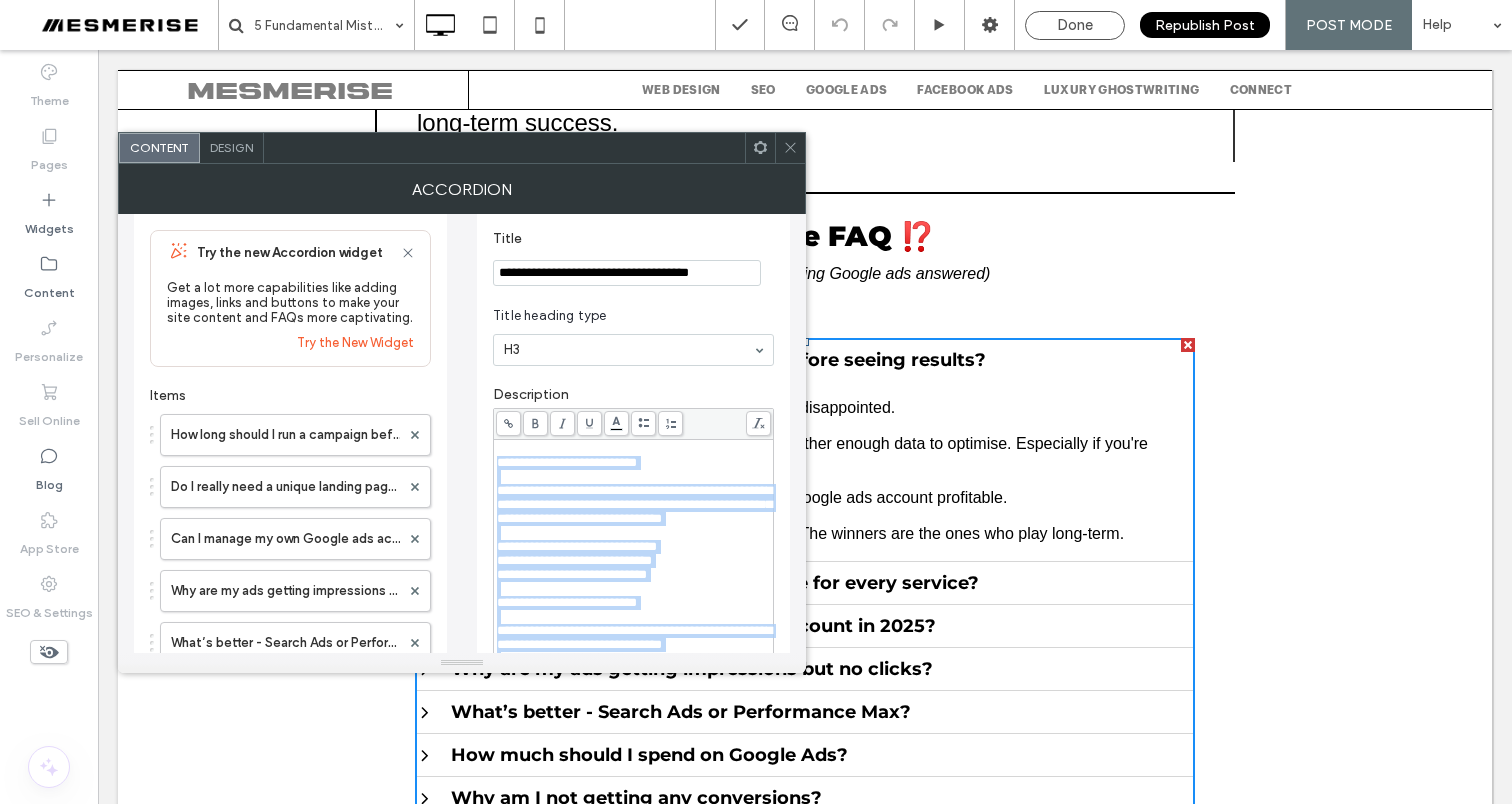 scroll, scrollTop: 342, scrollLeft: 0, axis: vertical 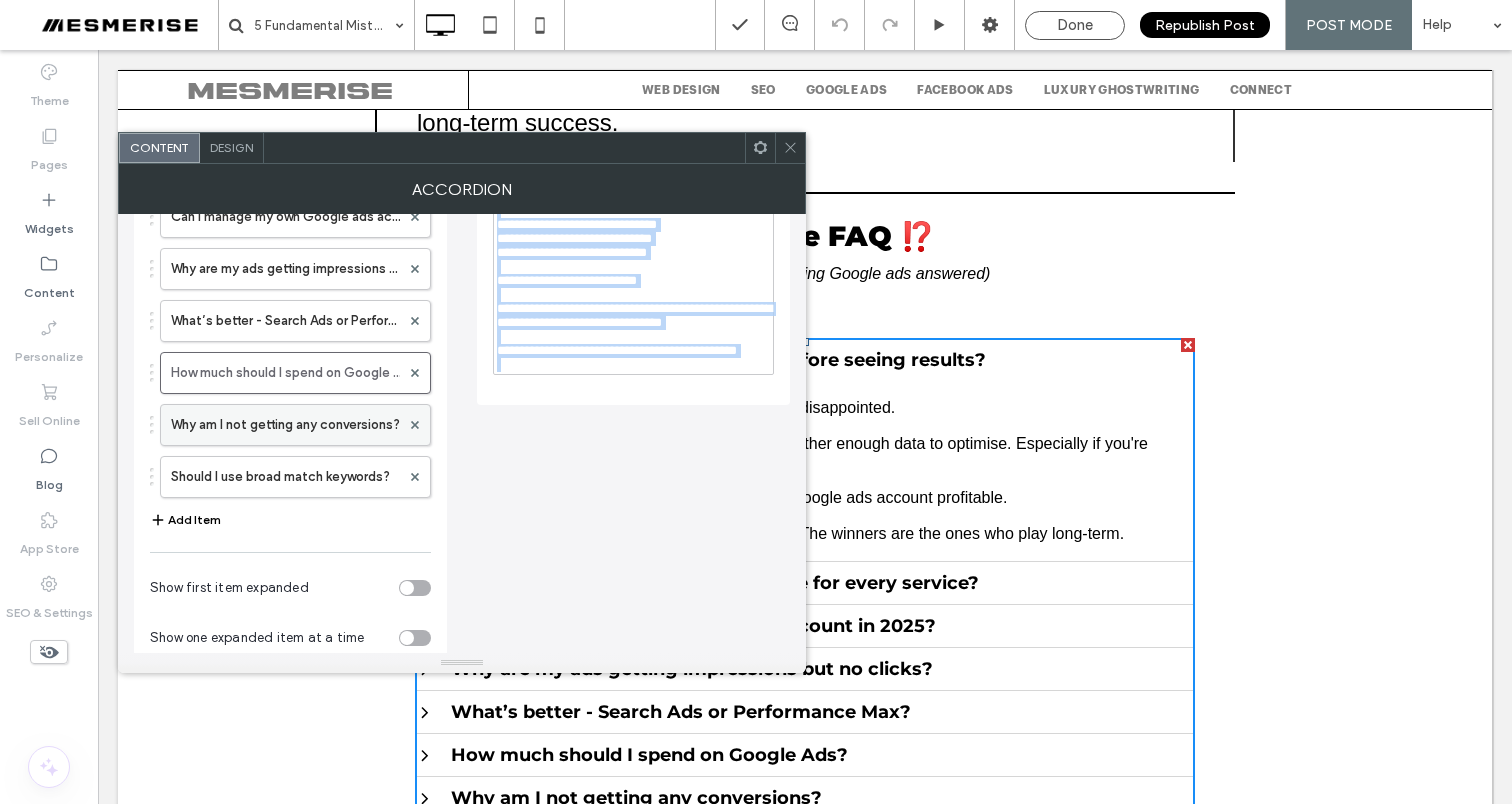 click on "Why am I not getting any conversions?" at bounding box center [285, 425] 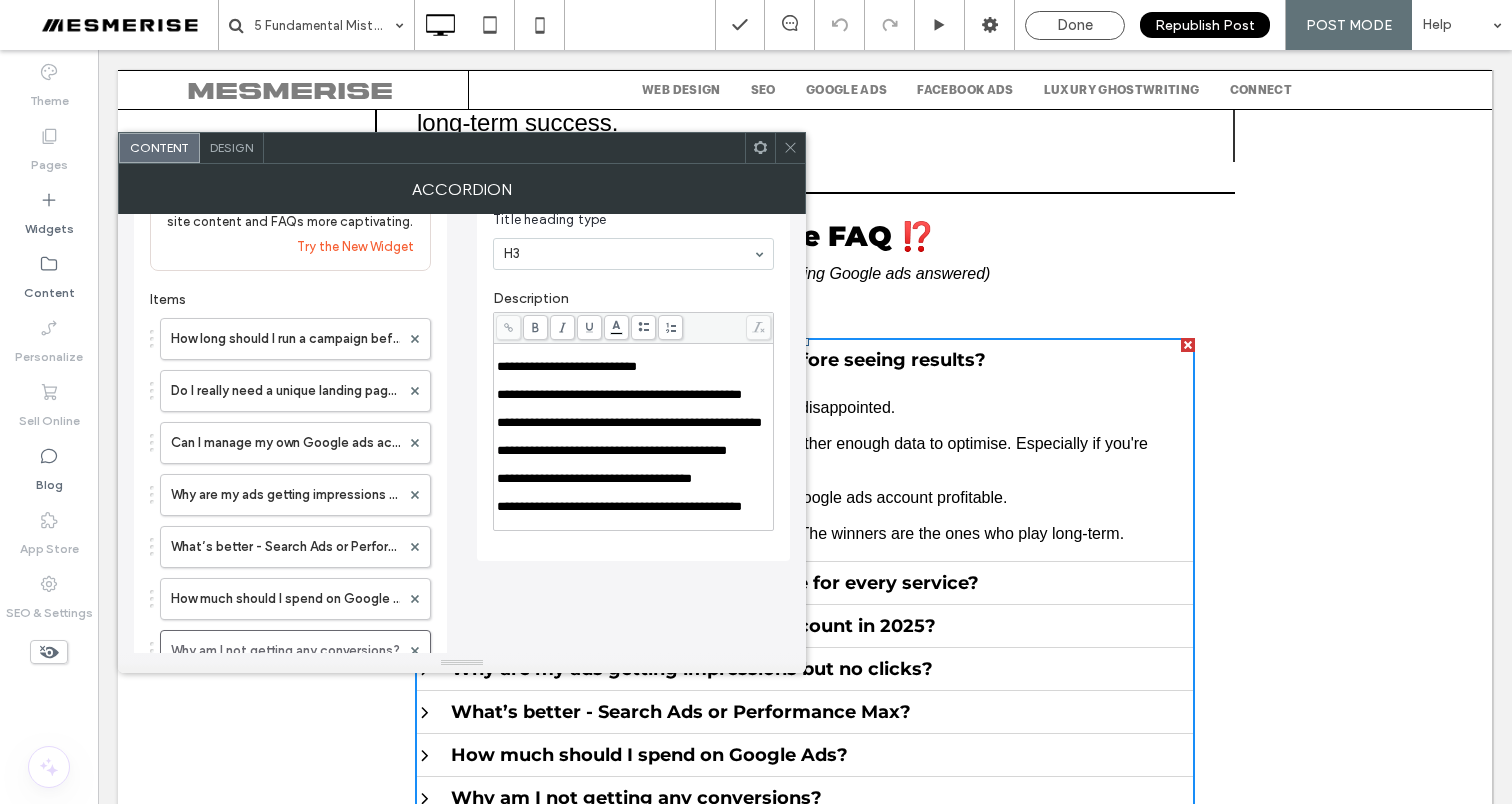 scroll, scrollTop: 0, scrollLeft: 0, axis: both 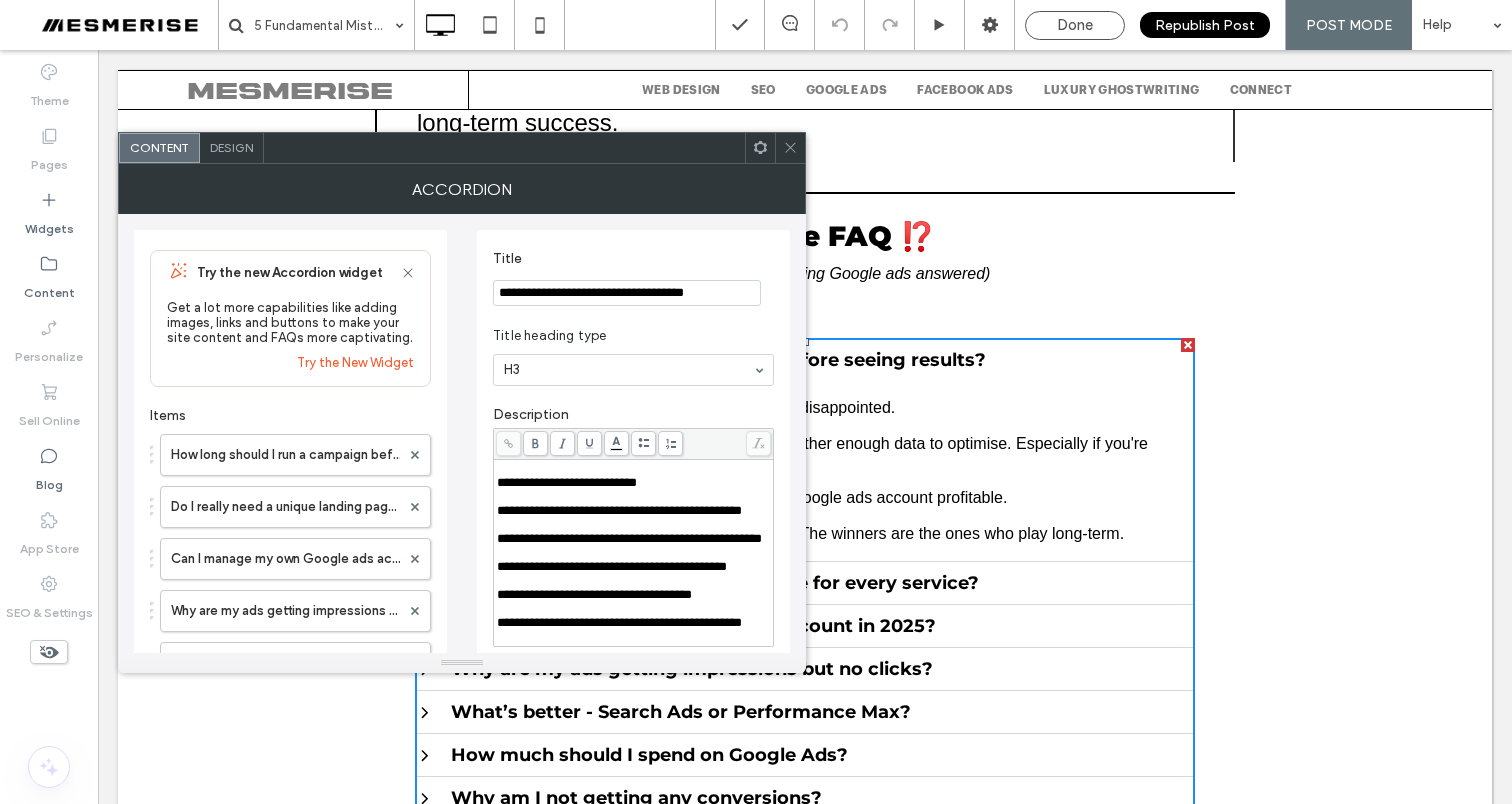 click on "**********" at bounding box center [627, 293] 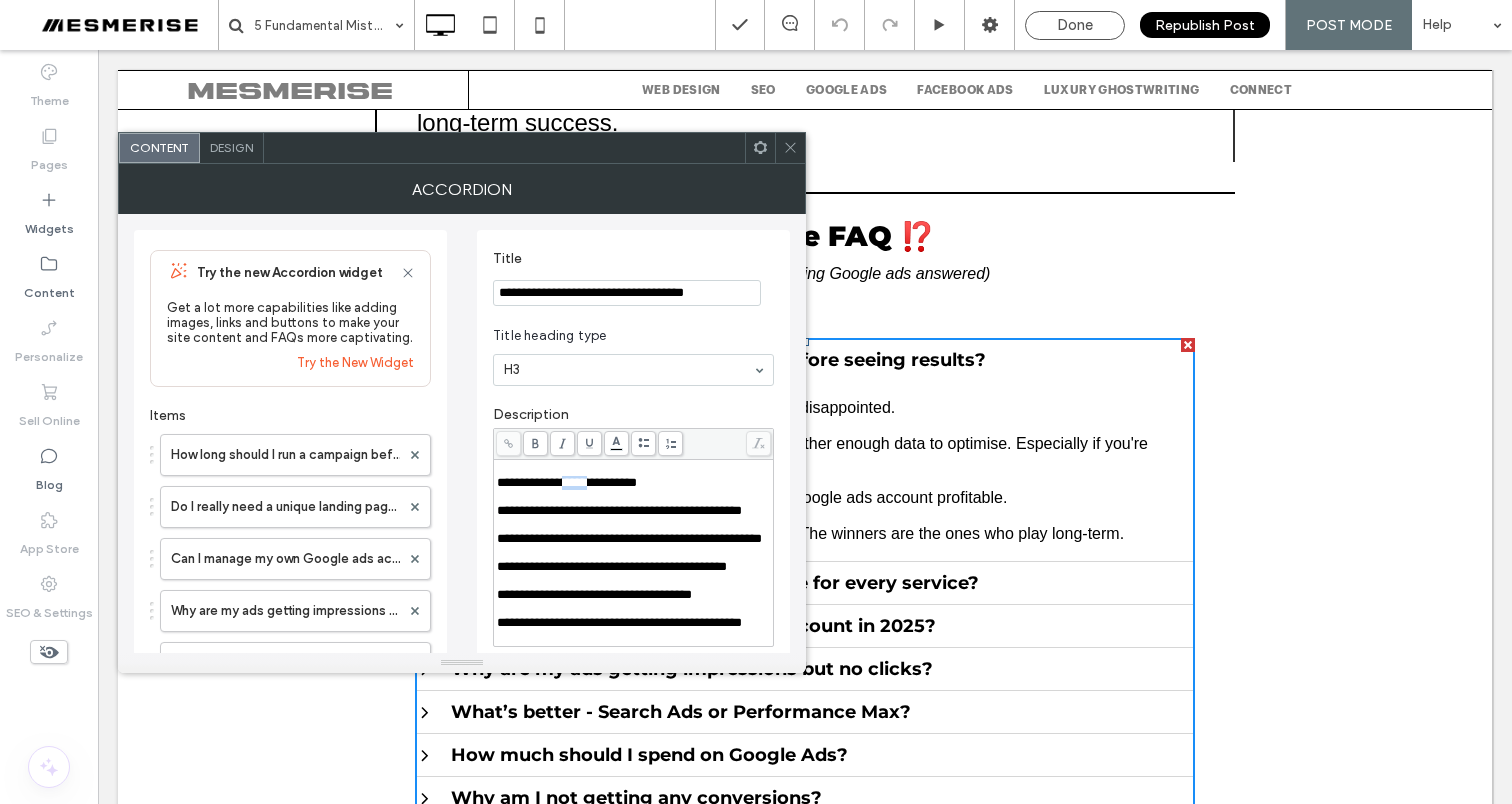 click on "**********" at bounding box center [567, 482] 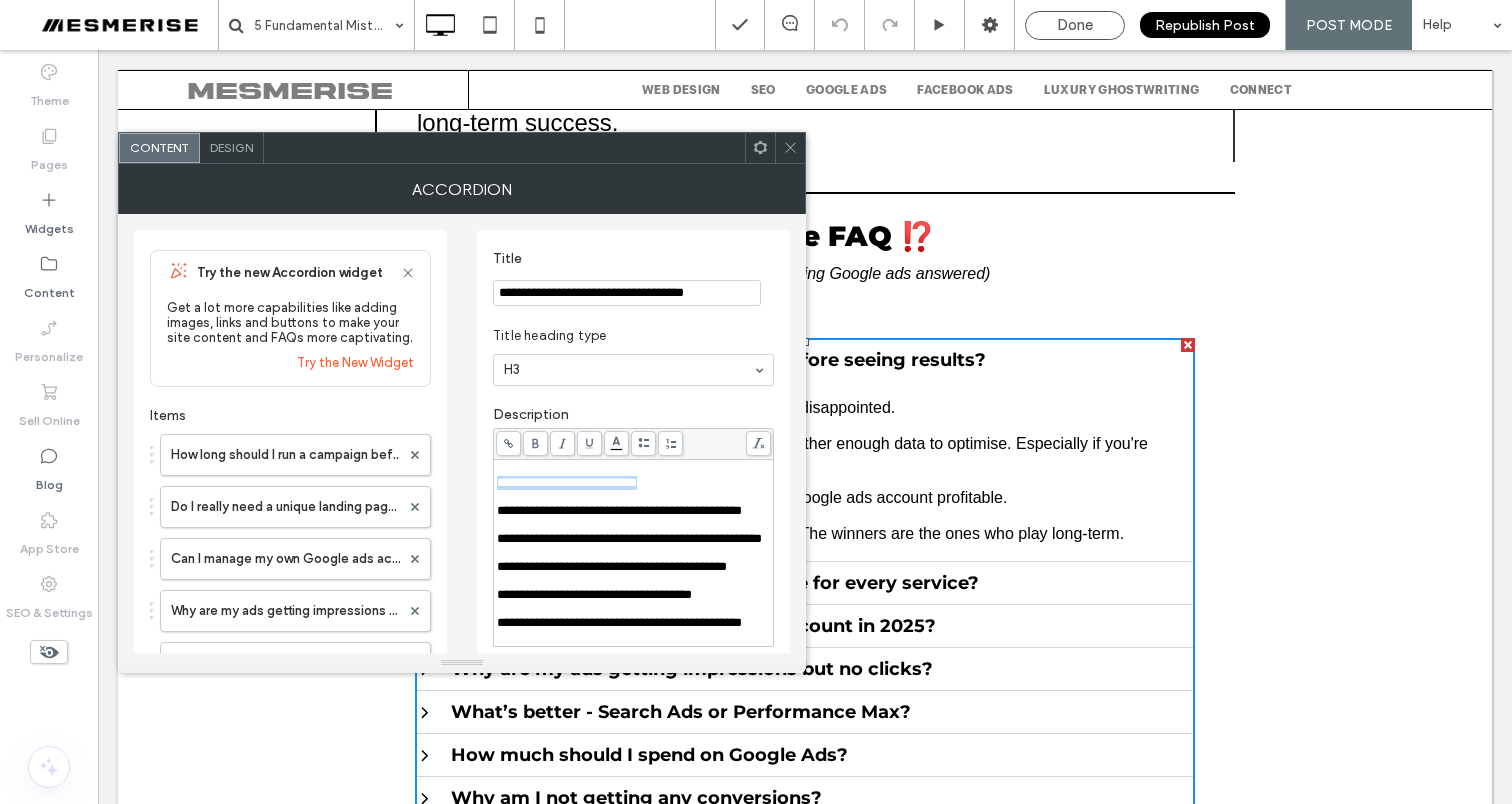click on "**********" at bounding box center (567, 482) 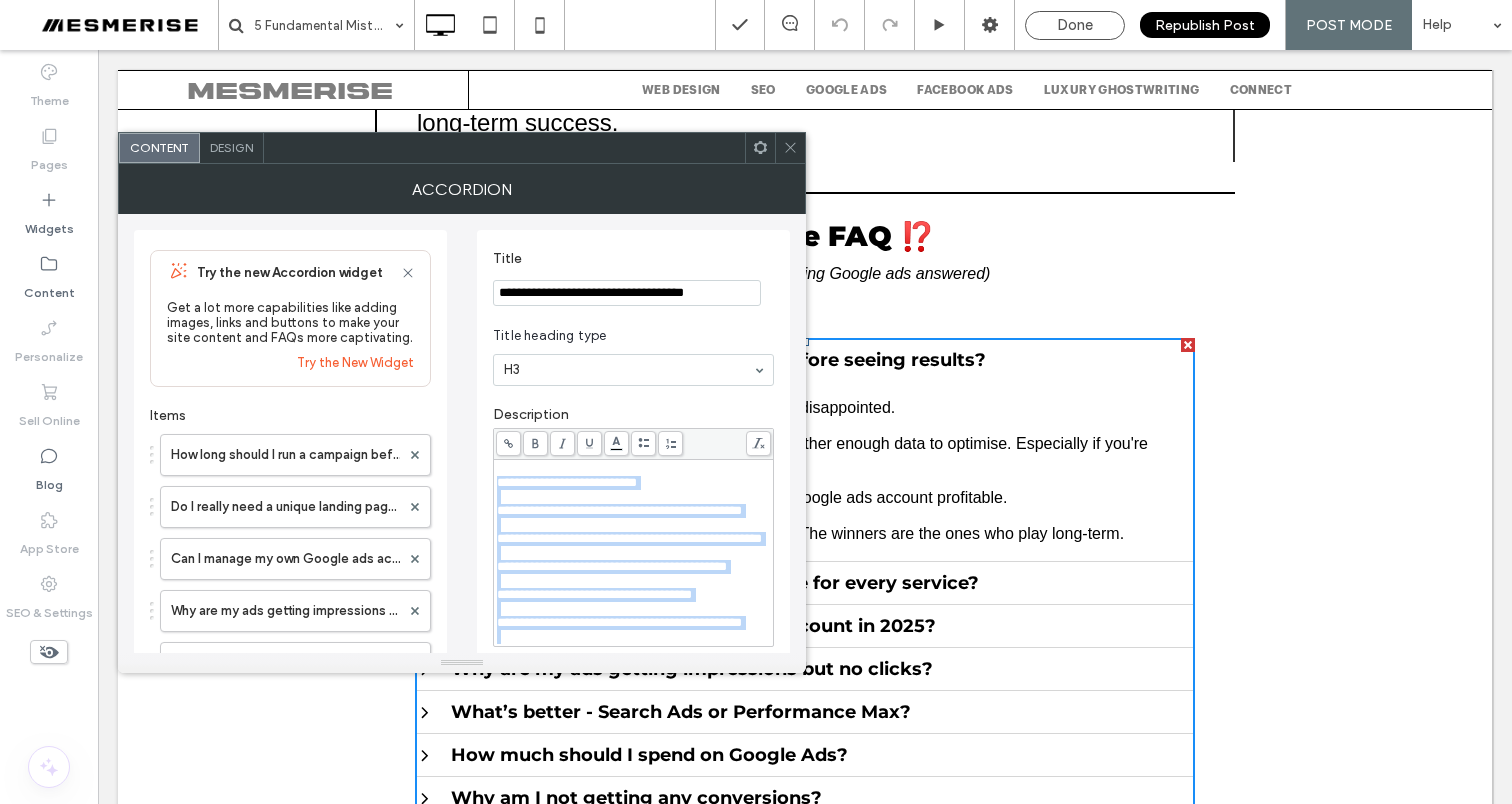 scroll, scrollTop: 278, scrollLeft: 0, axis: vertical 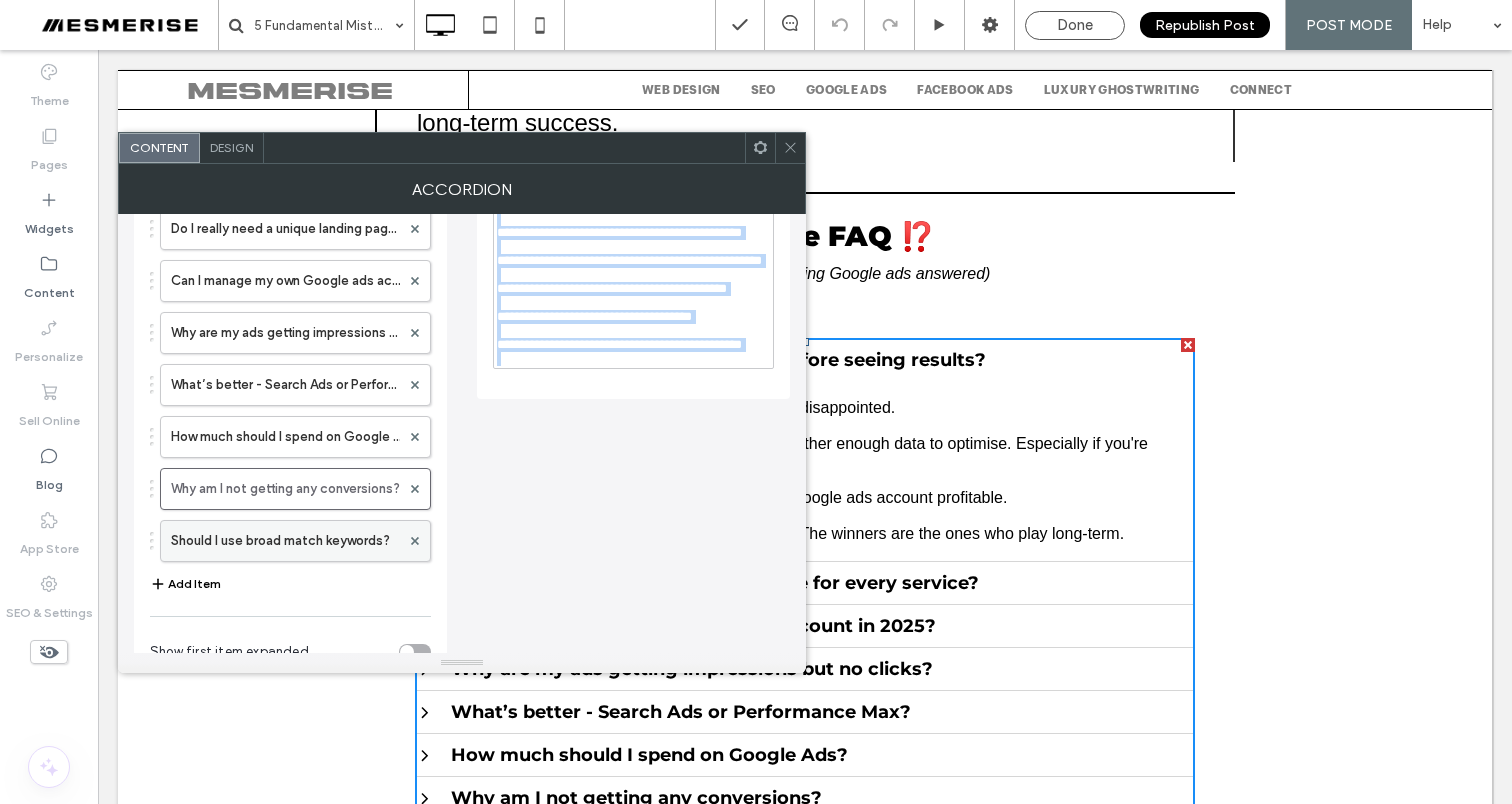 click on "Should I use broad match keywords?" at bounding box center [285, 541] 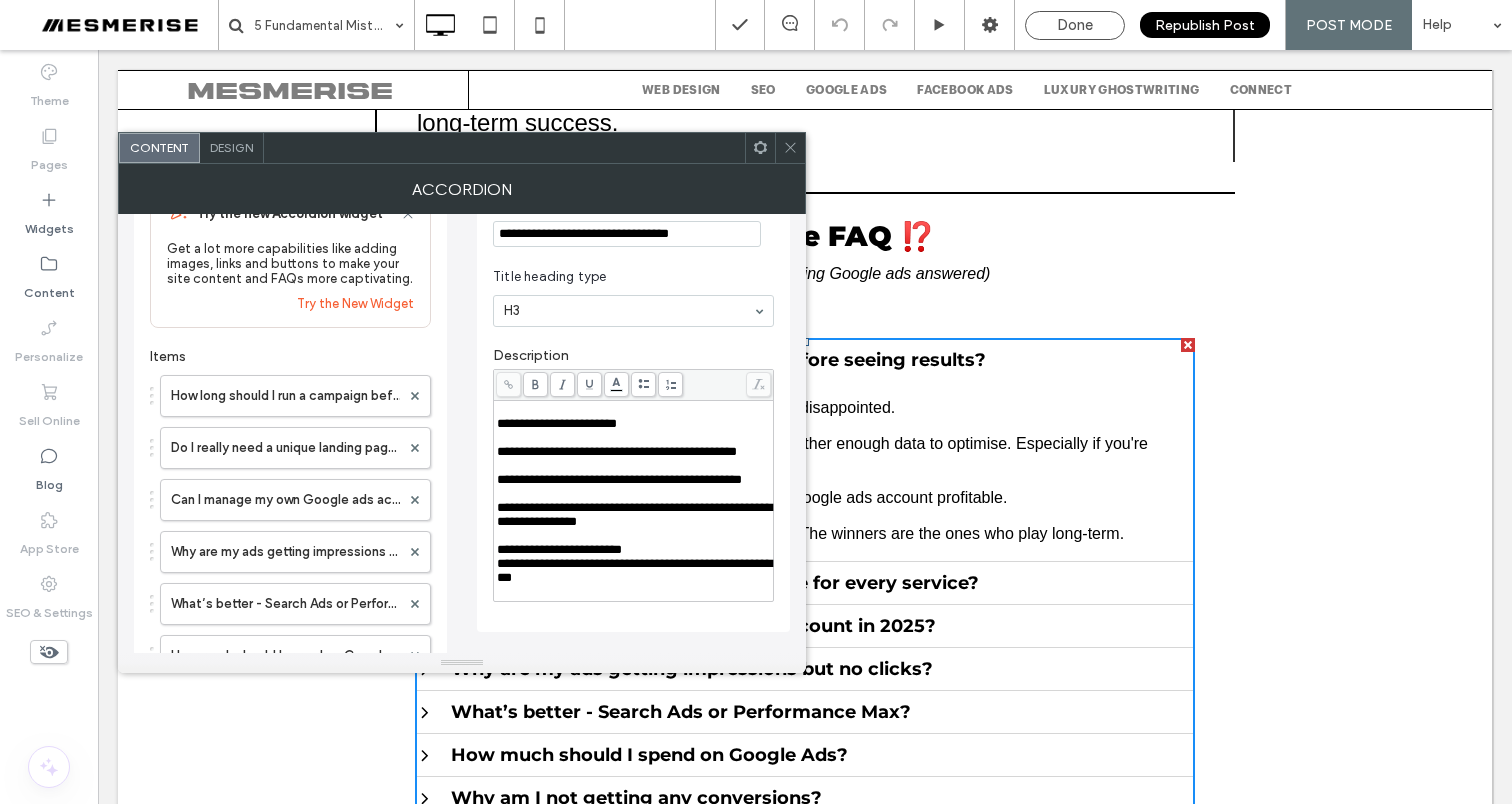 scroll, scrollTop: 0, scrollLeft: 0, axis: both 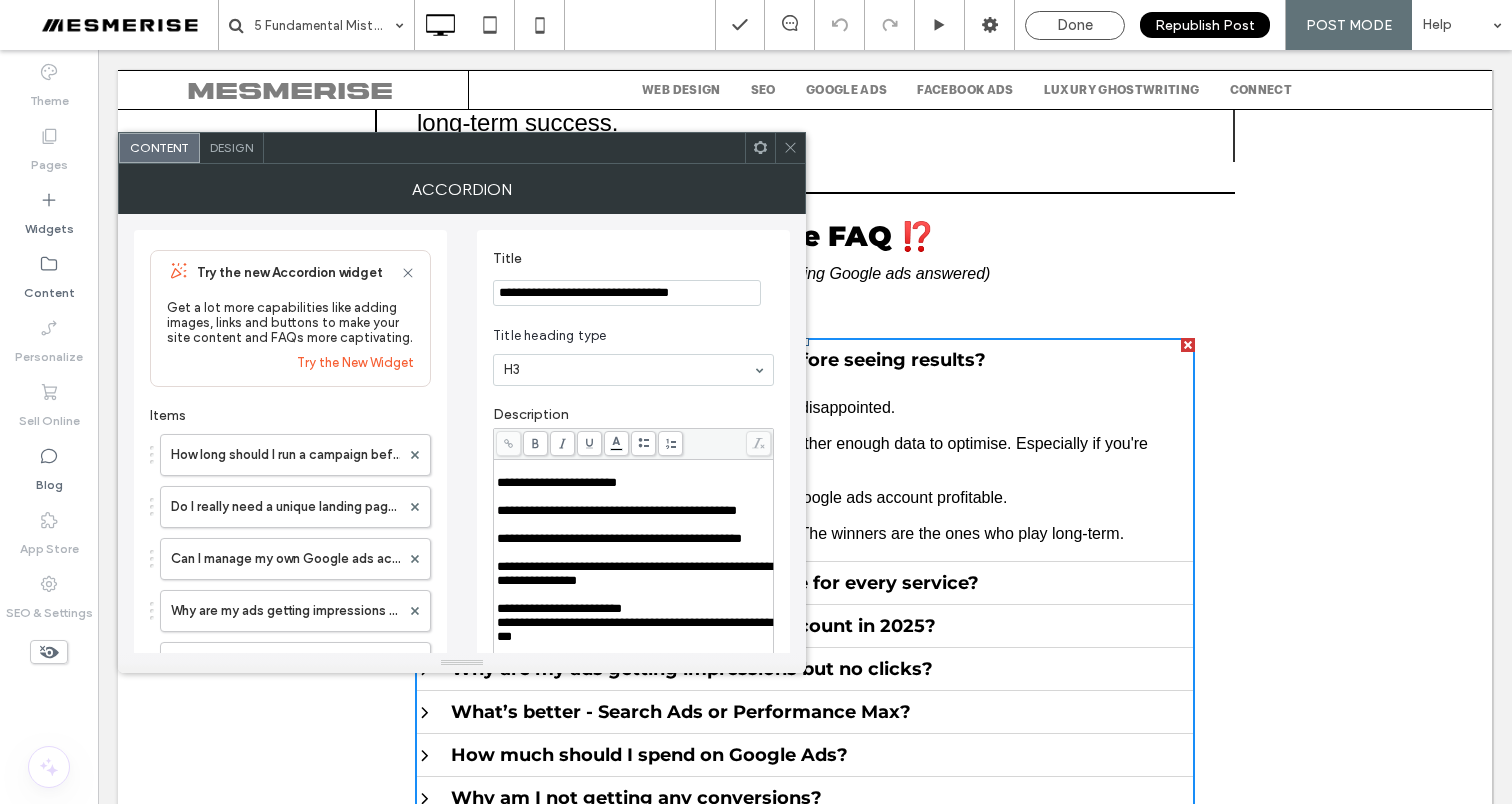 click on "**********" at bounding box center (627, 293) 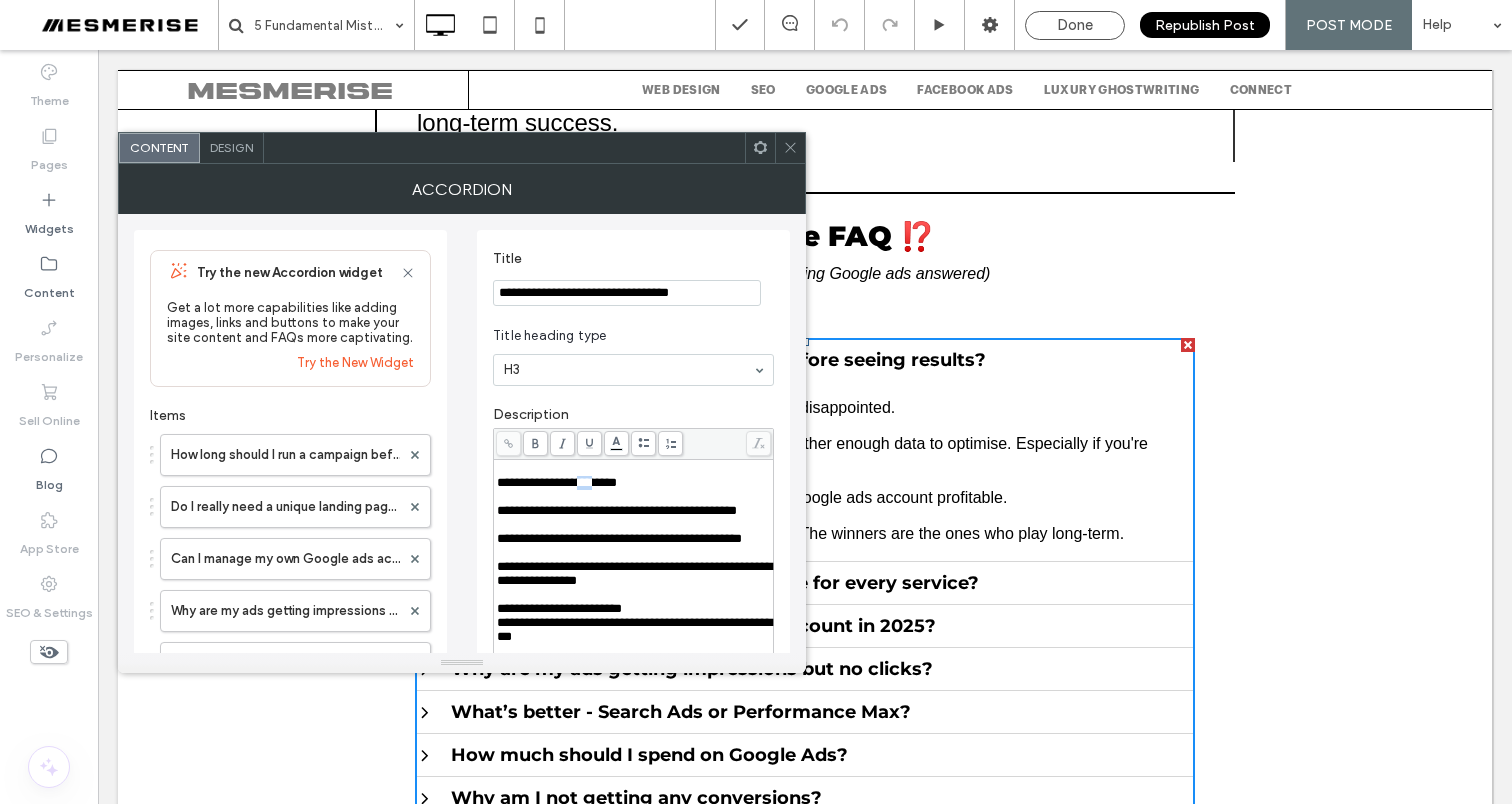click on "**********" at bounding box center (557, 482) 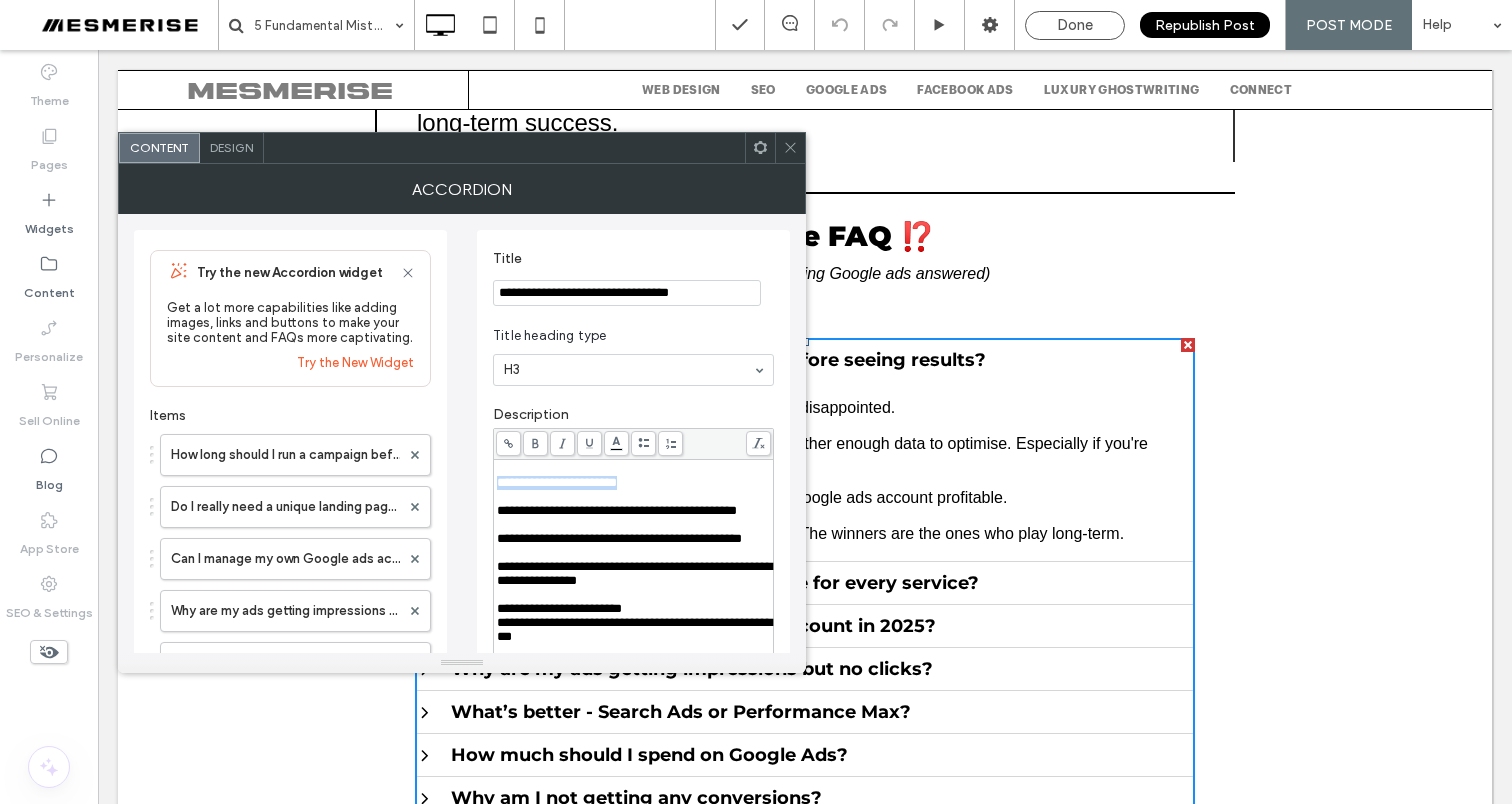 click on "**********" at bounding box center (557, 482) 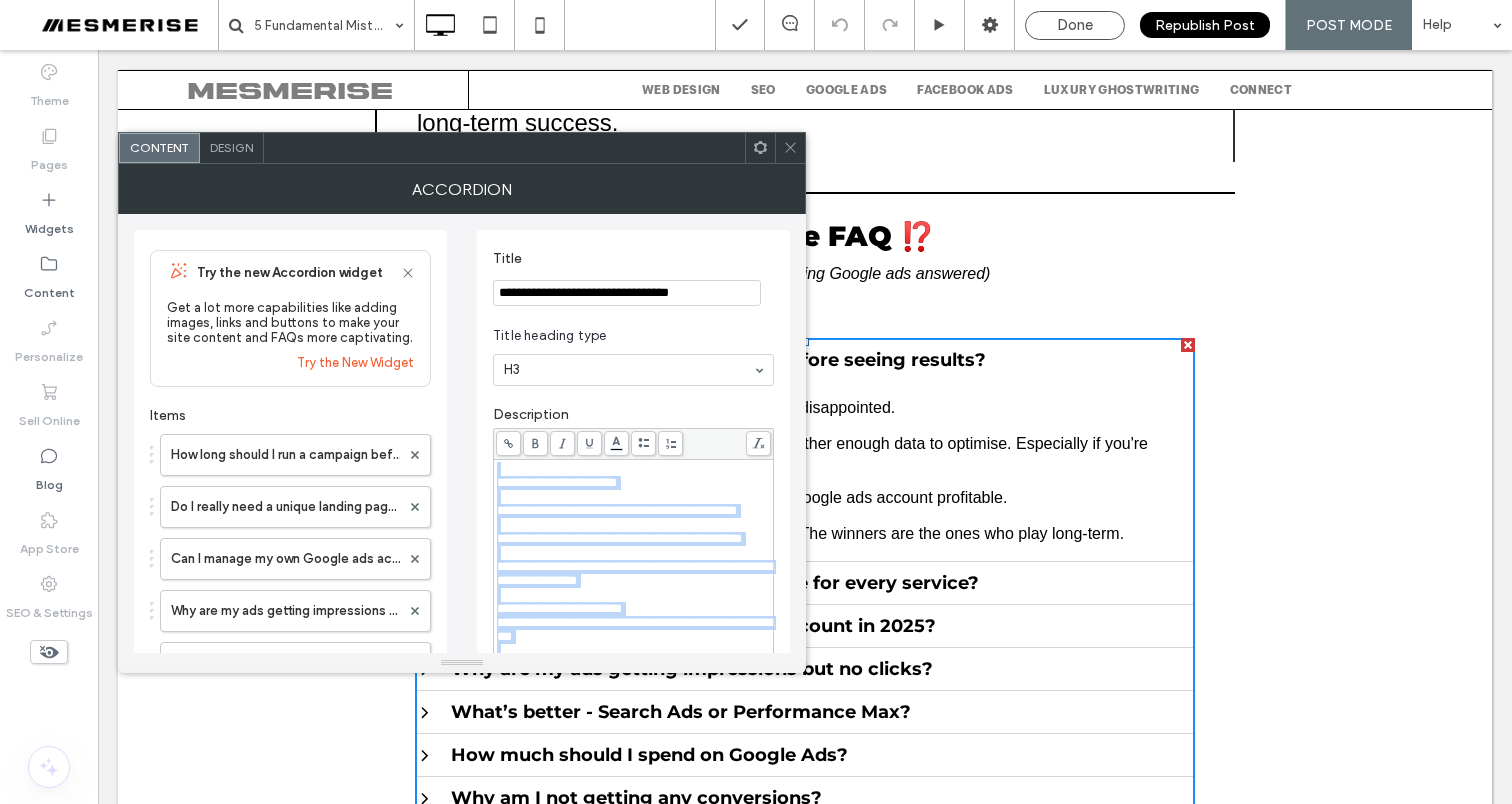 scroll, scrollTop: 278, scrollLeft: 0, axis: vertical 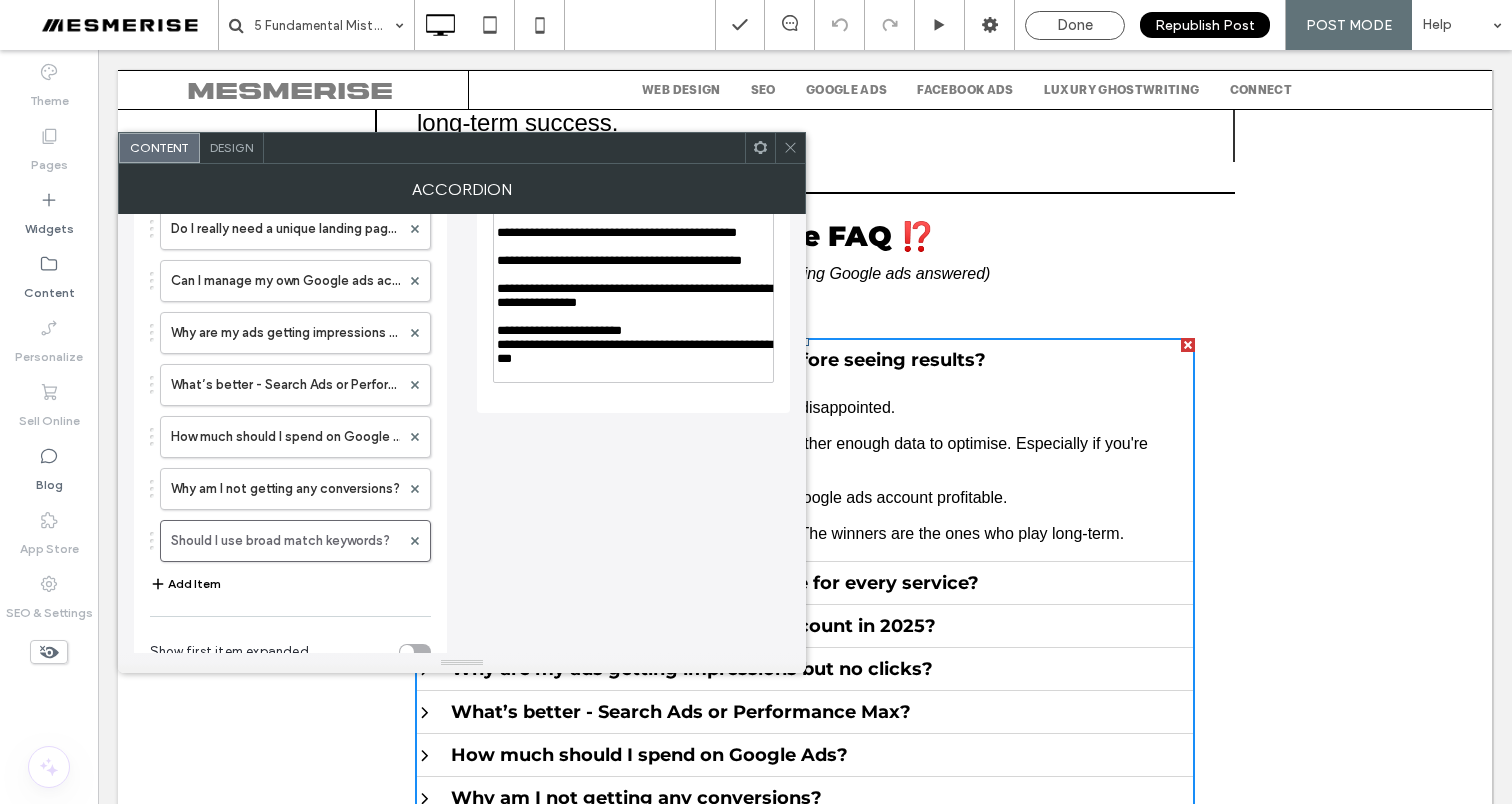 click 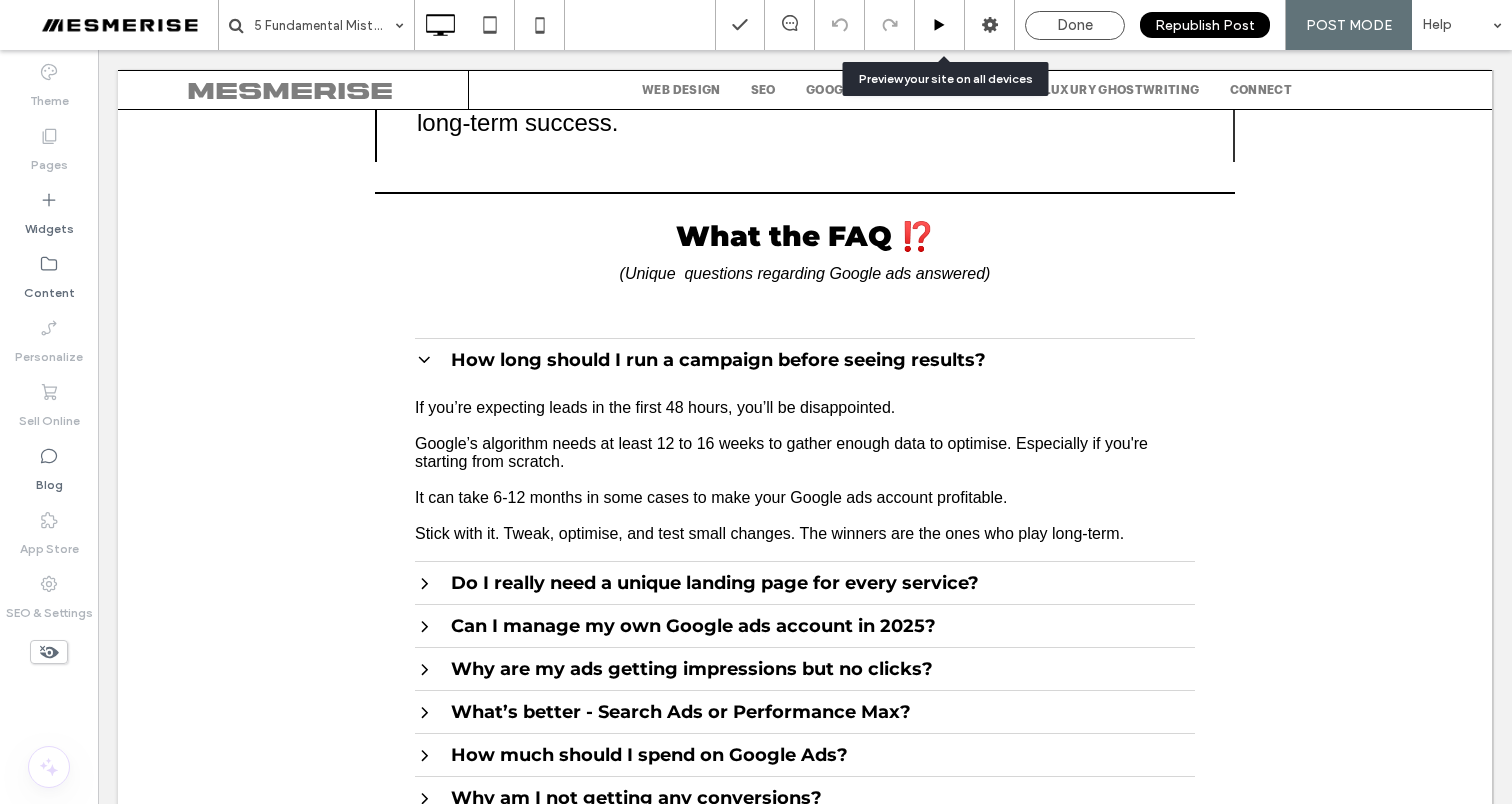 click 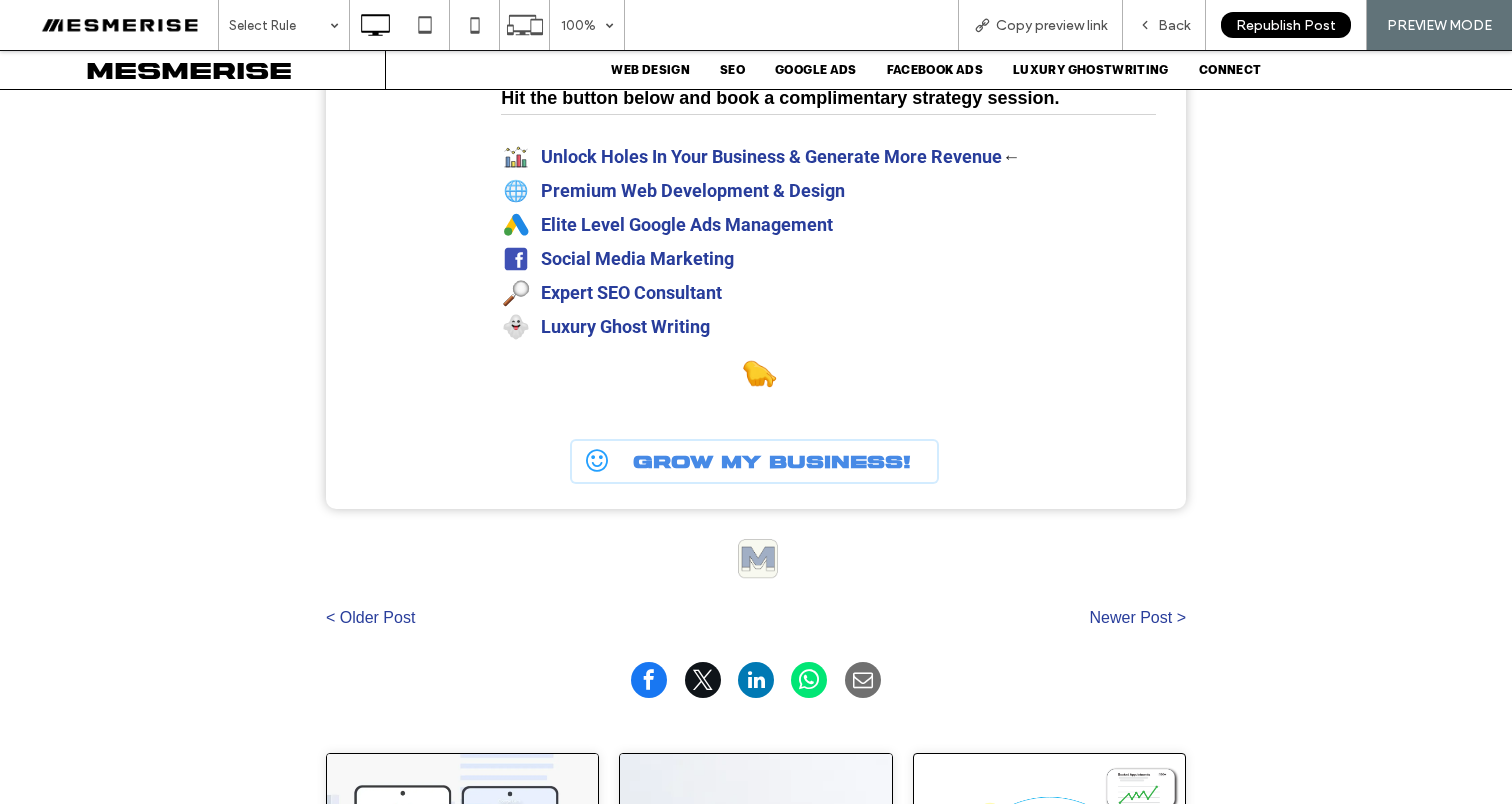 scroll, scrollTop: 14743, scrollLeft: 0, axis: vertical 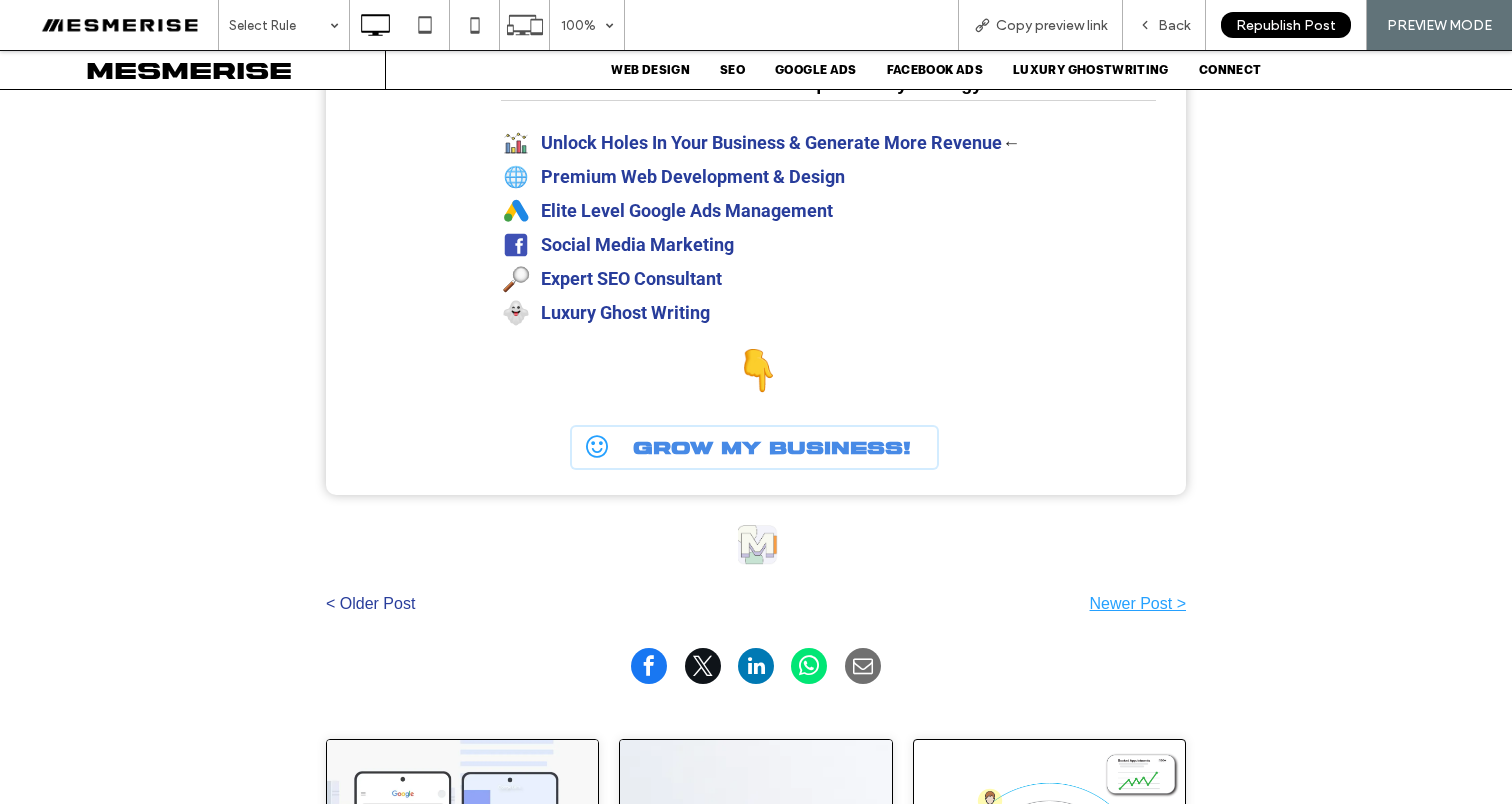 click on "Newer Post >" at bounding box center (971, 604) 